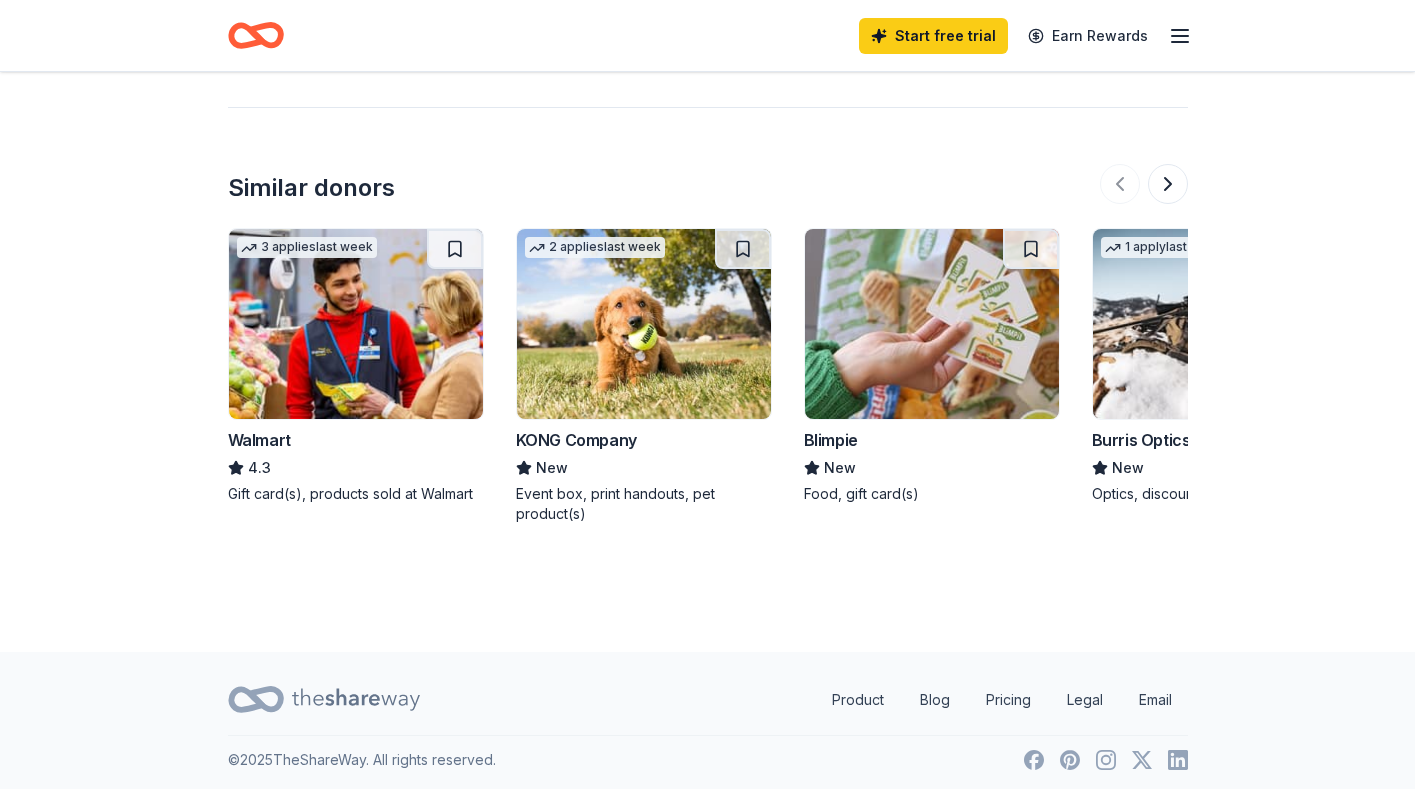 scroll, scrollTop: 2074, scrollLeft: 0, axis: vertical 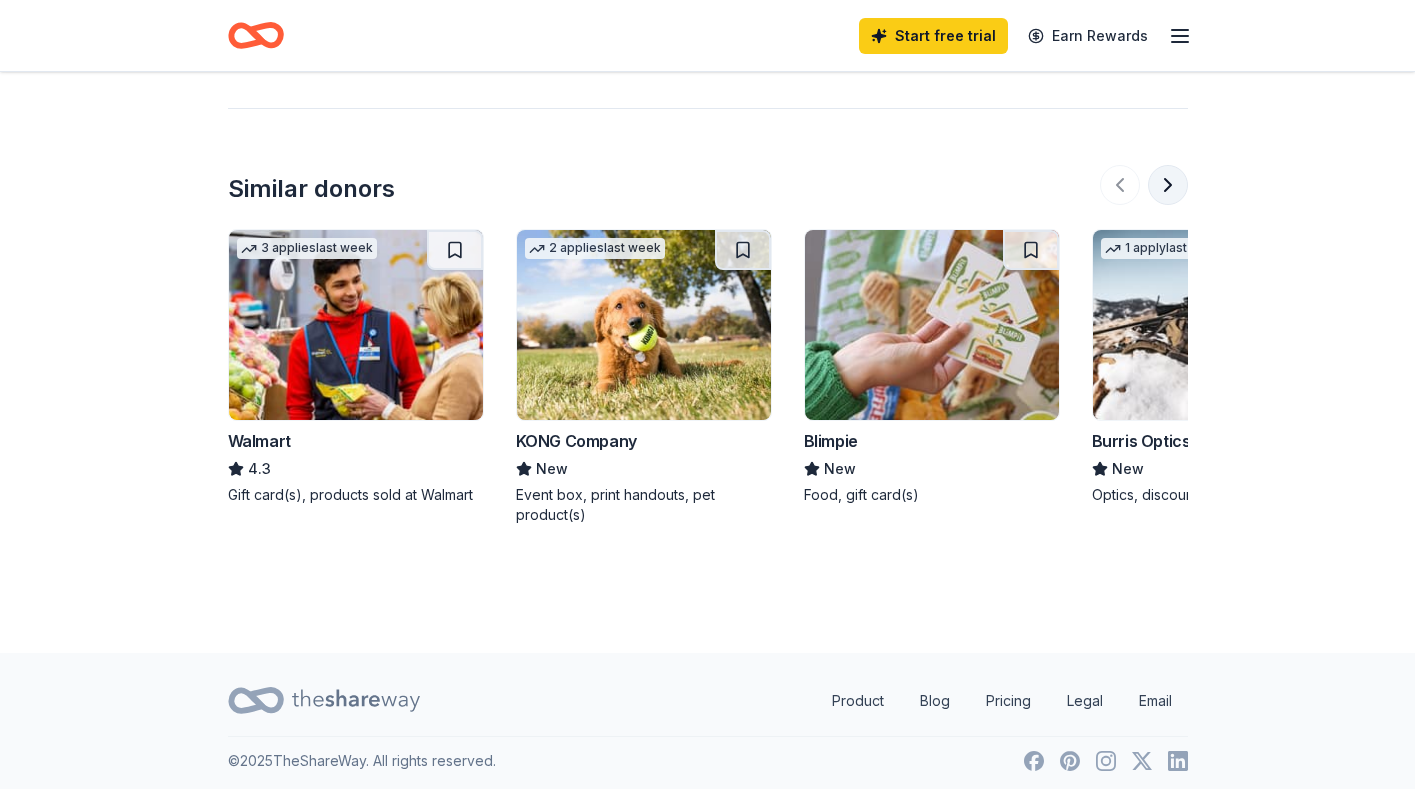 click at bounding box center (1168, 185) 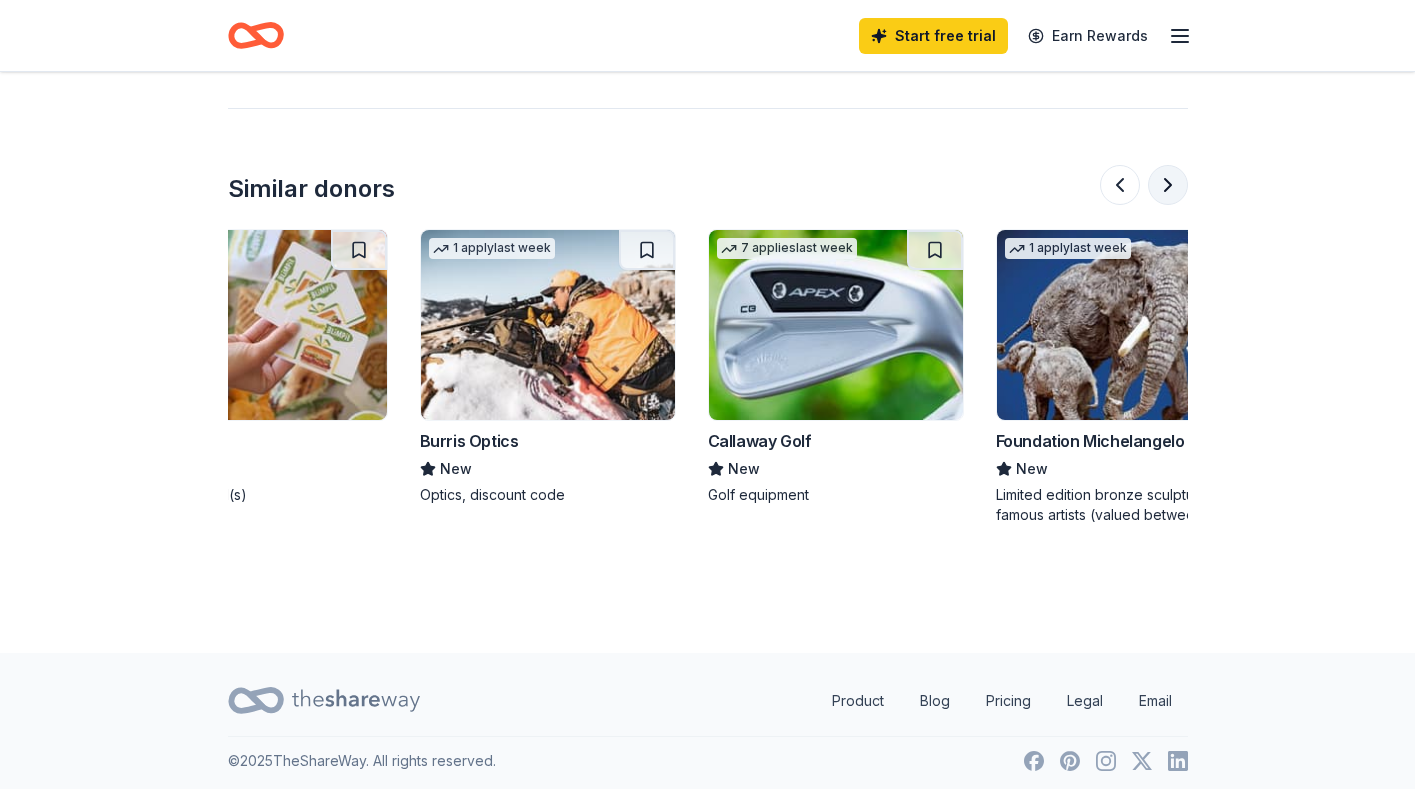 scroll, scrollTop: 0, scrollLeft: 864, axis: horizontal 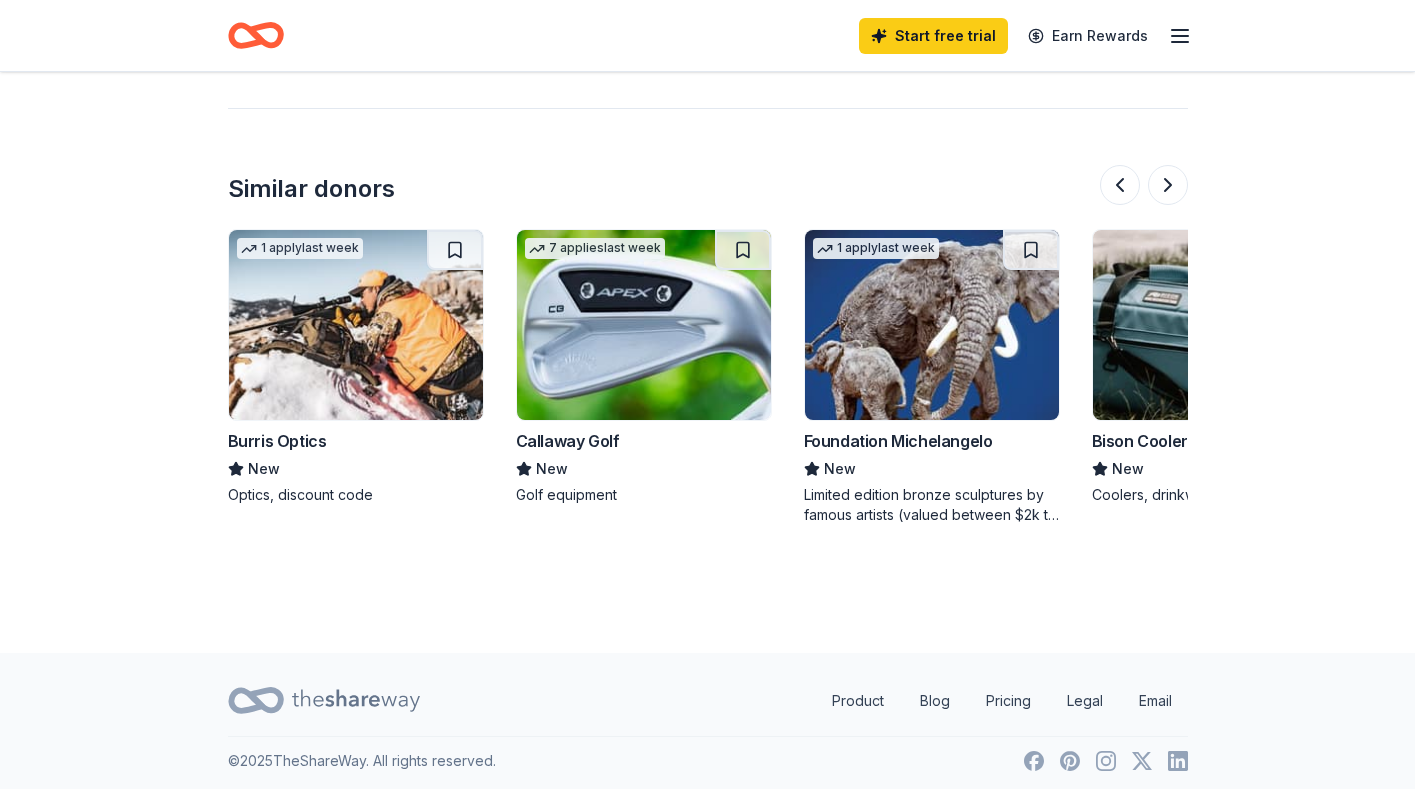 click at bounding box center [932, 325] 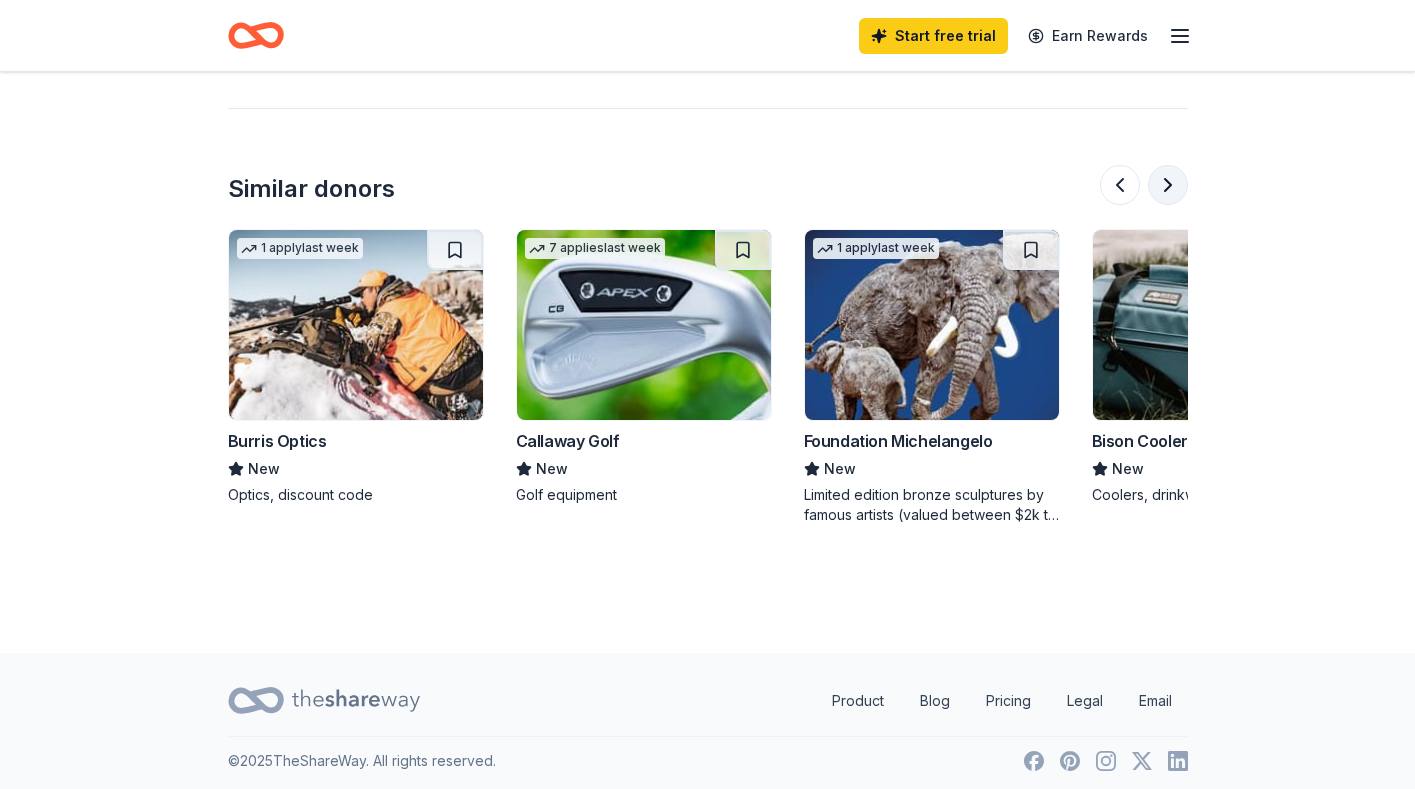 click at bounding box center (1168, 185) 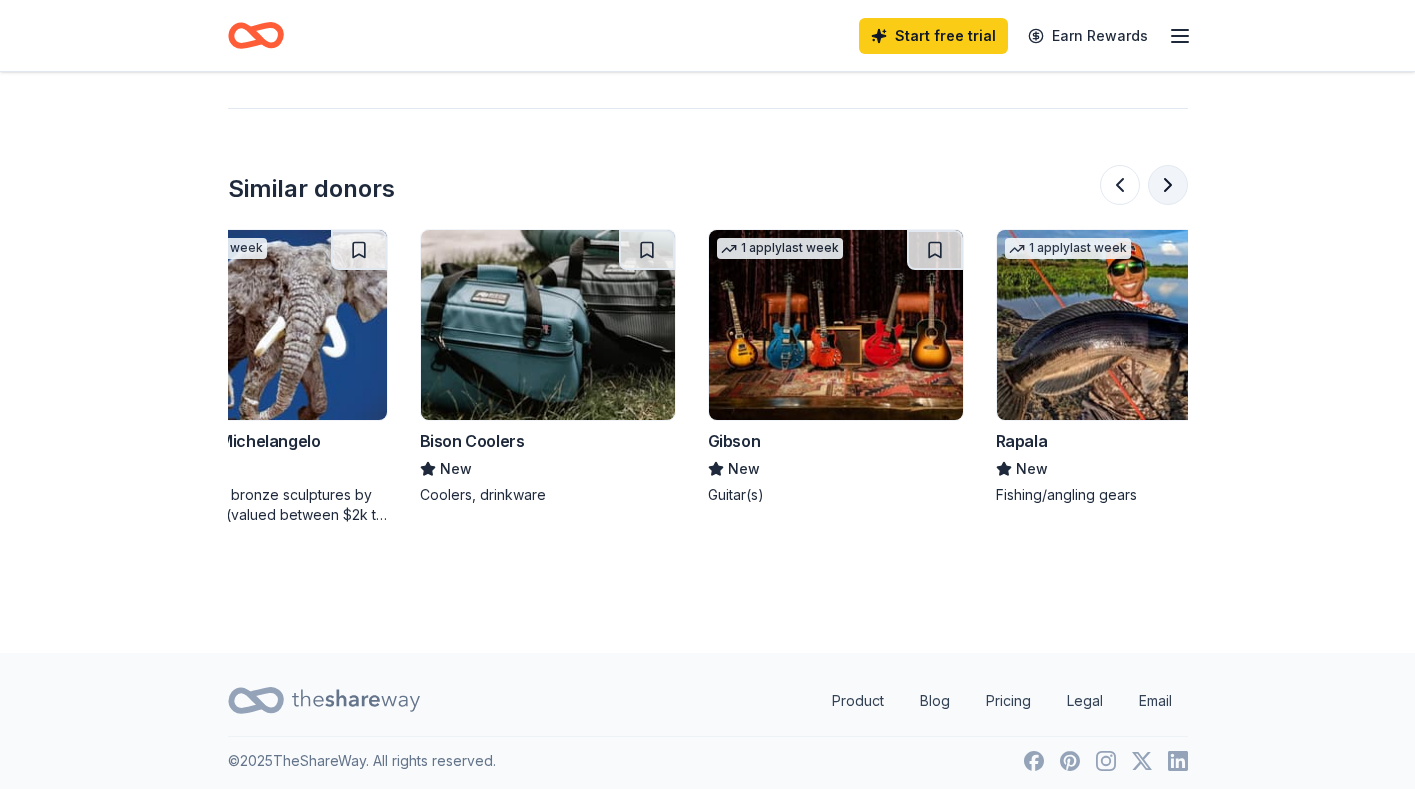 scroll, scrollTop: 0, scrollLeft: 1728, axis: horizontal 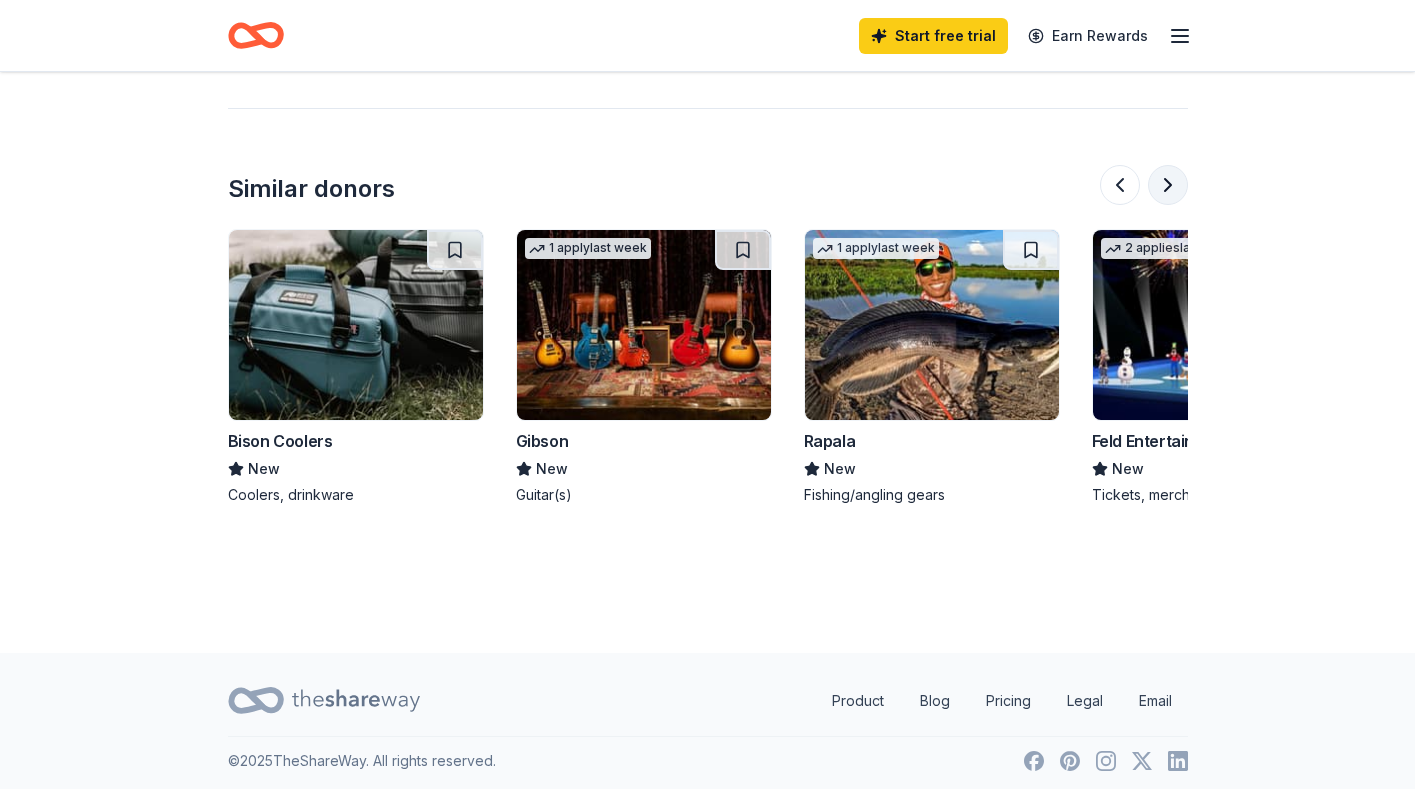click at bounding box center (1168, 185) 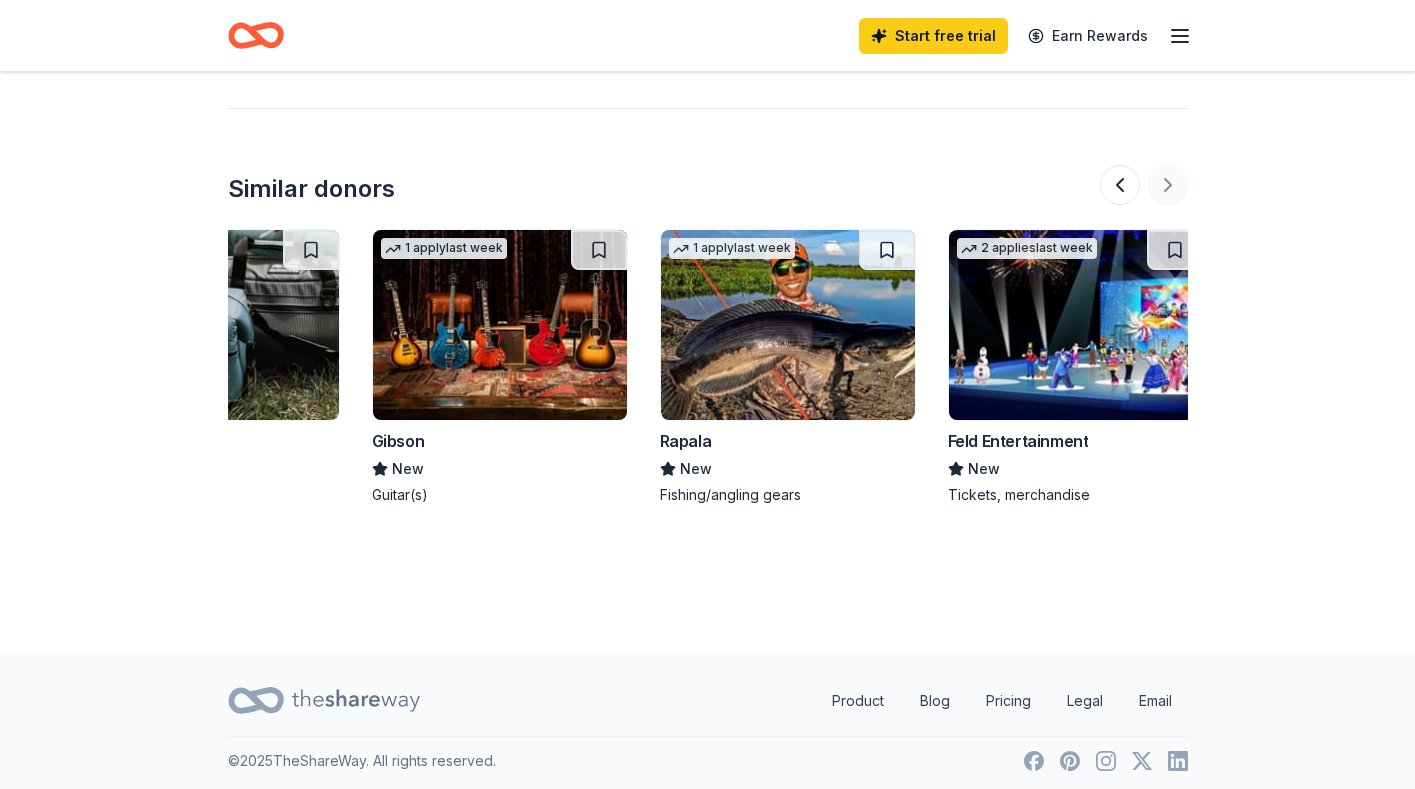 scroll, scrollTop: 0, scrollLeft: 1888, axis: horizontal 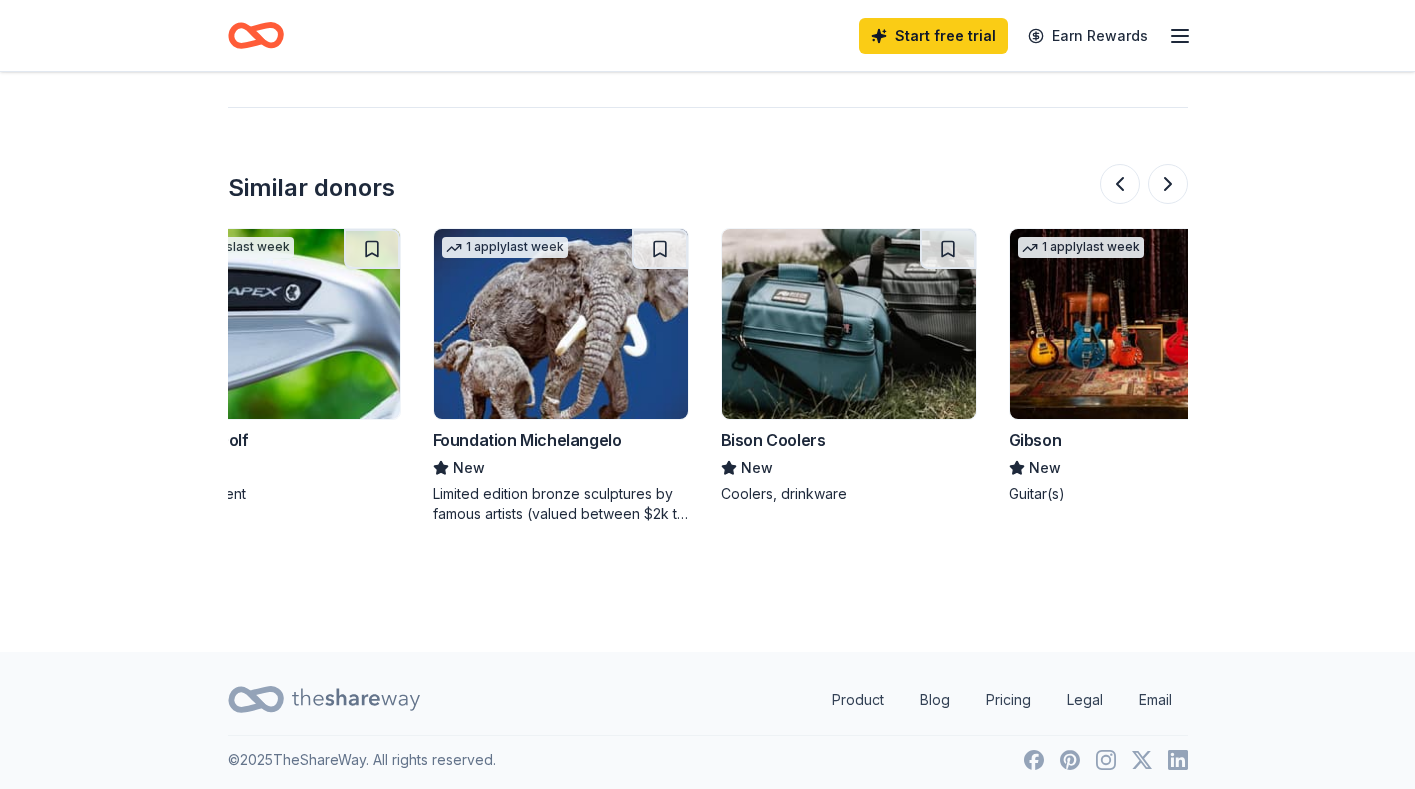 click at bounding box center [561, 324] 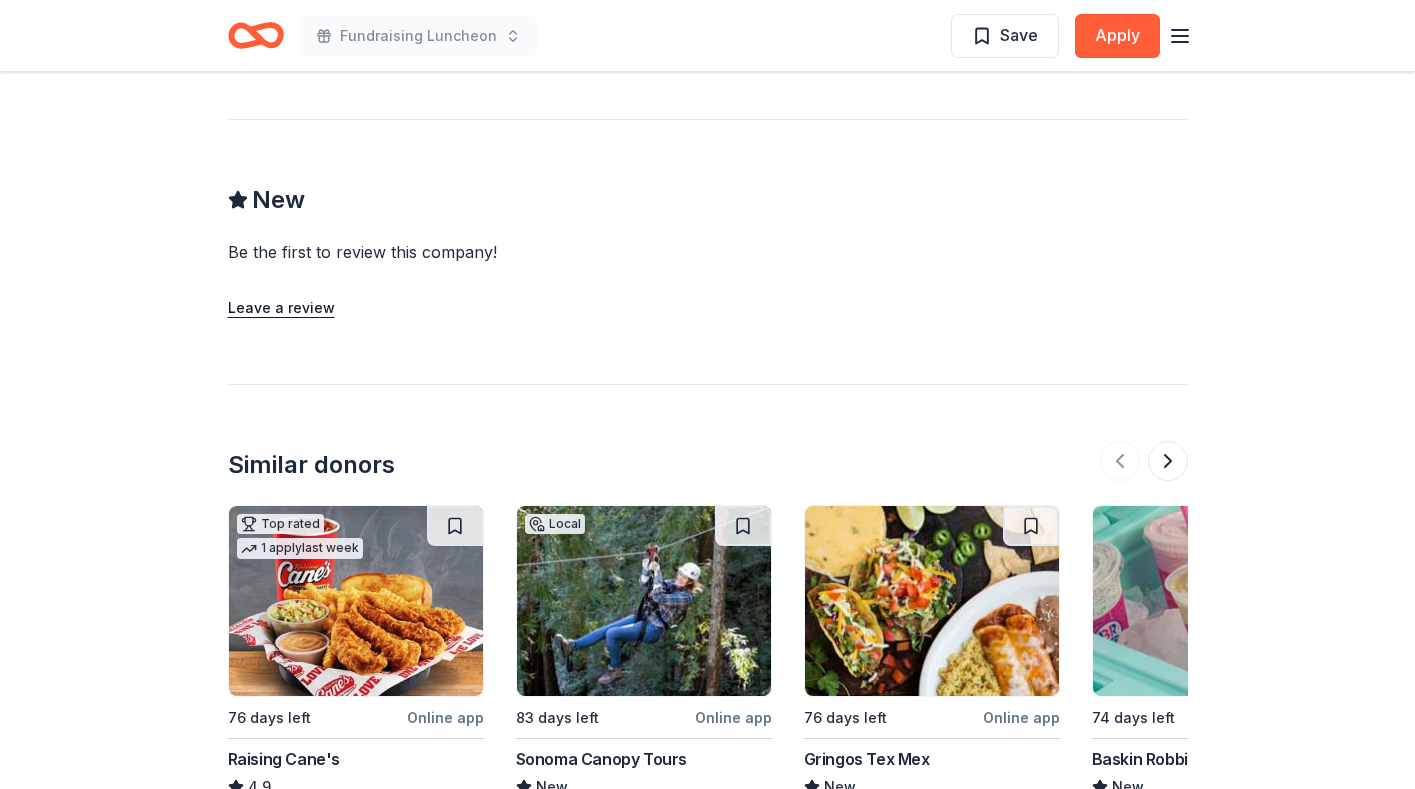 scroll, scrollTop: 1908, scrollLeft: 0, axis: vertical 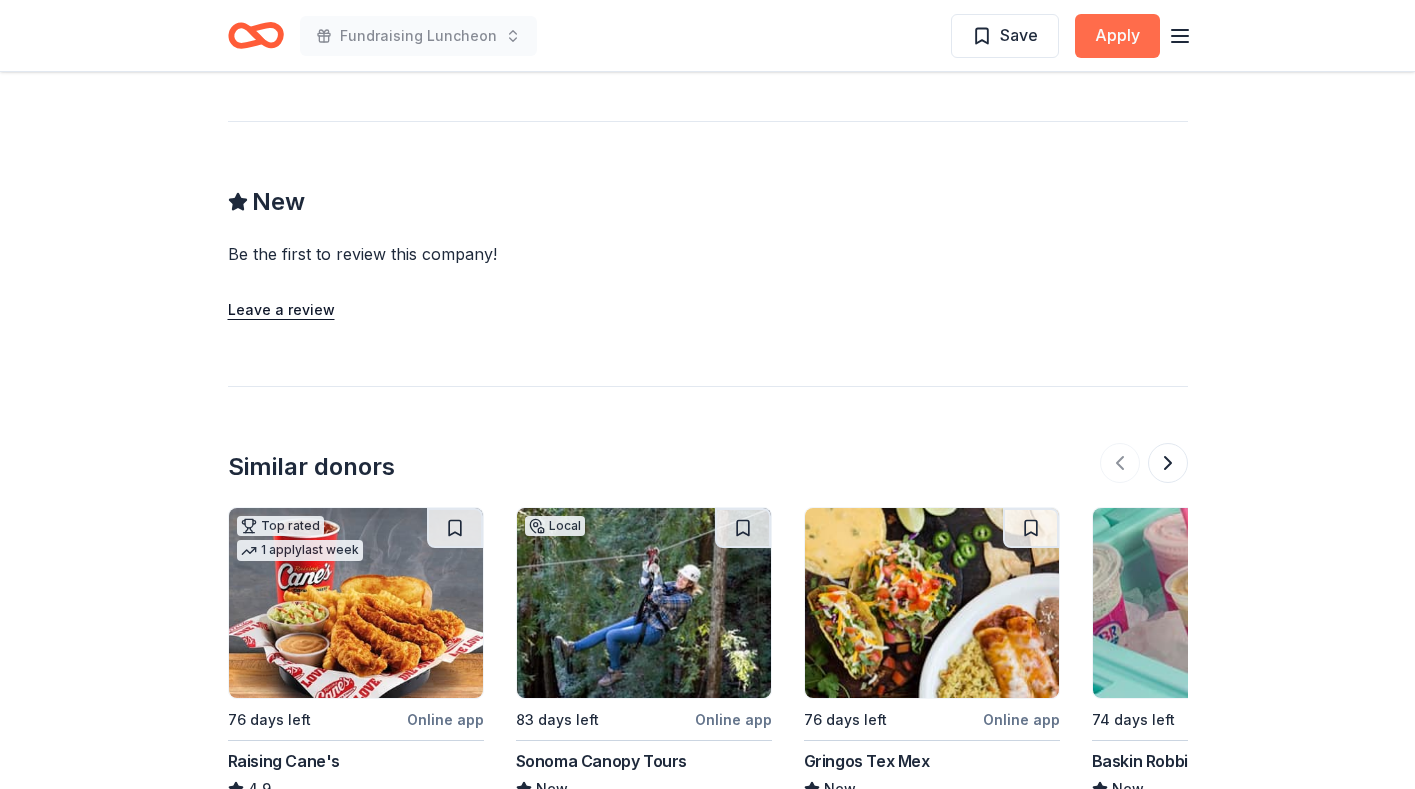 click on "Apply" at bounding box center [1117, 36] 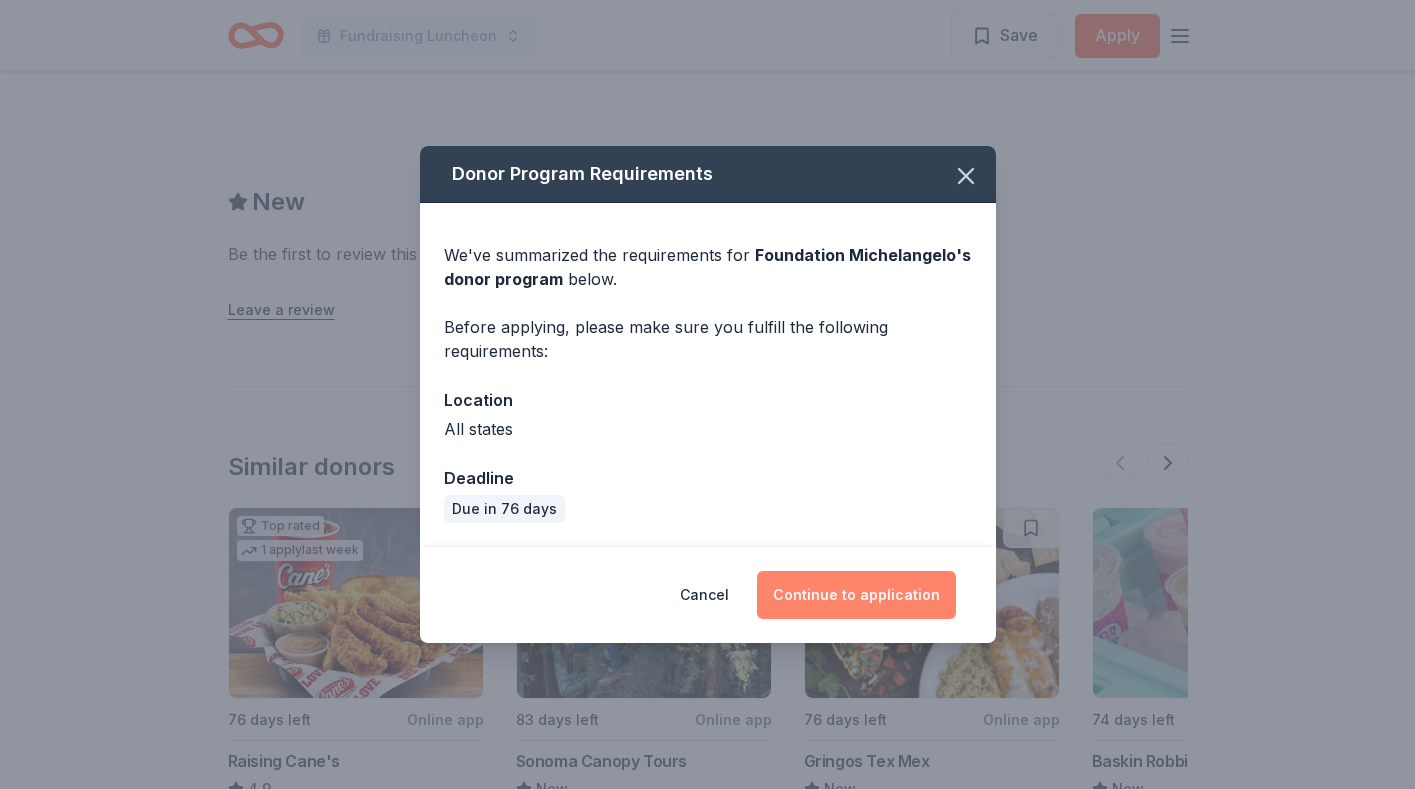 click on "Continue to application" at bounding box center (856, 595) 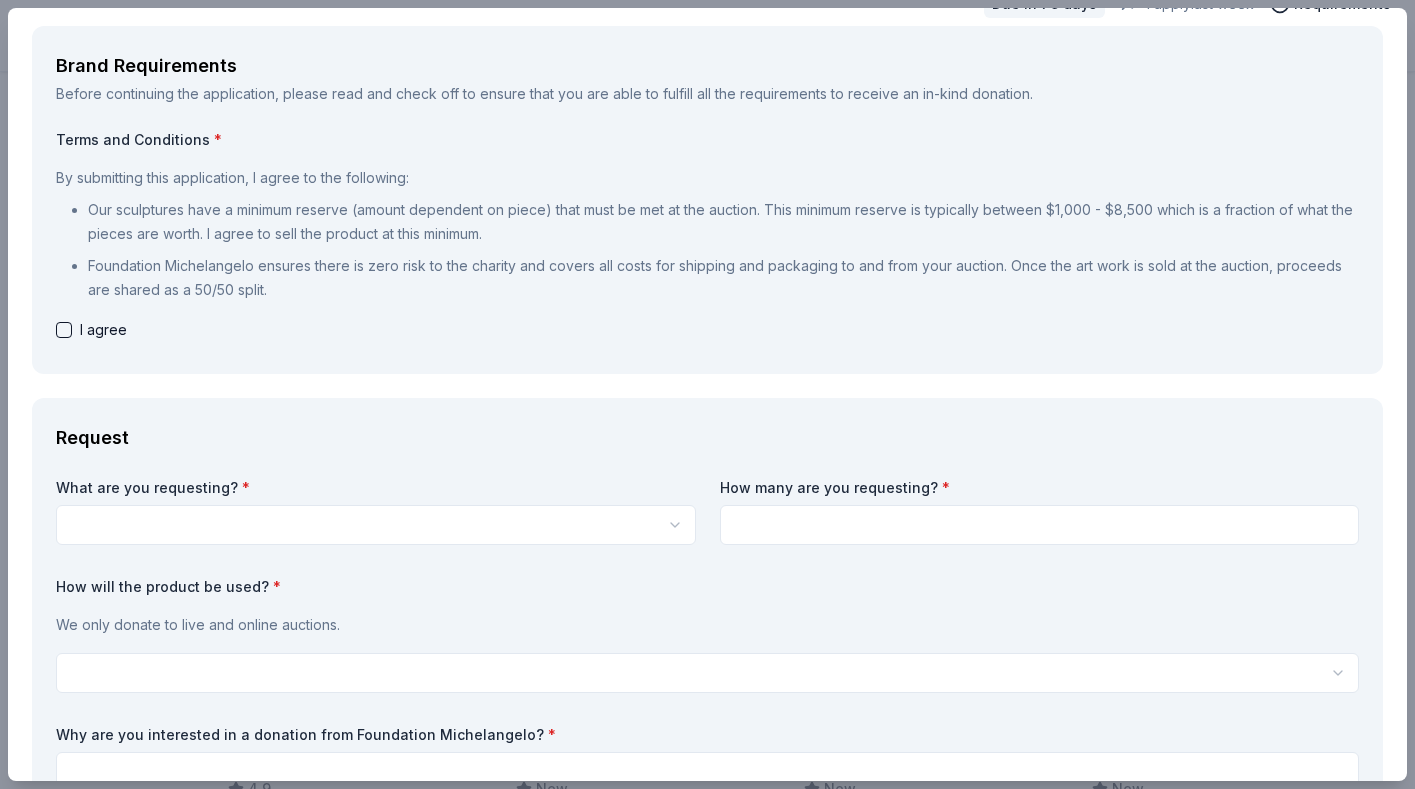 scroll, scrollTop: 96, scrollLeft: 0, axis: vertical 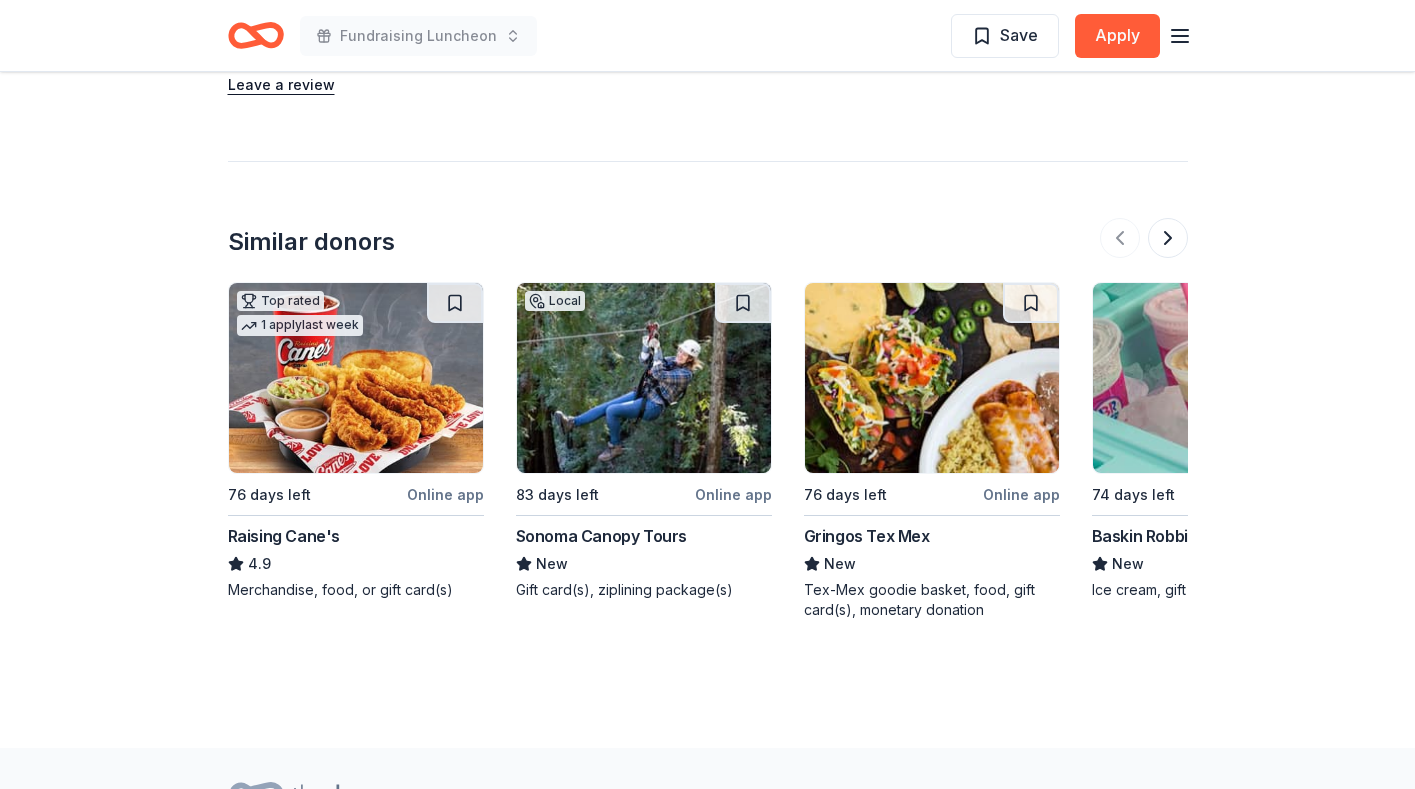click at bounding box center [356, 378] 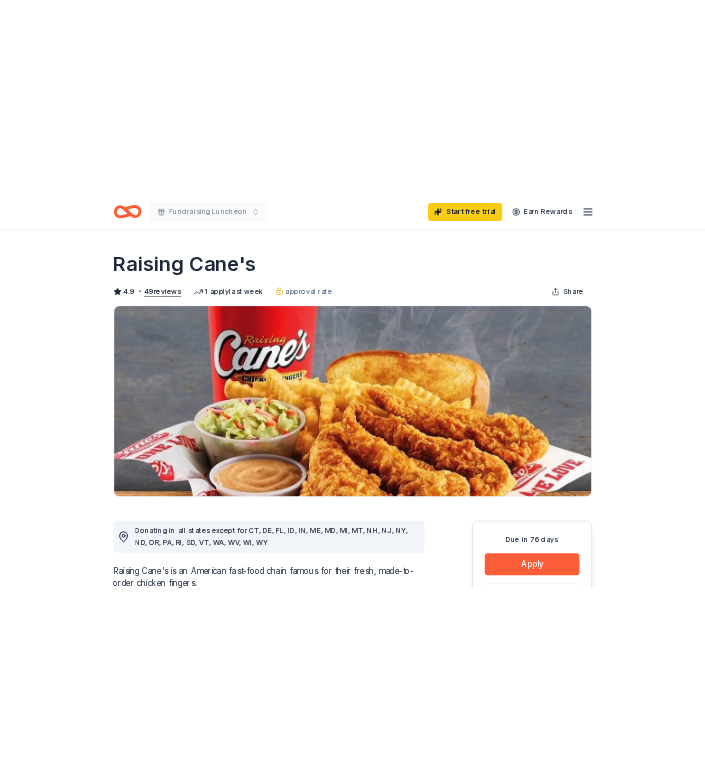 scroll, scrollTop: 0, scrollLeft: 0, axis: both 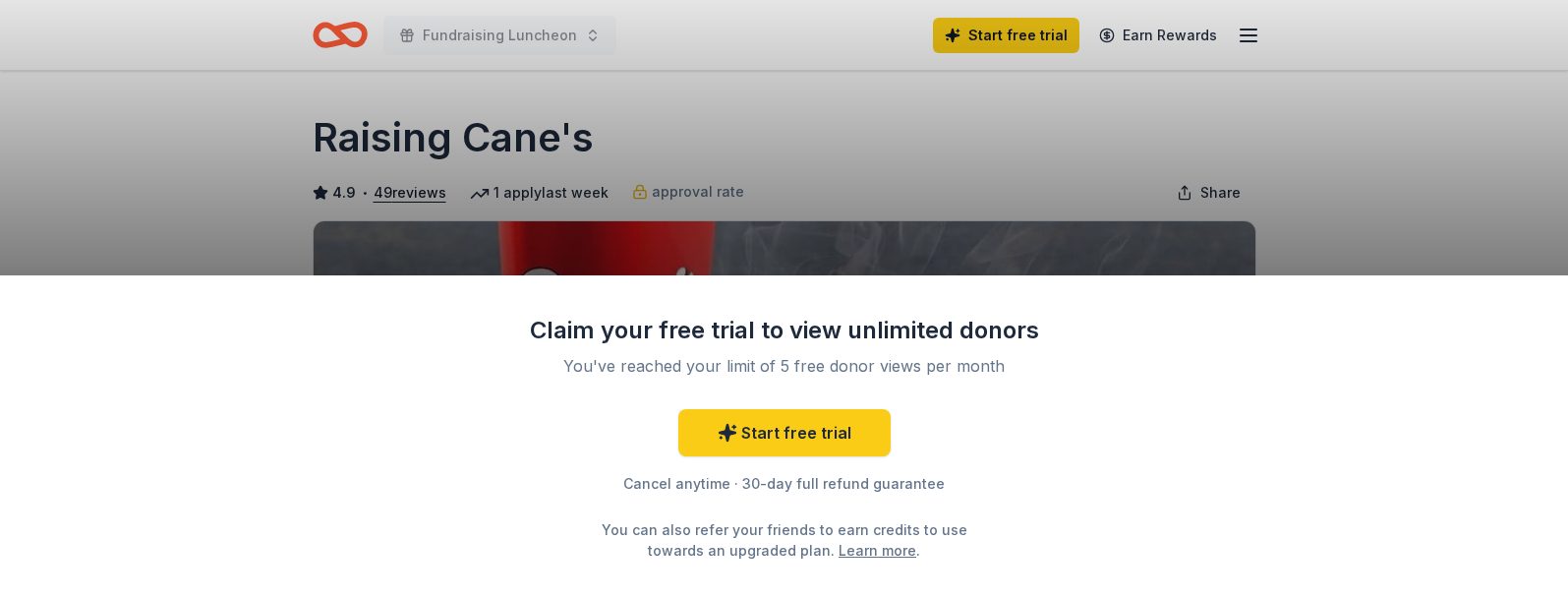 click on "Claim your free trial to view unlimited donors You've reached your limit of 5 free donor views per month Start free  trial Cancel anytime · 30-day full refund guarantee You can also refer your friends to earn credits to use towards an upgraded plan.   Learn more ." at bounding box center [784, 300] 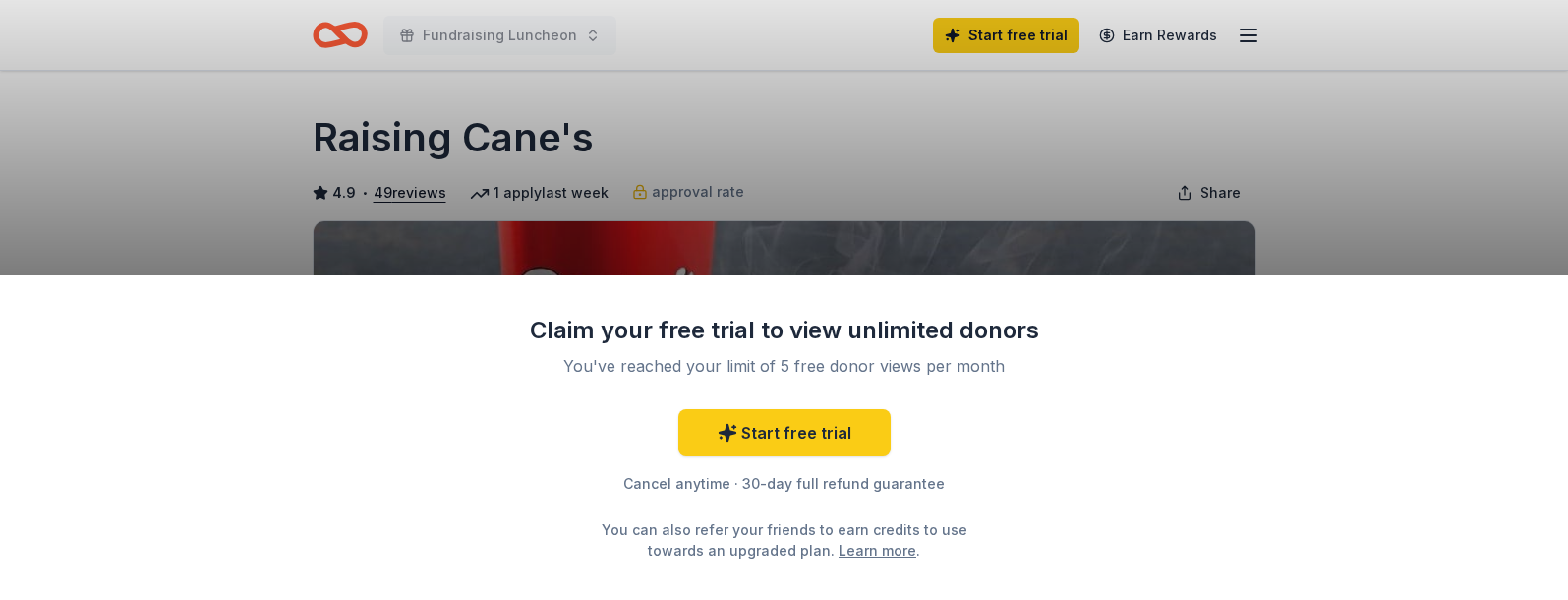 click on "Claim your free trial to view unlimited donors You've reached your limit of 5 free donor views per month Start free  trial Cancel anytime · 30-day full refund guarantee You can also refer your friends to earn credits to use towards an upgraded plan.   Learn more ." at bounding box center (784, 300) 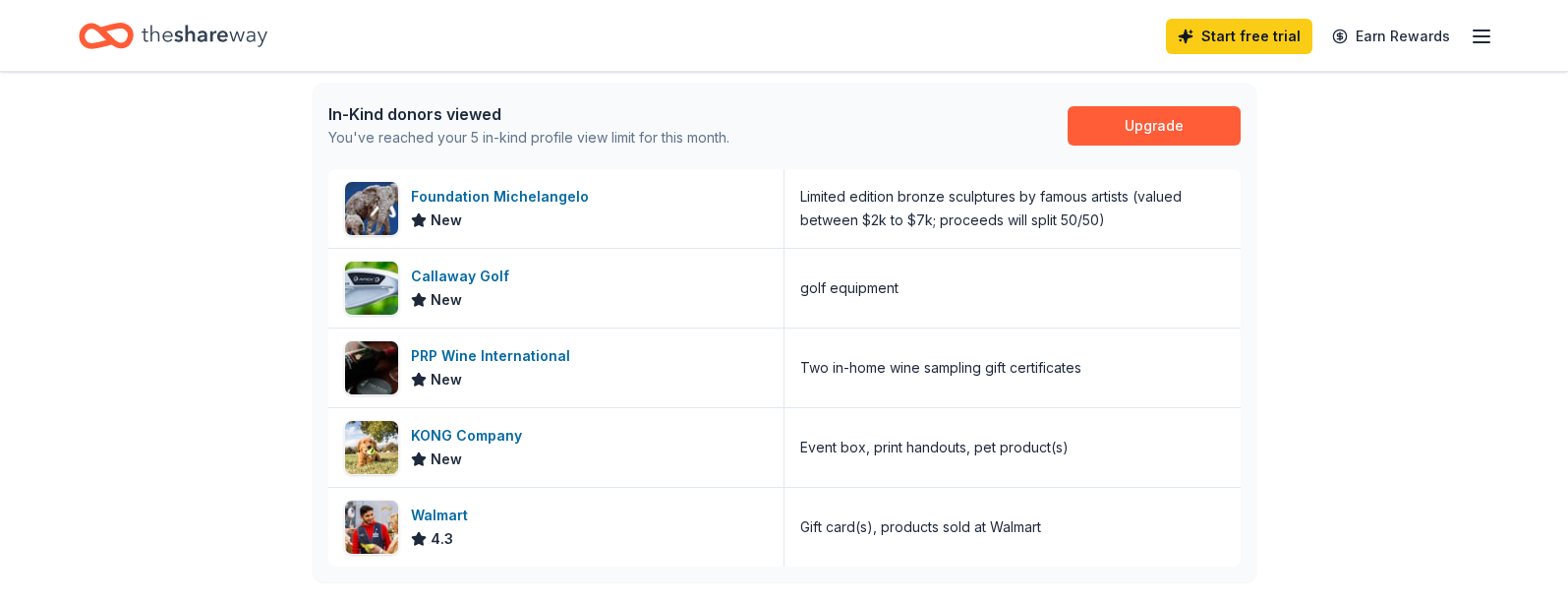 scroll, scrollTop: 512, scrollLeft: 0, axis: vertical 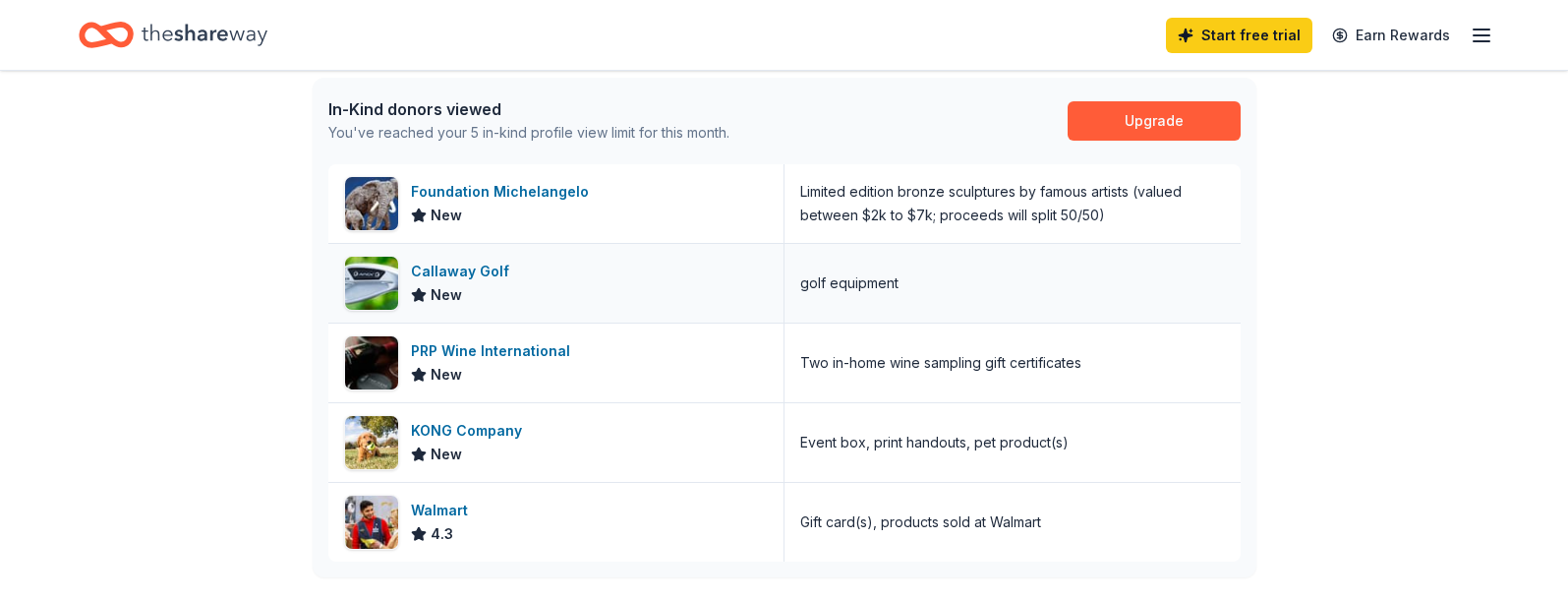 click on "Callaway Golf New" at bounding box center [556, 283] 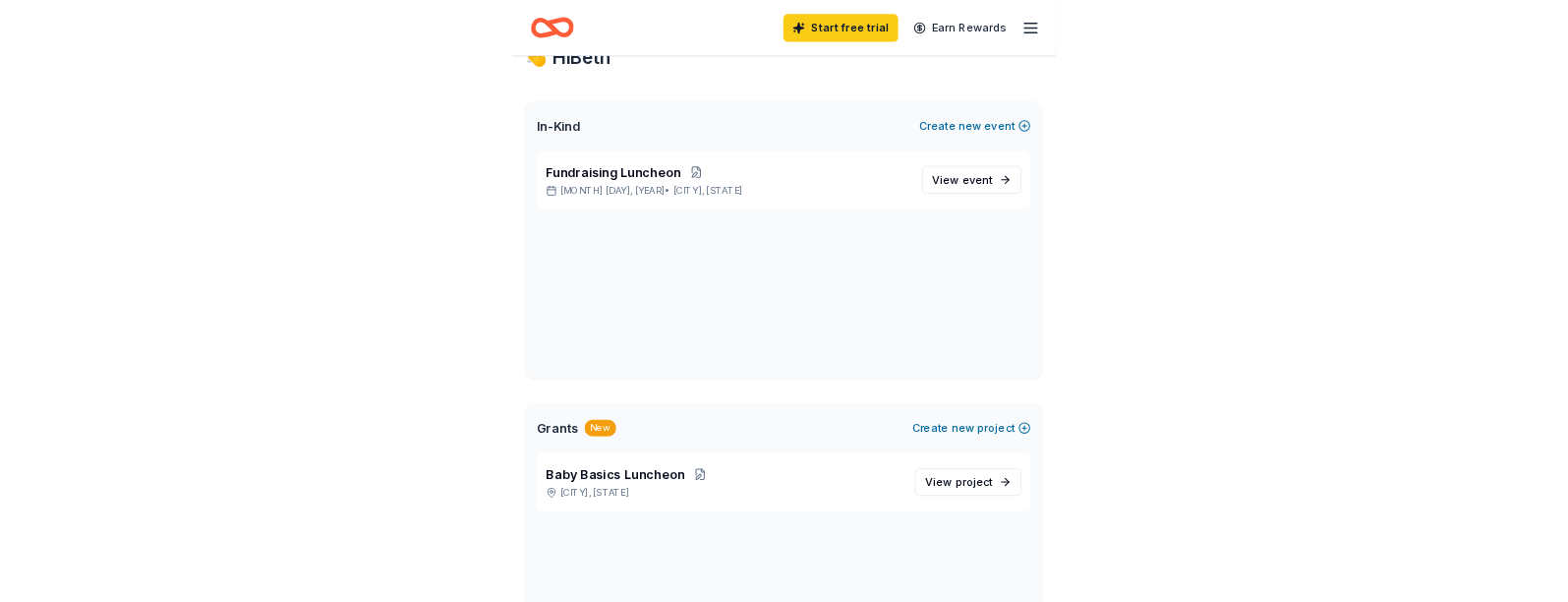 scroll, scrollTop: 38, scrollLeft: 0, axis: vertical 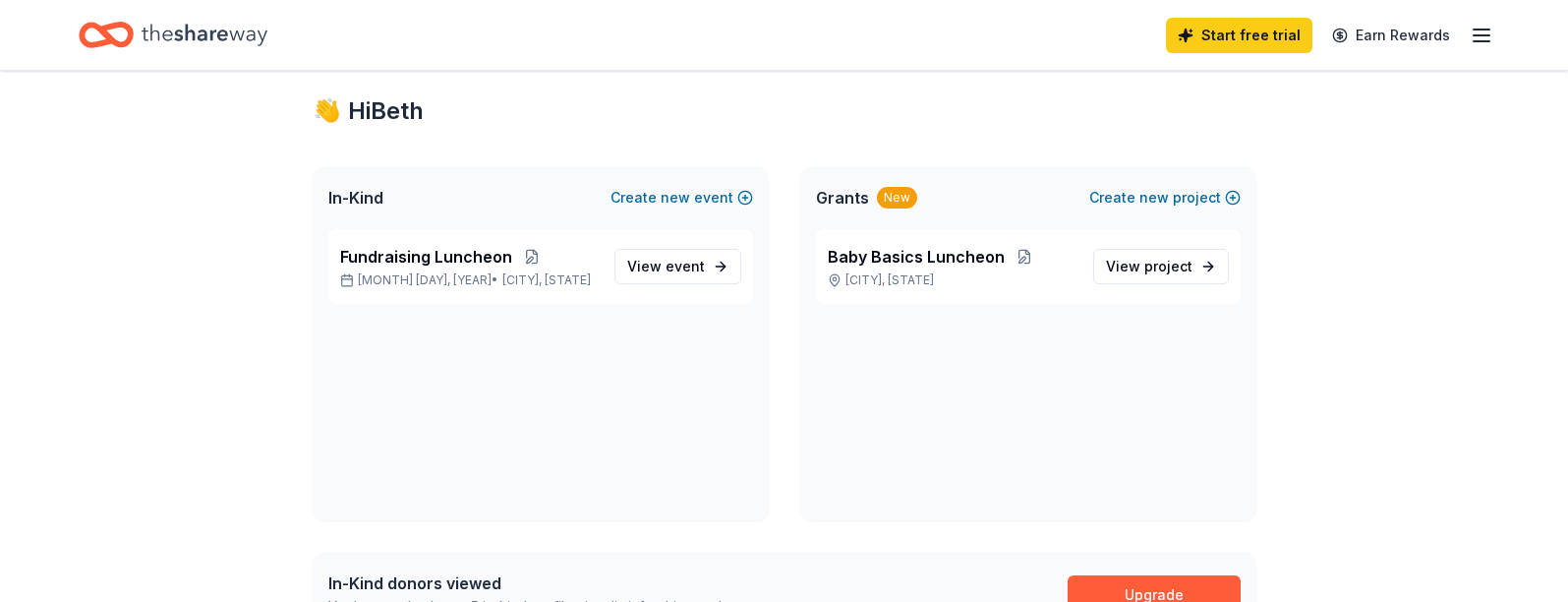 click on "New" at bounding box center (897, 198) 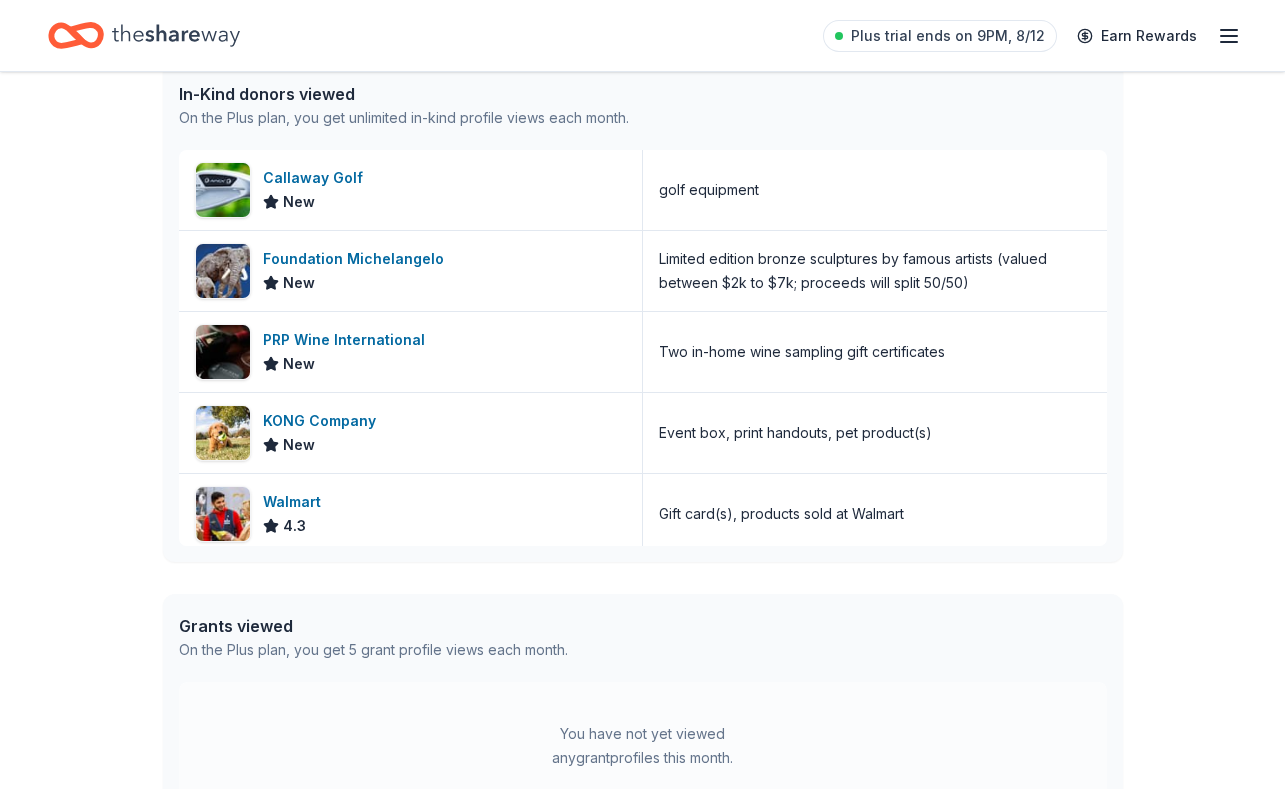 scroll, scrollTop: 546, scrollLeft: 0, axis: vertical 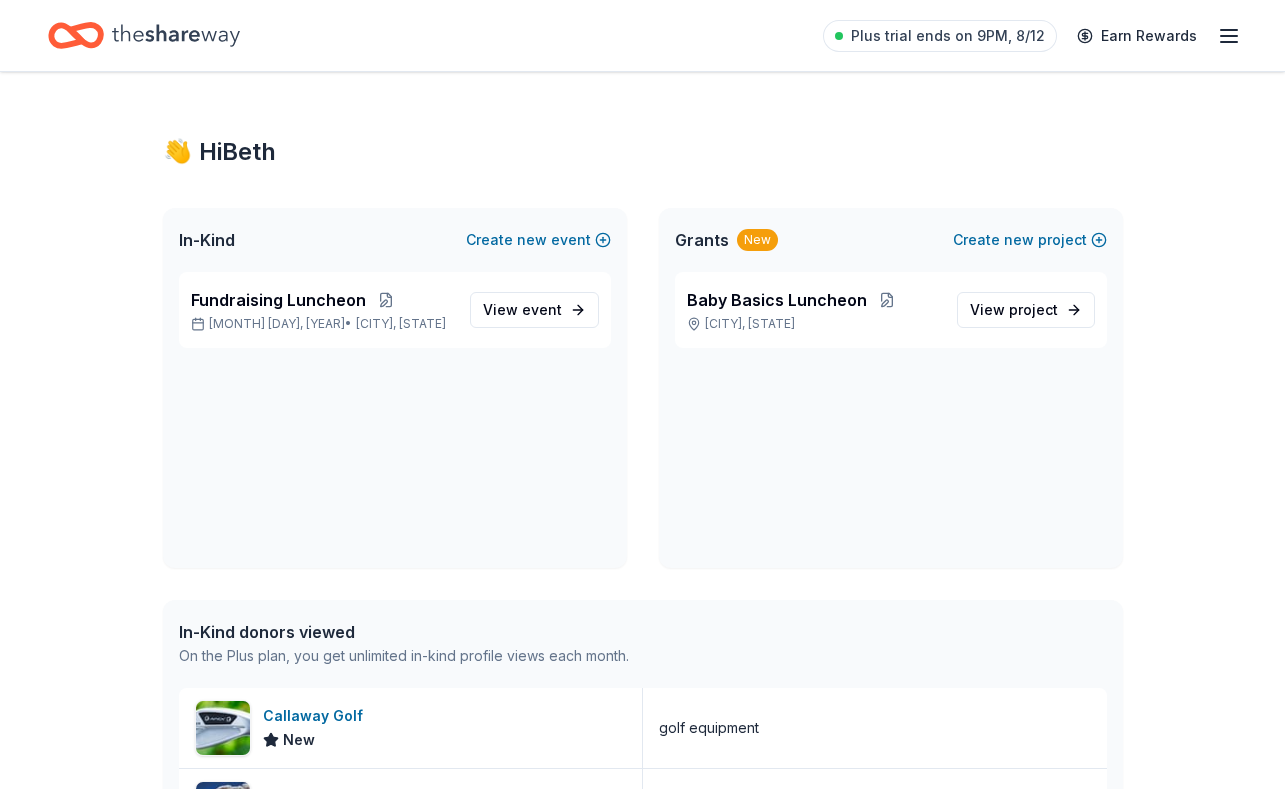 click 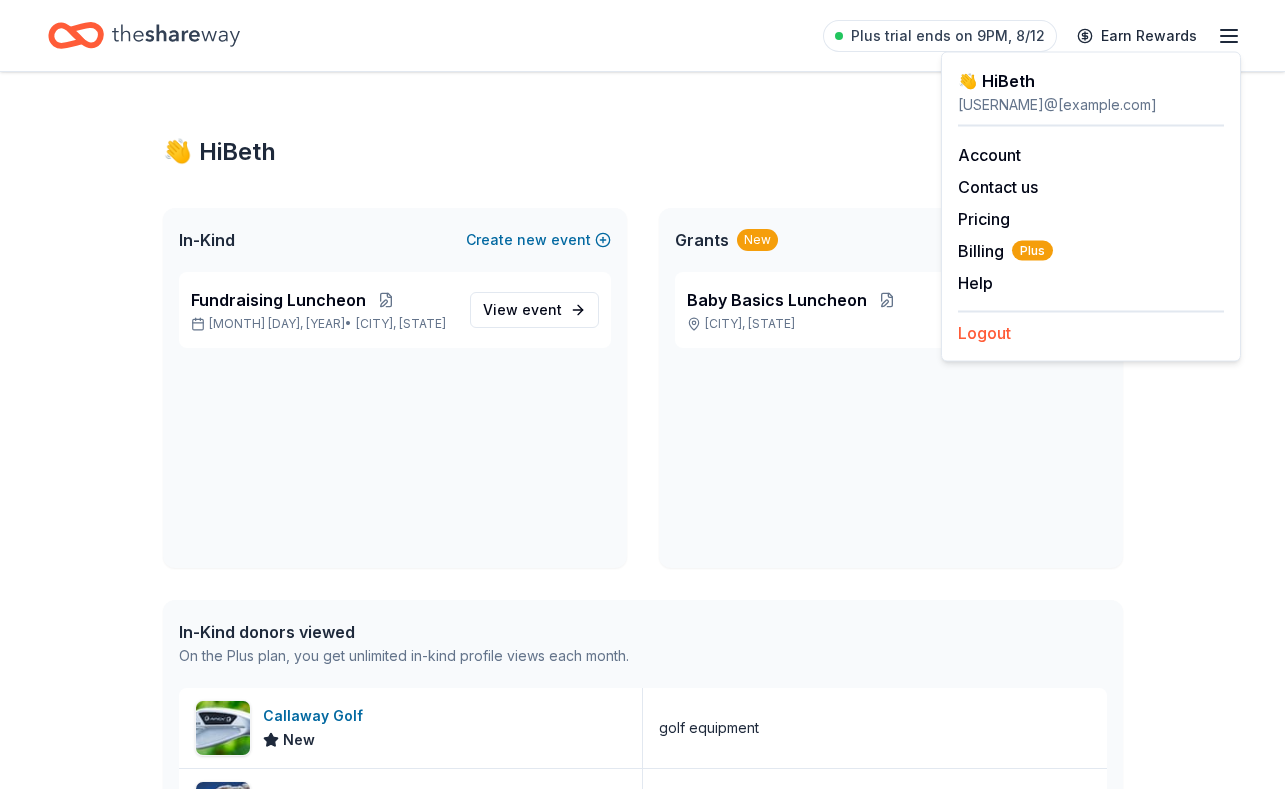 click on "Logout" at bounding box center [984, 333] 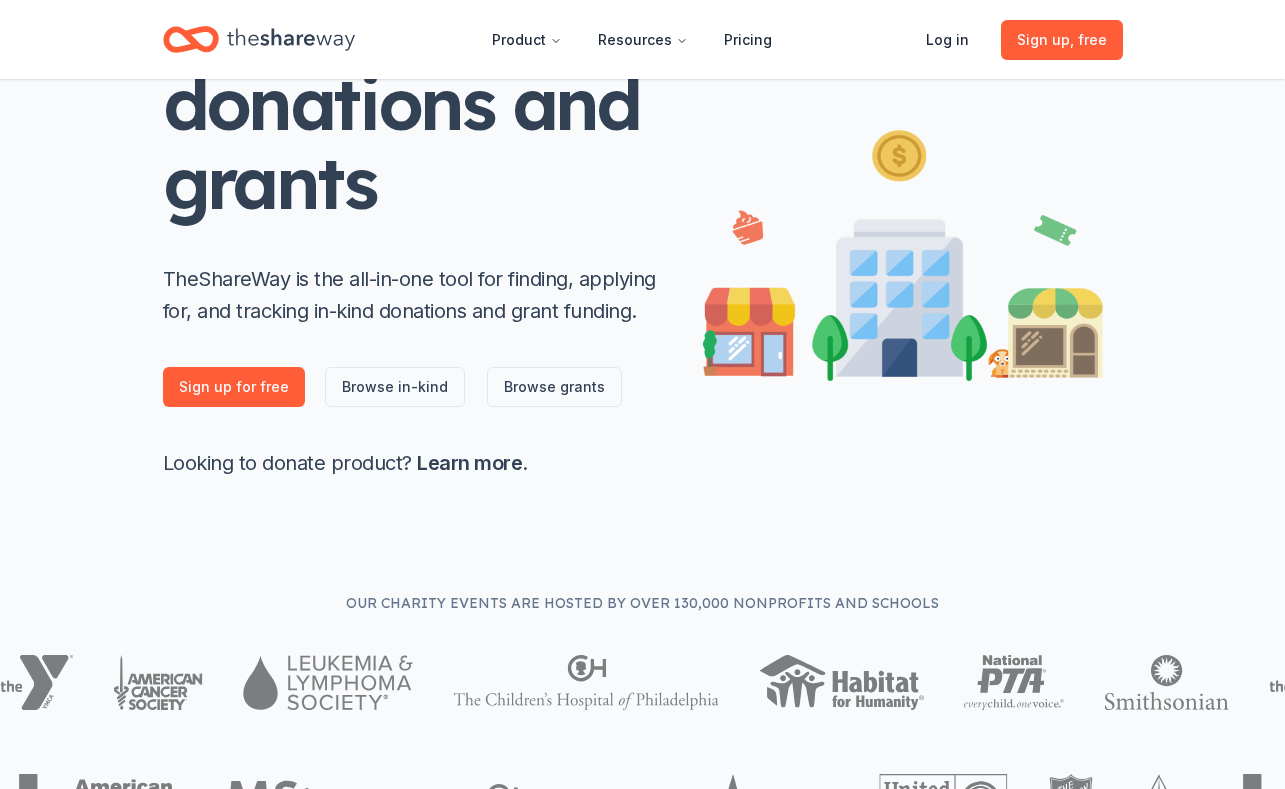 scroll, scrollTop: 0, scrollLeft: 0, axis: both 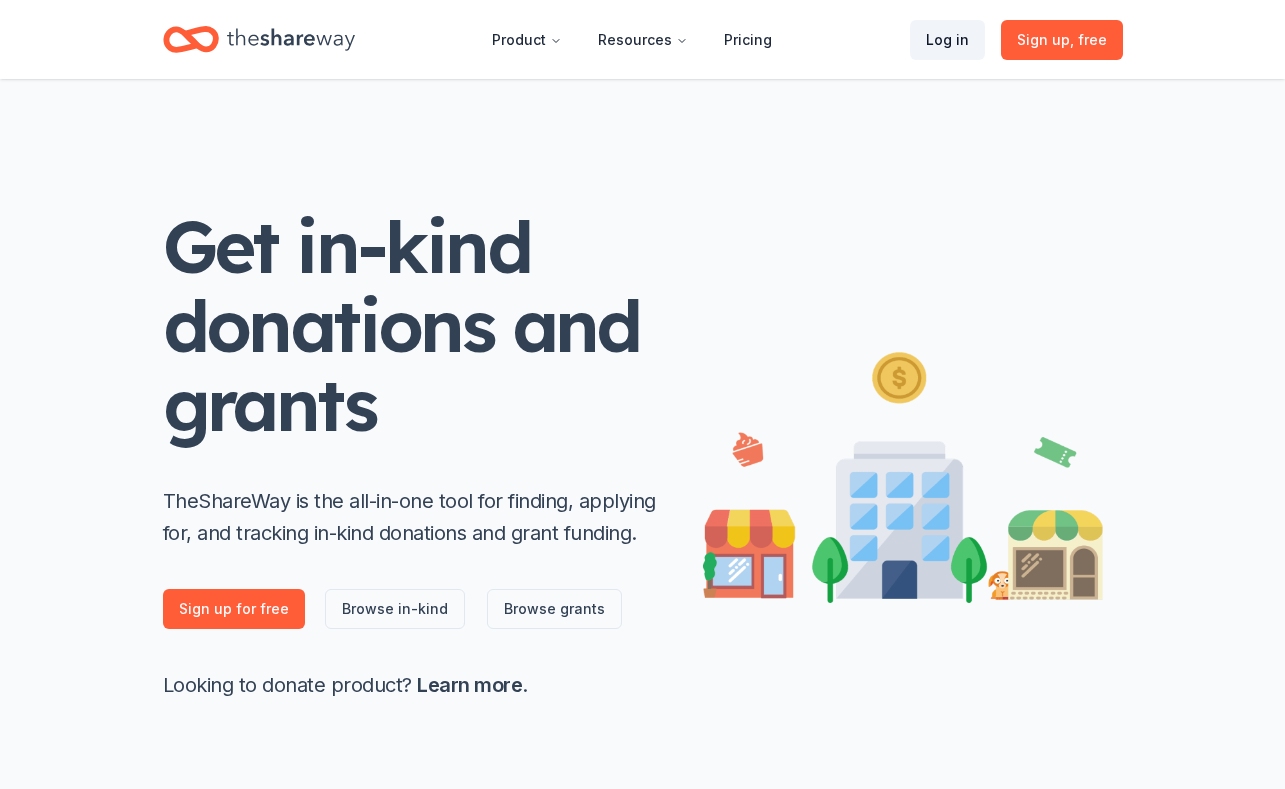 click on "Log in" at bounding box center (947, 40) 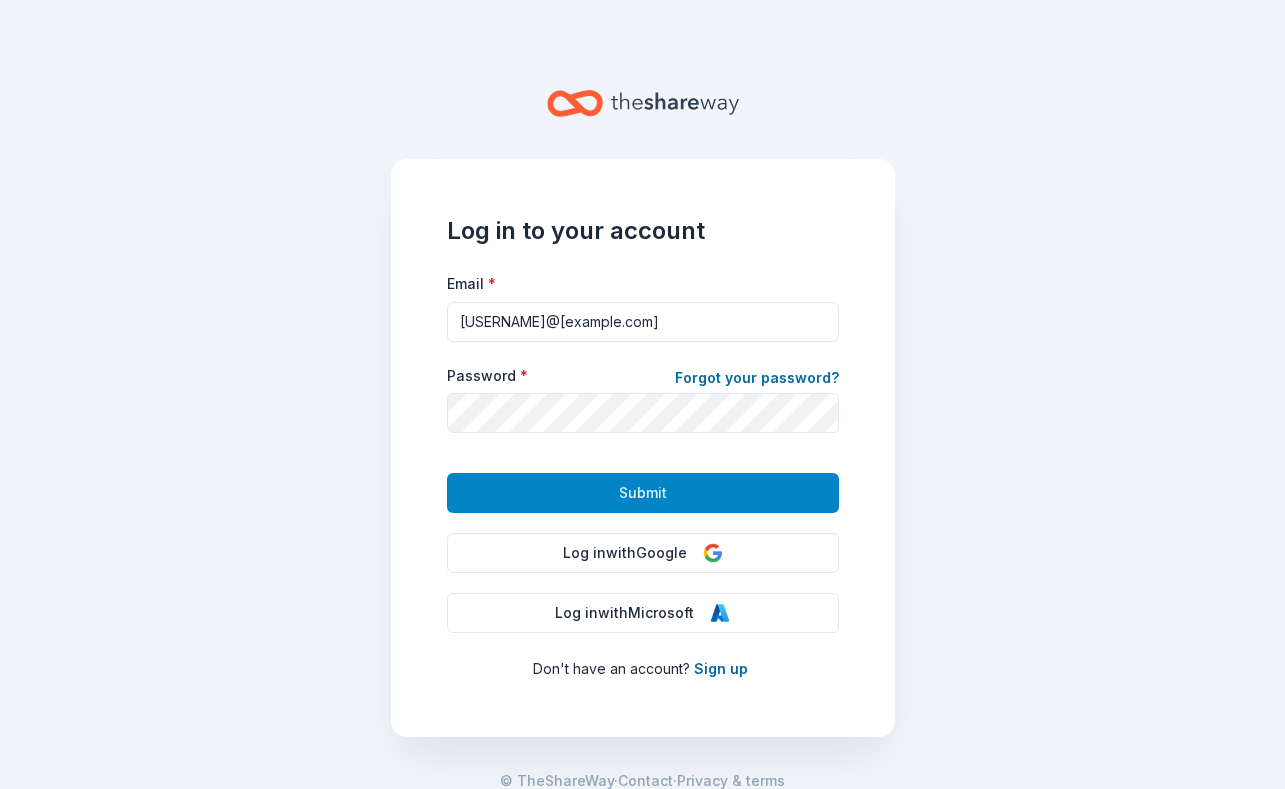 click on "Submit" at bounding box center [643, 493] 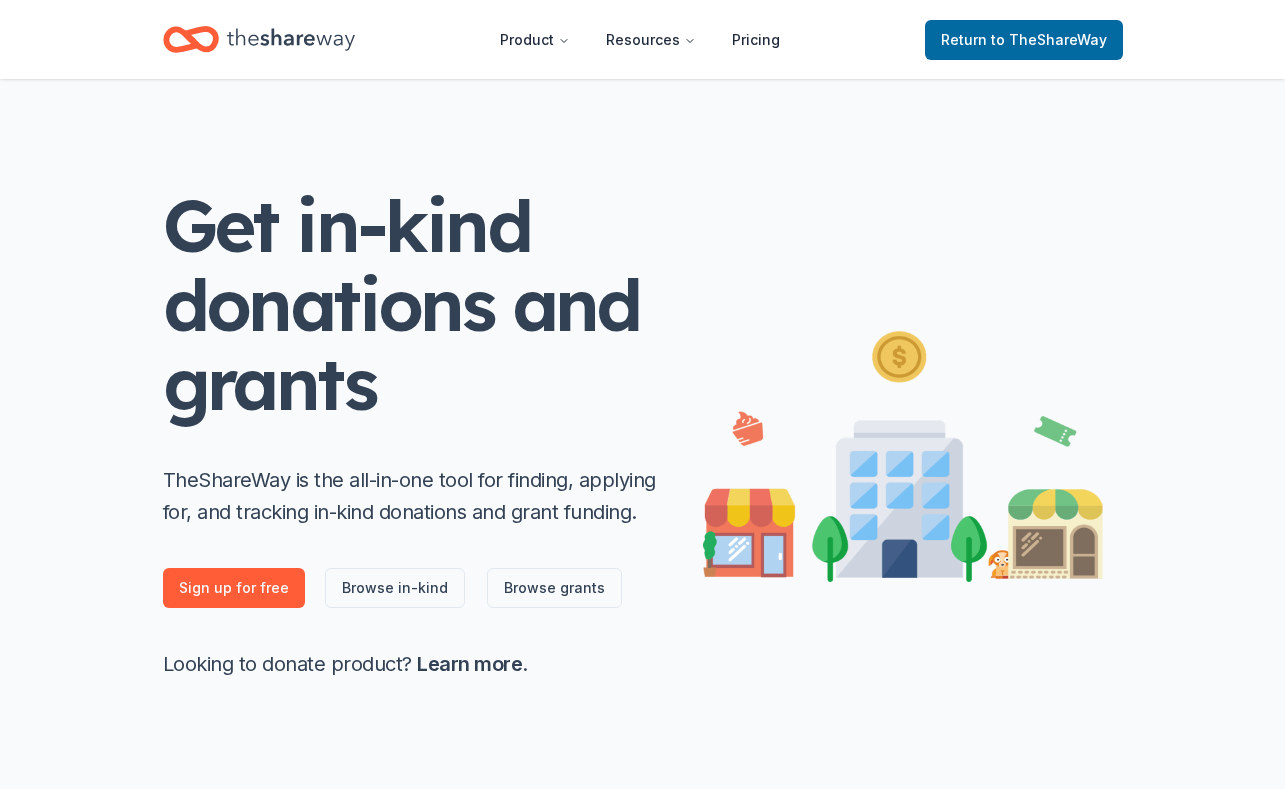 scroll, scrollTop: 22, scrollLeft: 0, axis: vertical 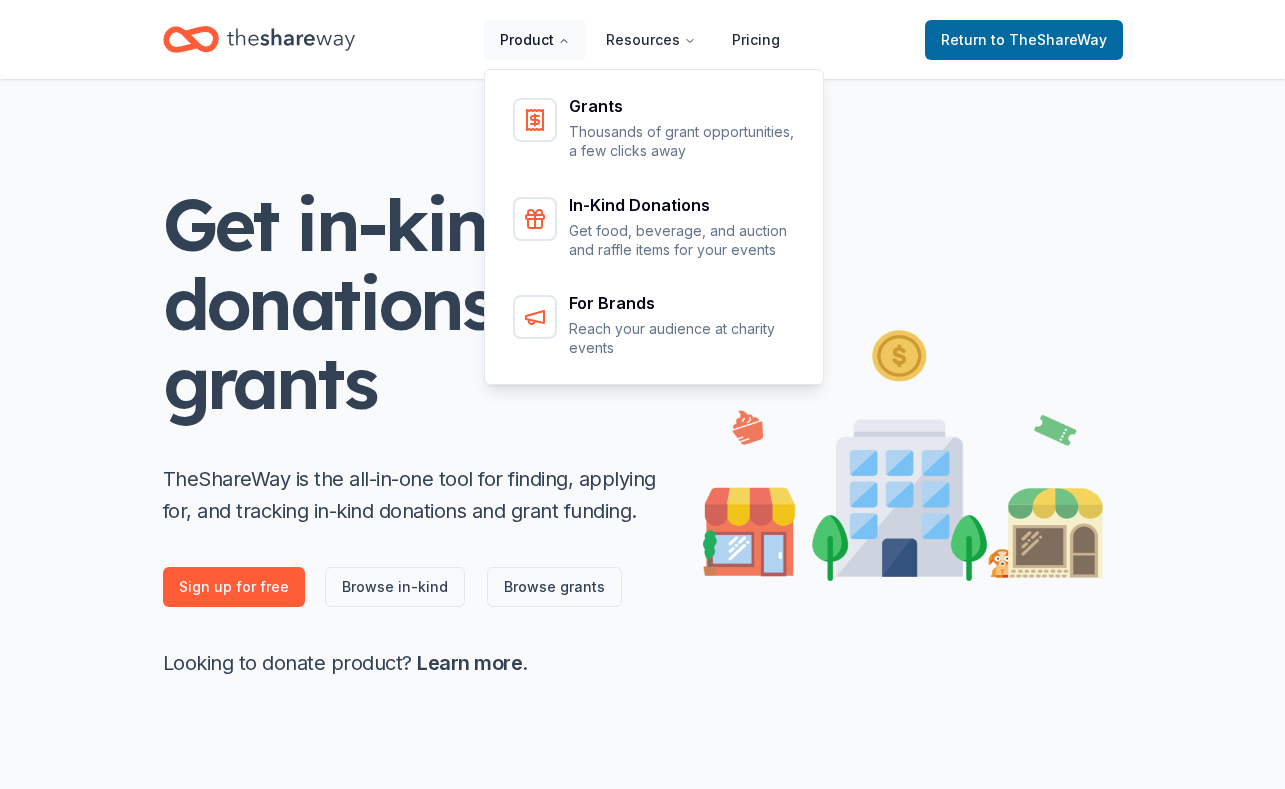 click on "Product" at bounding box center [535, 40] 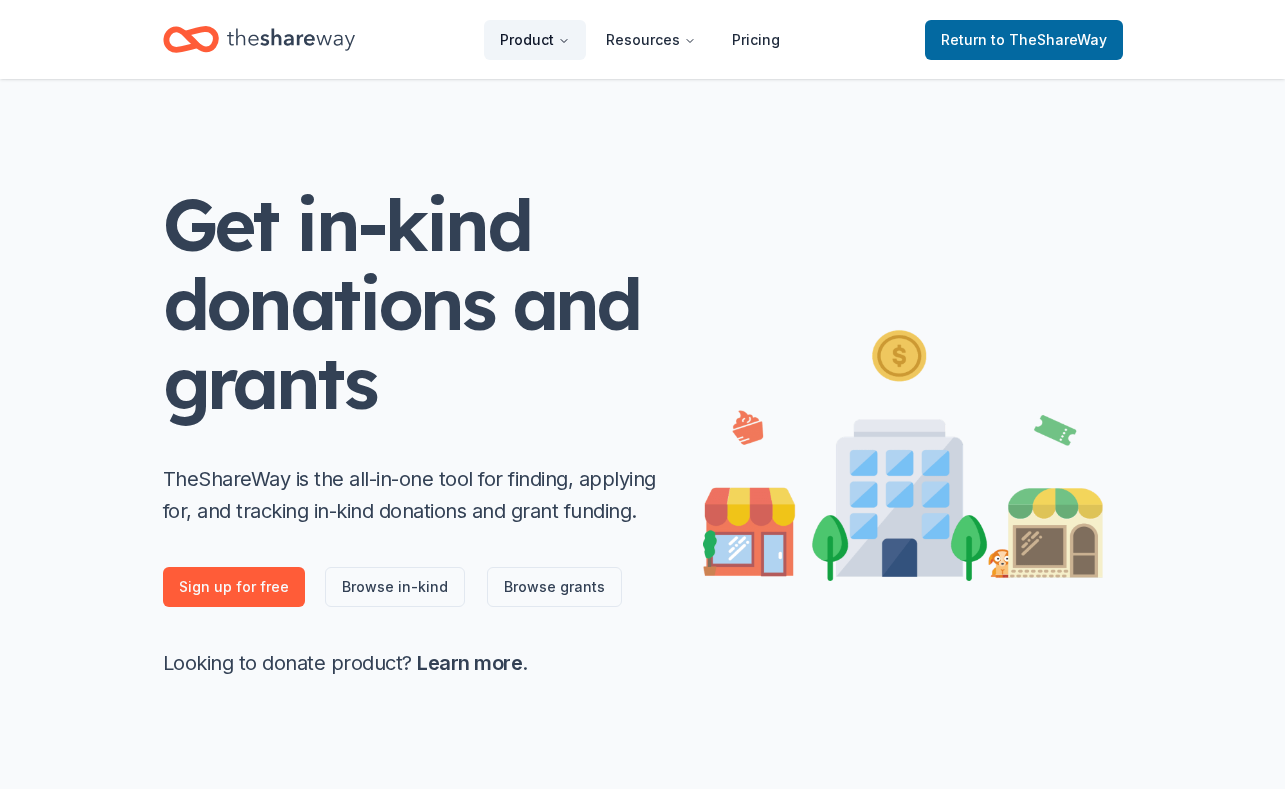click on "Product" at bounding box center (535, 40) 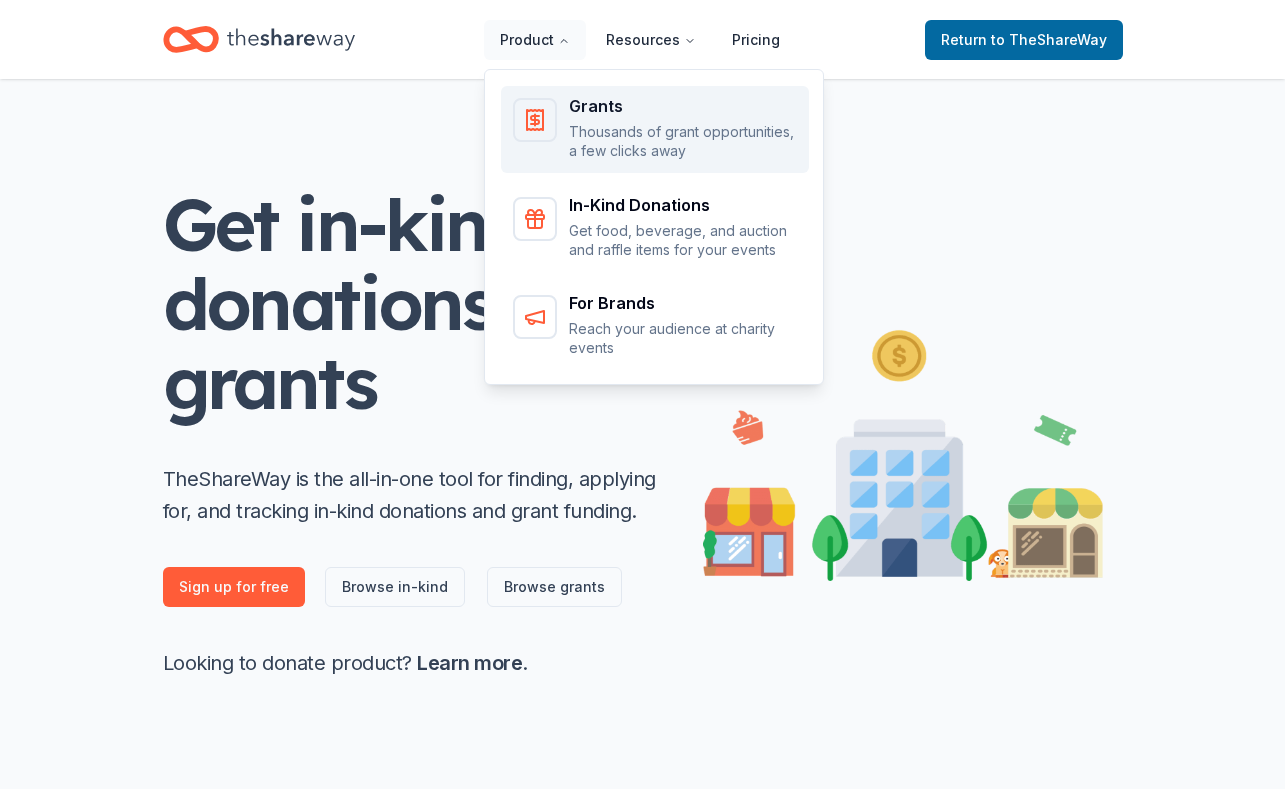 click on "Grants" at bounding box center (683, 106) 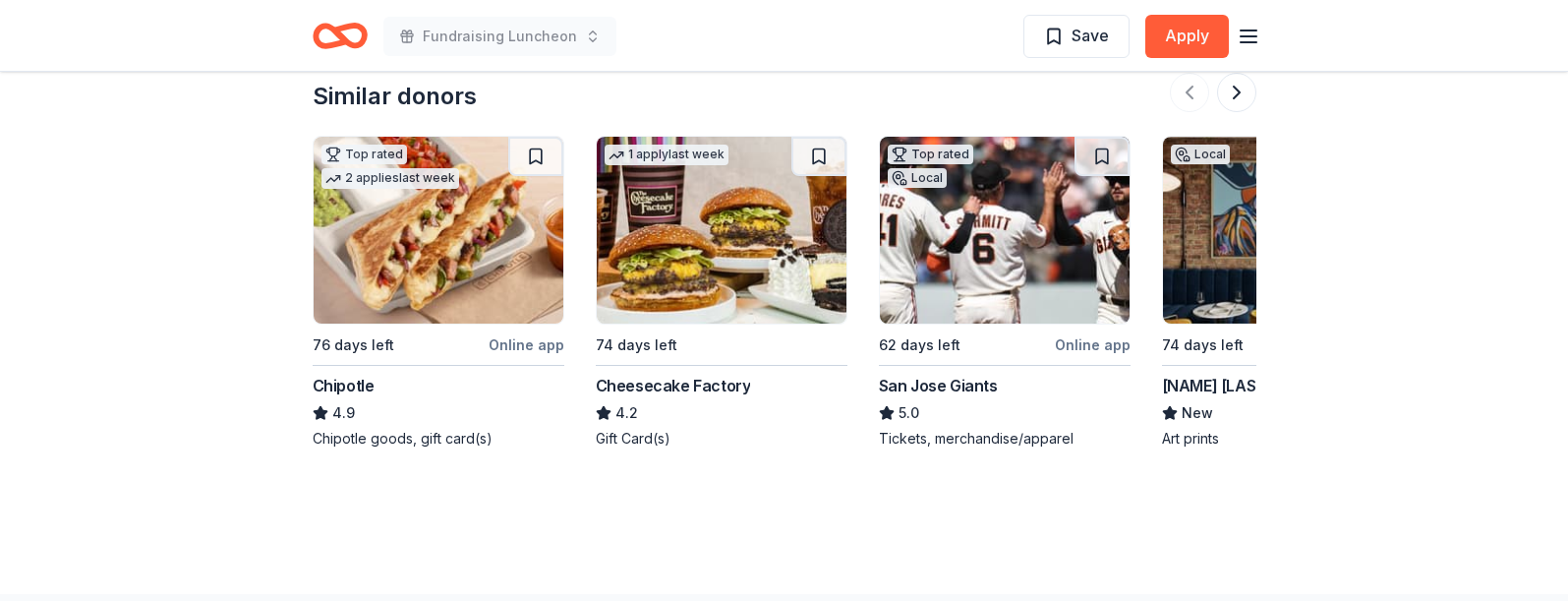 scroll, scrollTop: 2303, scrollLeft: 0, axis: vertical 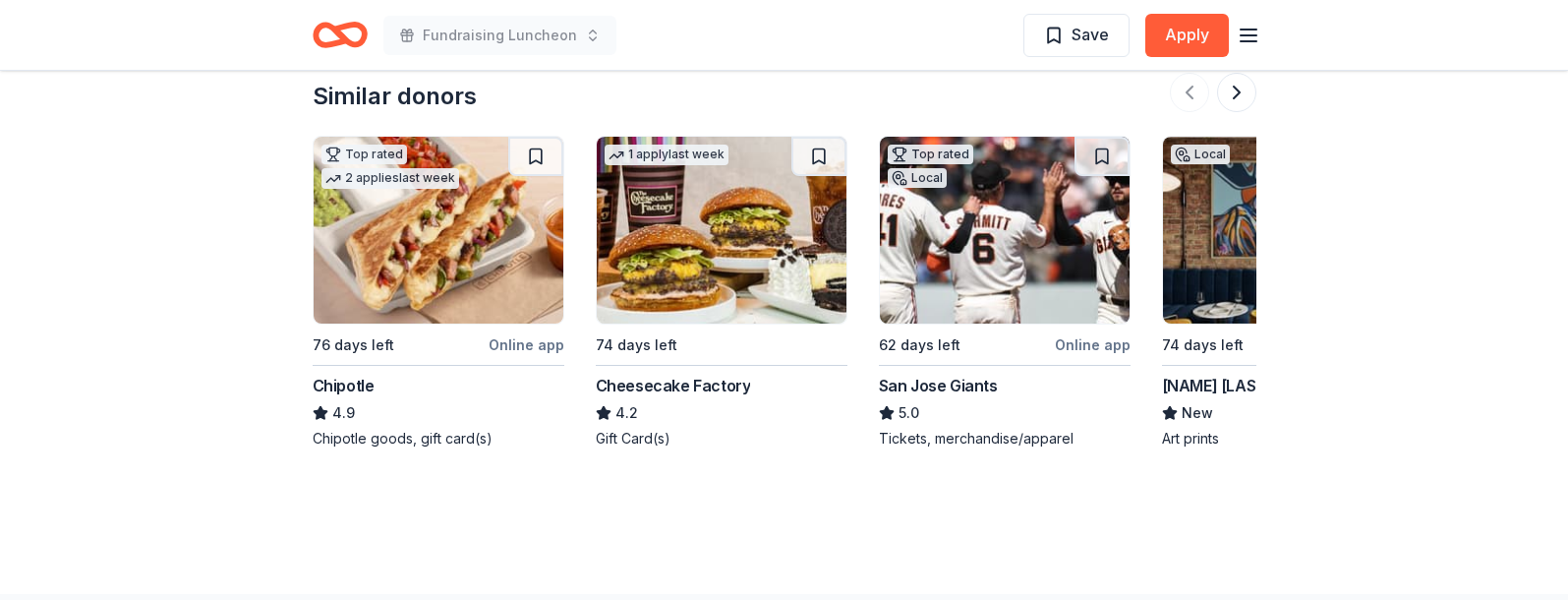 click at bounding box center (438, 230) 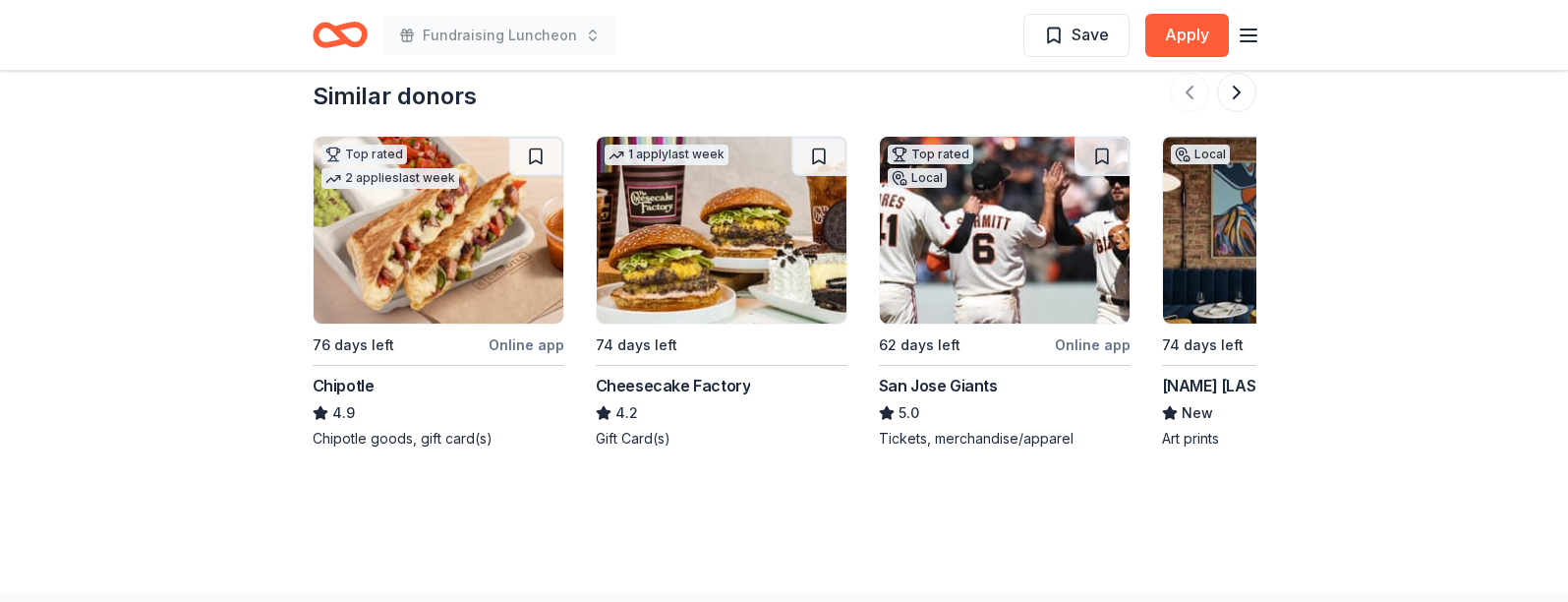 click on "Cheesecake Factory" at bounding box center [673, 386] 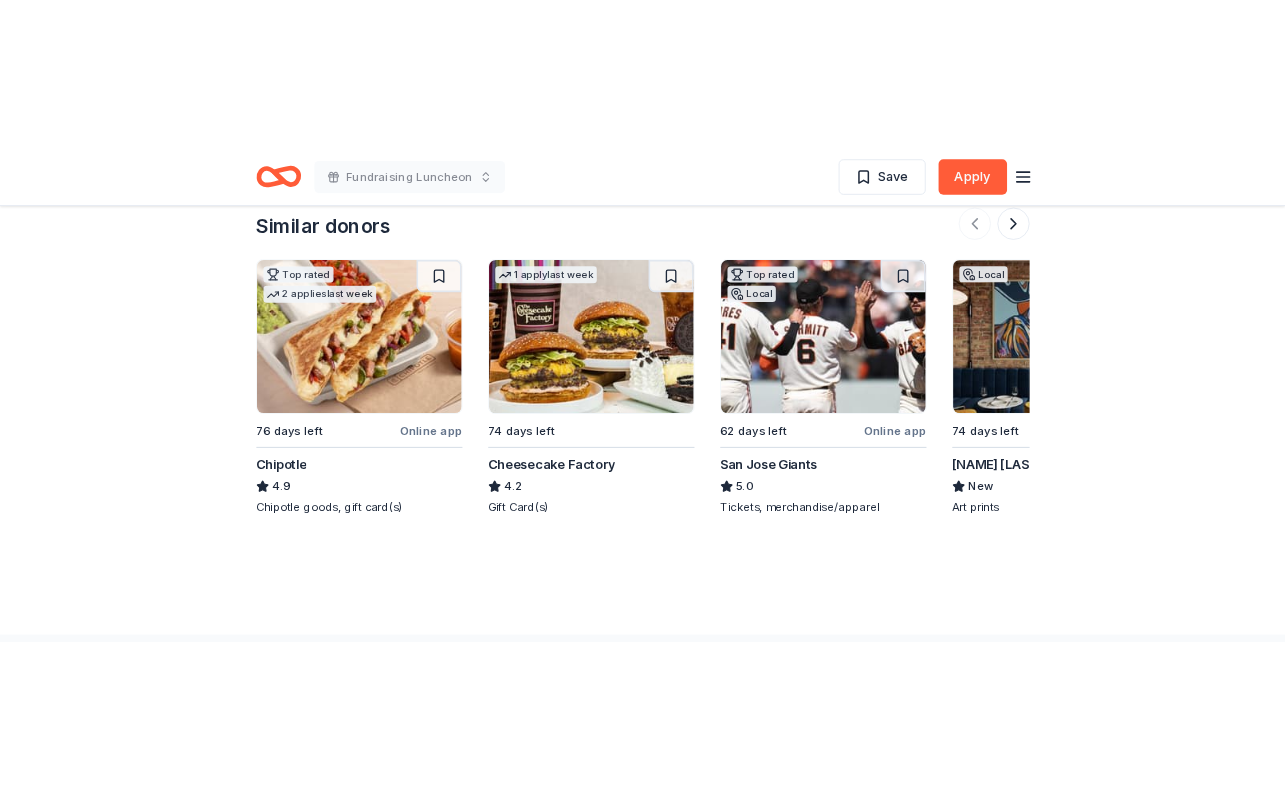 scroll, scrollTop: 2300, scrollLeft: 0, axis: vertical 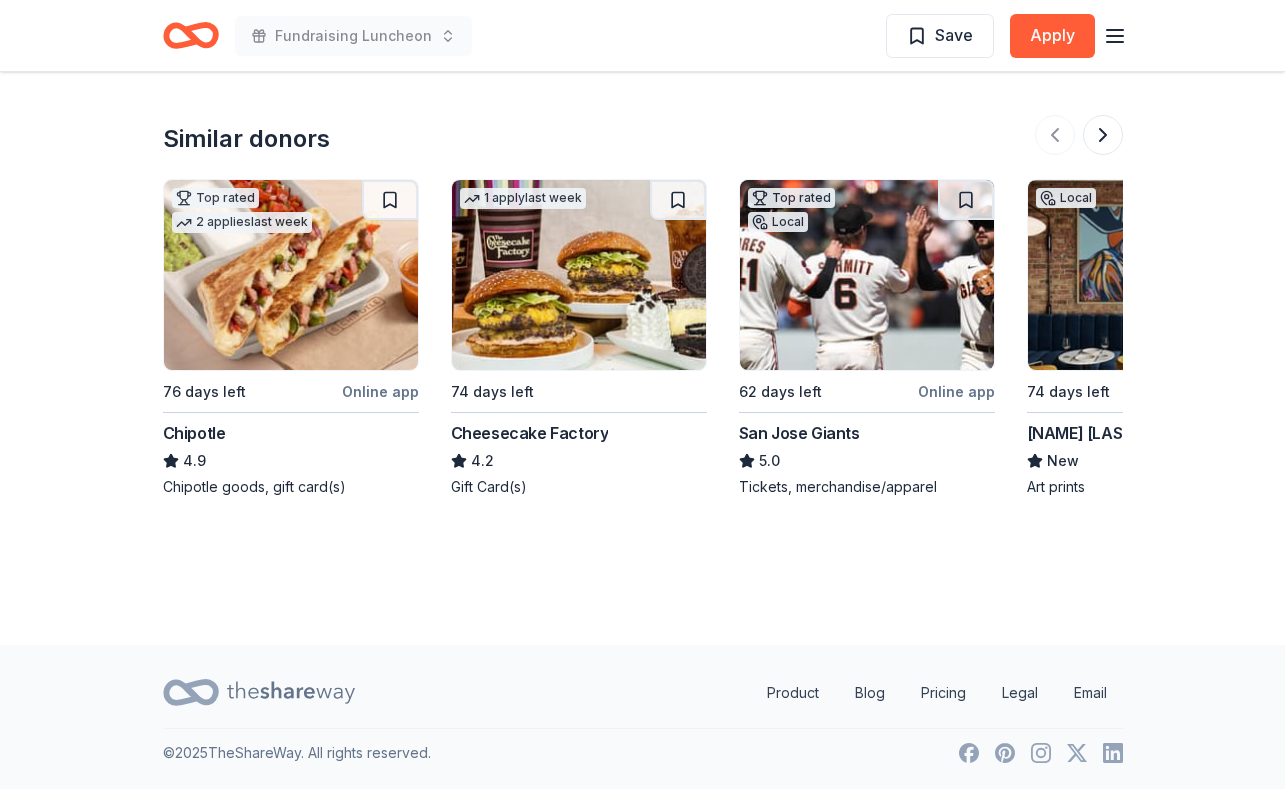 click on "Gift Card(s)" at bounding box center [579, 487] 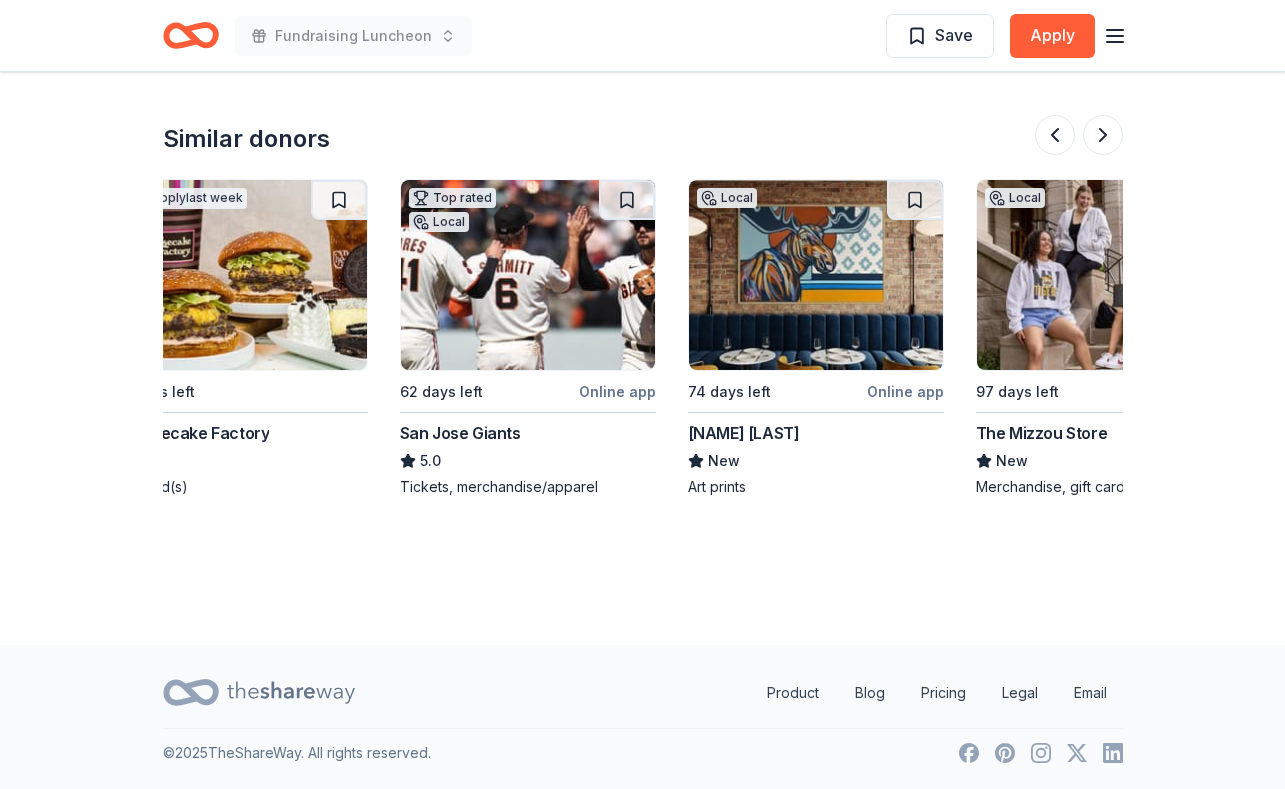scroll, scrollTop: 0, scrollLeft: 340, axis: horizontal 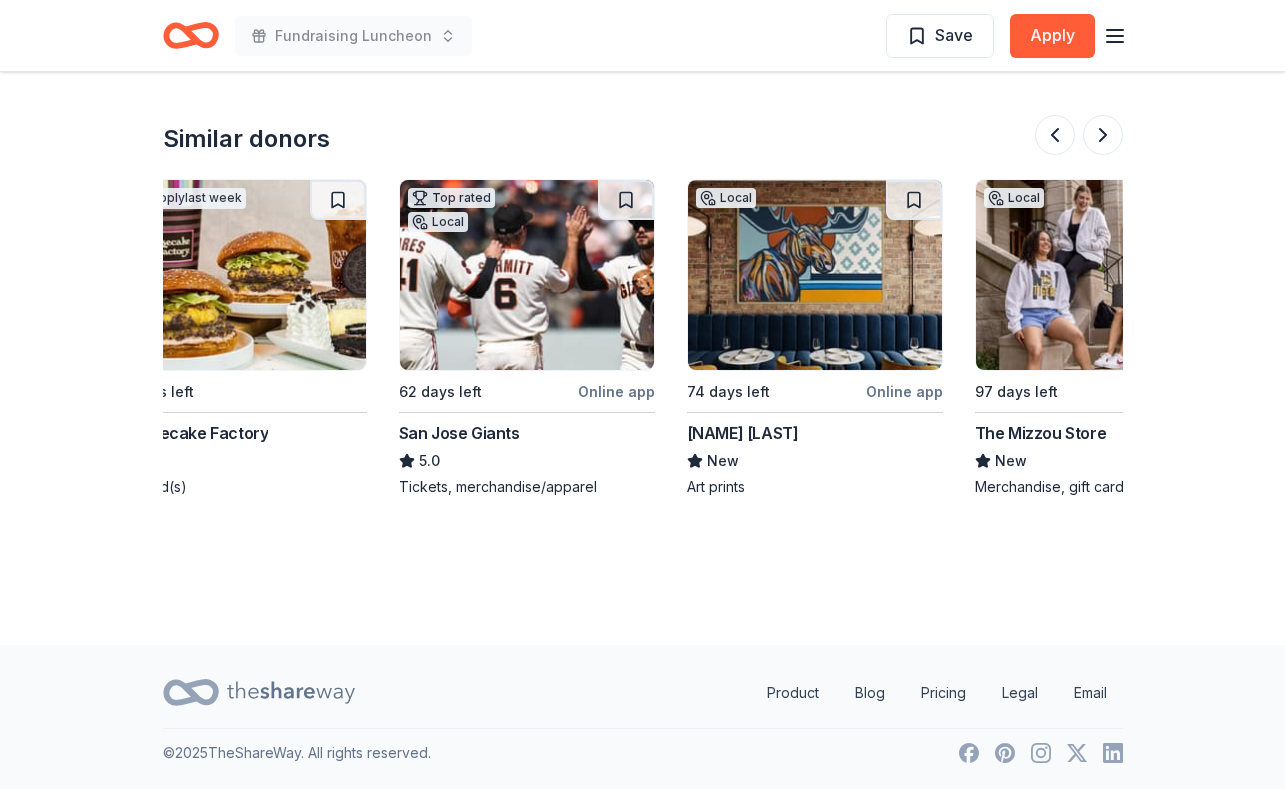 click at bounding box center [815, 275] 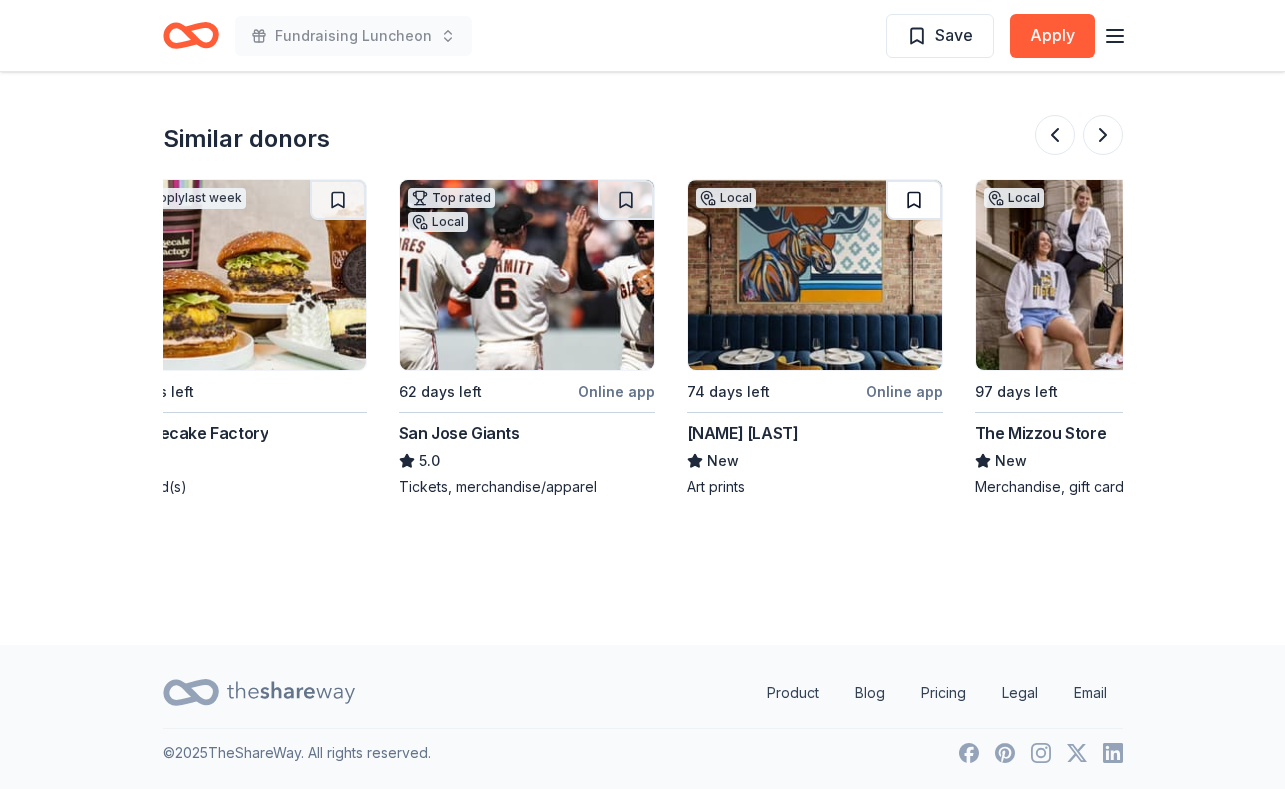 scroll, scrollTop: 2295, scrollLeft: 0, axis: vertical 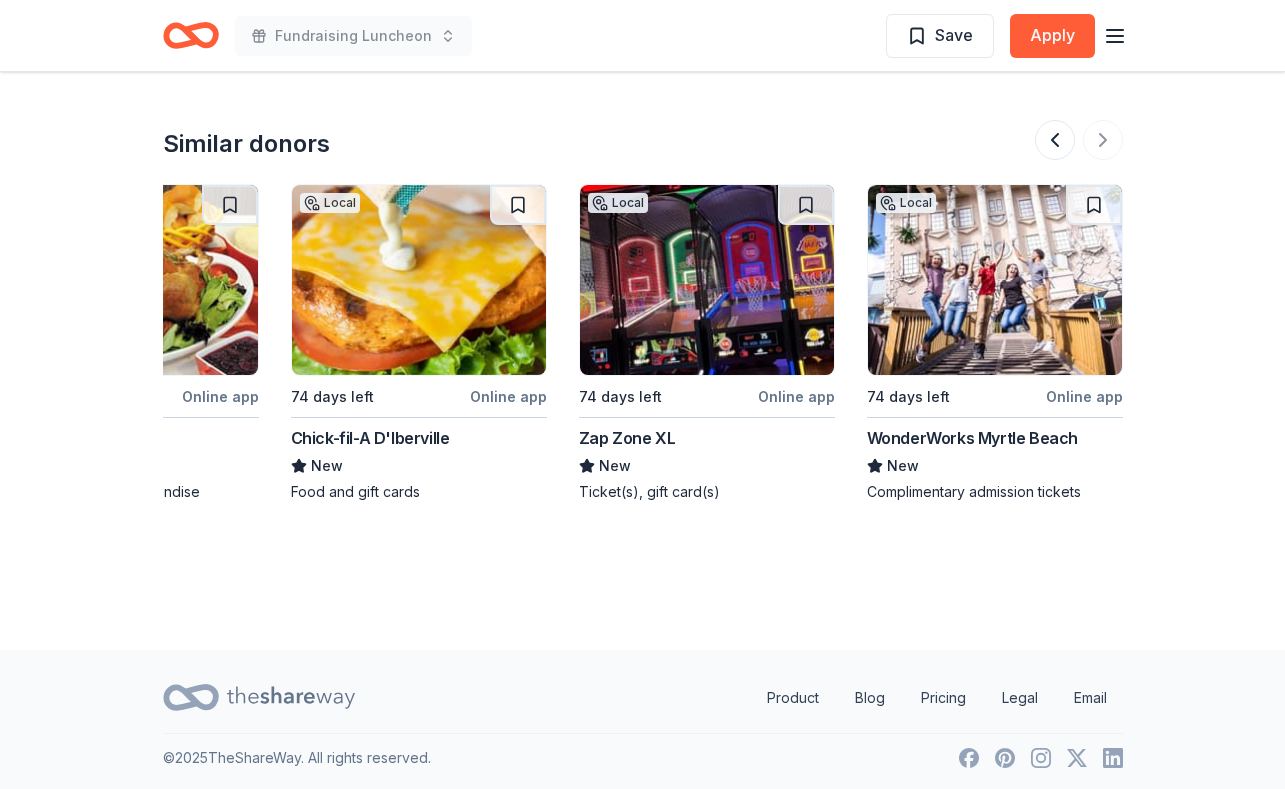 click at bounding box center (1079, 140) 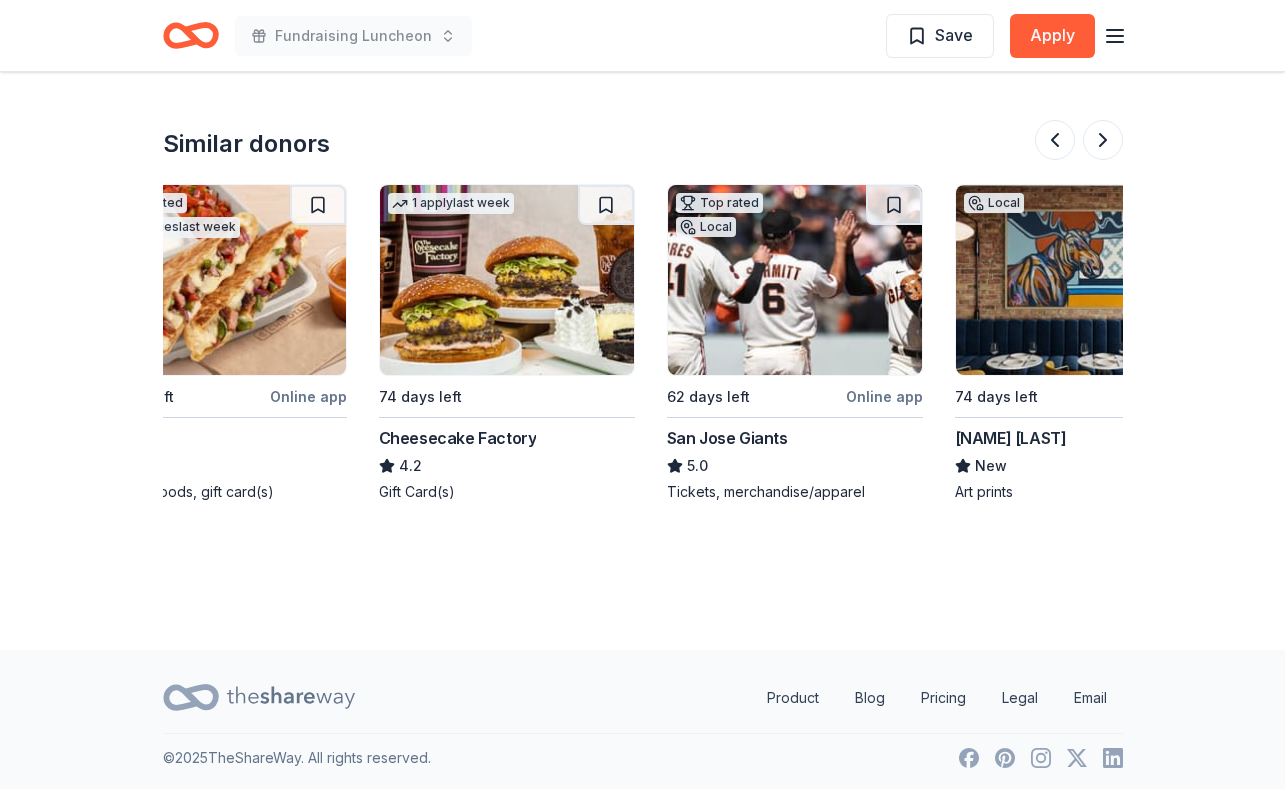 scroll, scrollTop: 0, scrollLeft: 0, axis: both 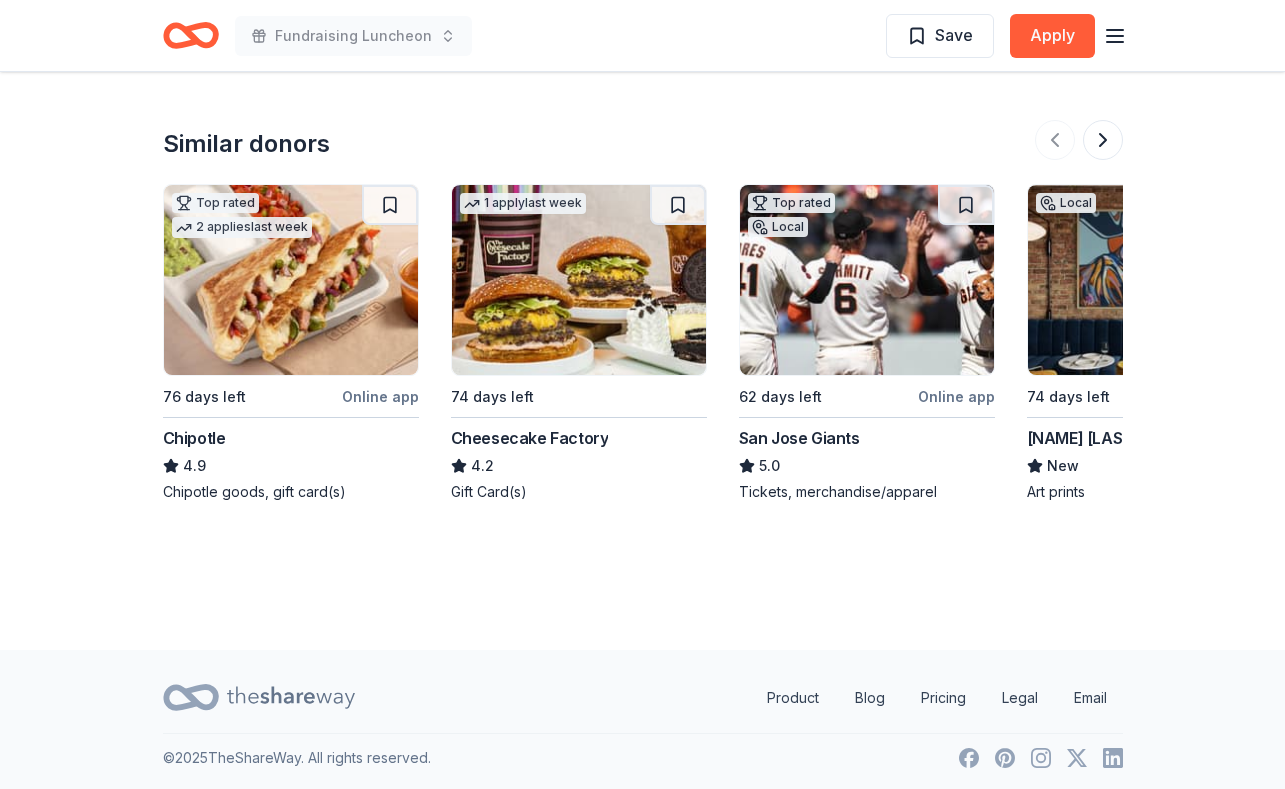 click at bounding box center (291, 280) 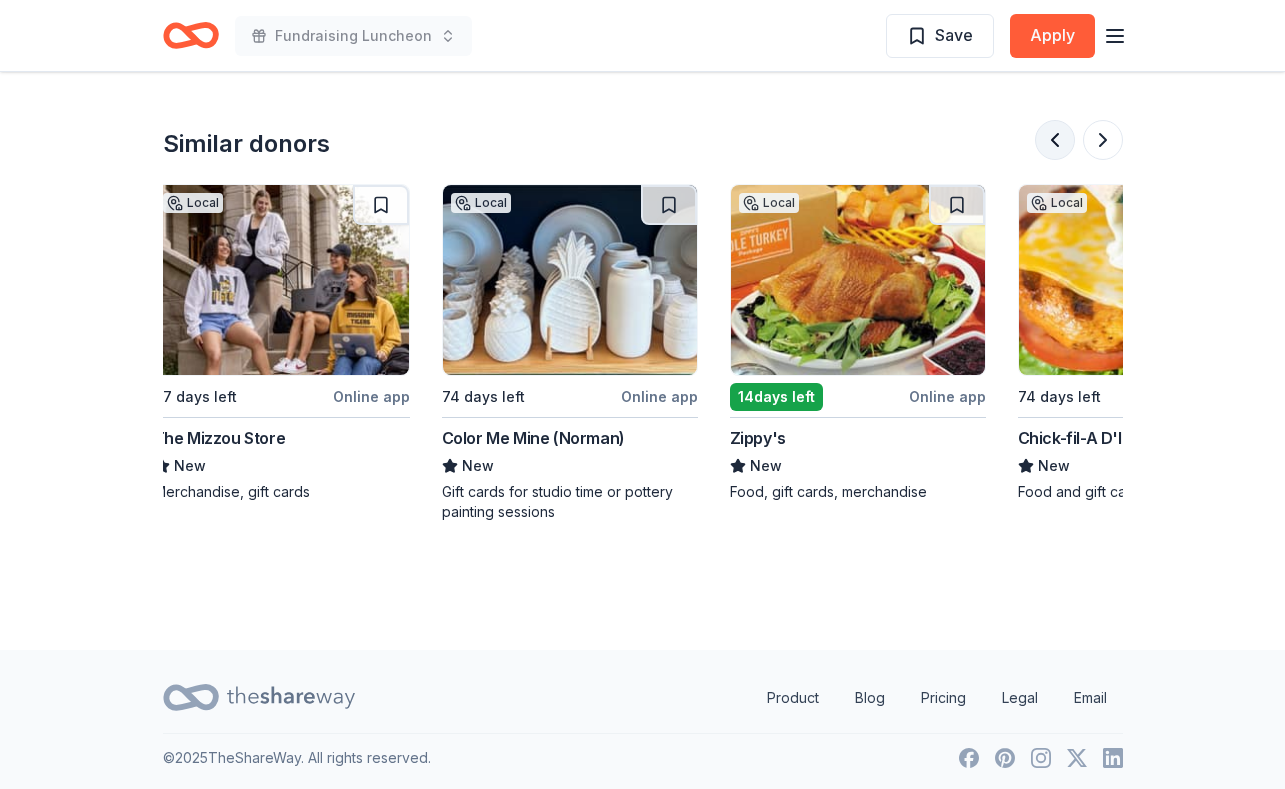 scroll, scrollTop: 0, scrollLeft: 1172, axis: horizontal 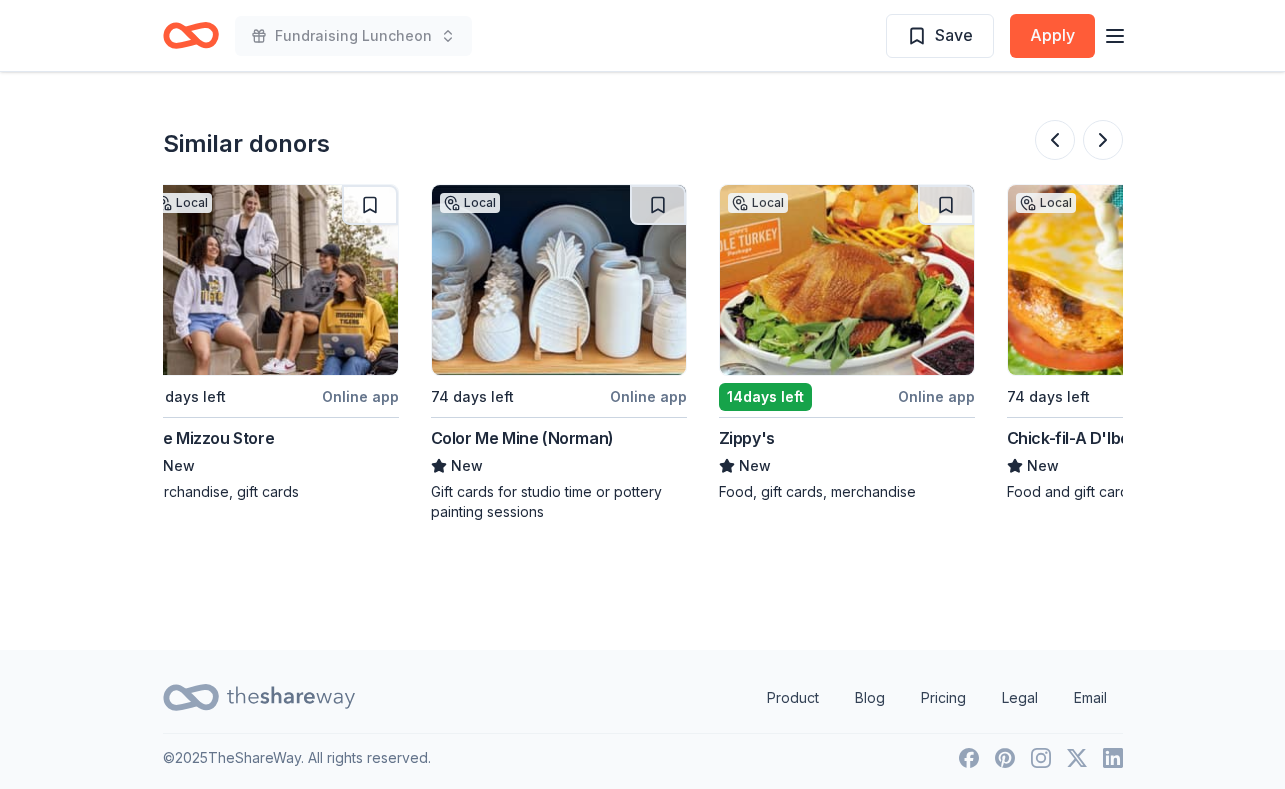 click 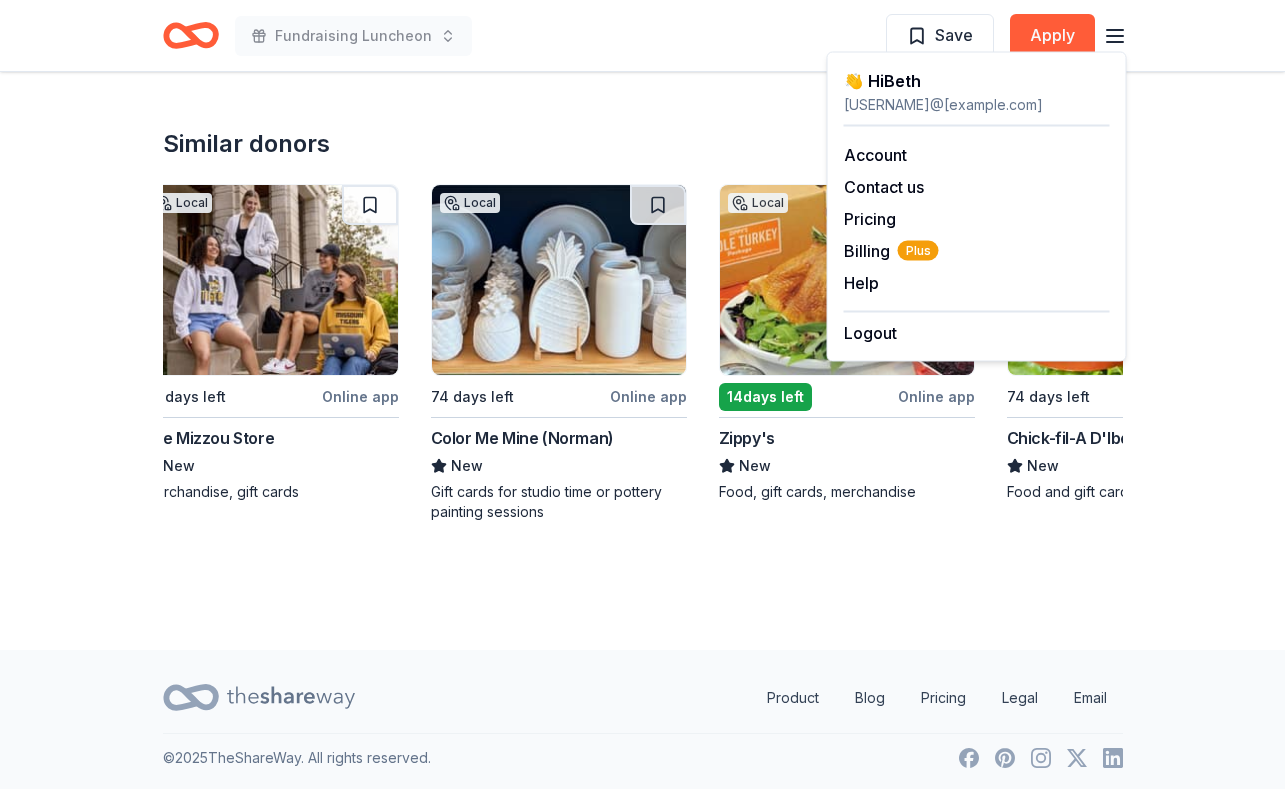 click on "Similar donors Top rated 2   applies  last week 76 days left Online app Chipotle 4.9 Chipotle goods, gift card(s) 1   apply  last week 74 days left Cheesecake Factory 4.2 Gift Card(s)  Top rated Local 62 days left Online app San Jose Giants 5.0 Tickets, merchandise/apparel Local 74 days left Online app Bria Hammock New Art prints Local 97 days left Online app The Mizzou Store New Merchandise, gift cards Local 74 days left Online app Color Me Mine (Norman) New Gift cards for studio time or pottery painting sessions Local 14  days left Online app Zippy's New Food, gift cards, merchandise Local 74 days left Online app Chick-fil-A D'Iberville New Food and gift cards Local 74 days left Online app Zap Zone XL New Ticket(s), gift card(s) Local 74 days left Online app WonderWorks Myrtle Beach New Complimentary admission tickets" at bounding box center (643, 292) 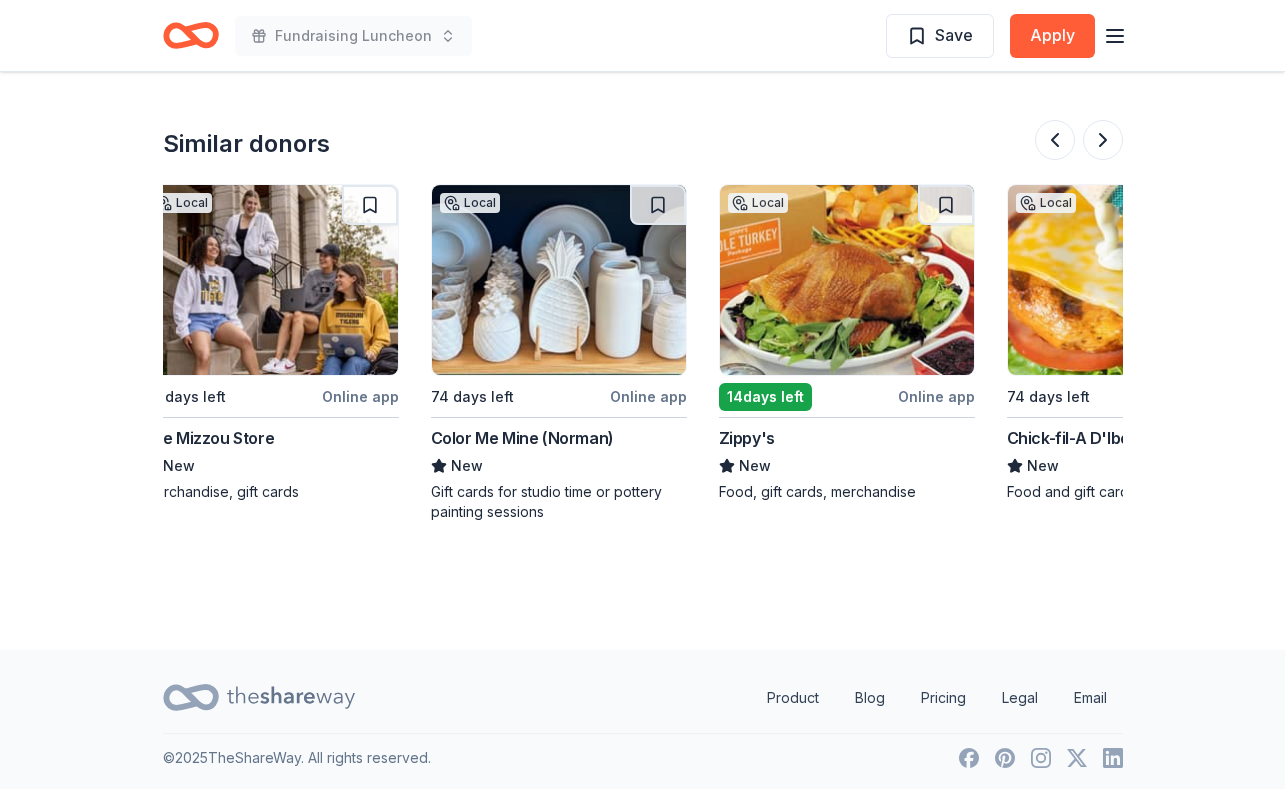 scroll, scrollTop: 2300, scrollLeft: 0, axis: vertical 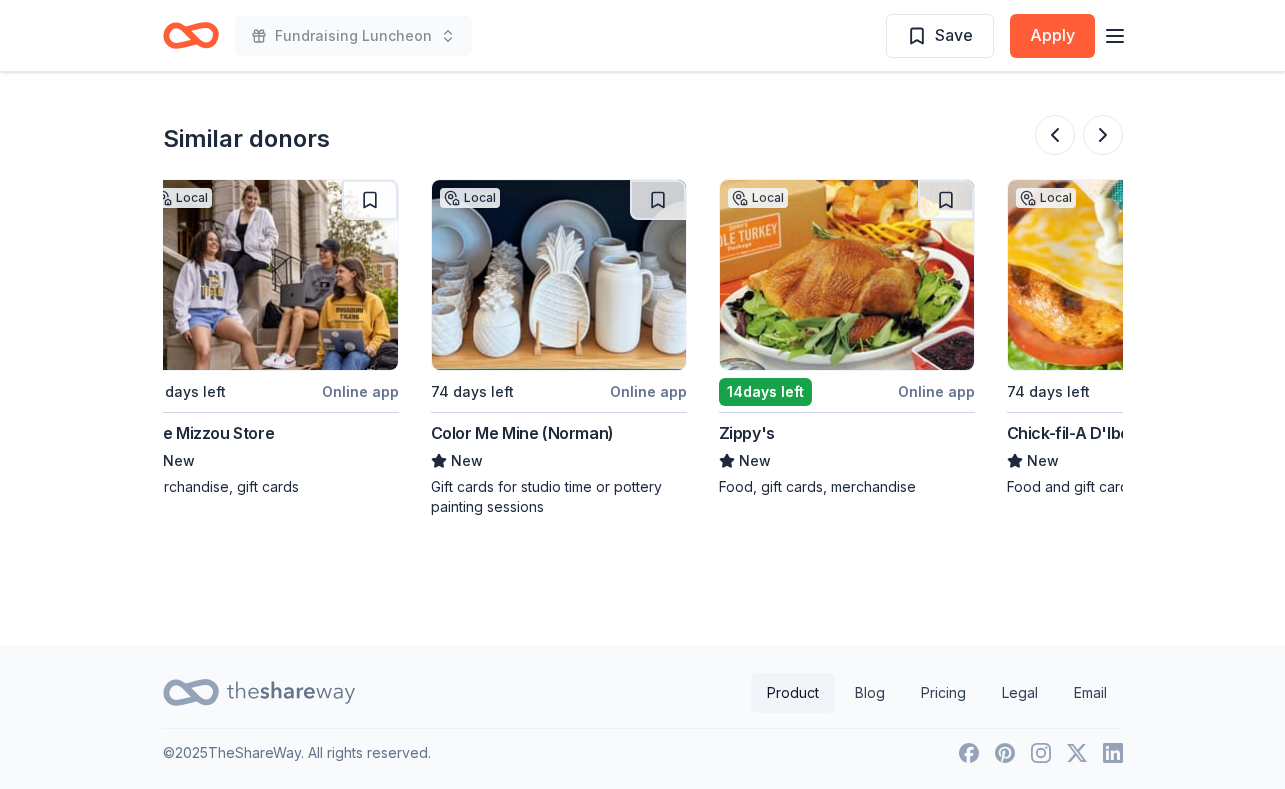 click on "Product" at bounding box center [793, 693] 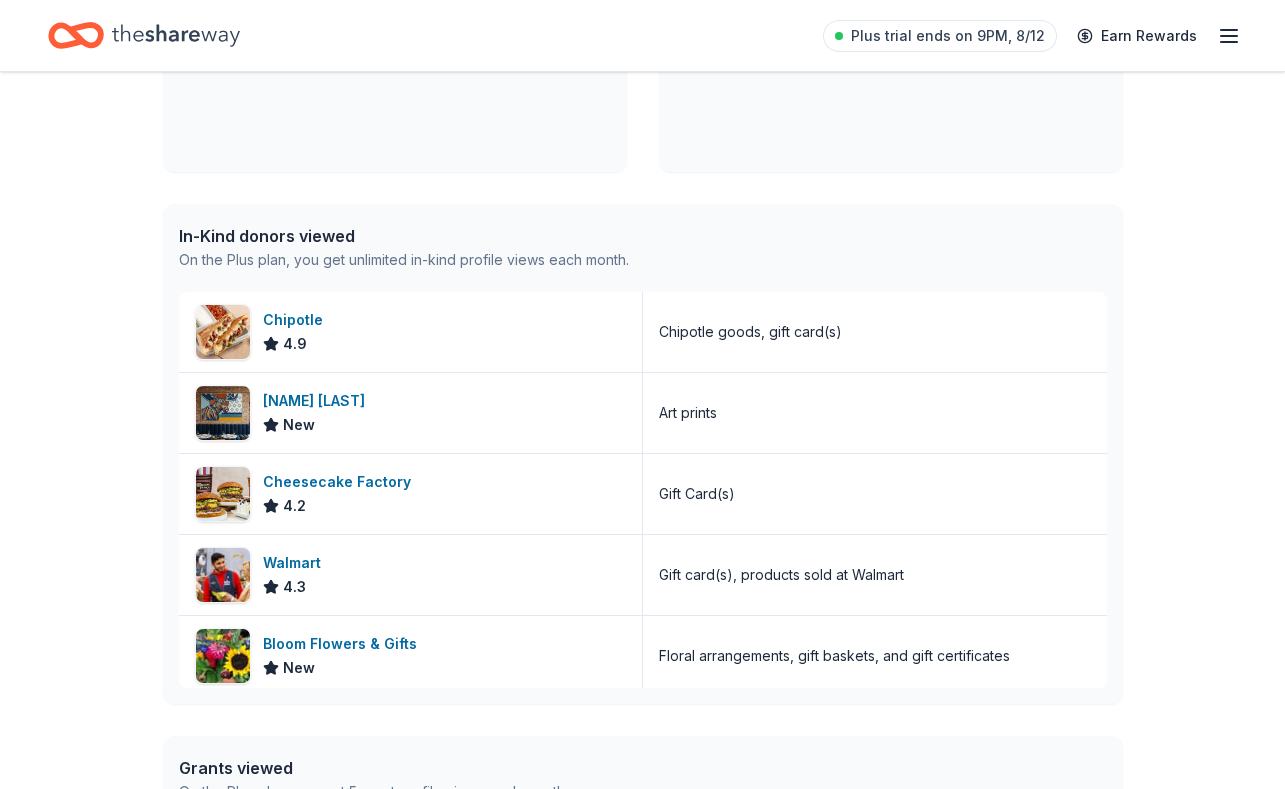 scroll, scrollTop: 411, scrollLeft: 0, axis: vertical 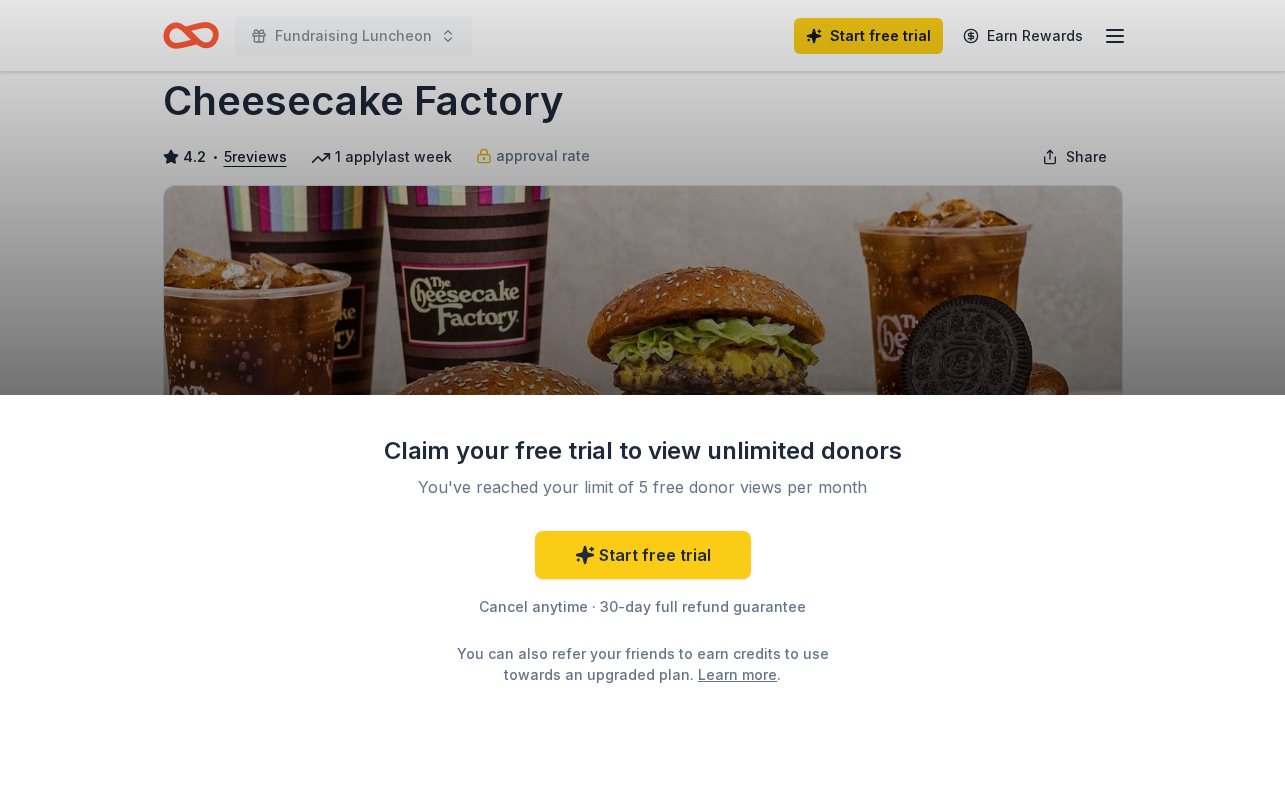 click on "Claim your free trial to view unlimited donors You've reached your limit of 5 free donor views per month Start free  trial Cancel anytime · 30-day full refund guarantee You can also refer your friends to earn credits to use towards an upgraded plan.   Learn more ." at bounding box center [642, 394] 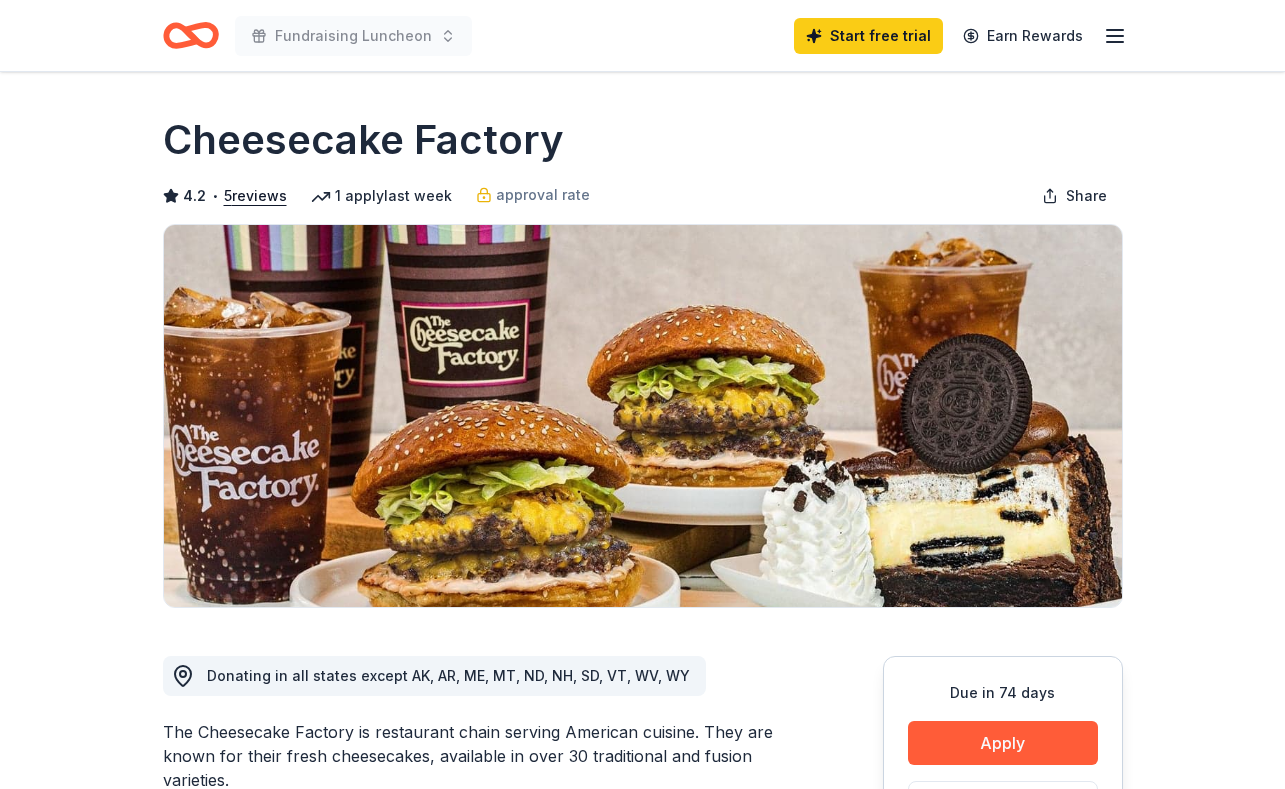 scroll, scrollTop: 25, scrollLeft: 0, axis: vertical 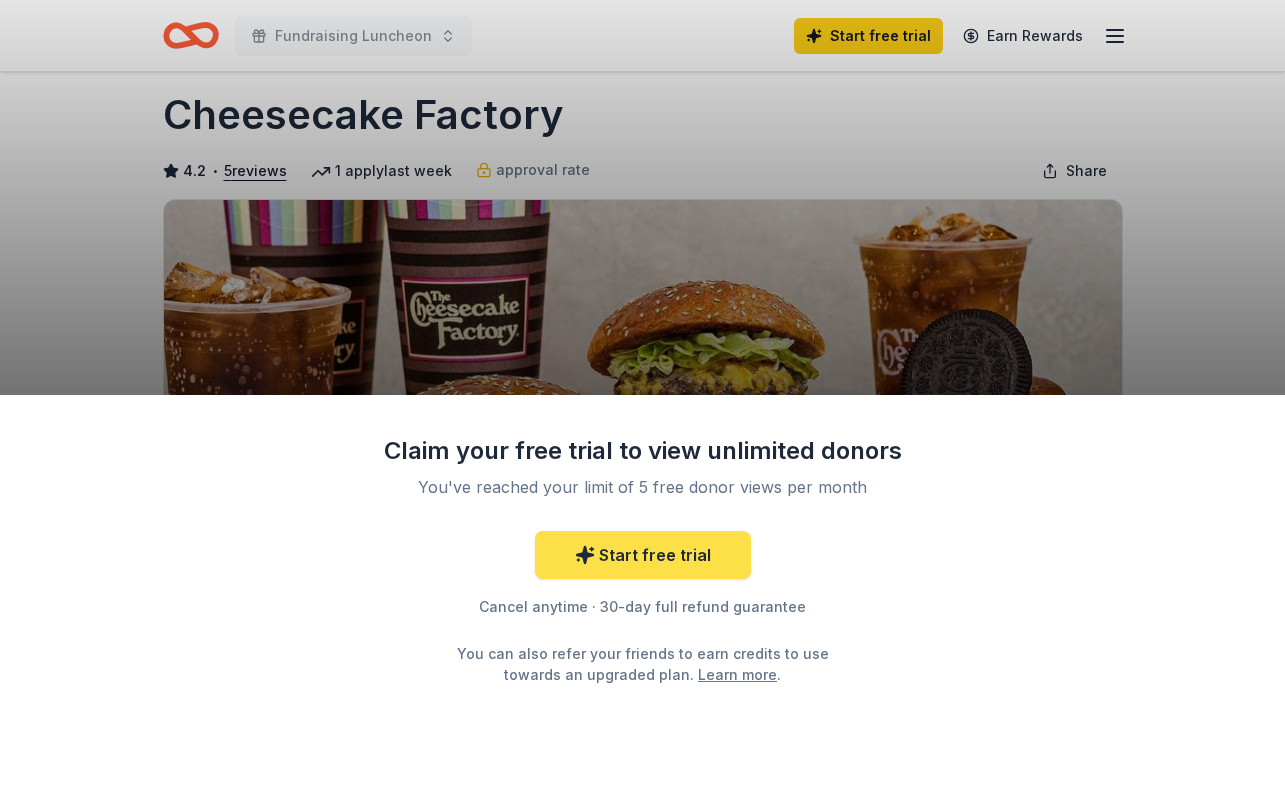 click on "Start free  trial" at bounding box center [643, 555] 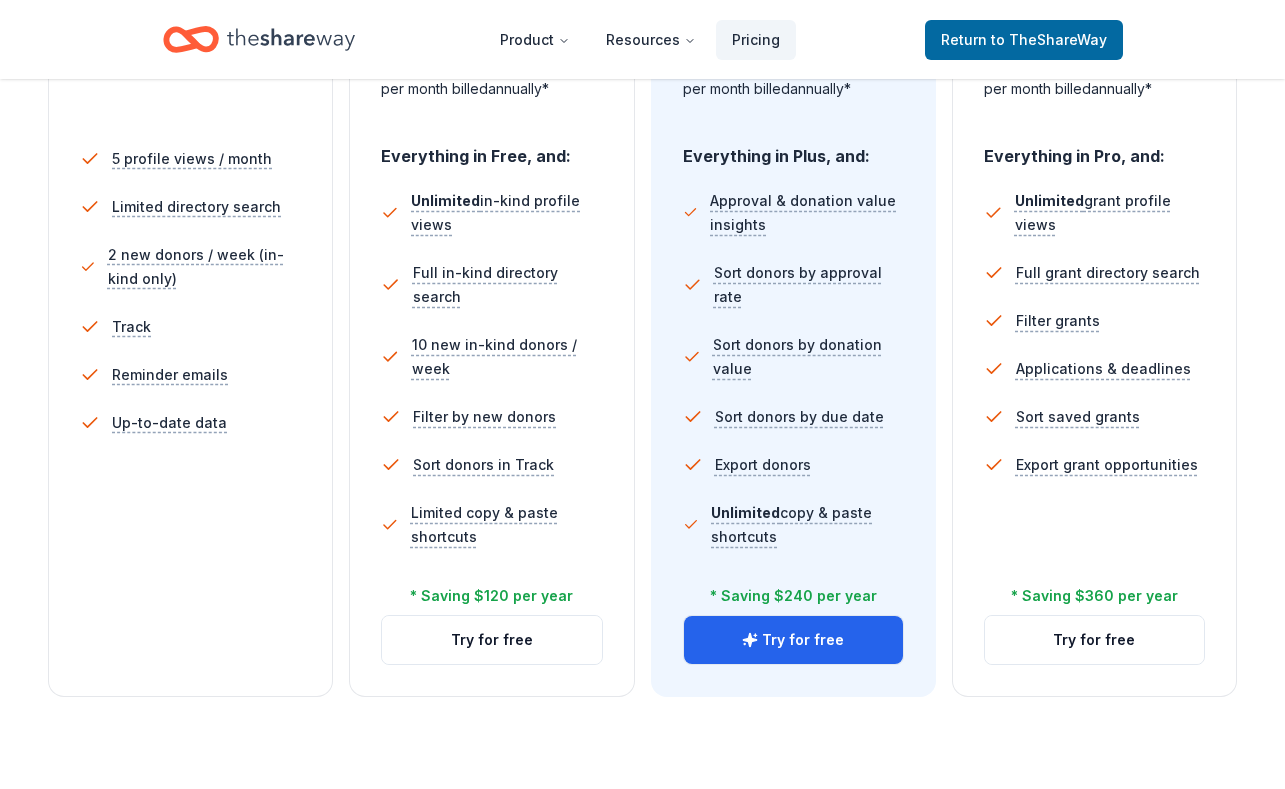 scroll, scrollTop: 563, scrollLeft: 0, axis: vertical 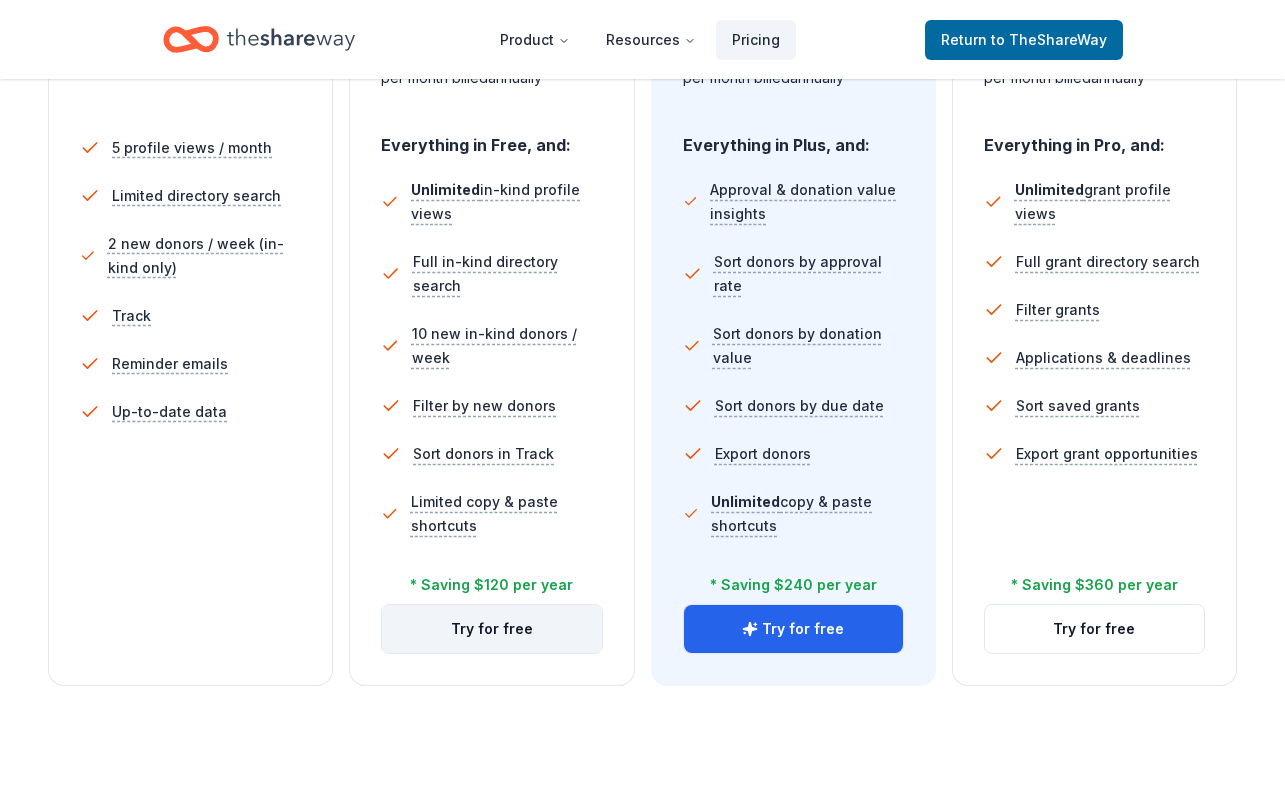 click on "Try for free" at bounding box center [491, 629] 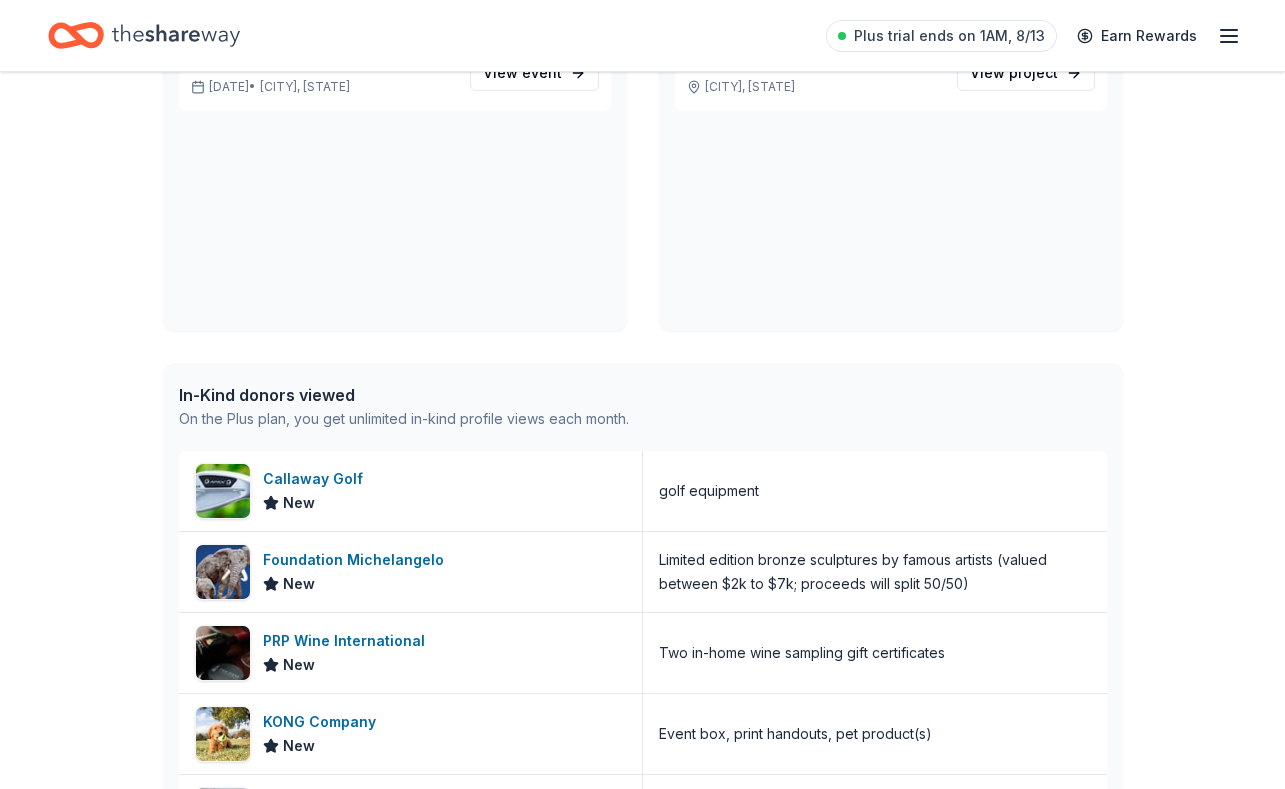 scroll, scrollTop: 241, scrollLeft: 0, axis: vertical 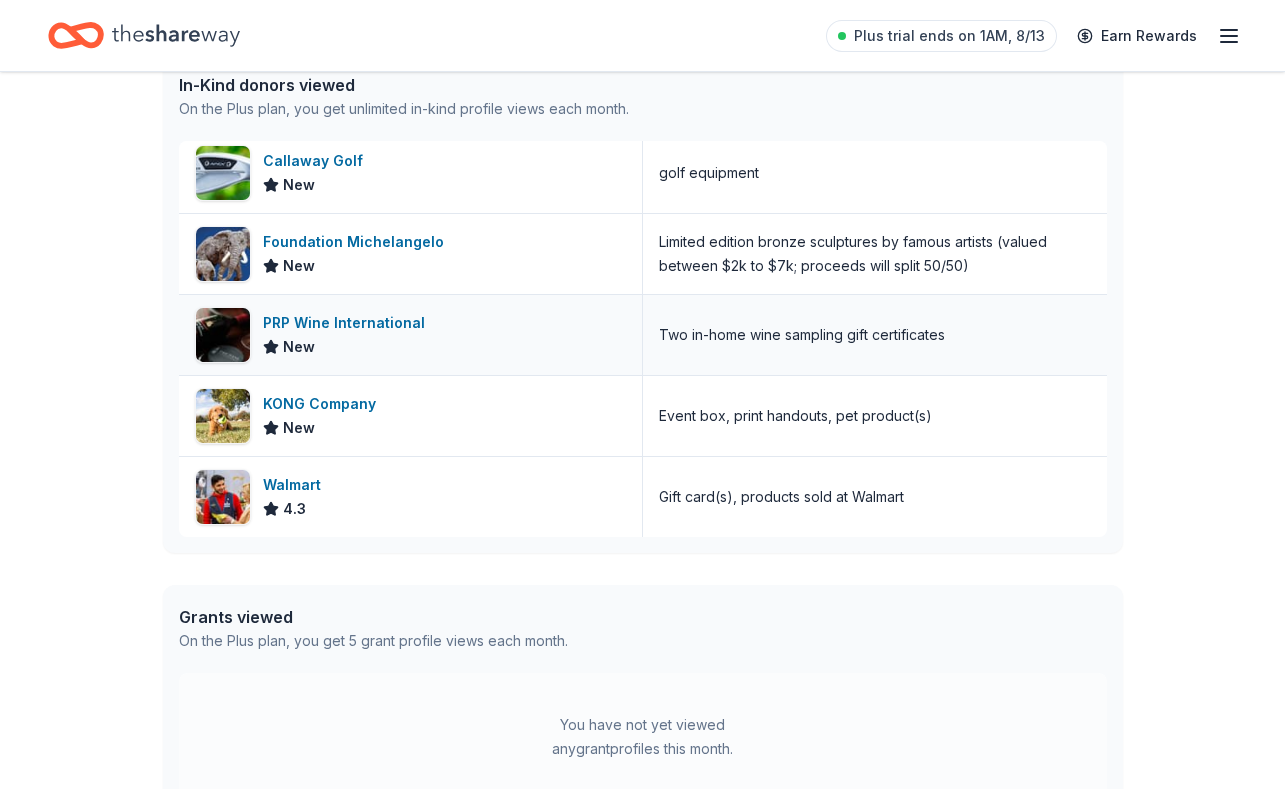 click on "PRP Wine International" at bounding box center [348, 323] 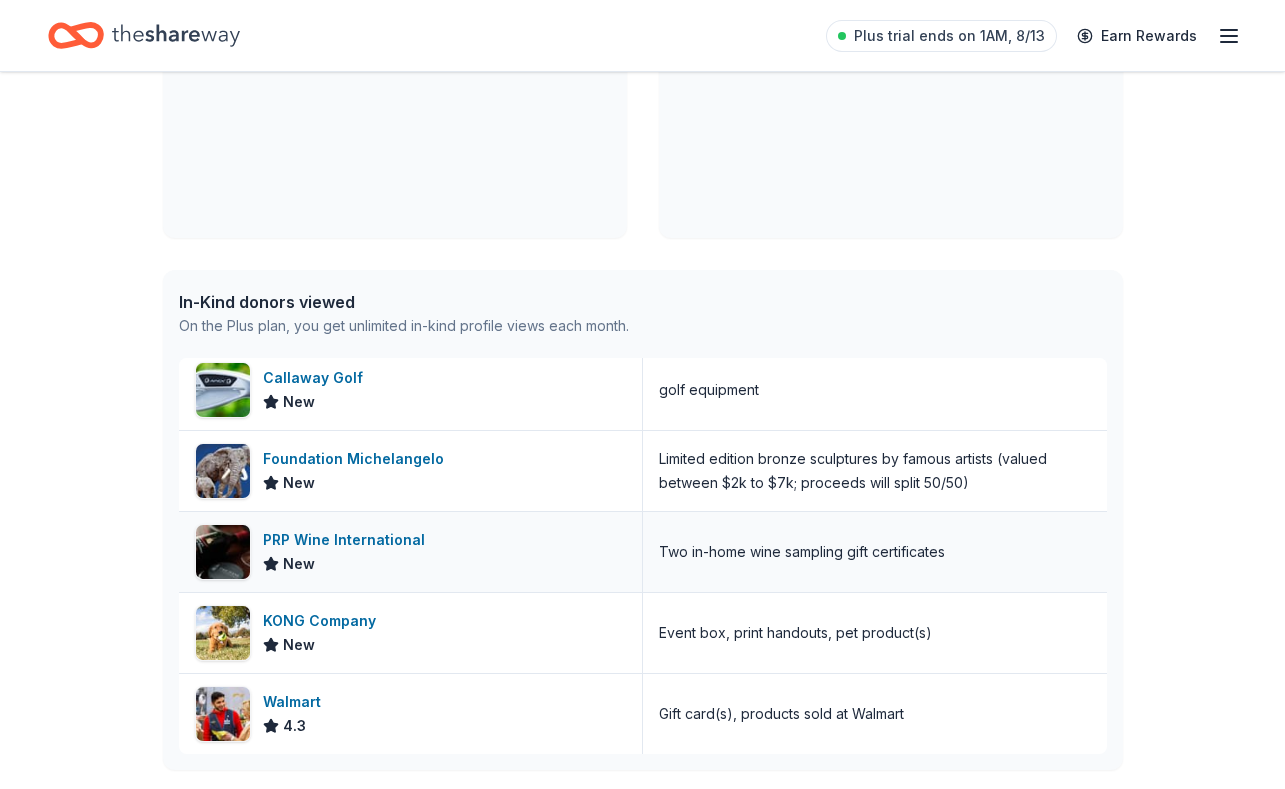 scroll, scrollTop: 331, scrollLeft: 0, axis: vertical 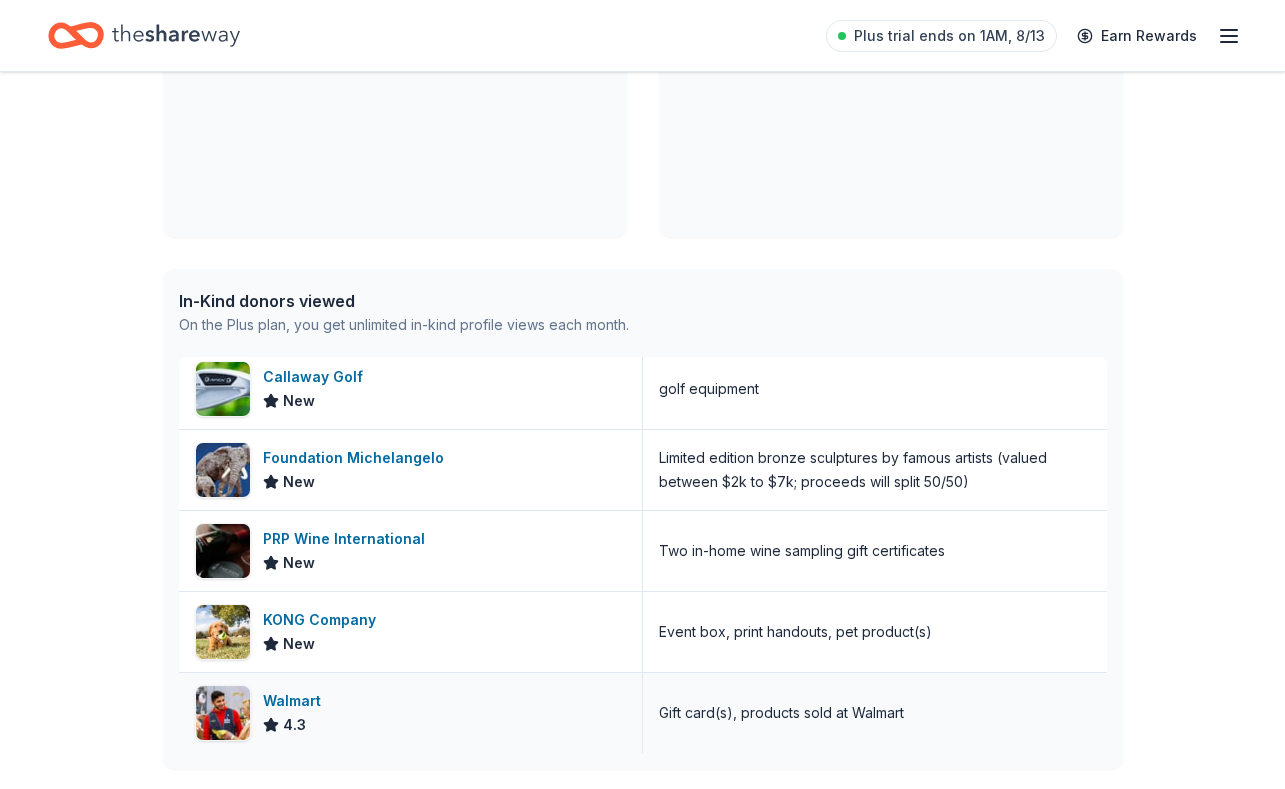 click on "Walmart" at bounding box center (296, 701) 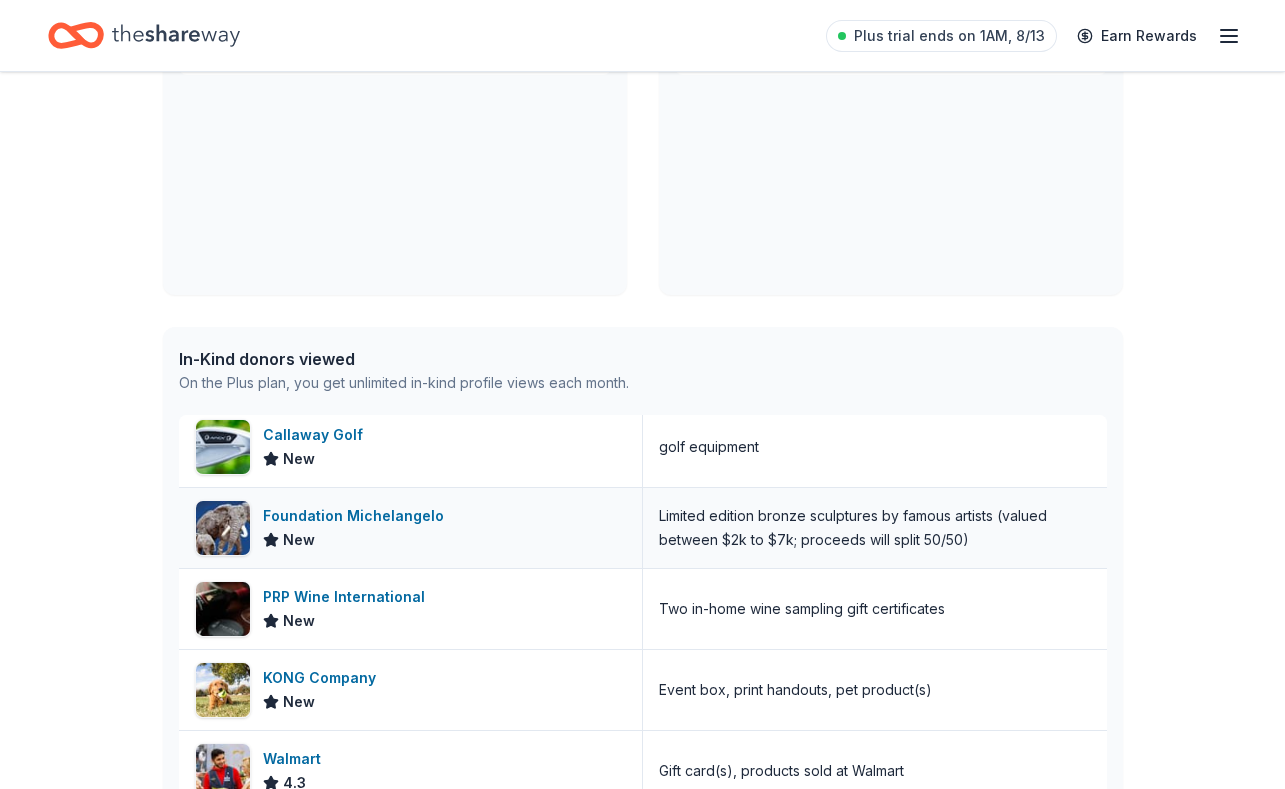 scroll, scrollTop: 0, scrollLeft: 0, axis: both 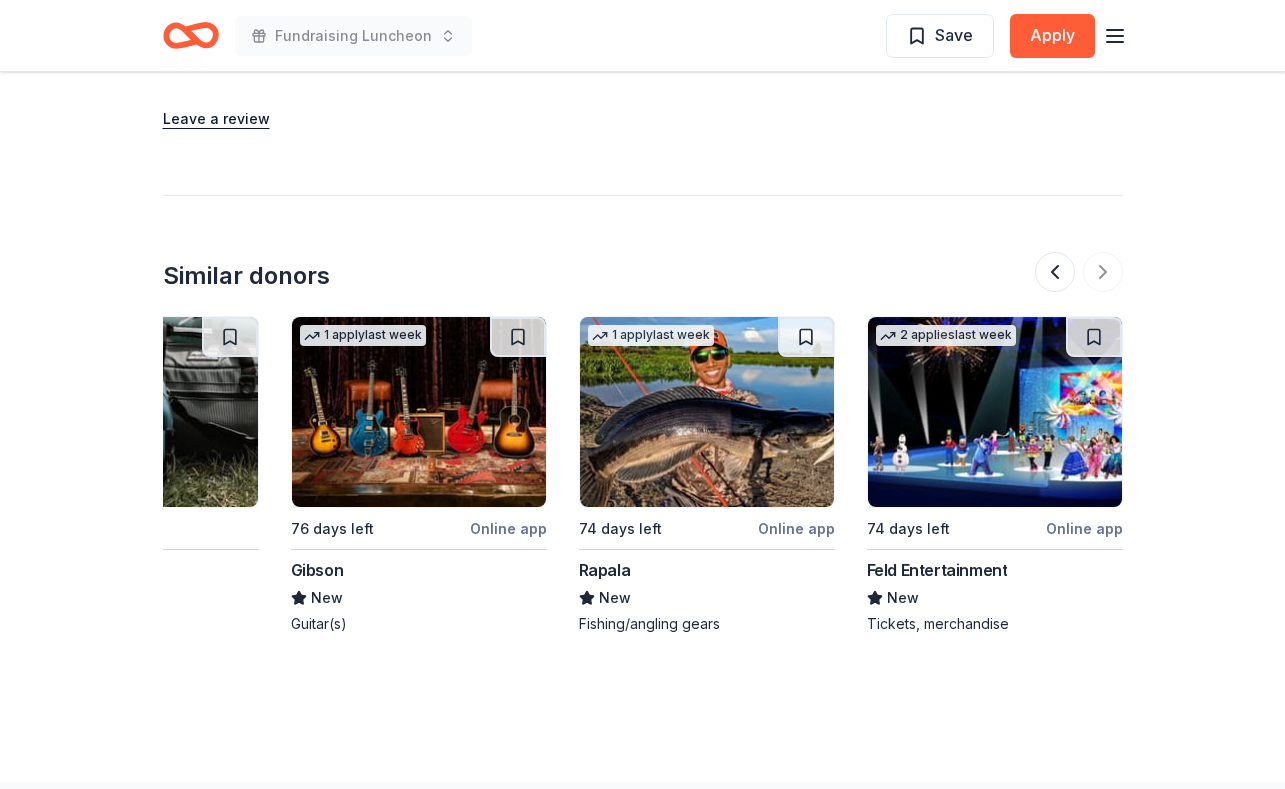 click at bounding box center (1079, 272) 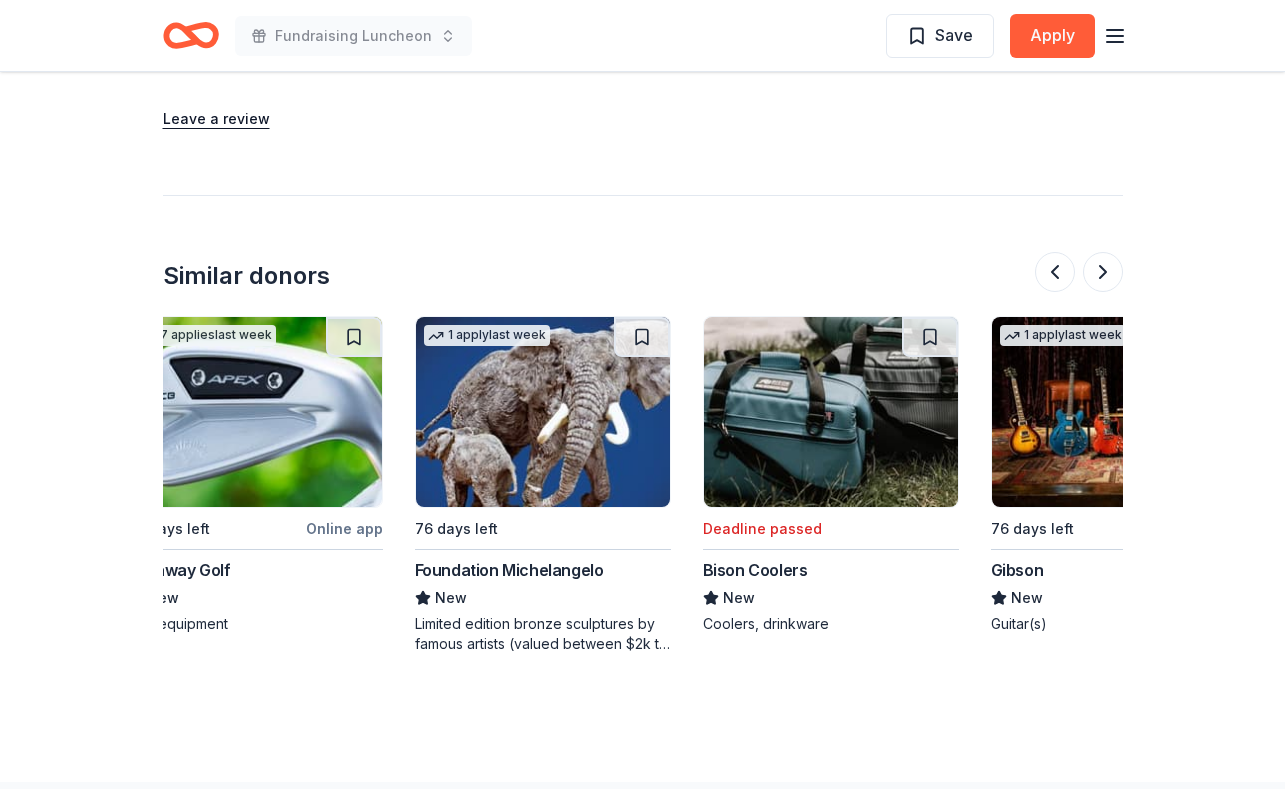scroll, scrollTop: 0, scrollLeft: 1173, axis: horizontal 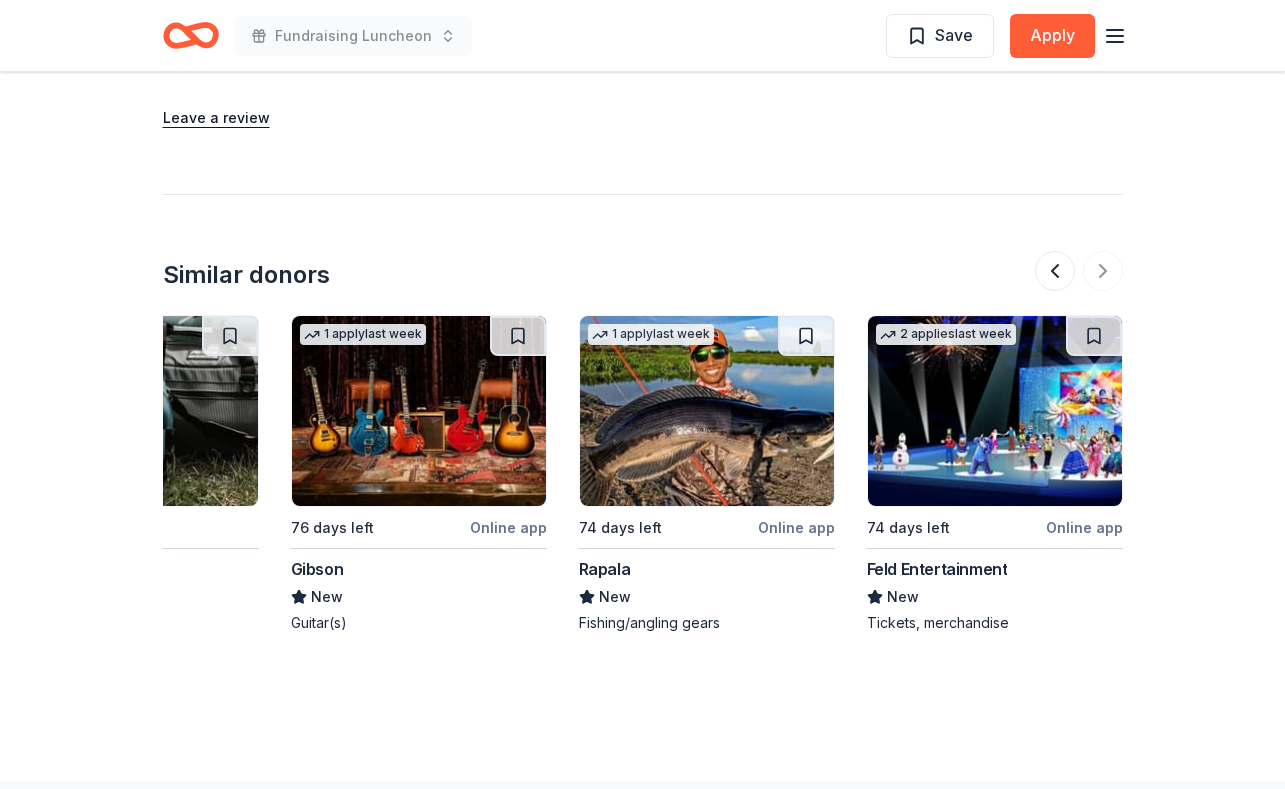 click at bounding box center [1079, 271] 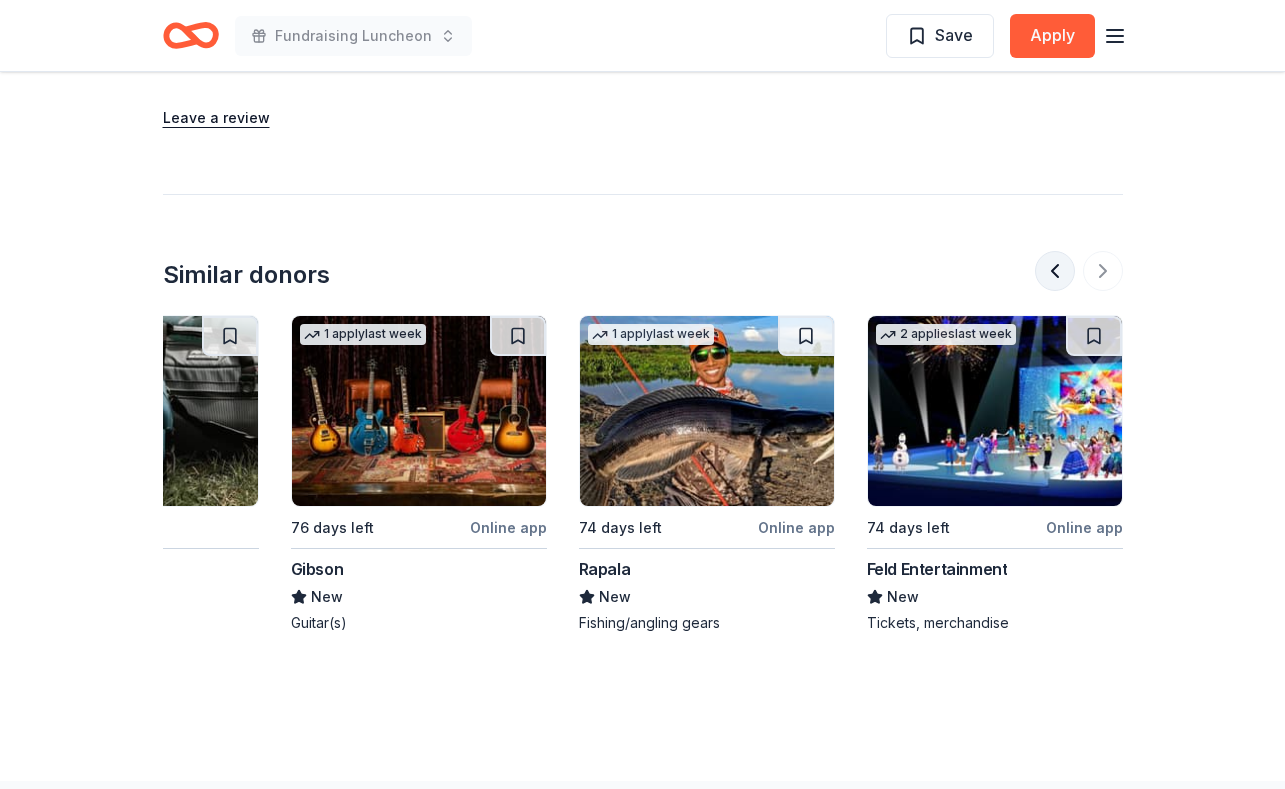 click at bounding box center (1055, 271) 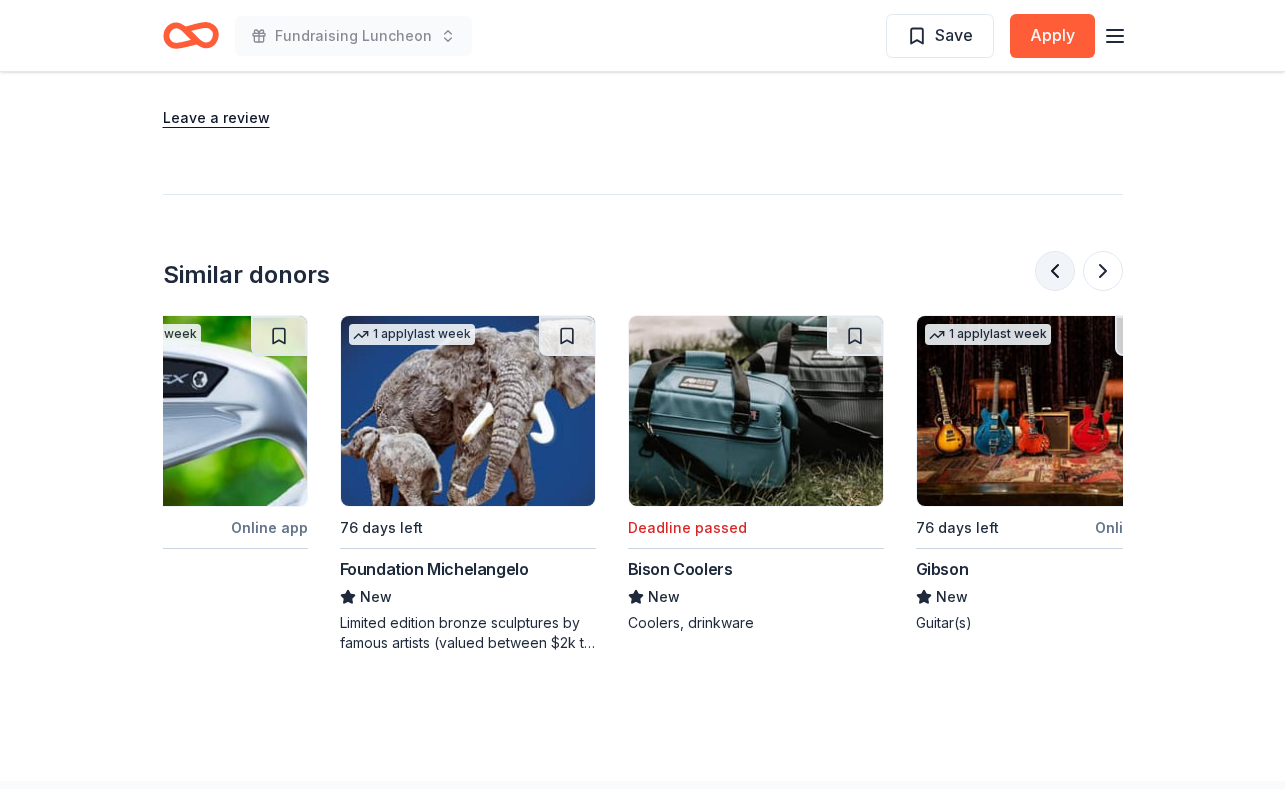 scroll, scrollTop: 0, scrollLeft: 1152, axis: horizontal 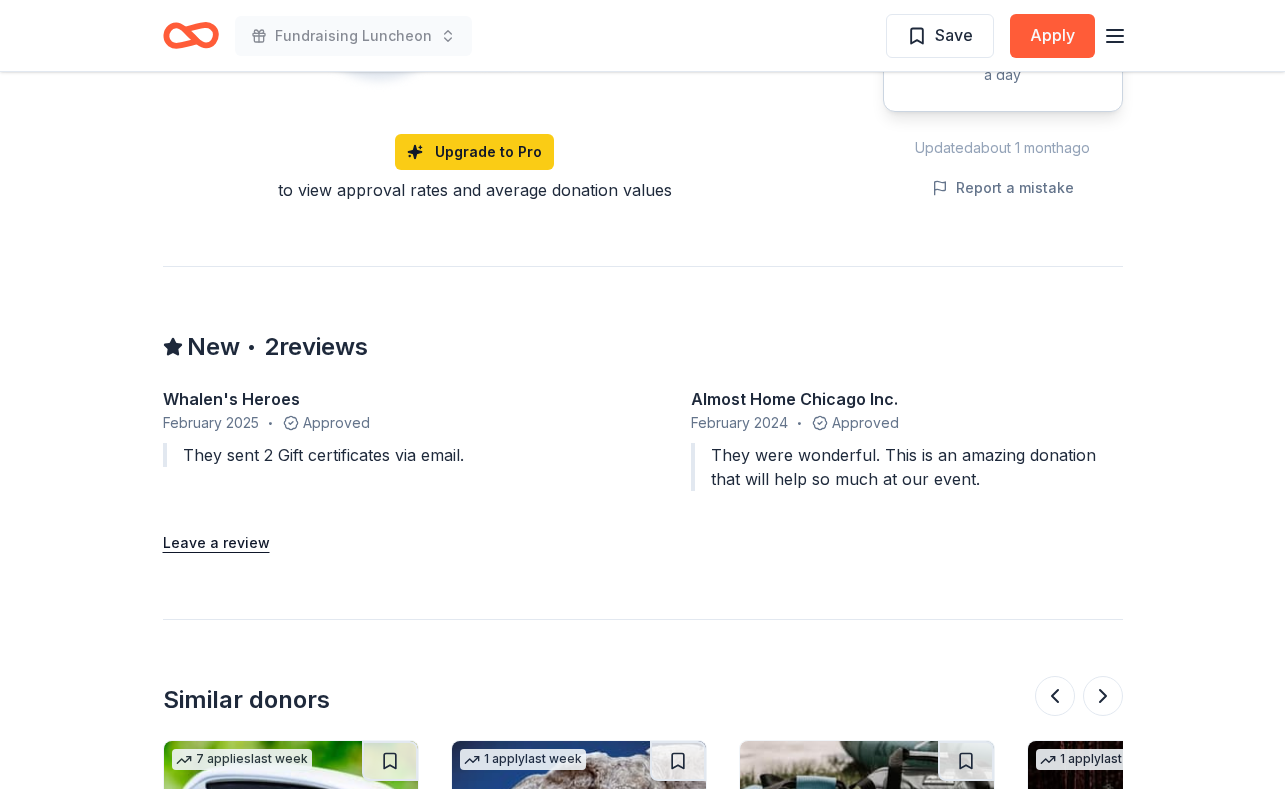 click 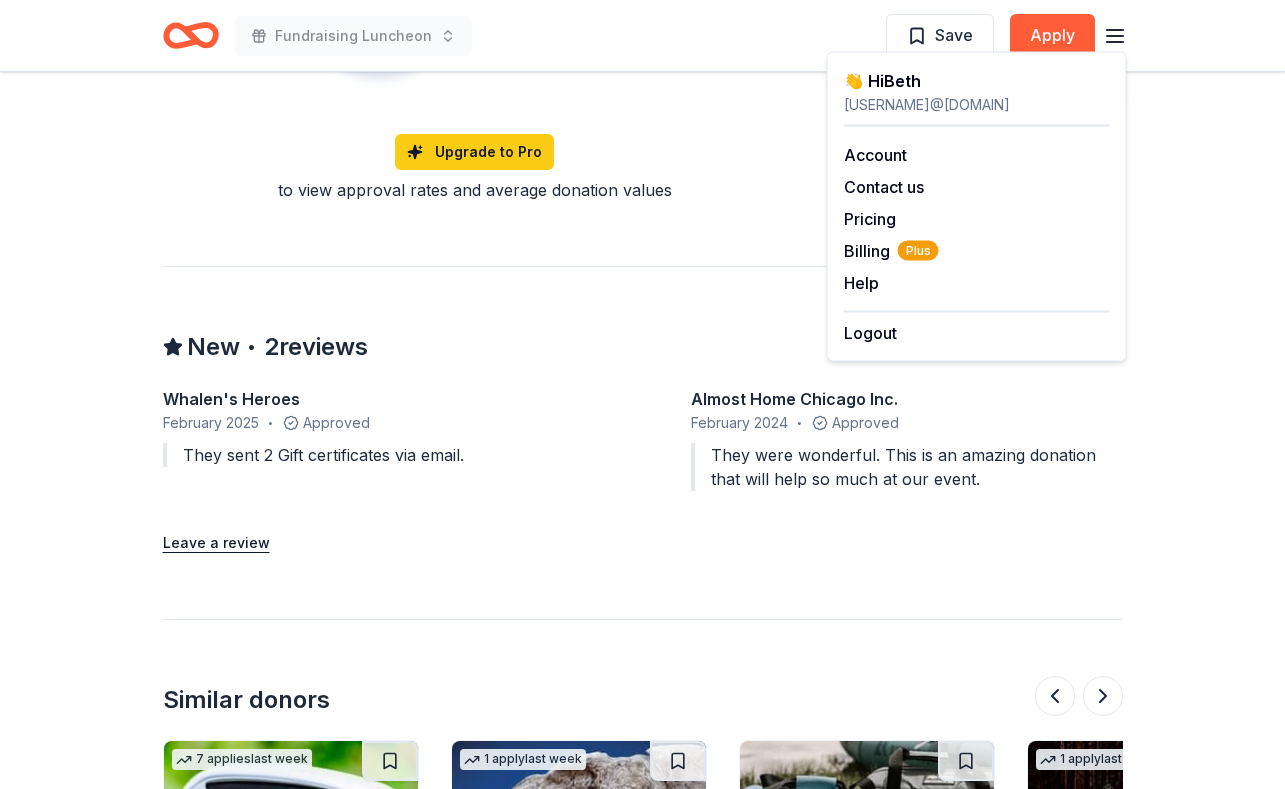 click on "Fundraising Luncheon Save Apply" at bounding box center (643, 35) 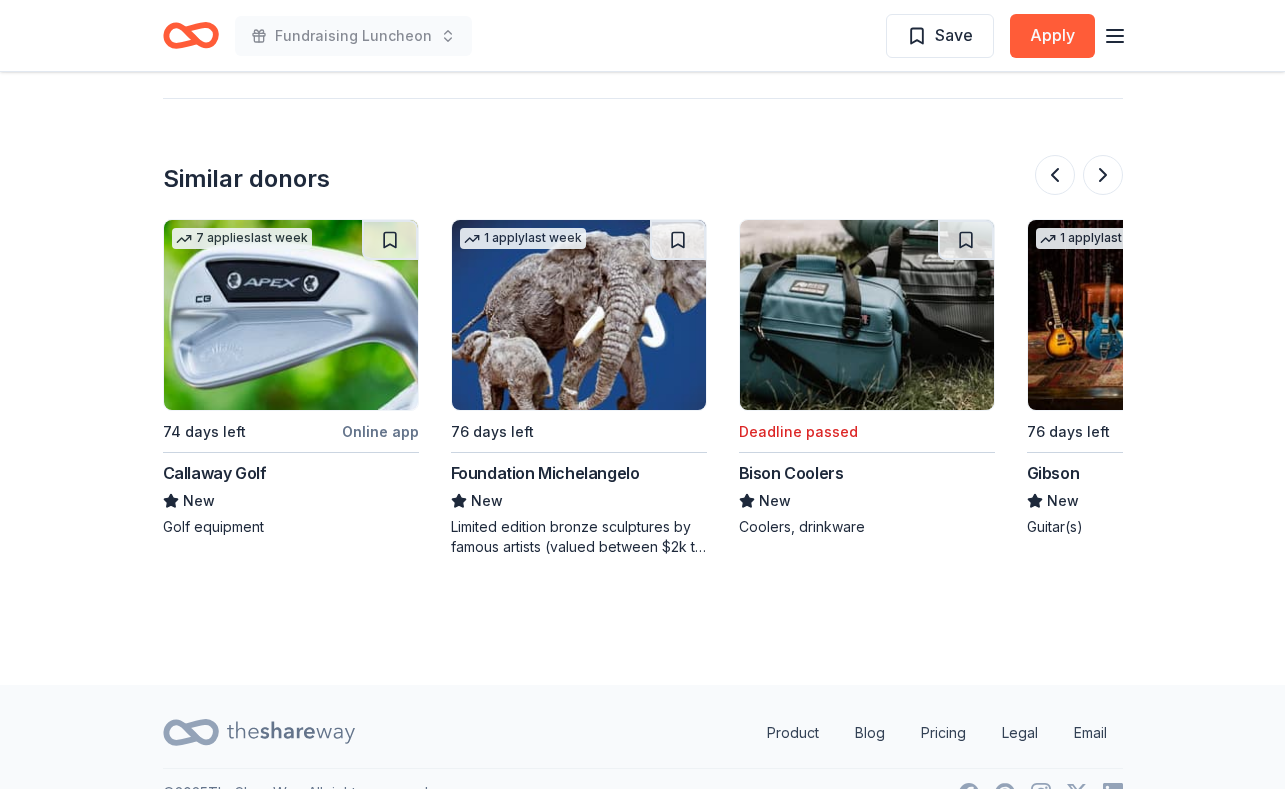 scroll, scrollTop: 2173, scrollLeft: 0, axis: vertical 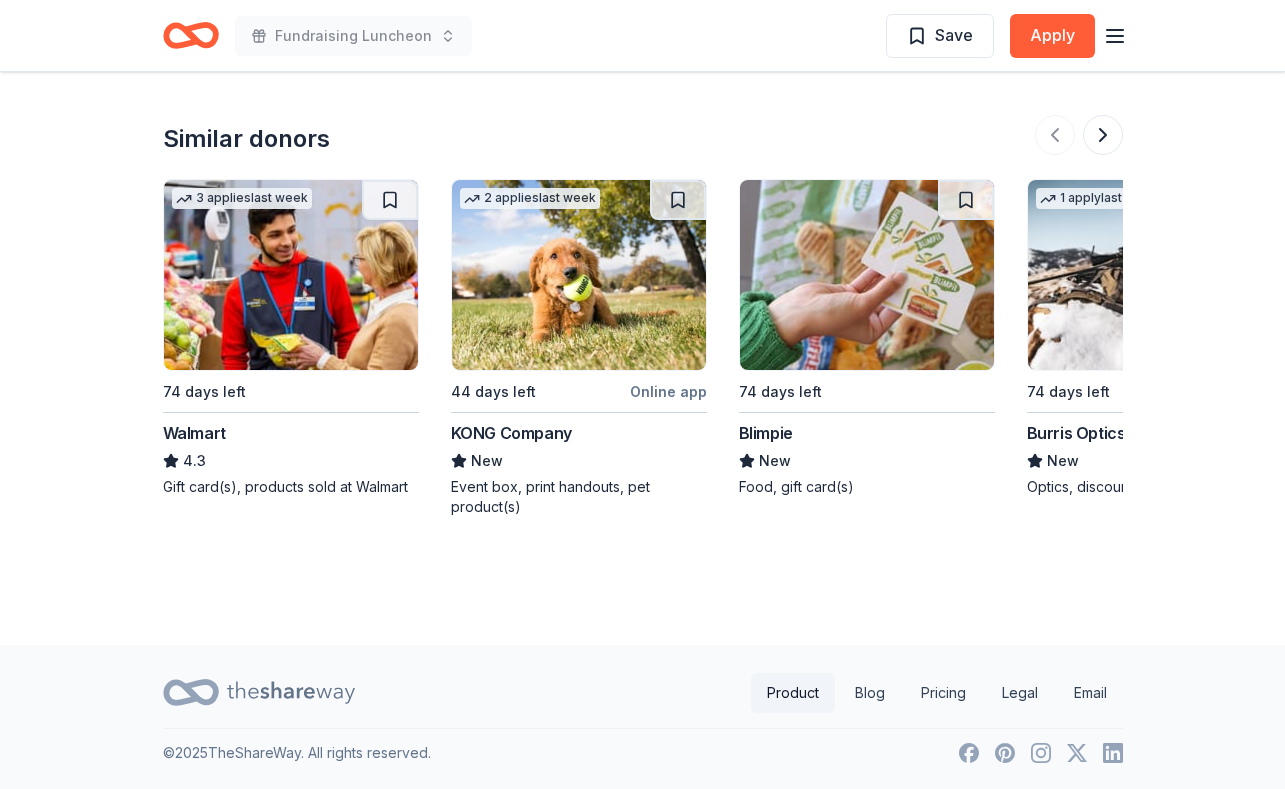 click on "Product" at bounding box center [793, 693] 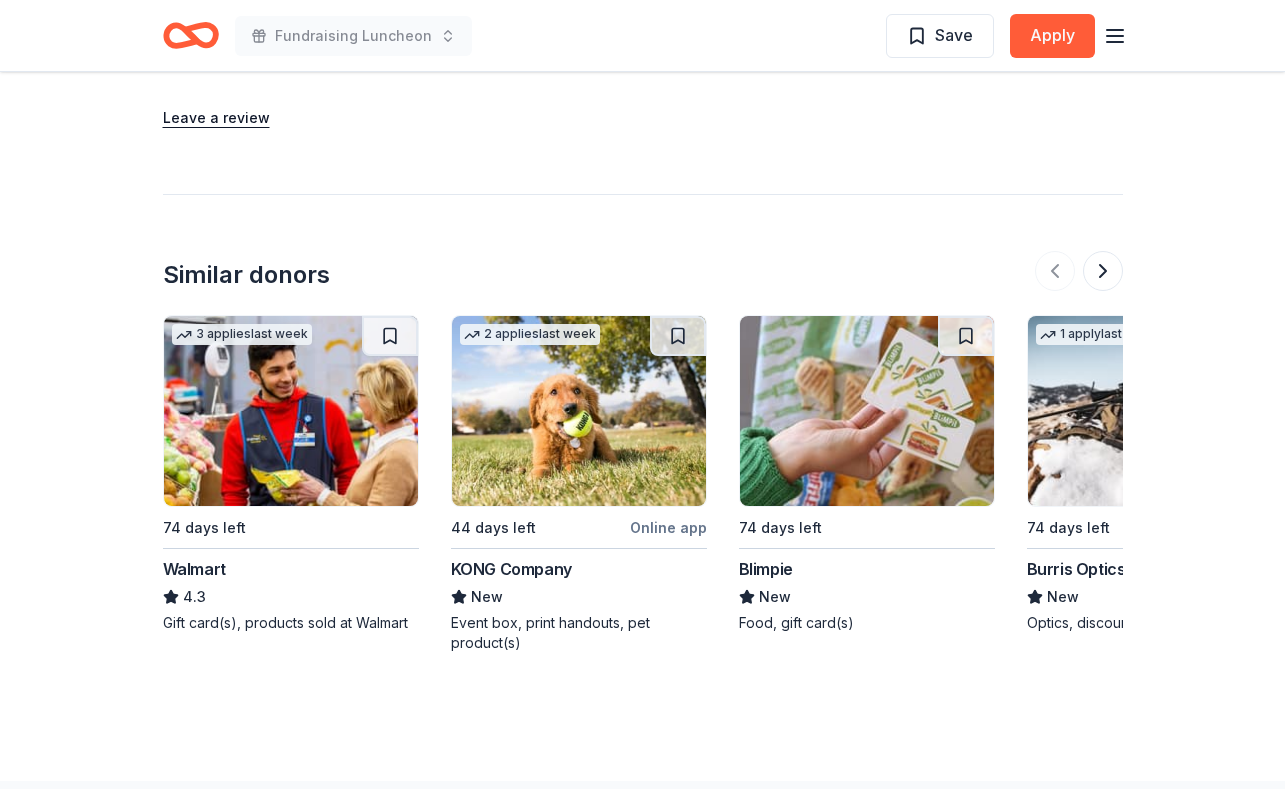 scroll, scrollTop: 1707, scrollLeft: 0, axis: vertical 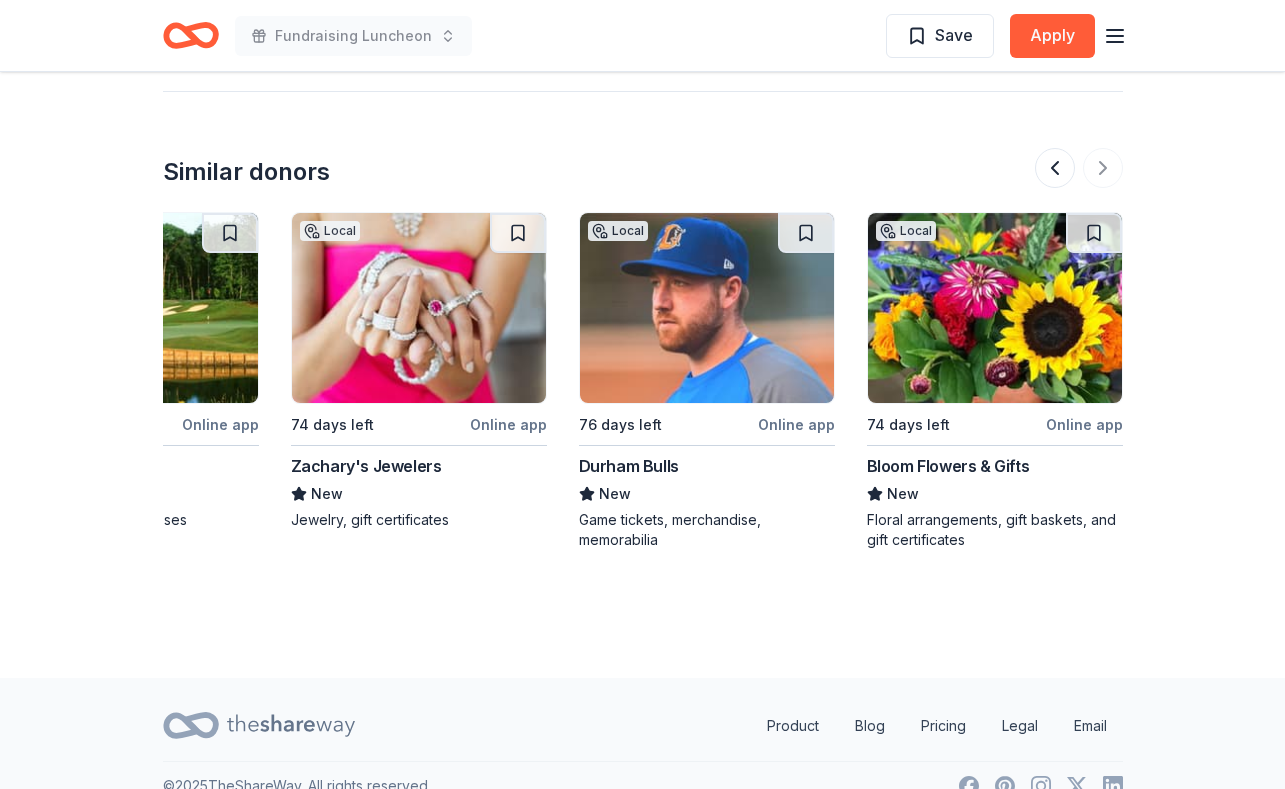 click at bounding box center (995, 308) 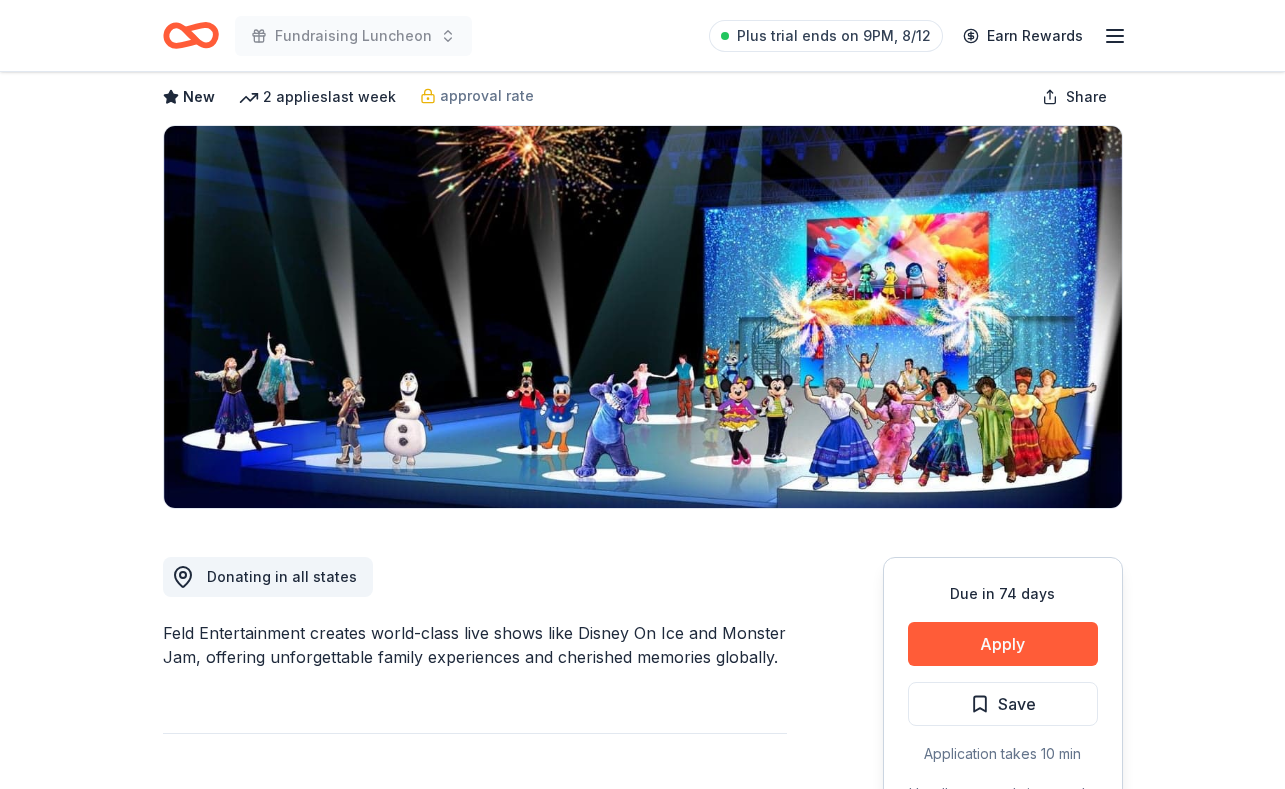 scroll, scrollTop: 0, scrollLeft: 0, axis: both 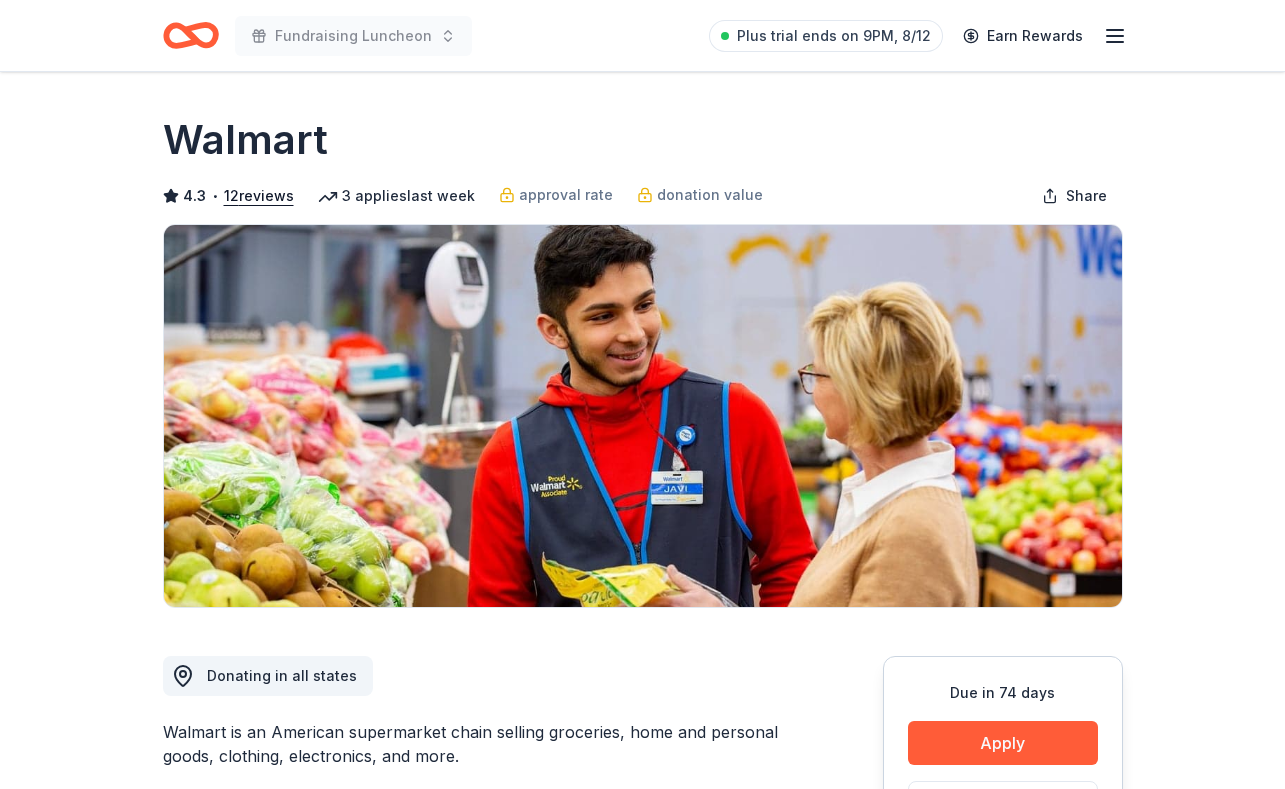 click at bounding box center (643, 416) 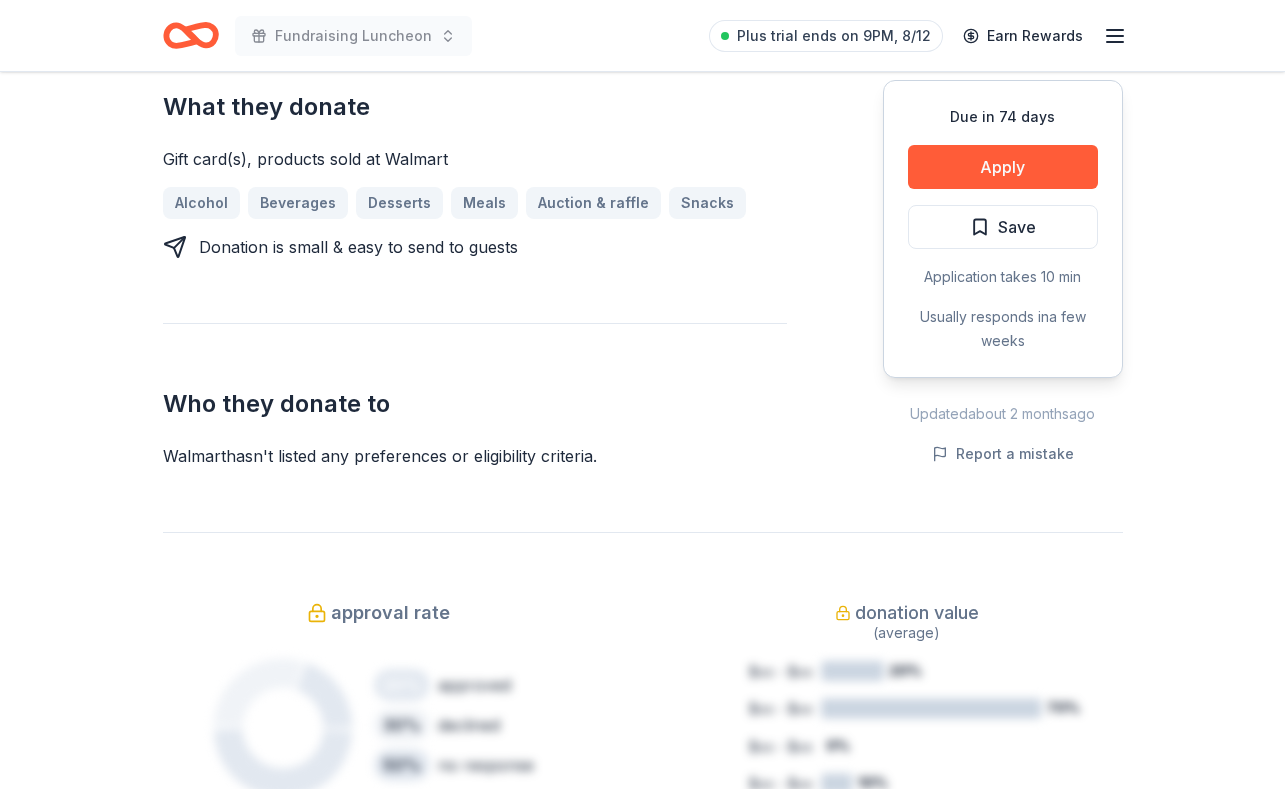 scroll, scrollTop: 751, scrollLeft: 0, axis: vertical 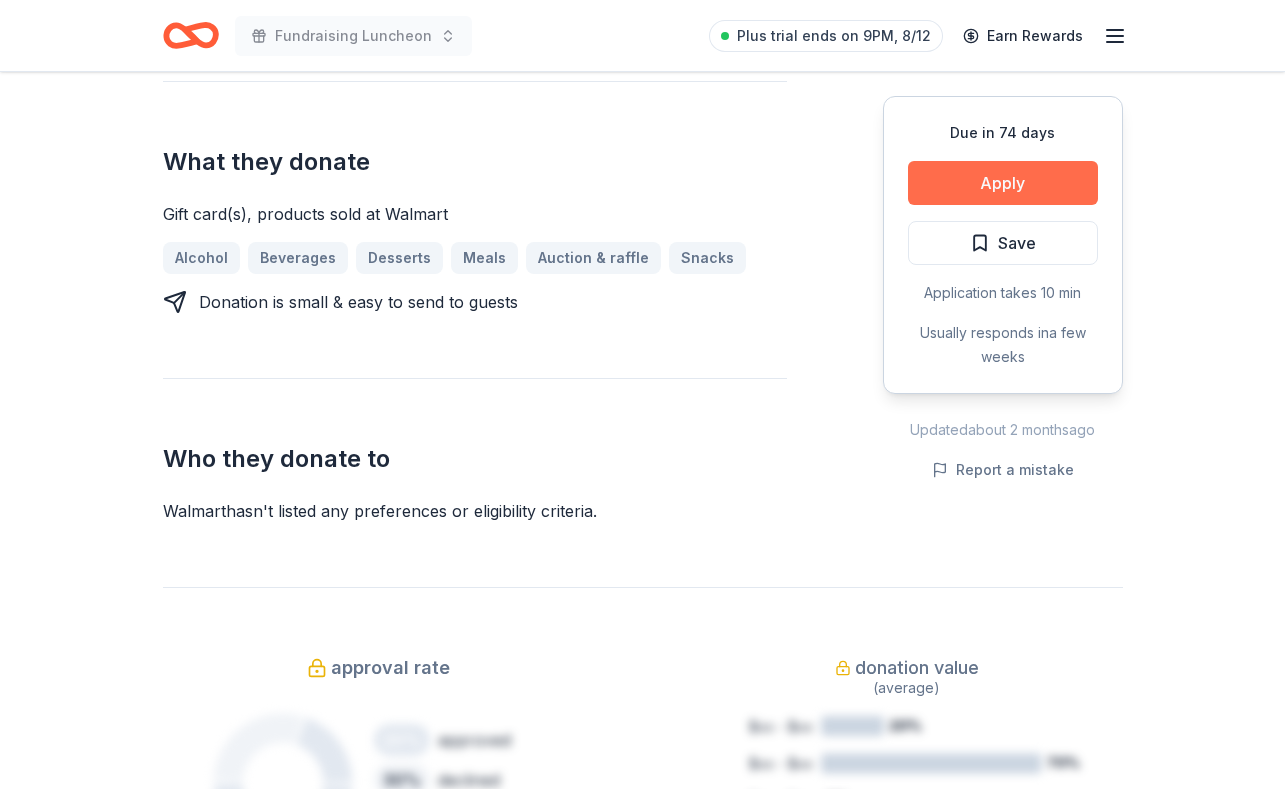 click on "Apply" at bounding box center [1003, 183] 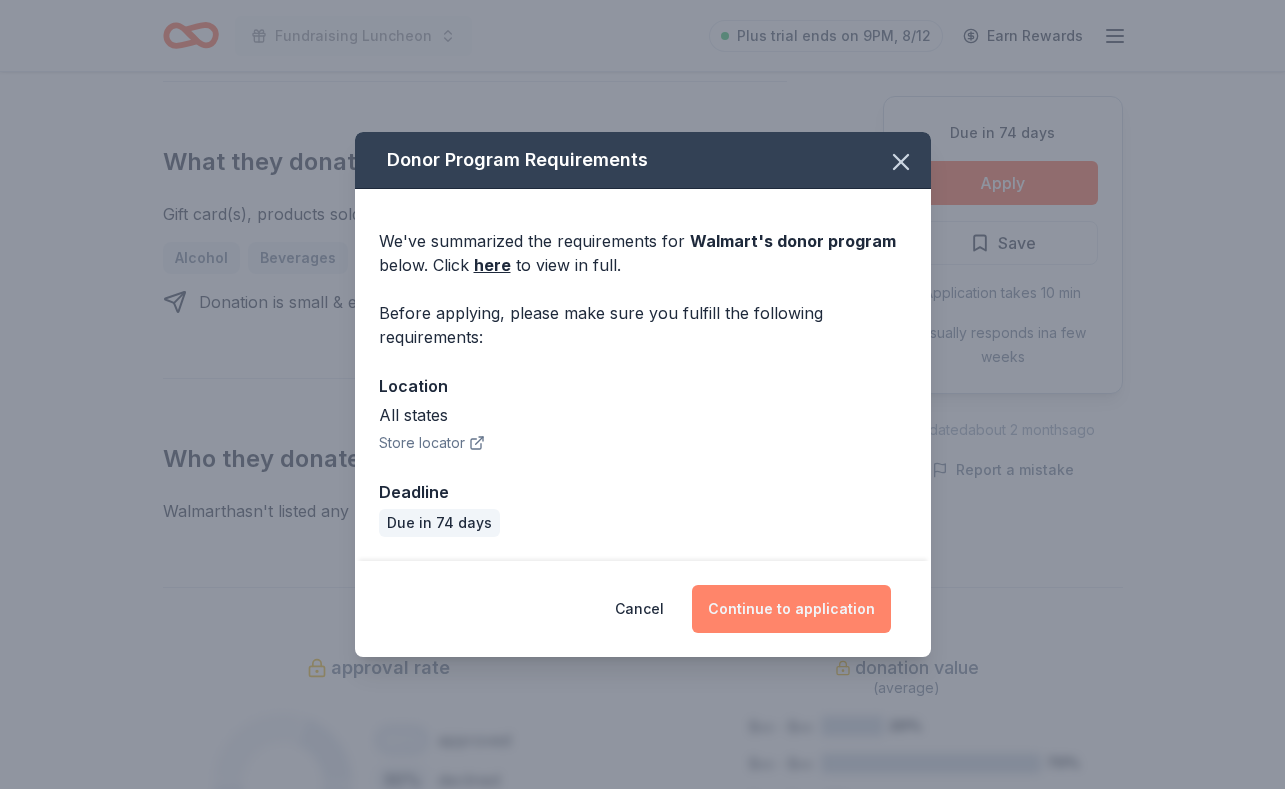 click on "Continue to application" at bounding box center (791, 609) 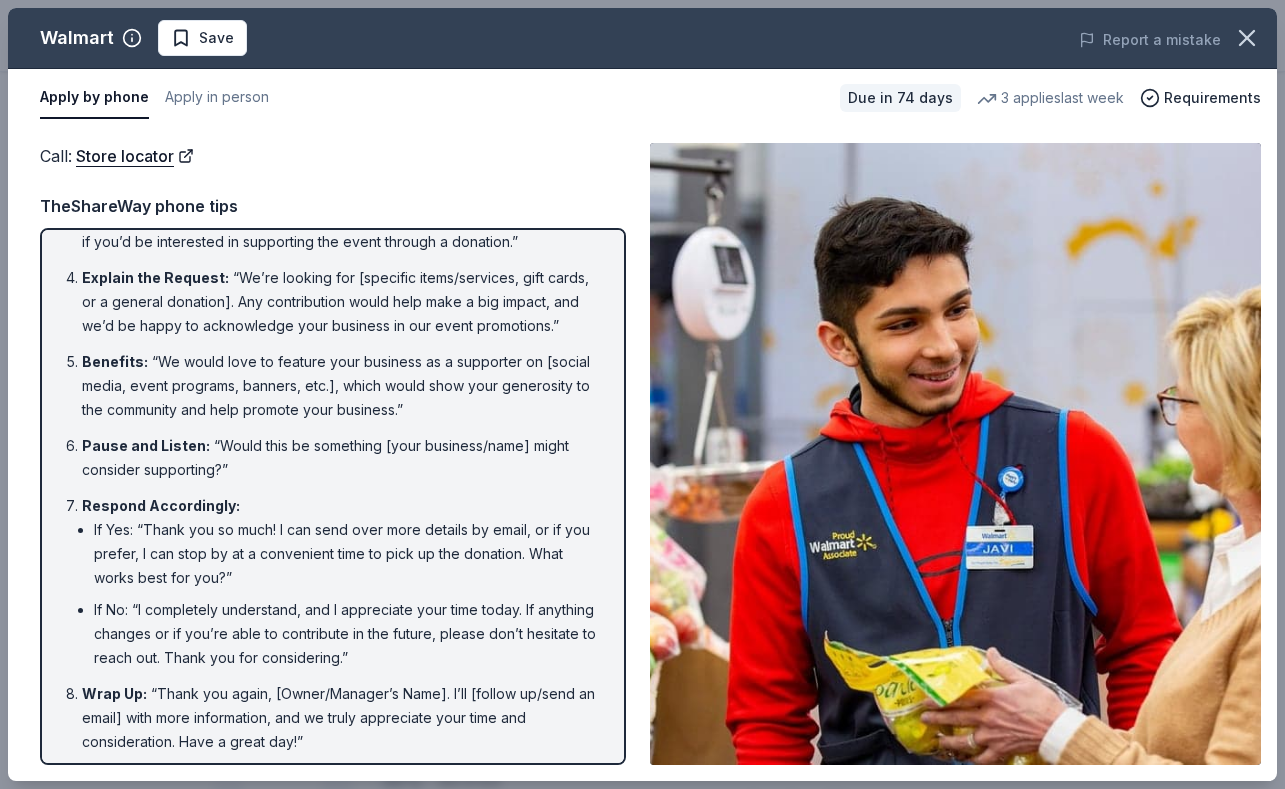 scroll, scrollTop: 239, scrollLeft: 0, axis: vertical 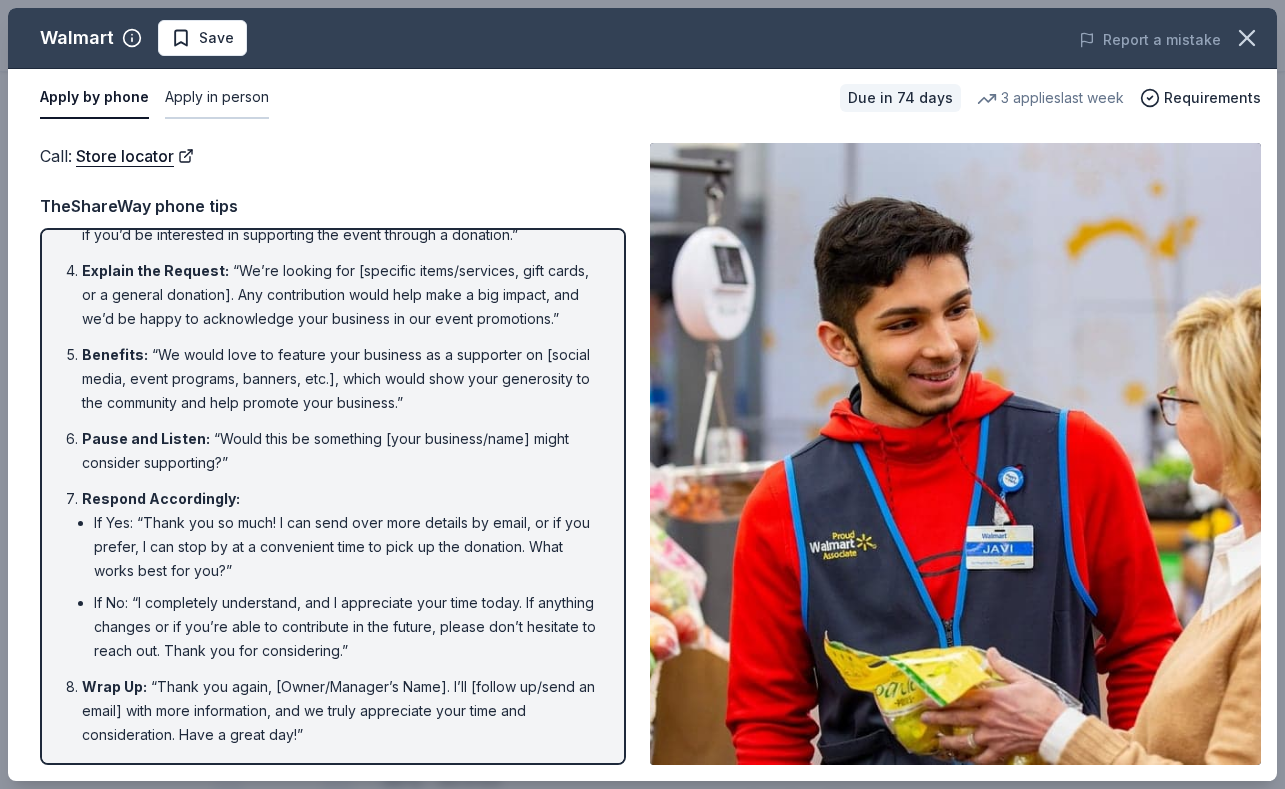 click on "Apply in person" at bounding box center (217, 98) 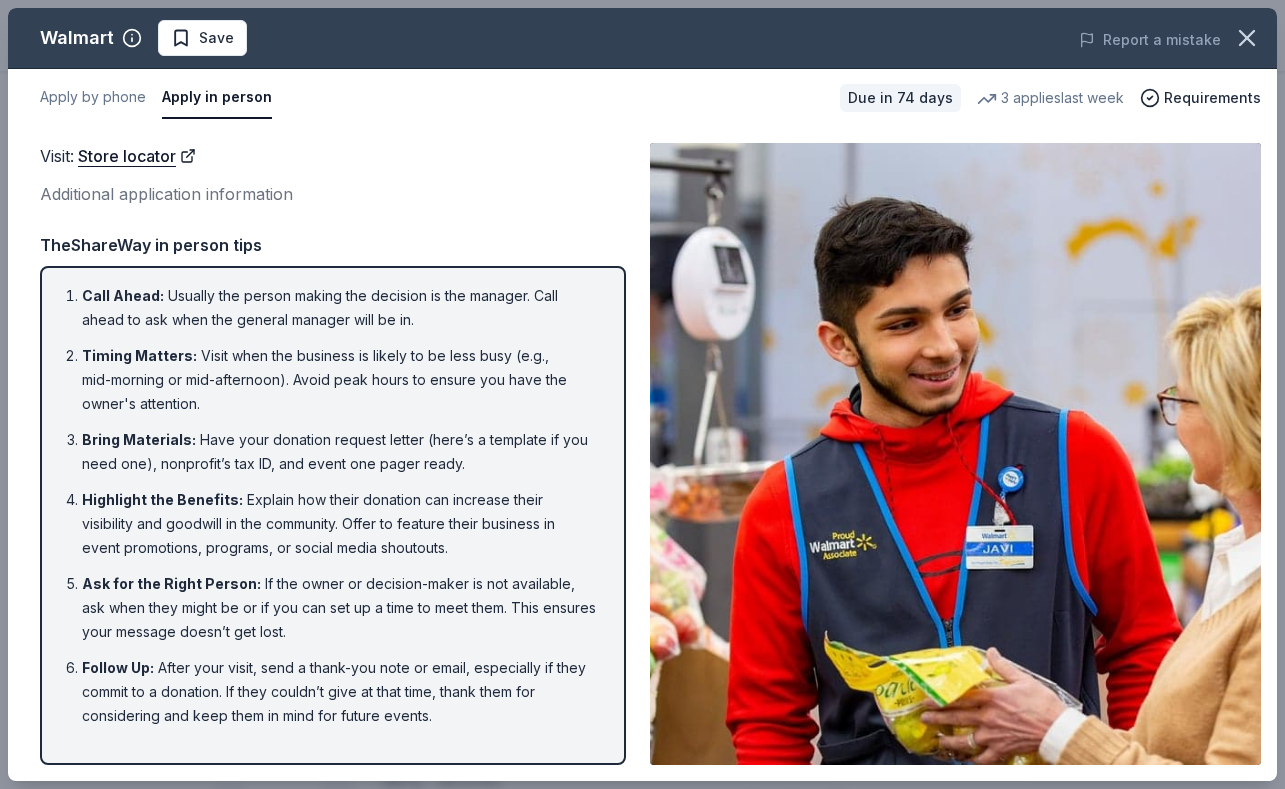 scroll, scrollTop: 0, scrollLeft: 0, axis: both 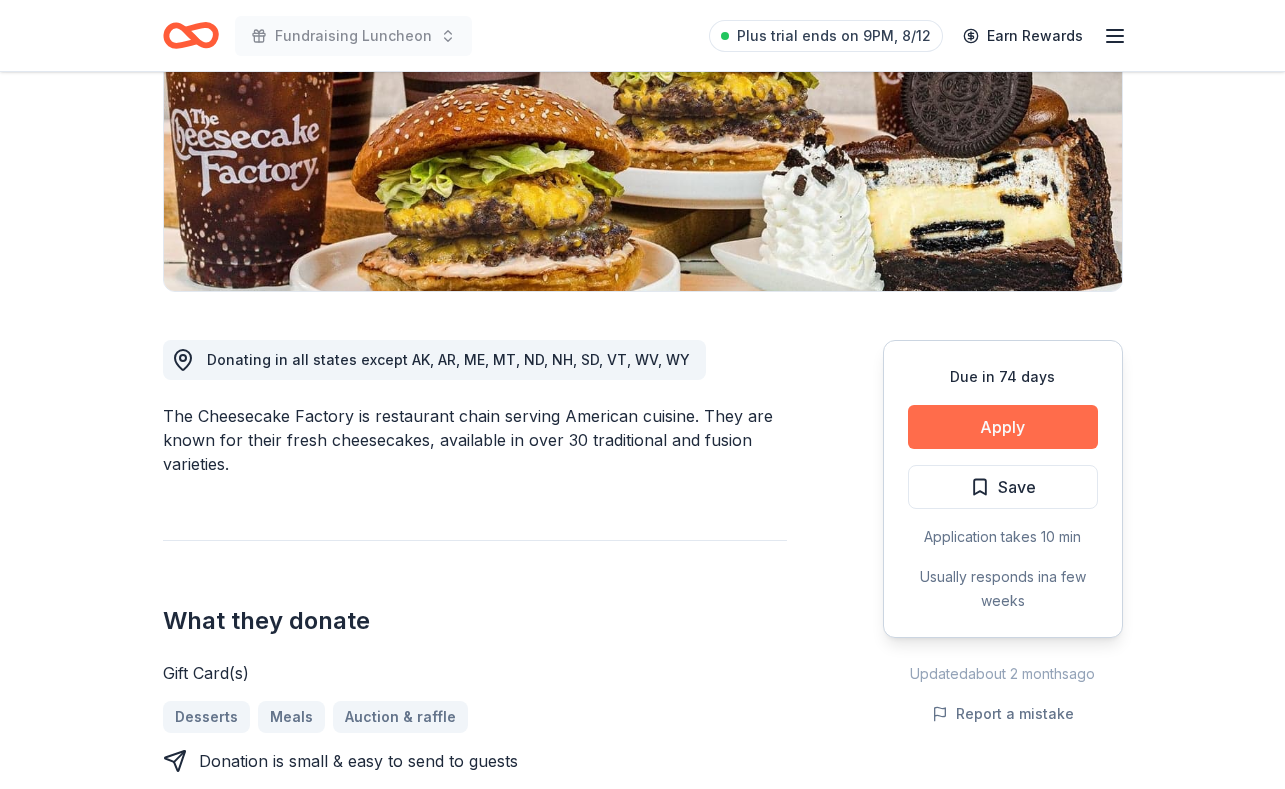 click on "Apply" at bounding box center (1003, 427) 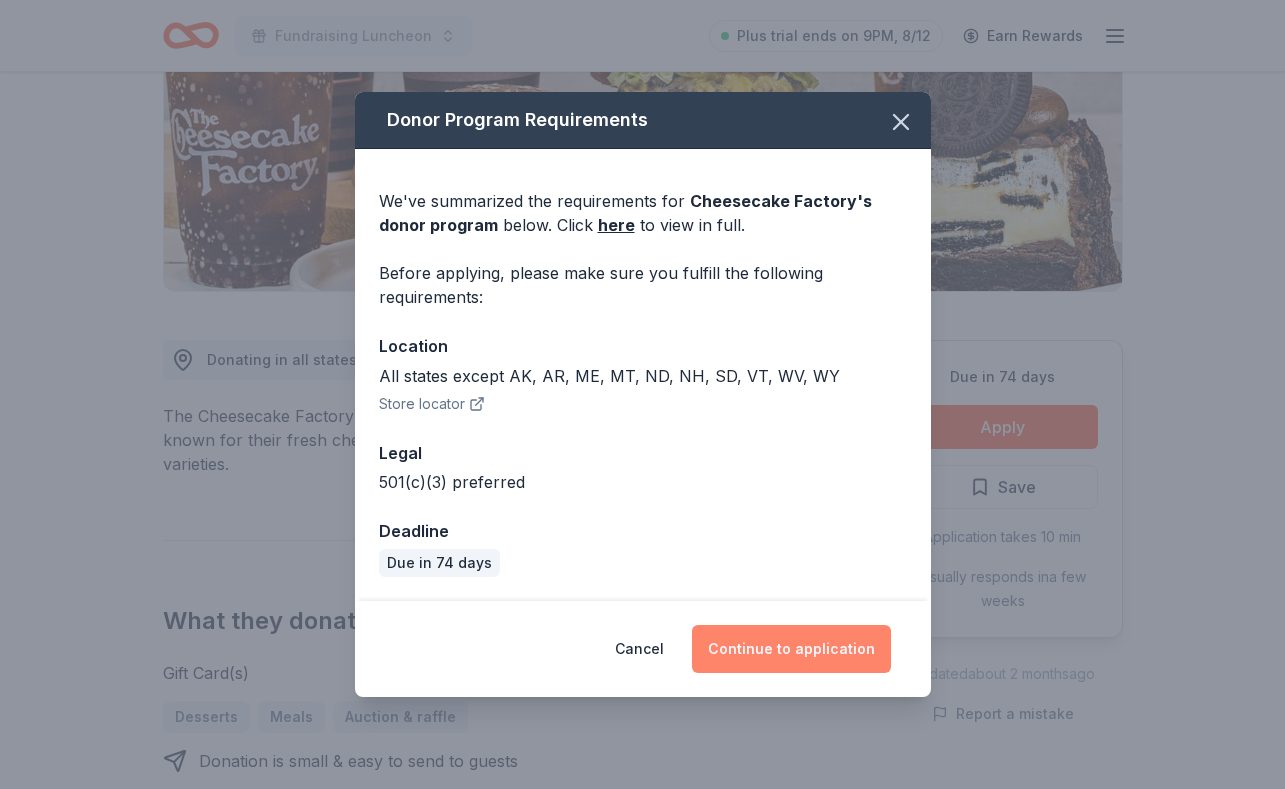 click on "Continue to application" at bounding box center (791, 649) 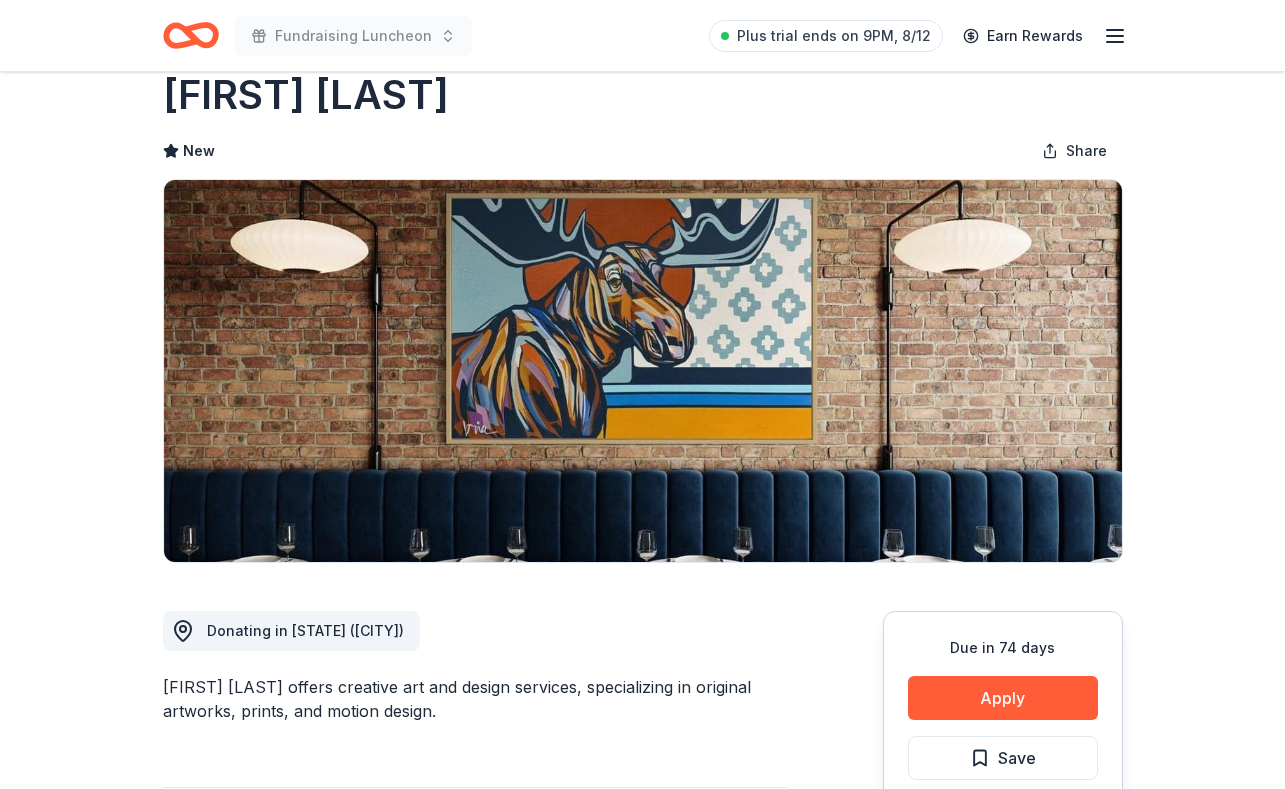 scroll, scrollTop: 0, scrollLeft: 0, axis: both 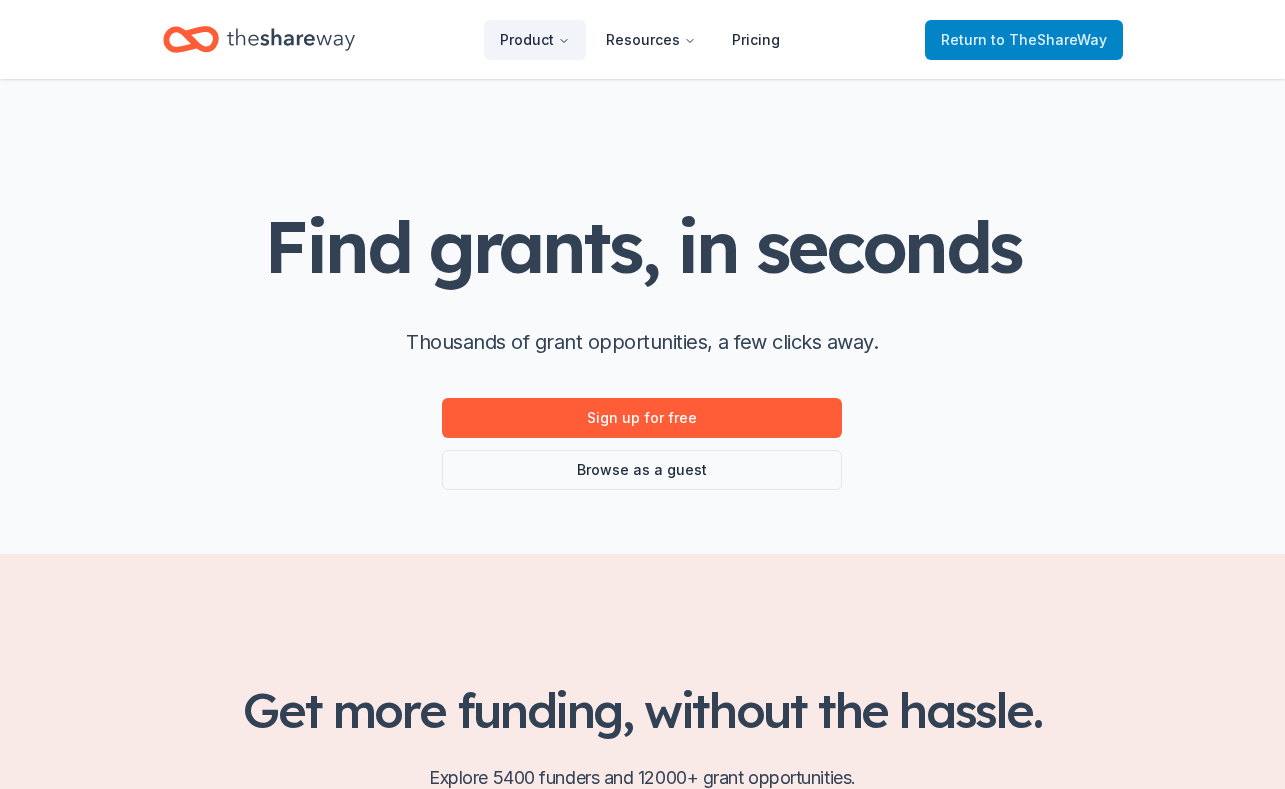 click on "to TheShareWay" at bounding box center [1049, 39] 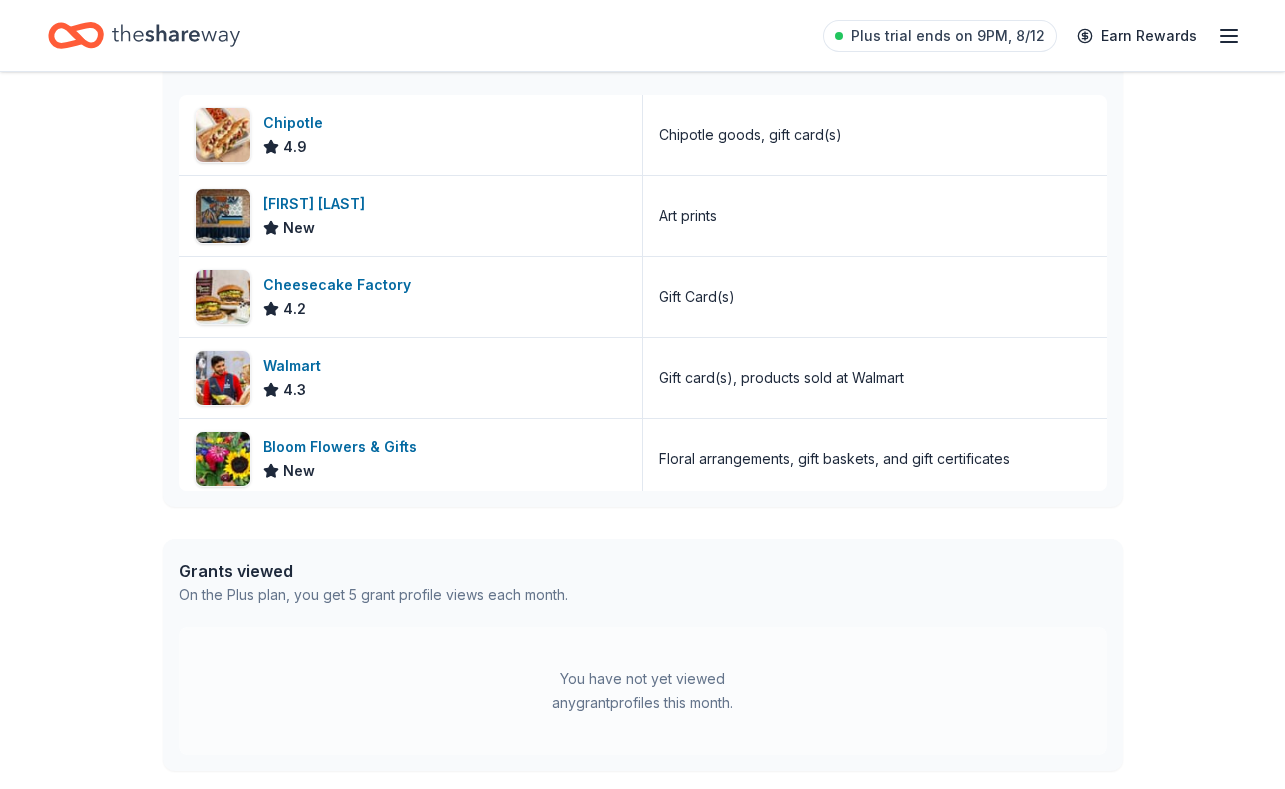 scroll, scrollTop: 615, scrollLeft: 0, axis: vertical 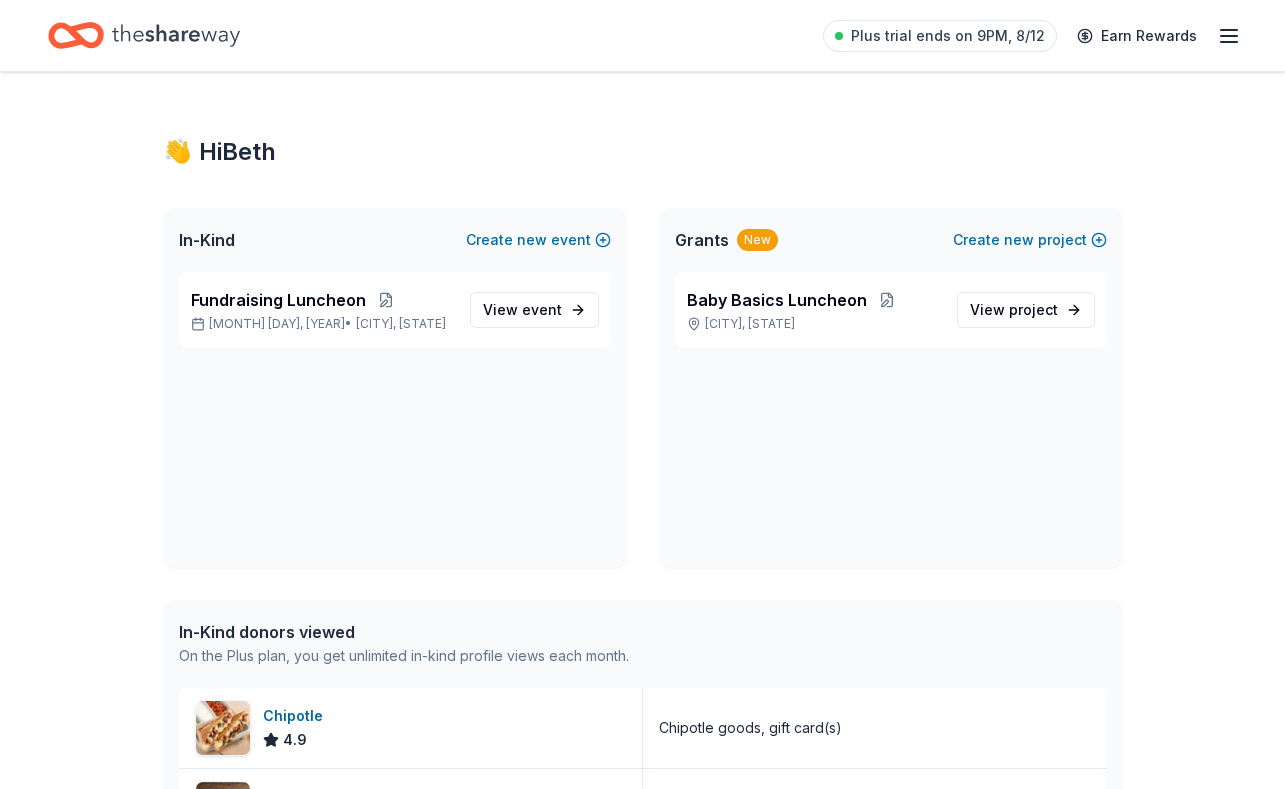 click 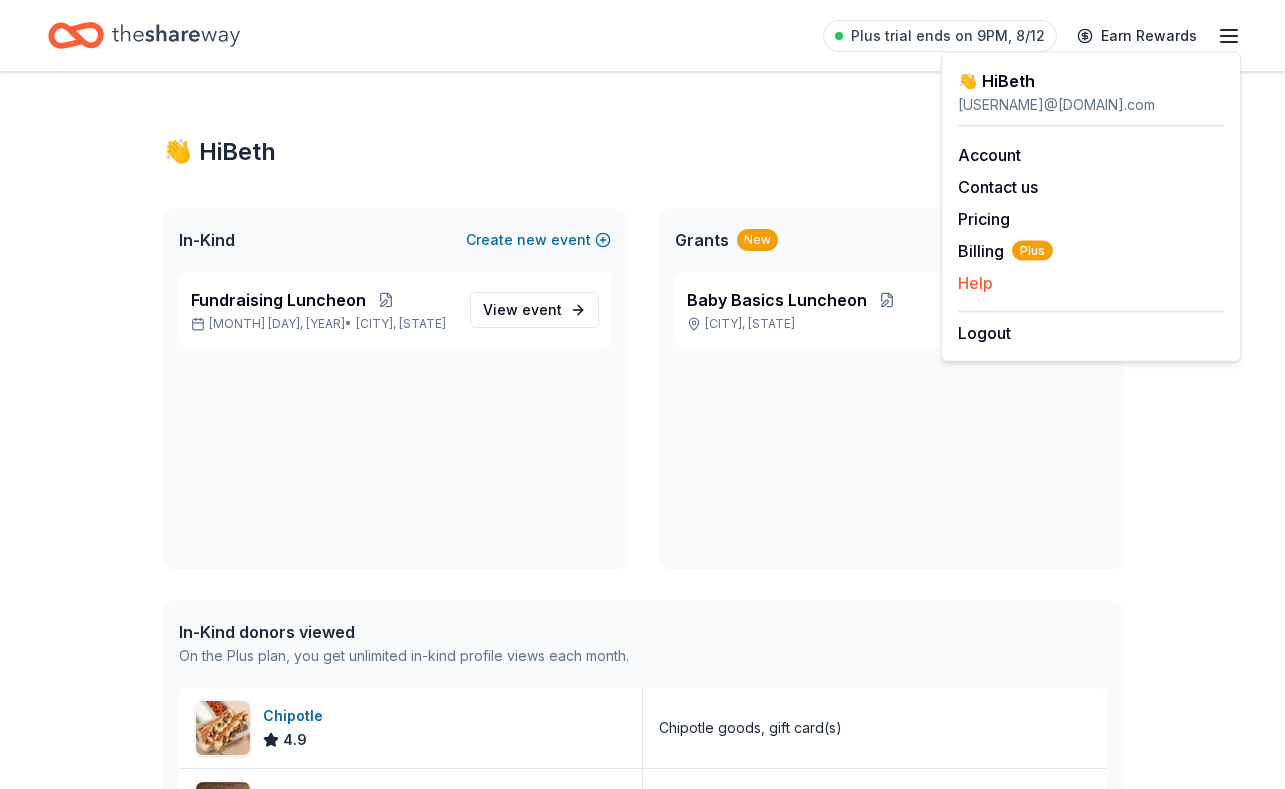 click on "Help" at bounding box center (975, 283) 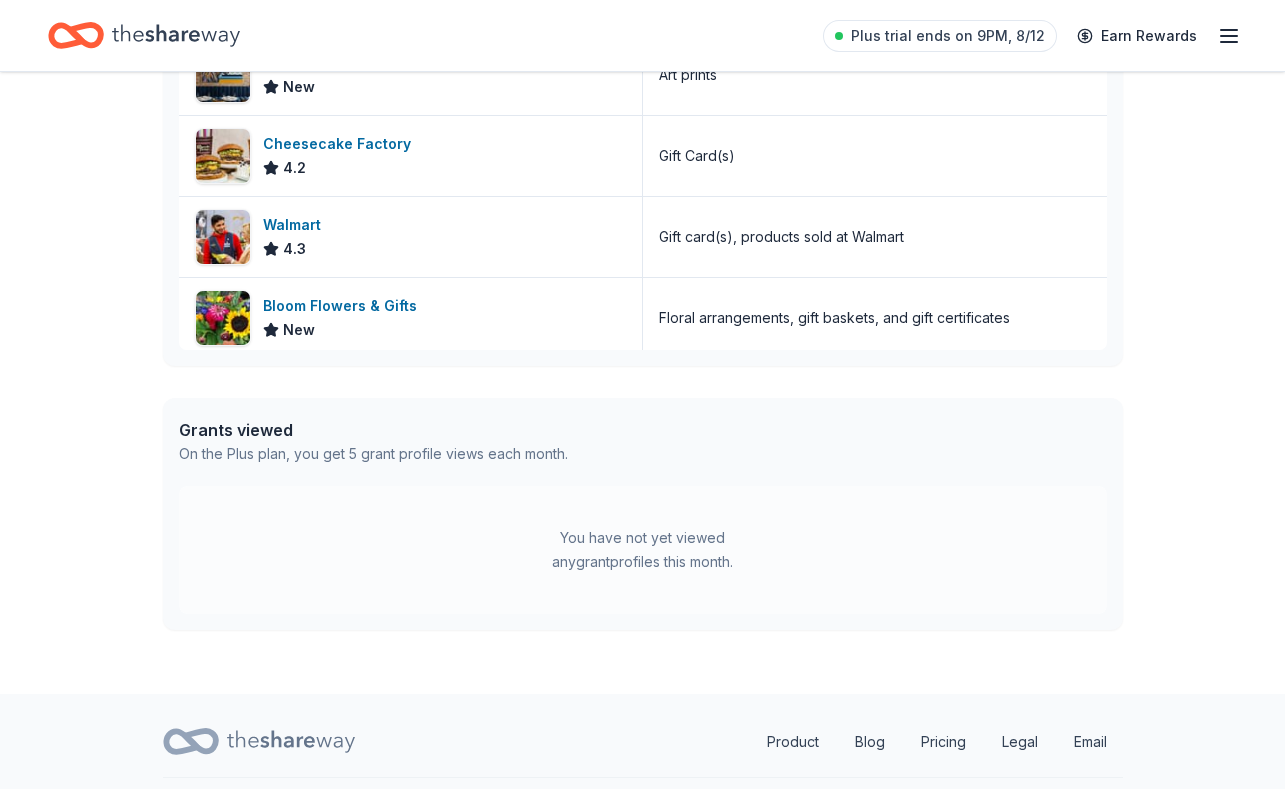 scroll, scrollTop: 745, scrollLeft: 0, axis: vertical 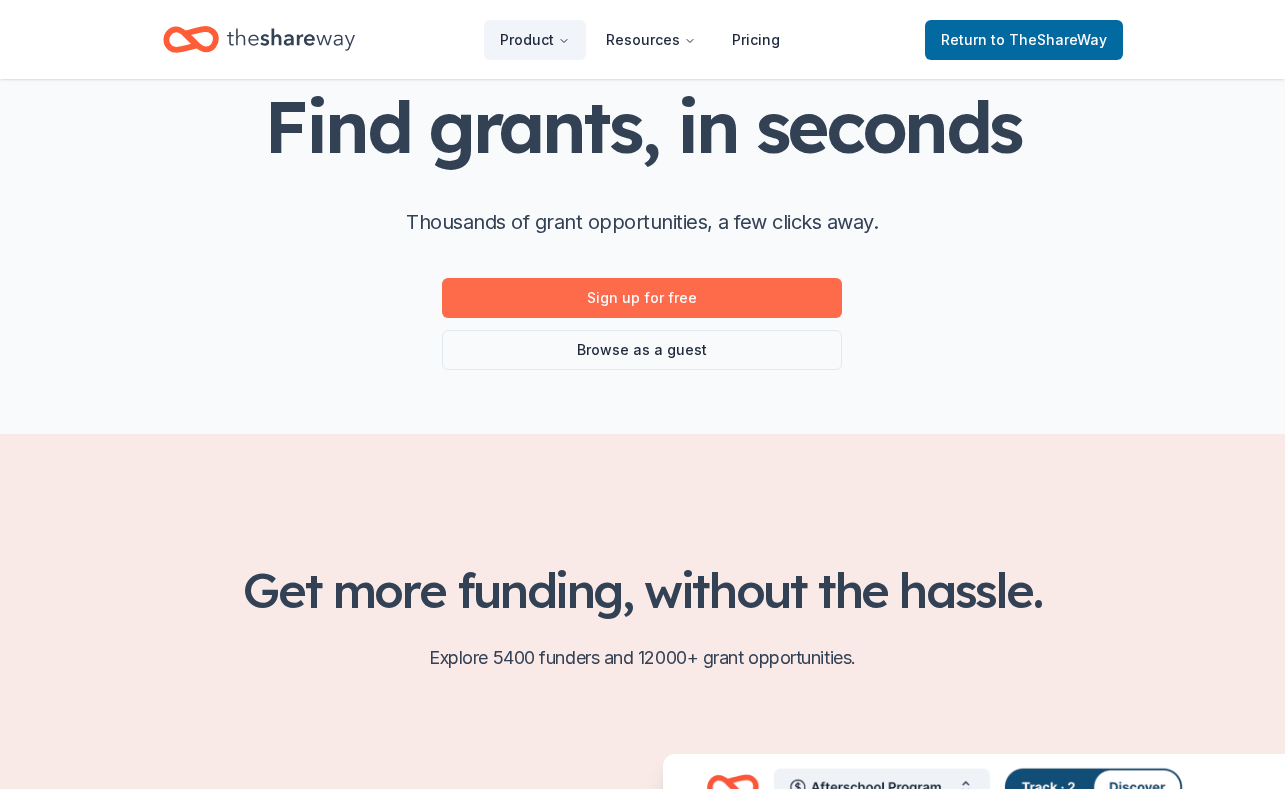 click on "Sign up for free" at bounding box center [642, 298] 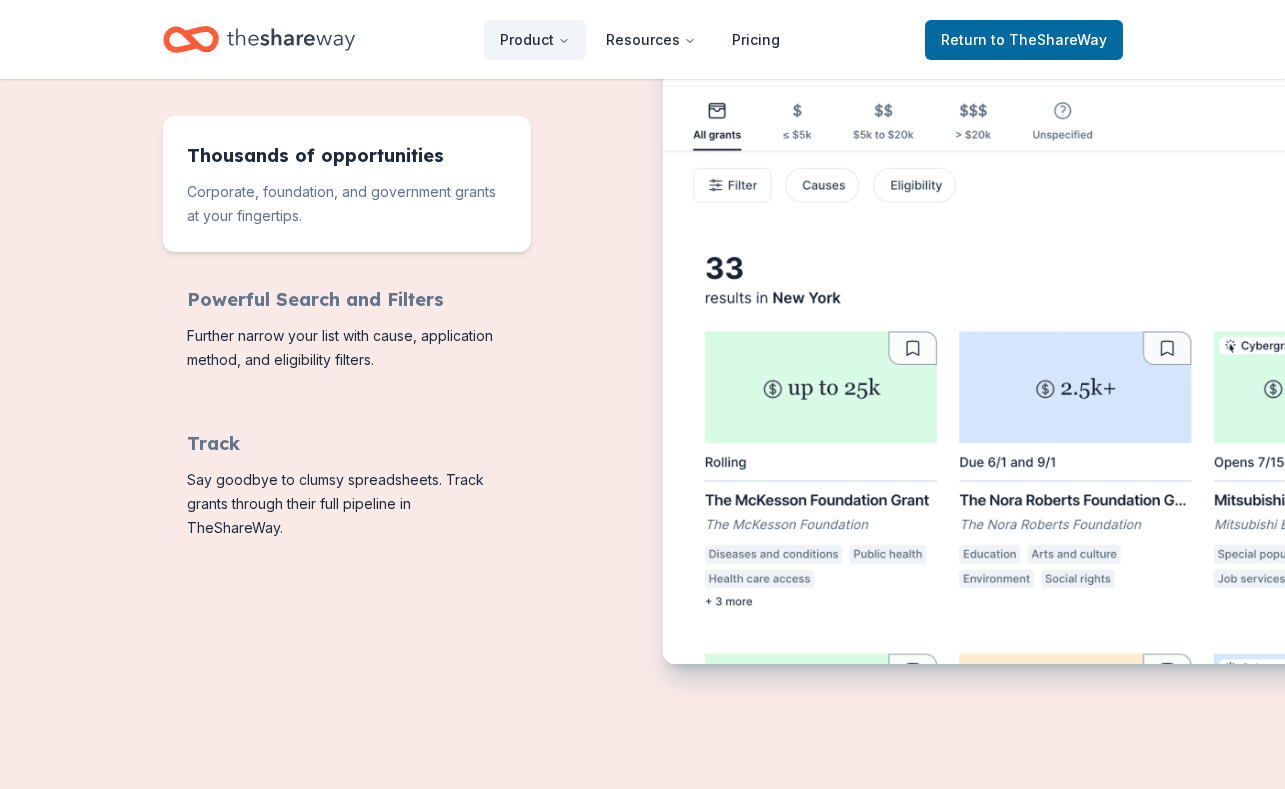 scroll, scrollTop: 851, scrollLeft: 0, axis: vertical 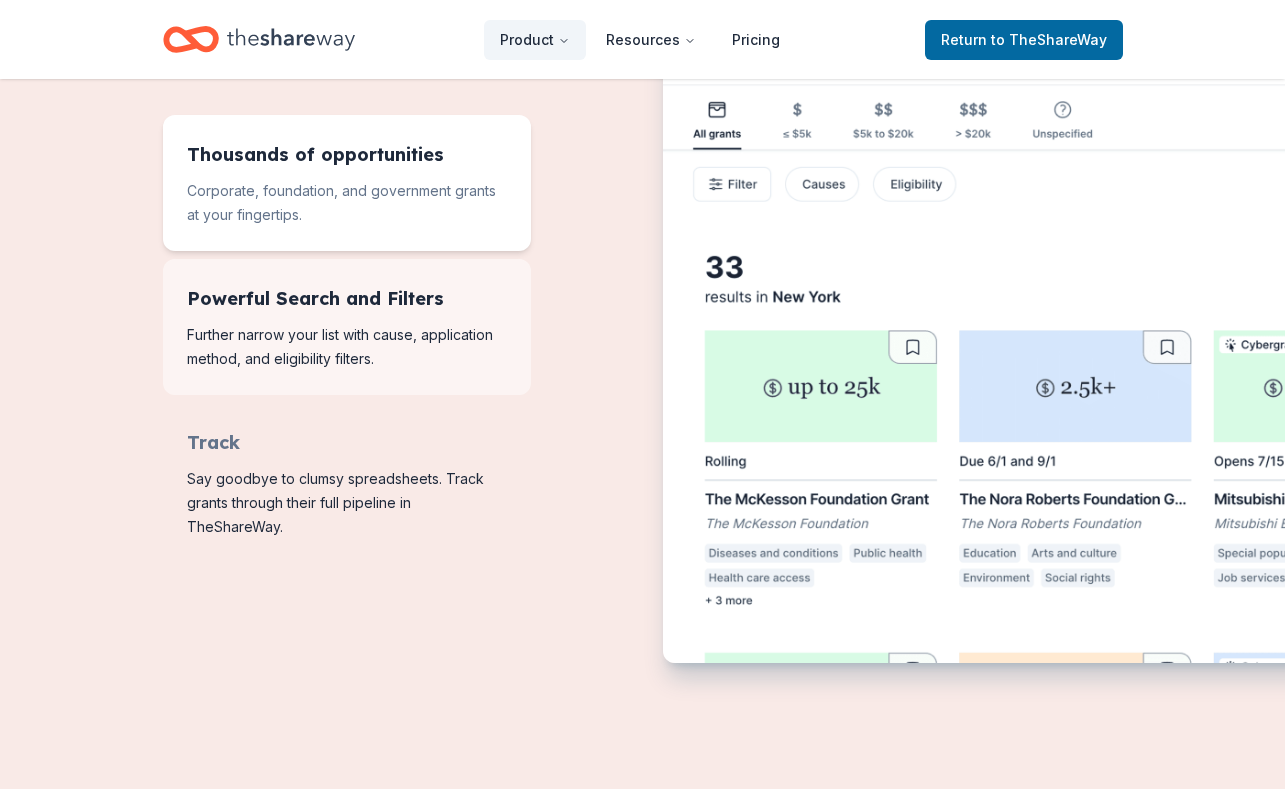 click at bounding box center (347, 327) 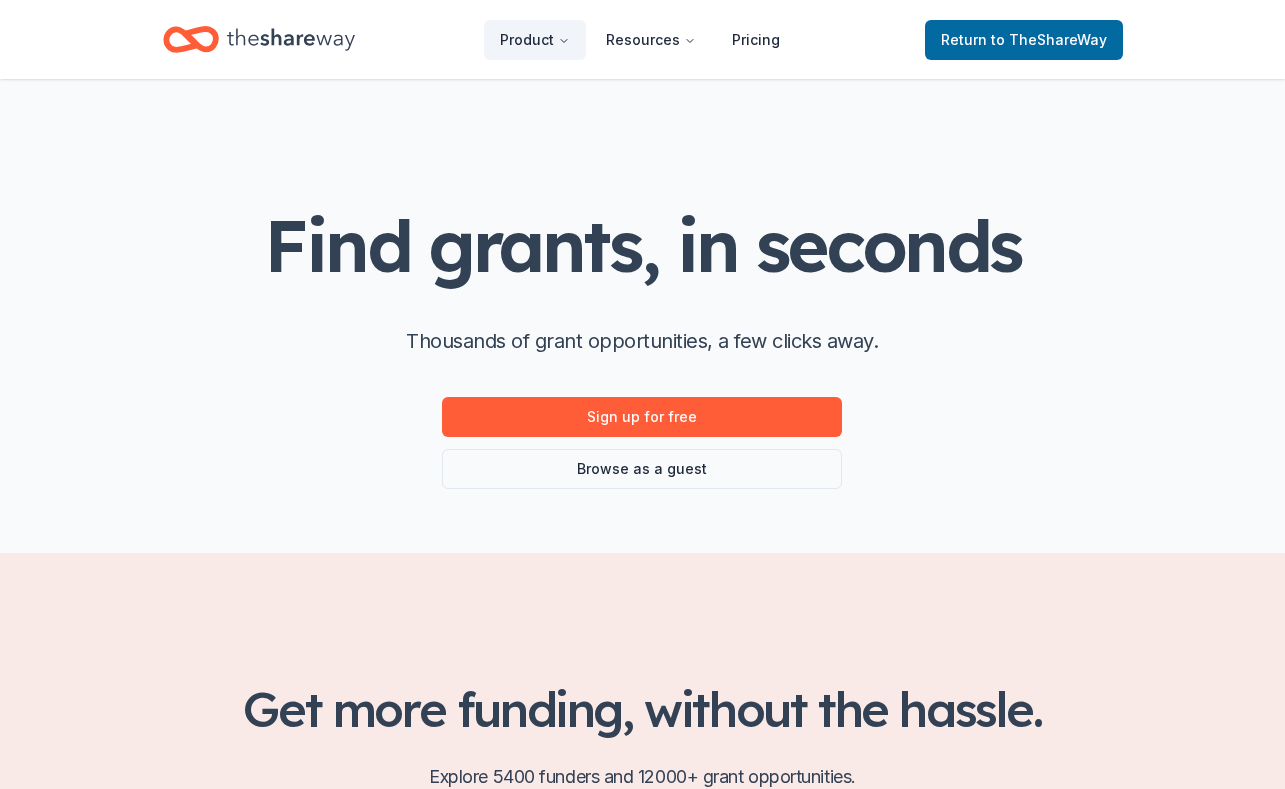 scroll, scrollTop: 0, scrollLeft: 0, axis: both 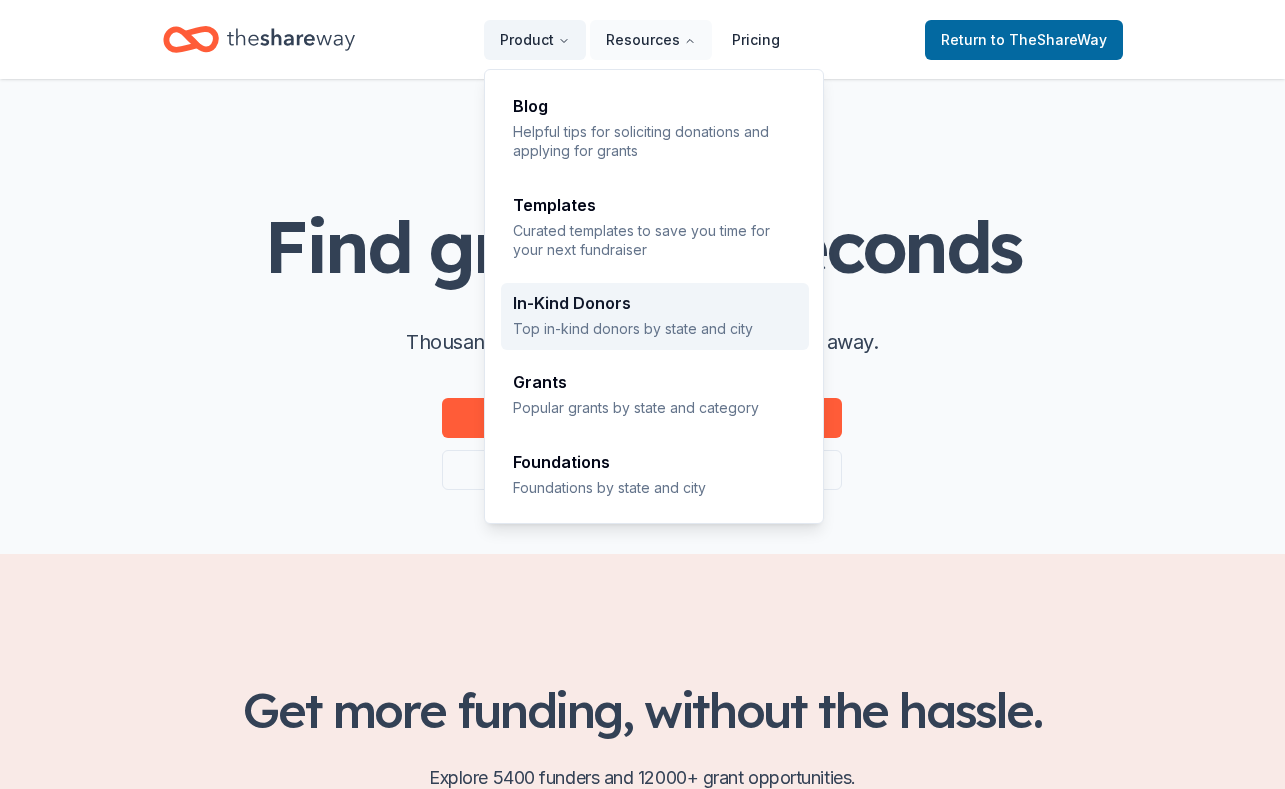 click on "In-Kind Donors" at bounding box center [655, 303] 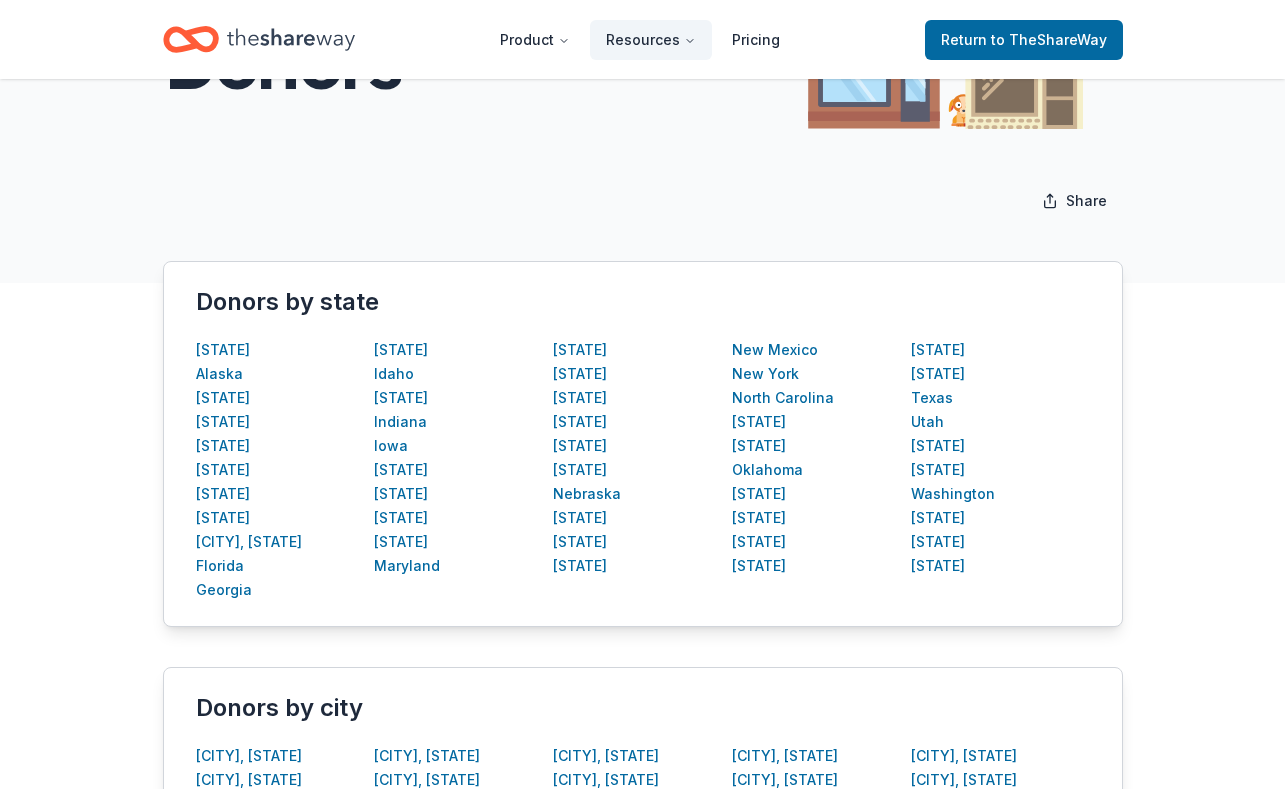 scroll, scrollTop: 240, scrollLeft: 0, axis: vertical 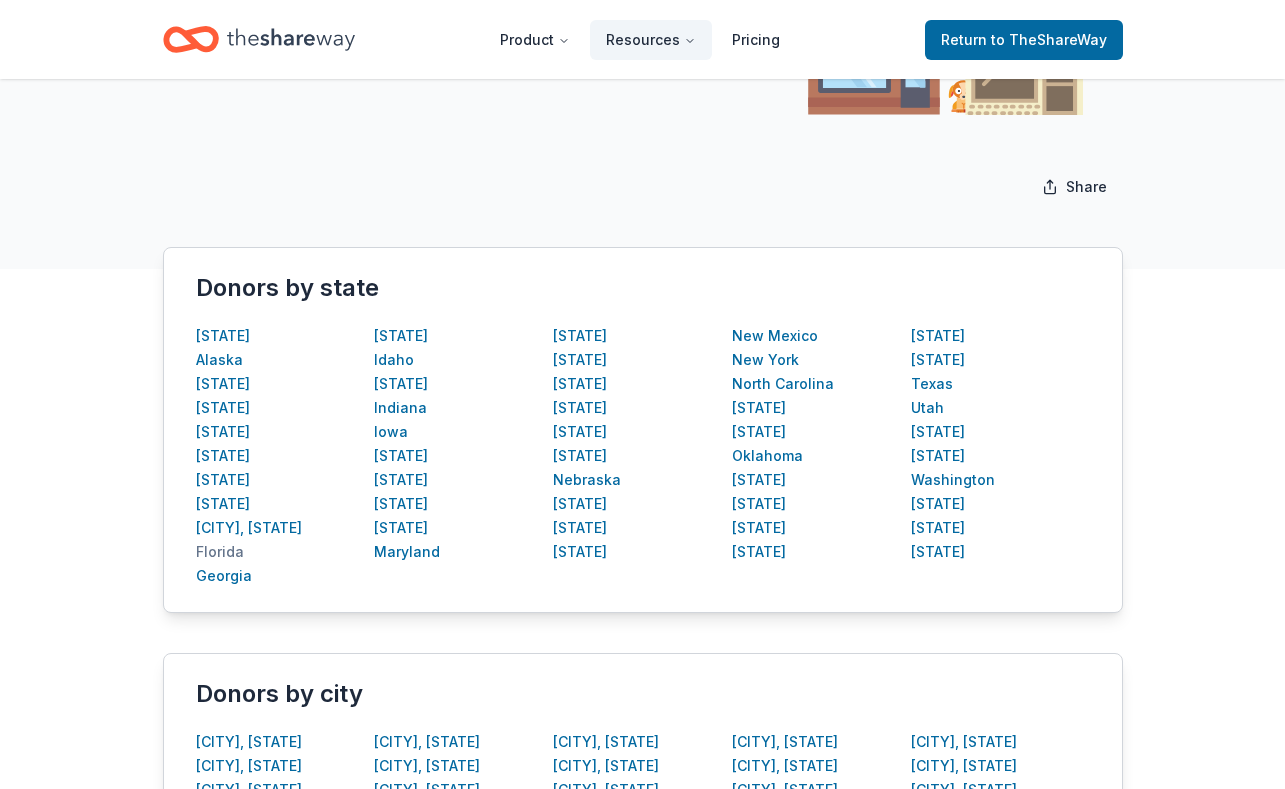 click on "Florida" at bounding box center (220, 552) 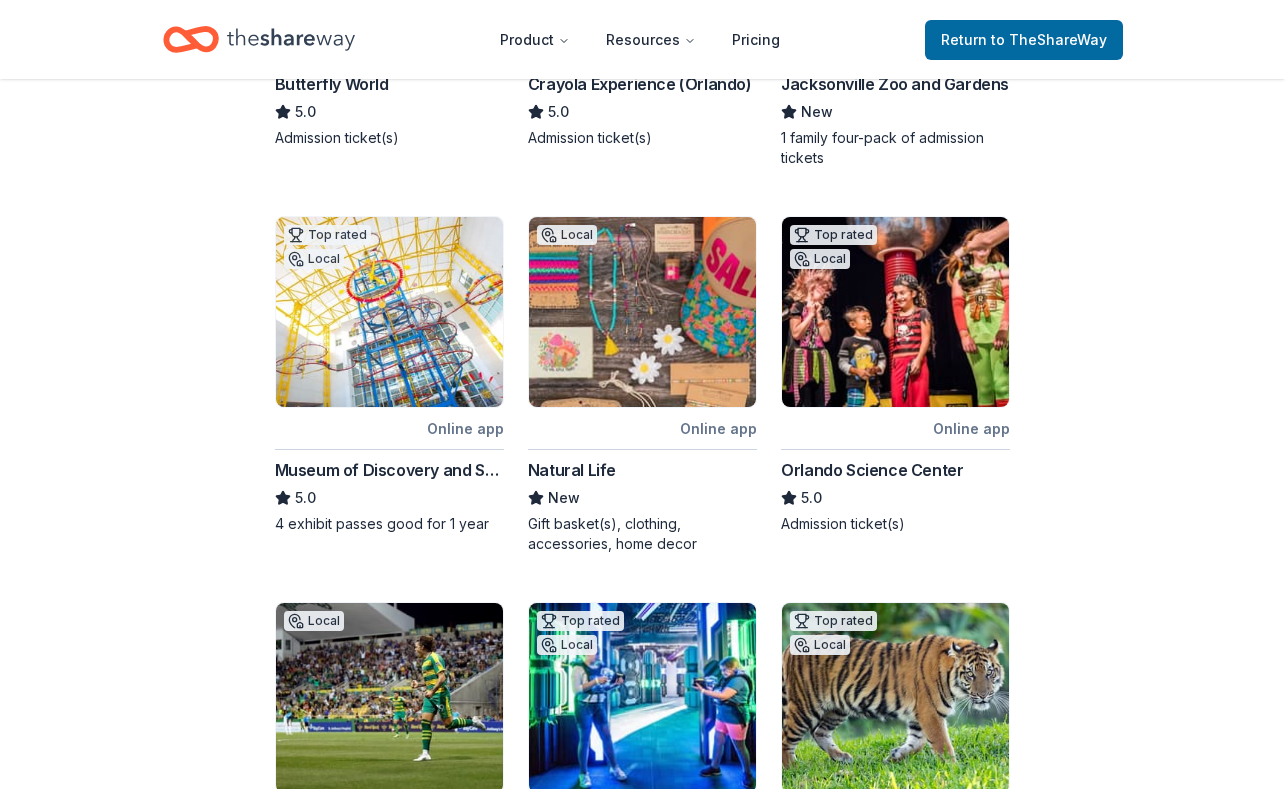 scroll, scrollTop: 612, scrollLeft: 0, axis: vertical 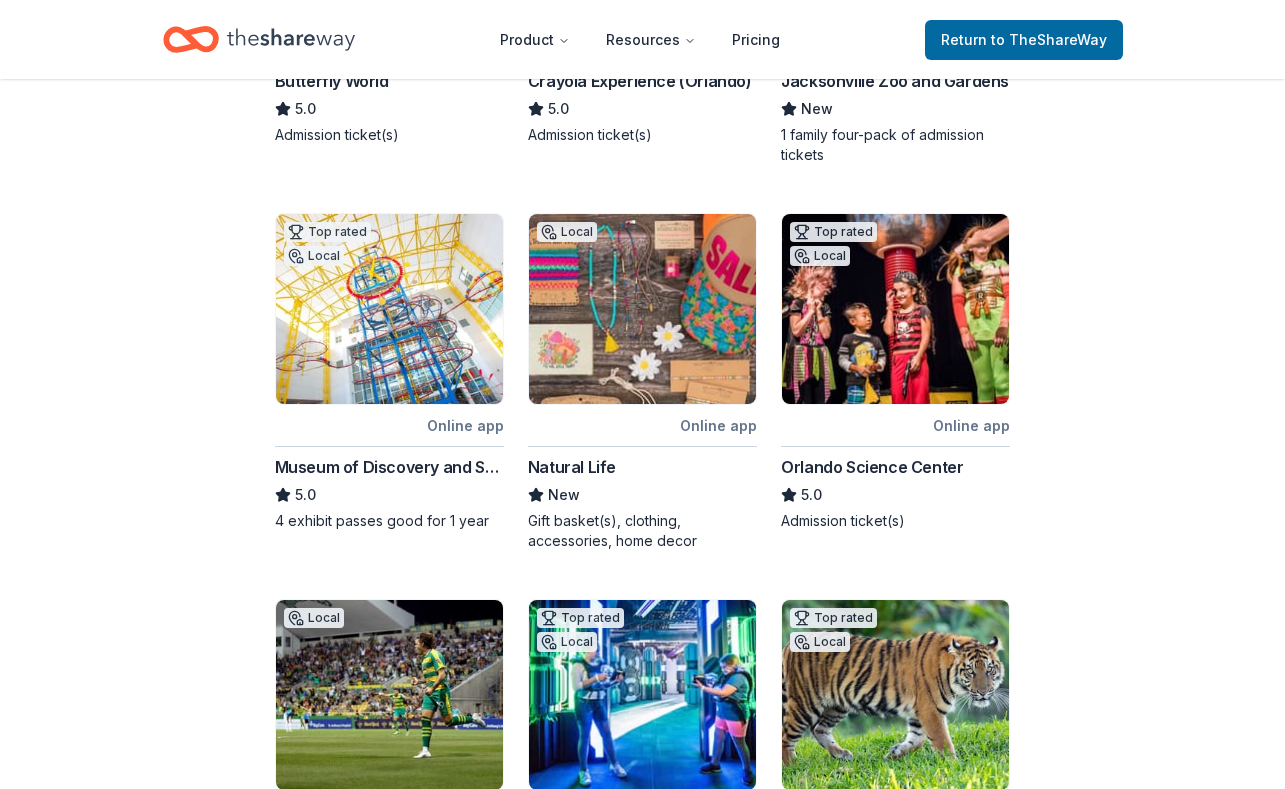 click on "Florida Share Top rated 1   apply  last week Online app Butterfly World 5.0 Admission ticket(s) Top rated 1   apply  last week Online app Crayola Experience (Orlando) 5.0 Admission ticket(s) Local Online app Jacksonville Zoo and Gardens New 1 family four-pack of admission tickets Top rated Local Online app Museum of Discovery and Science 5.0 4 exhibit passes good for 1 year Local Online app Natural Life New Gift basket(s), clothing, accessories, home decor Top rated Local Online app Orlando Science Center 5.0 Admission ticket(s) Local Online app Tampa Bay Rowdies New Game tickets, merchandise Top rated Local Online app WonderWorks Orlando 5.0 Tickets Top rated Local Online app Zoo Miami 5.0 General admission tickets (limited to no more than 4 tickets)" at bounding box center [643, 394] 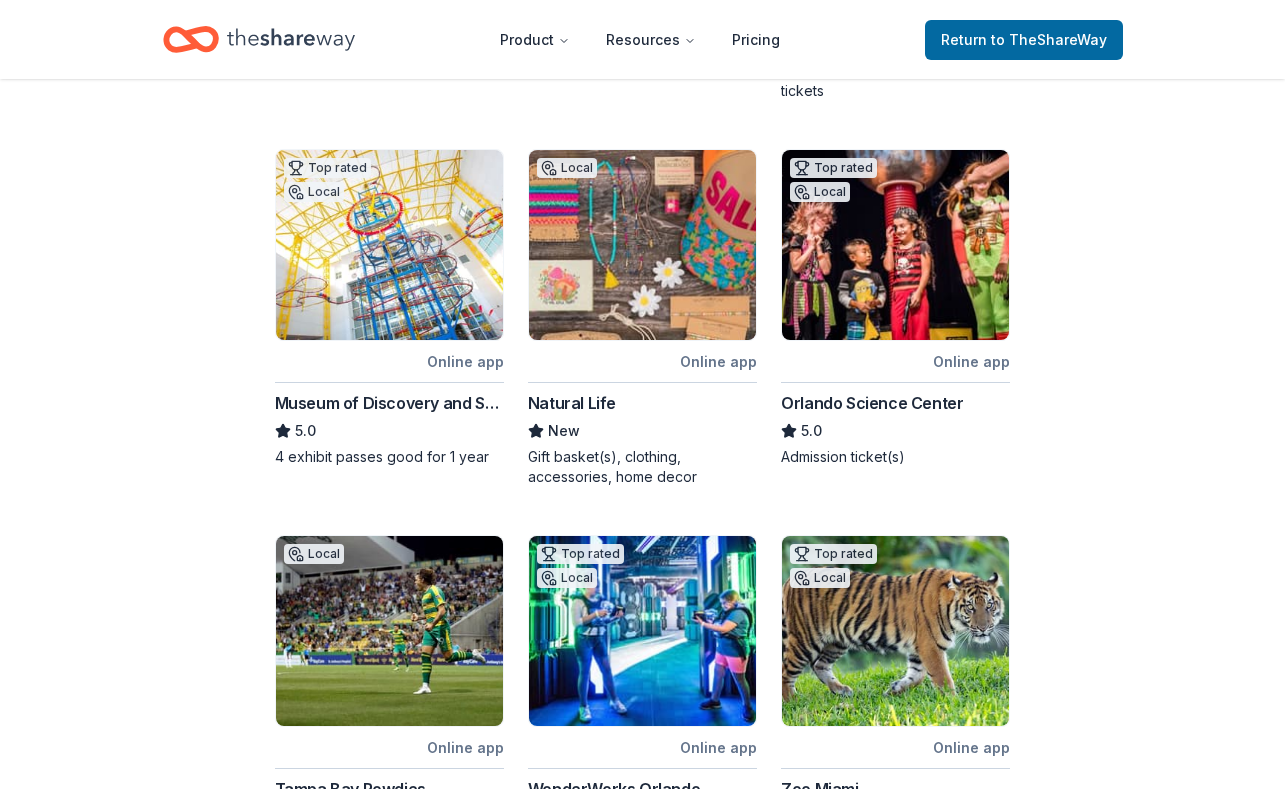 scroll, scrollTop: 677, scrollLeft: 0, axis: vertical 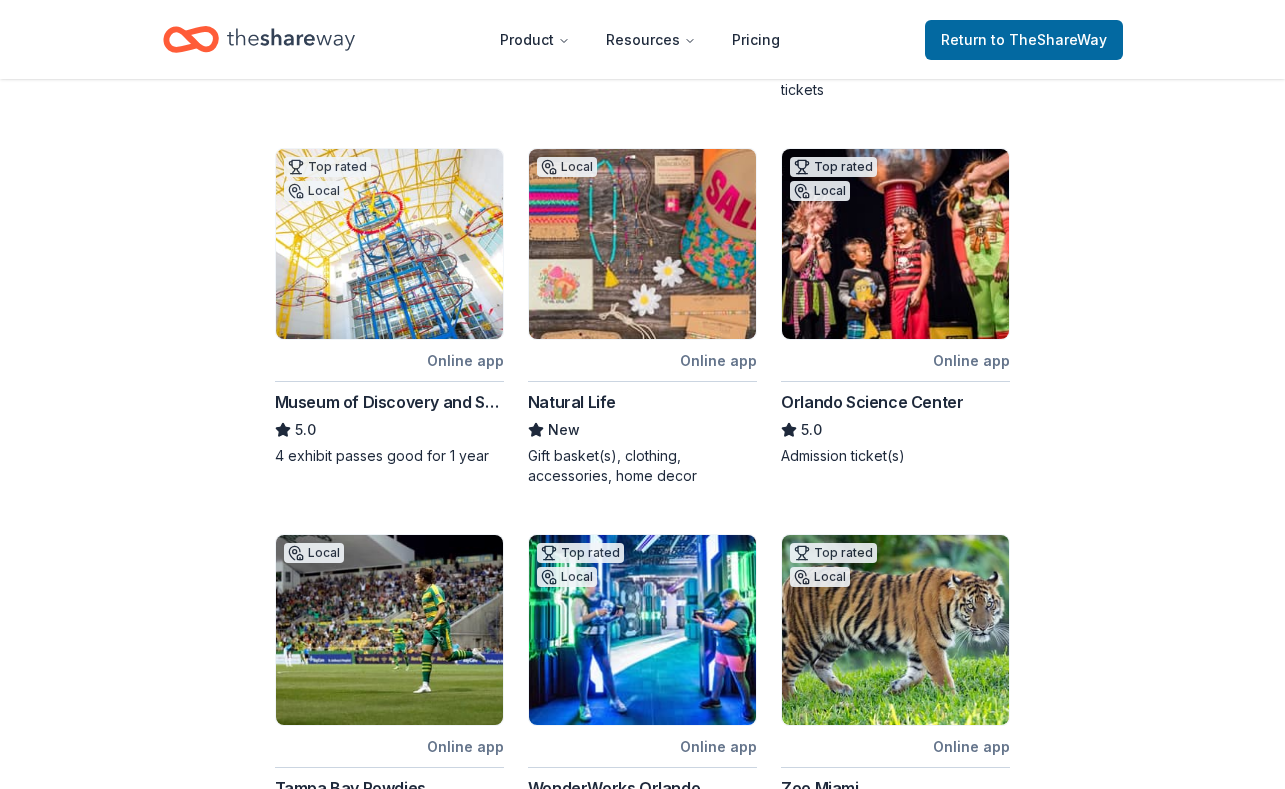 click on "Natural Life" at bounding box center (572, 402) 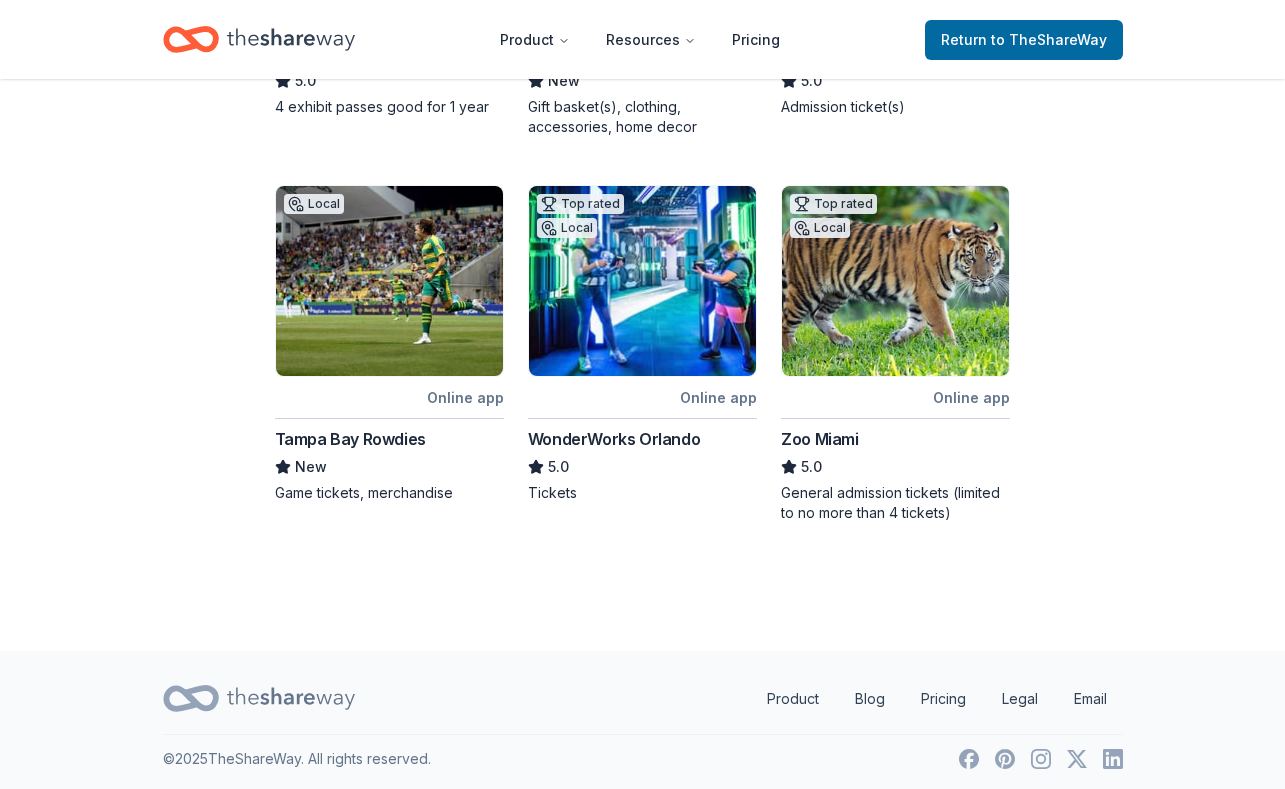 scroll, scrollTop: 1032, scrollLeft: 0, axis: vertical 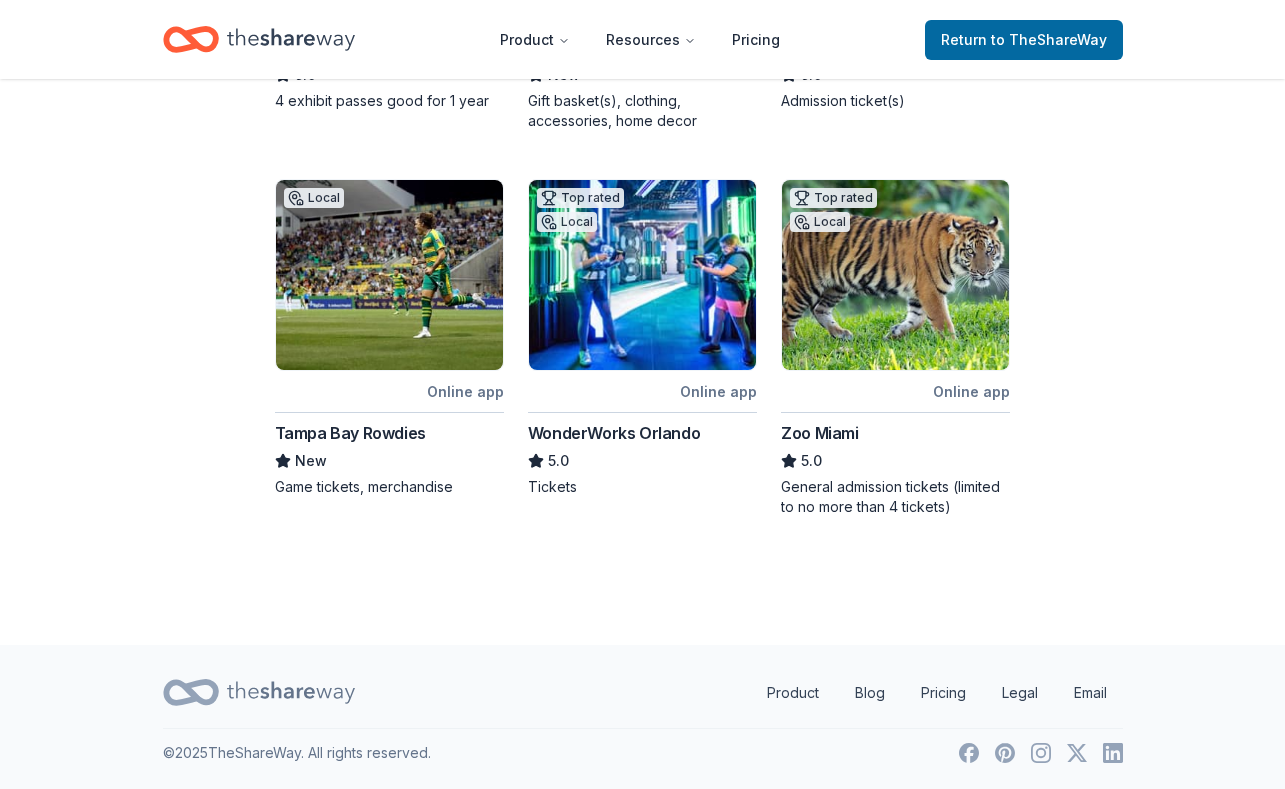 click at bounding box center [389, 275] 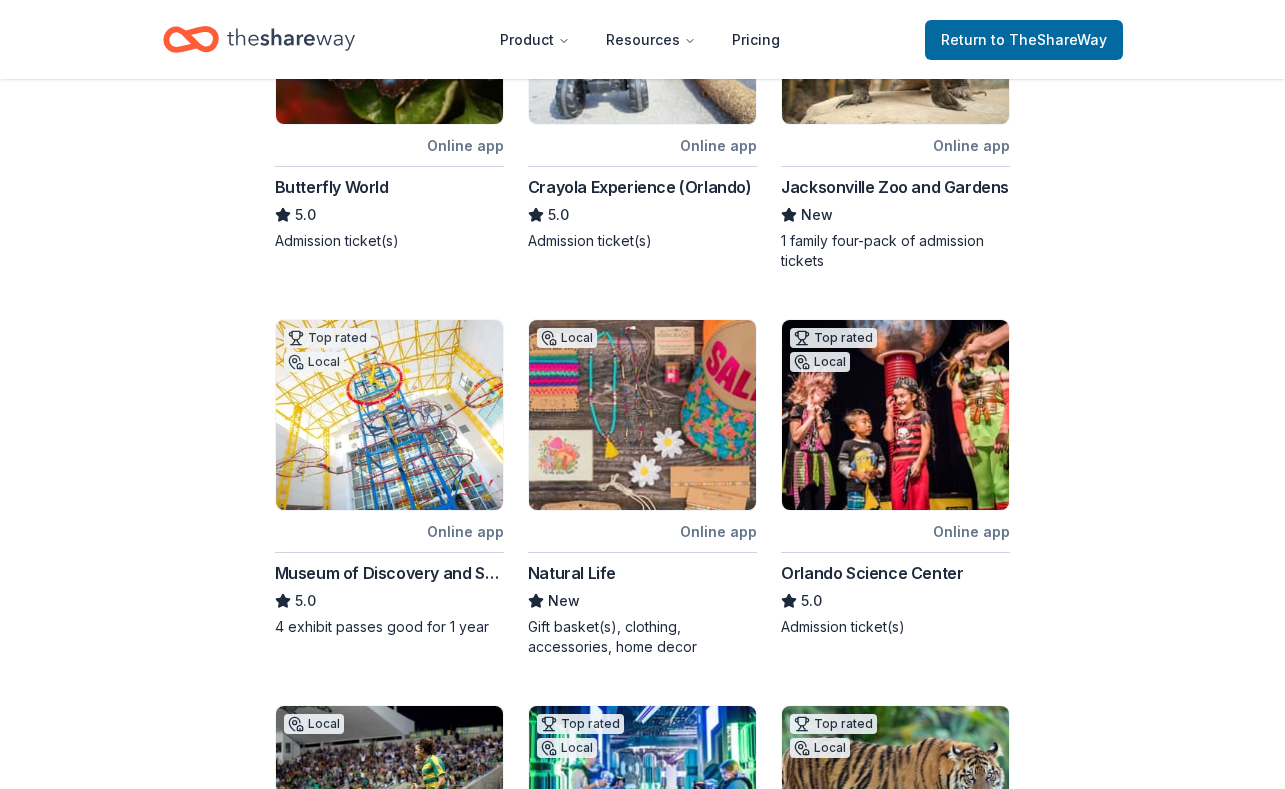 scroll, scrollTop: 505, scrollLeft: 0, axis: vertical 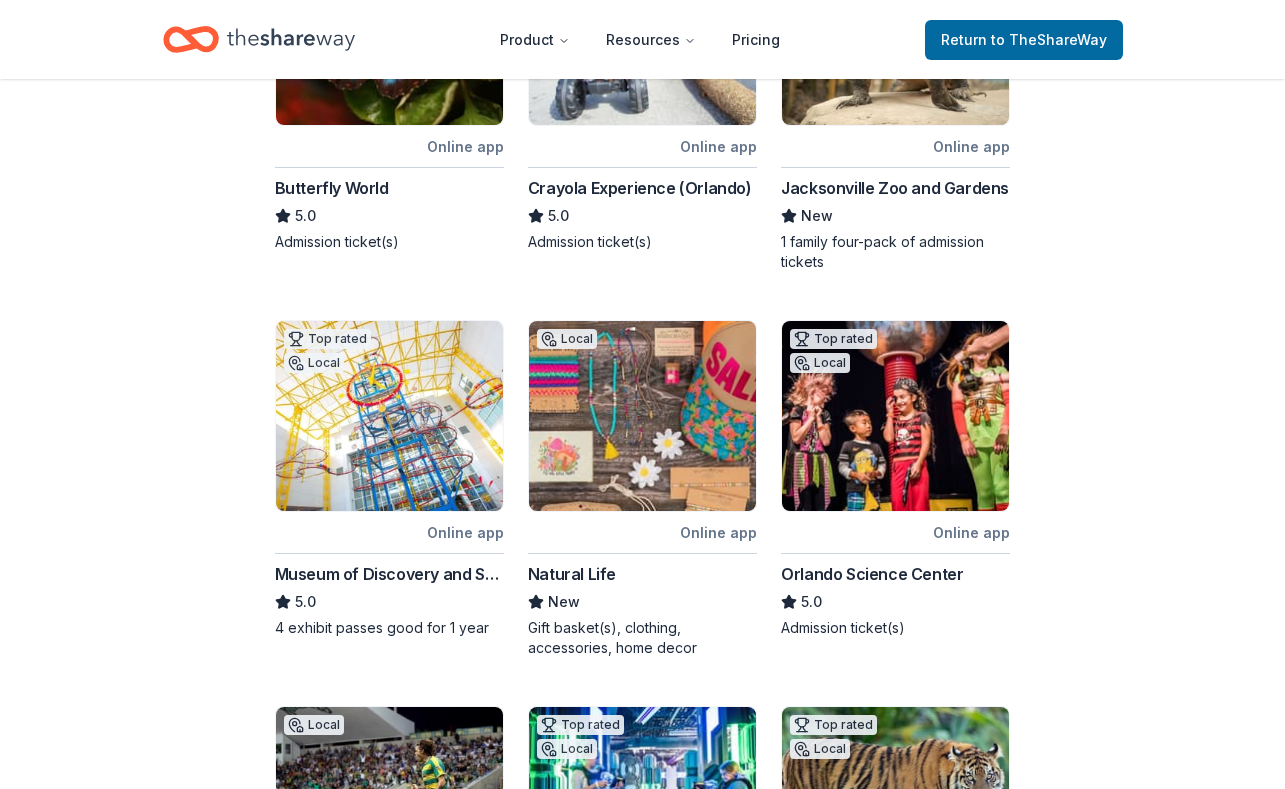click at bounding box center (389, 416) 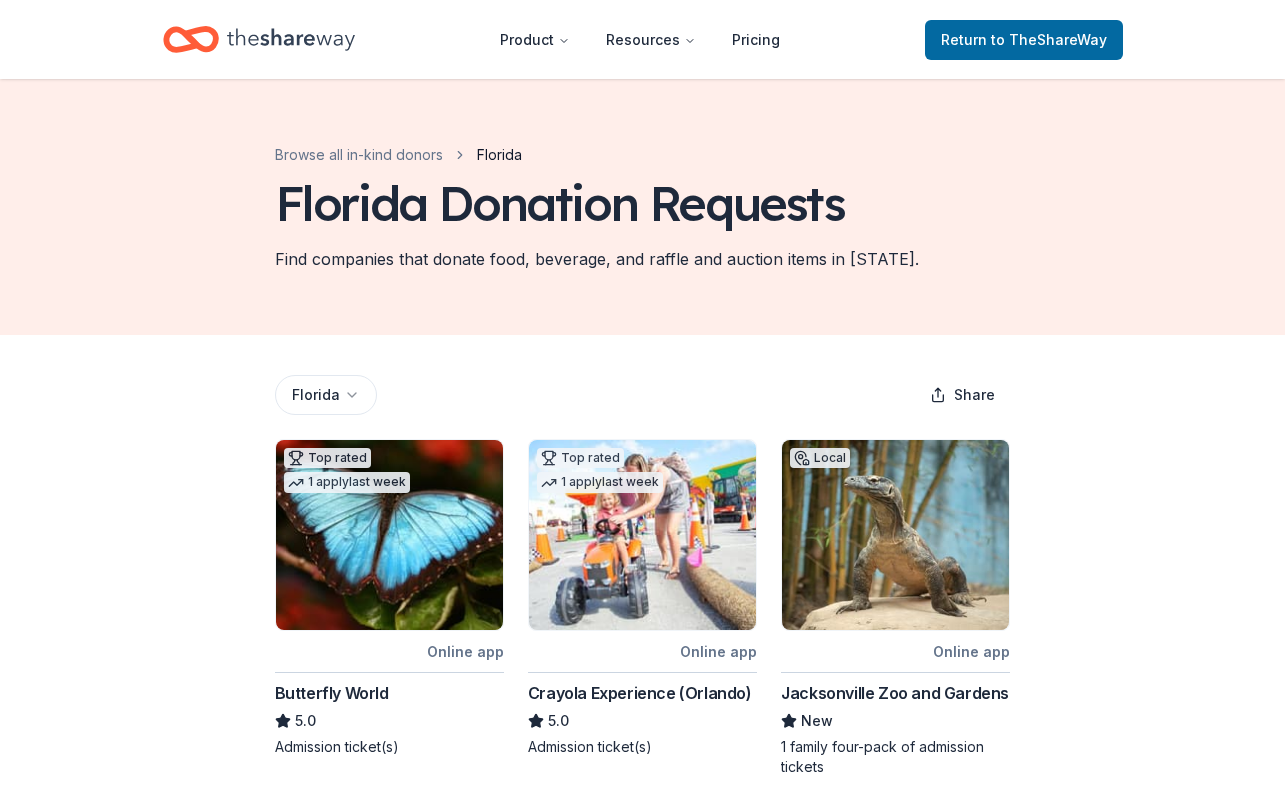 scroll, scrollTop: 1, scrollLeft: 0, axis: vertical 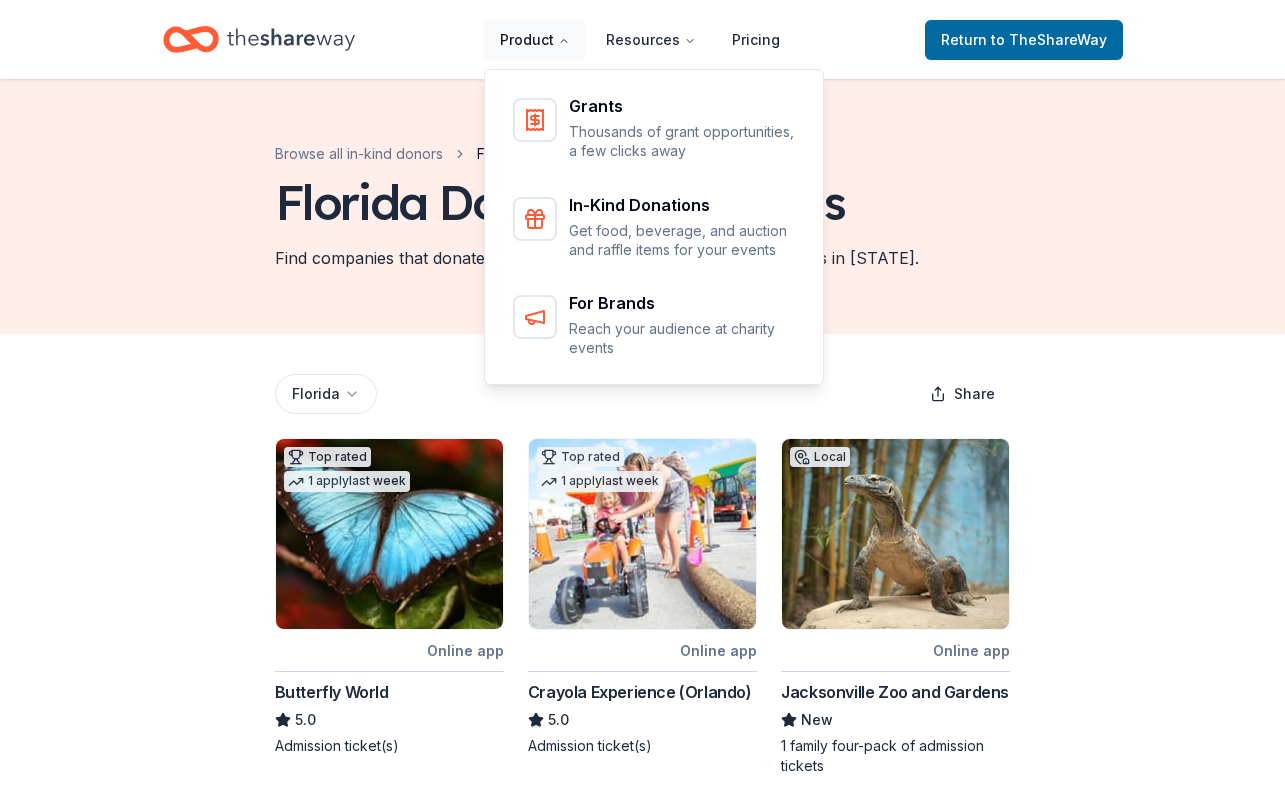 click on "Product" at bounding box center [535, 40] 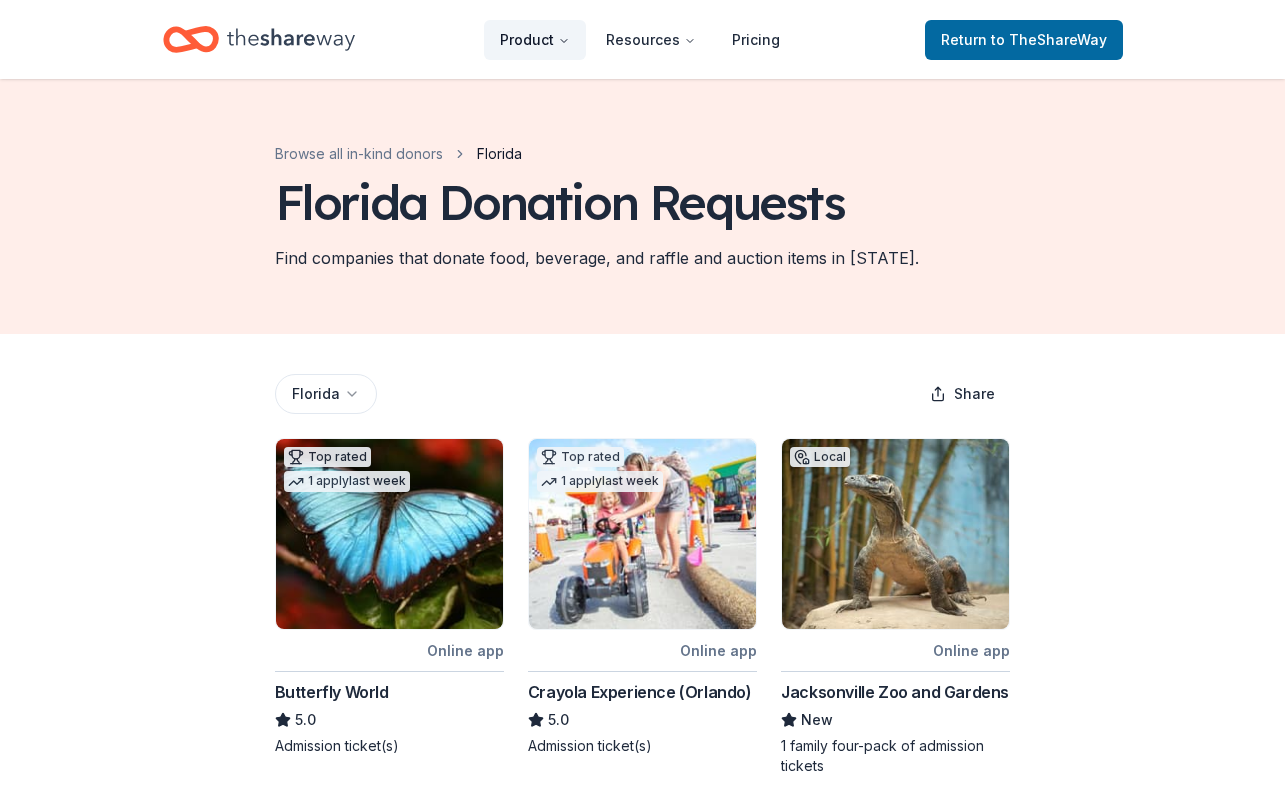 click 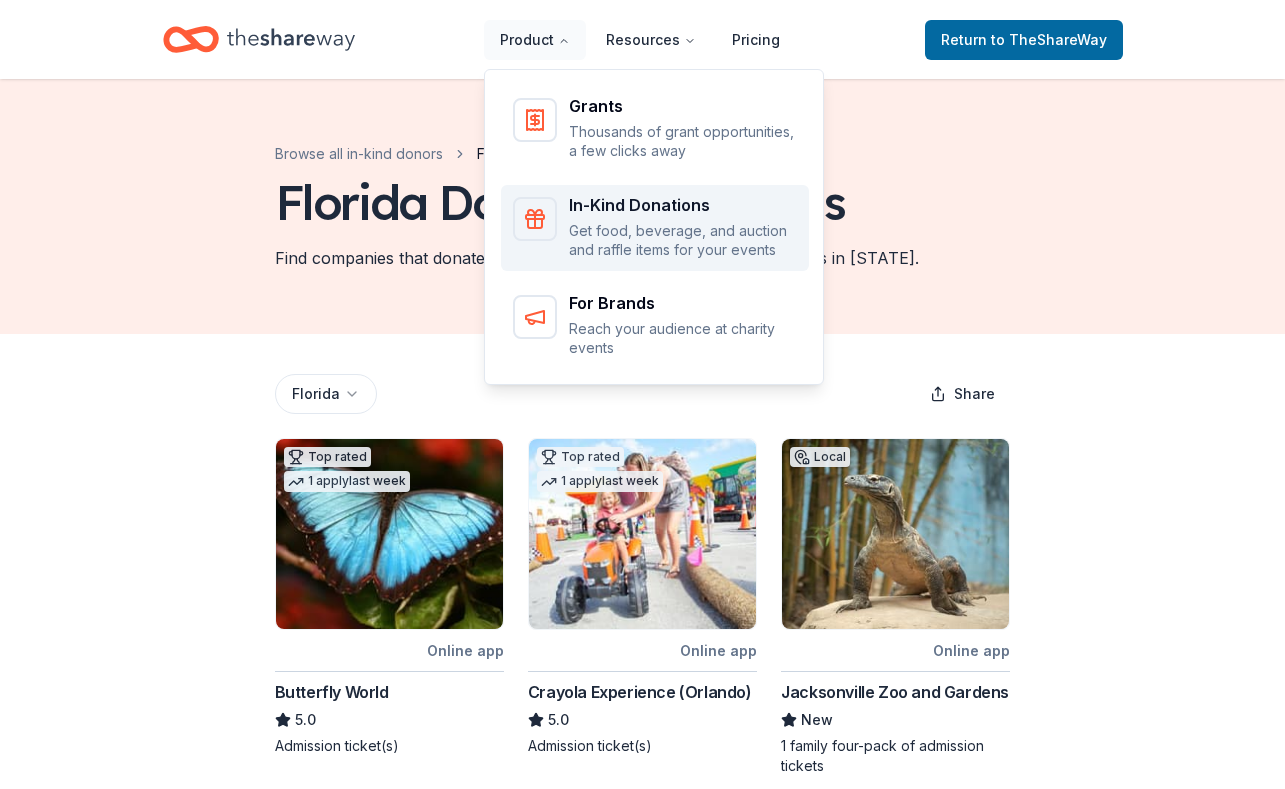 click on "In-Kind Donations" at bounding box center [683, 205] 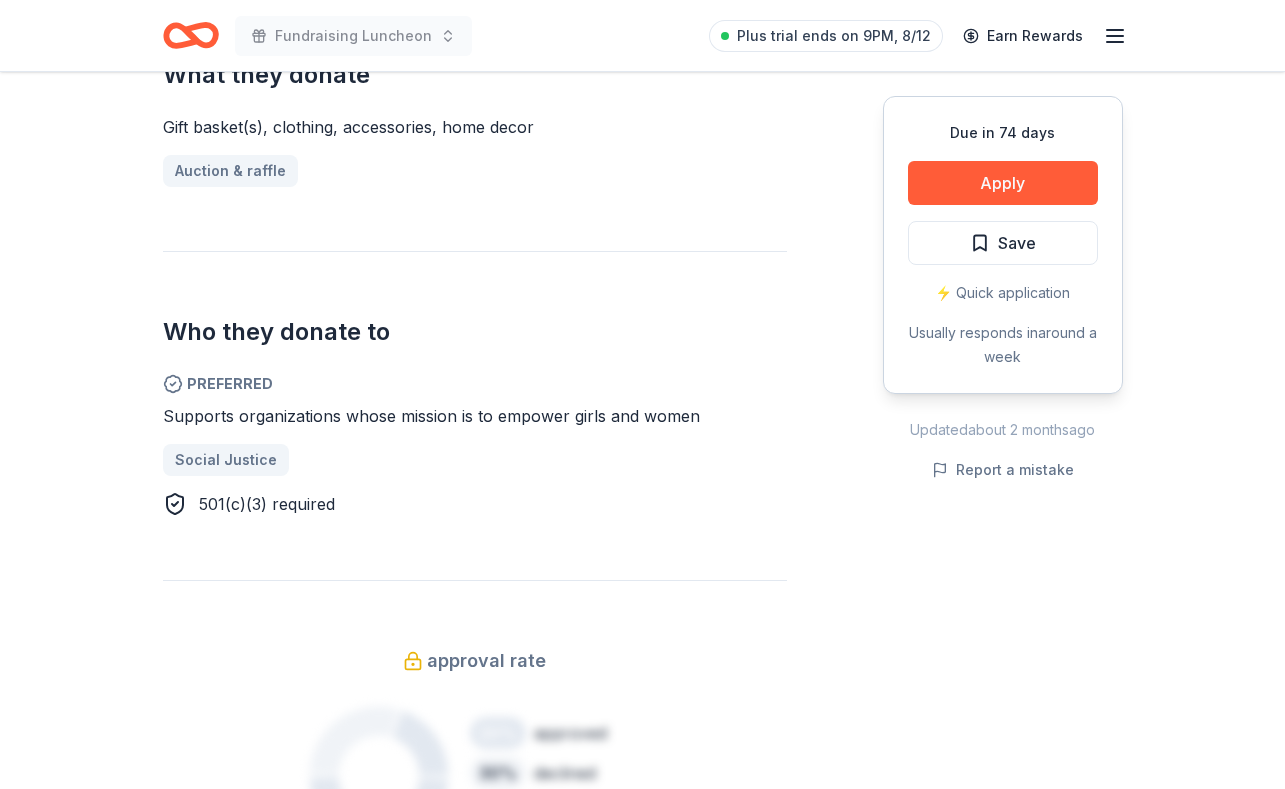 scroll, scrollTop: 615, scrollLeft: 0, axis: vertical 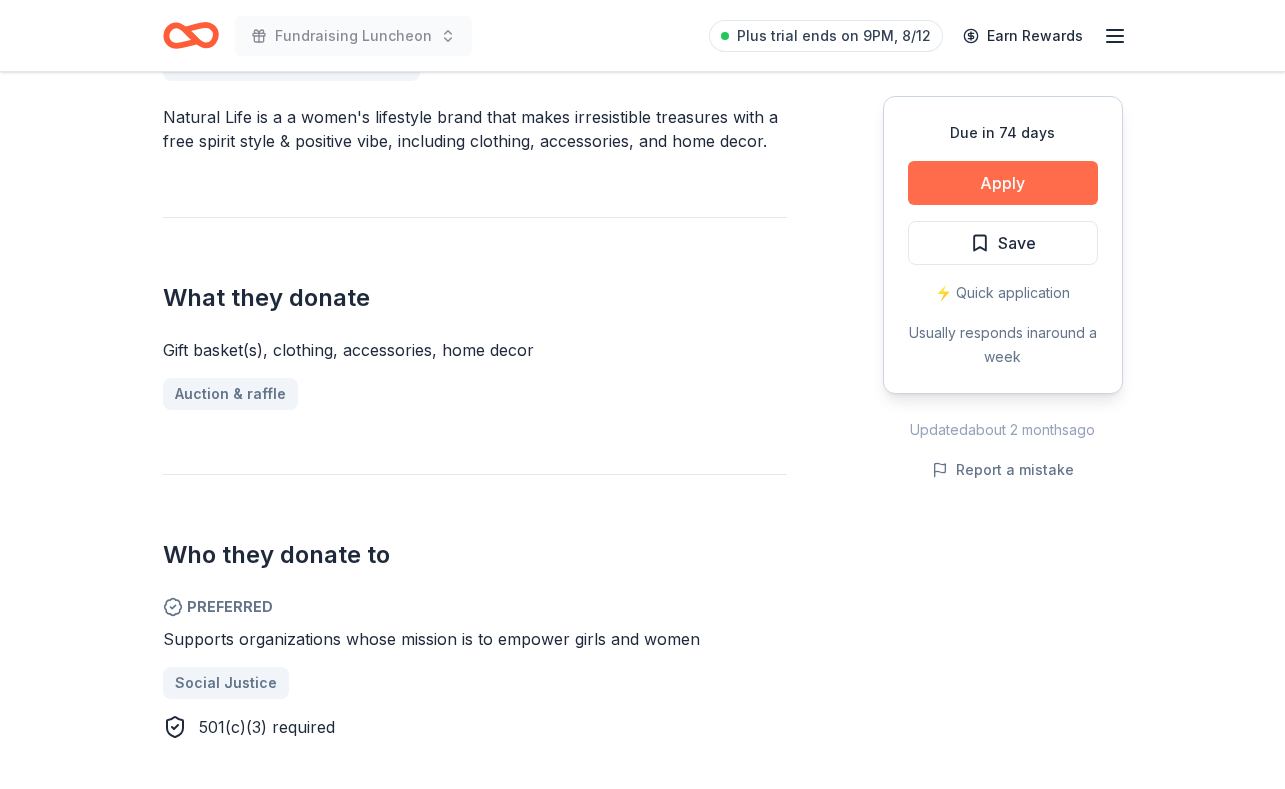 click on "Apply" at bounding box center [1003, 183] 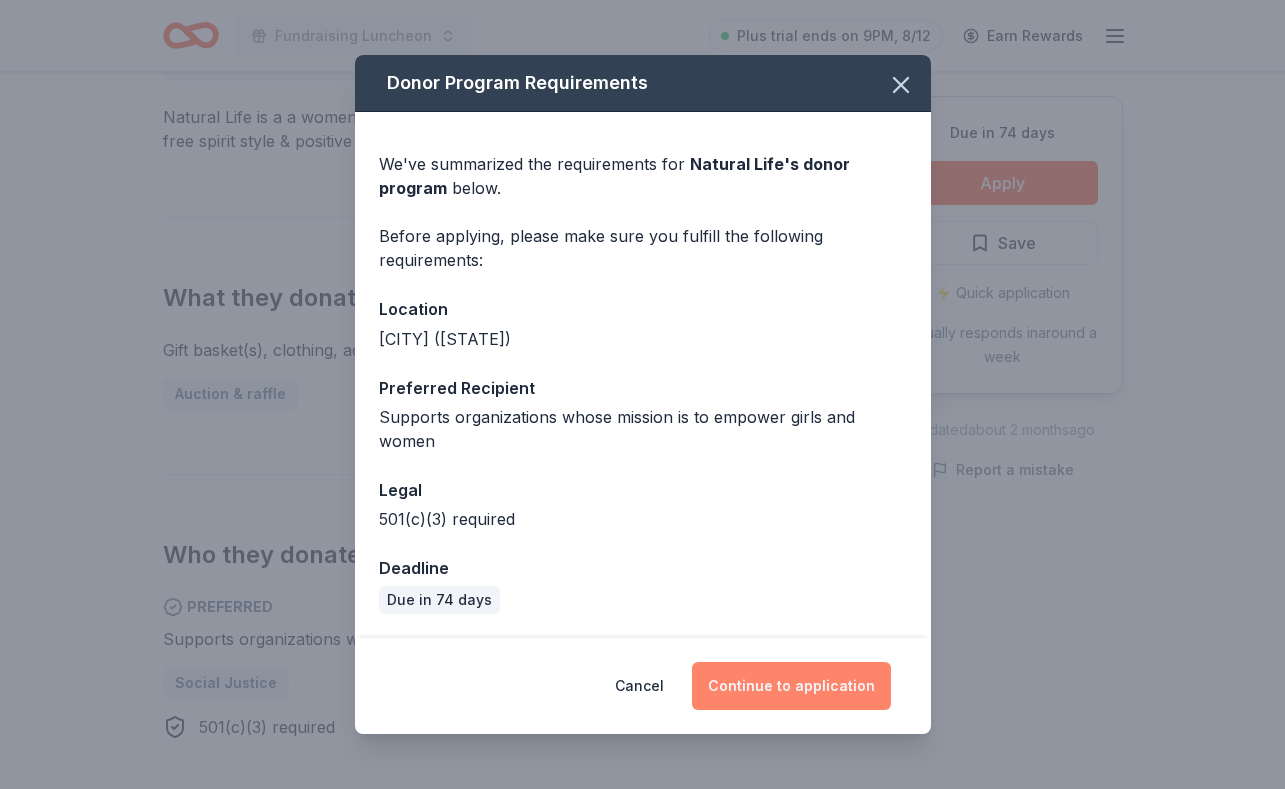 click on "Continue to application" at bounding box center [791, 686] 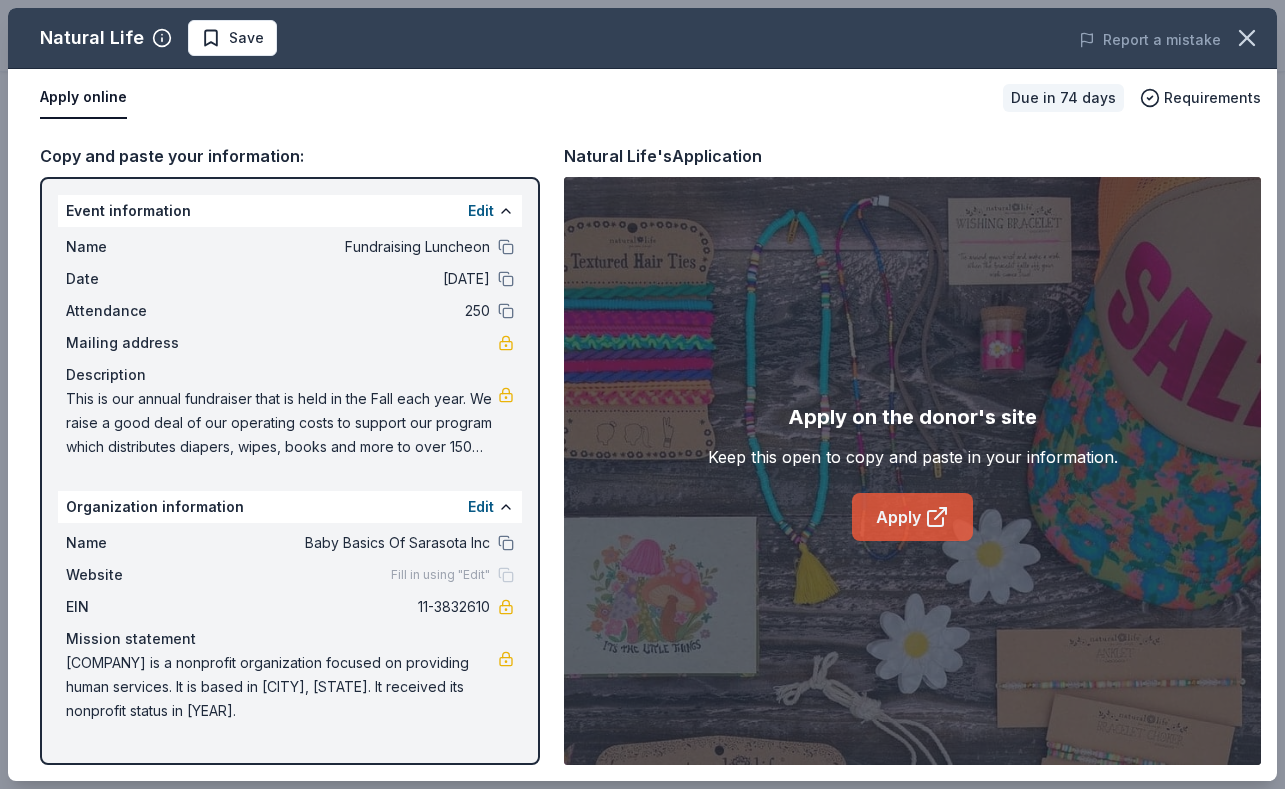 click on "Apply" at bounding box center (912, 517) 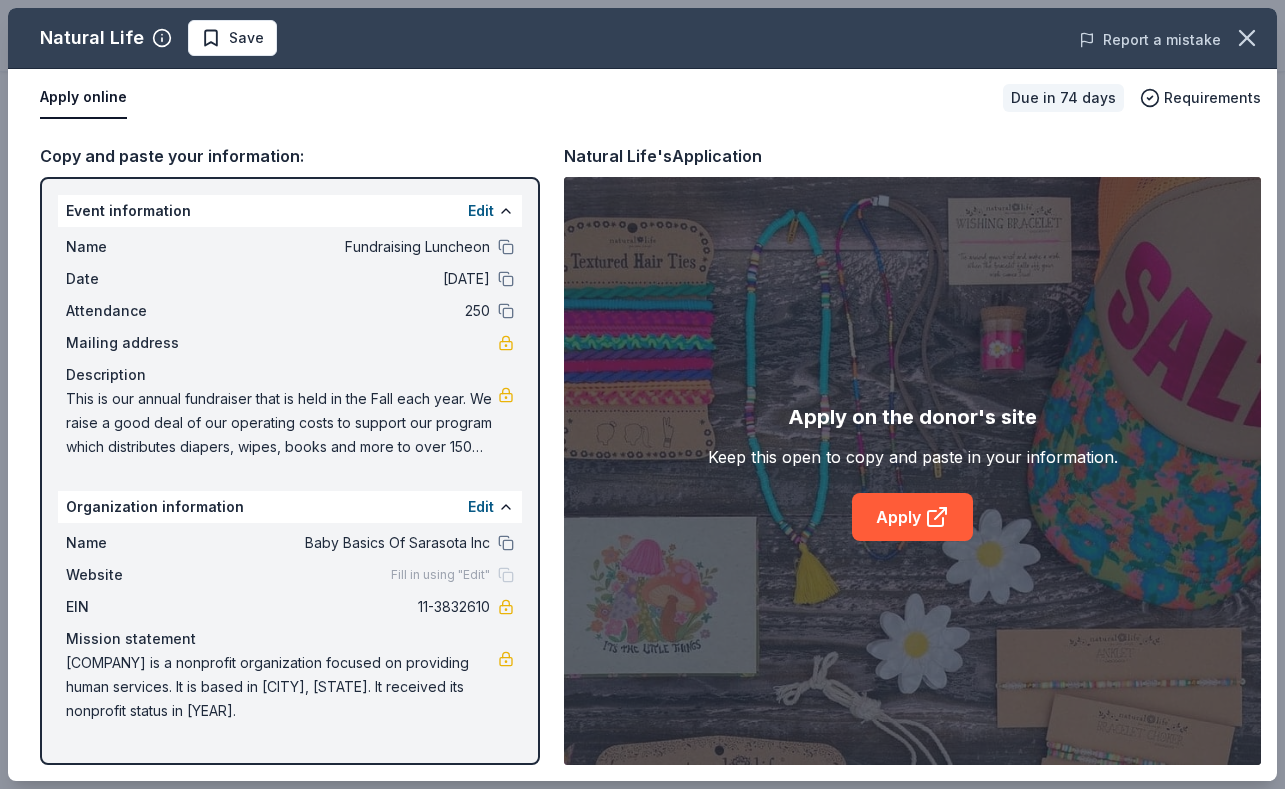click on "Report a mistake" at bounding box center [1150, 40] 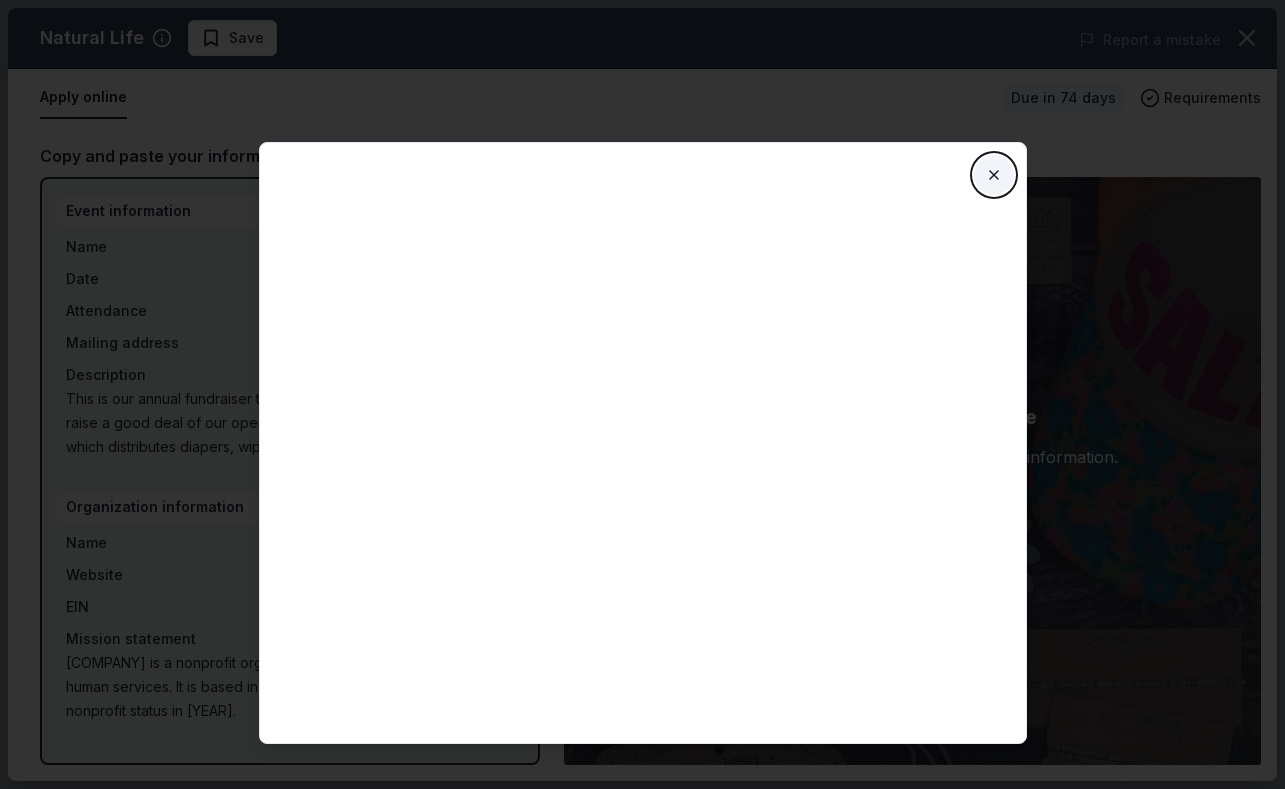 click on "Close" at bounding box center (994, 175) 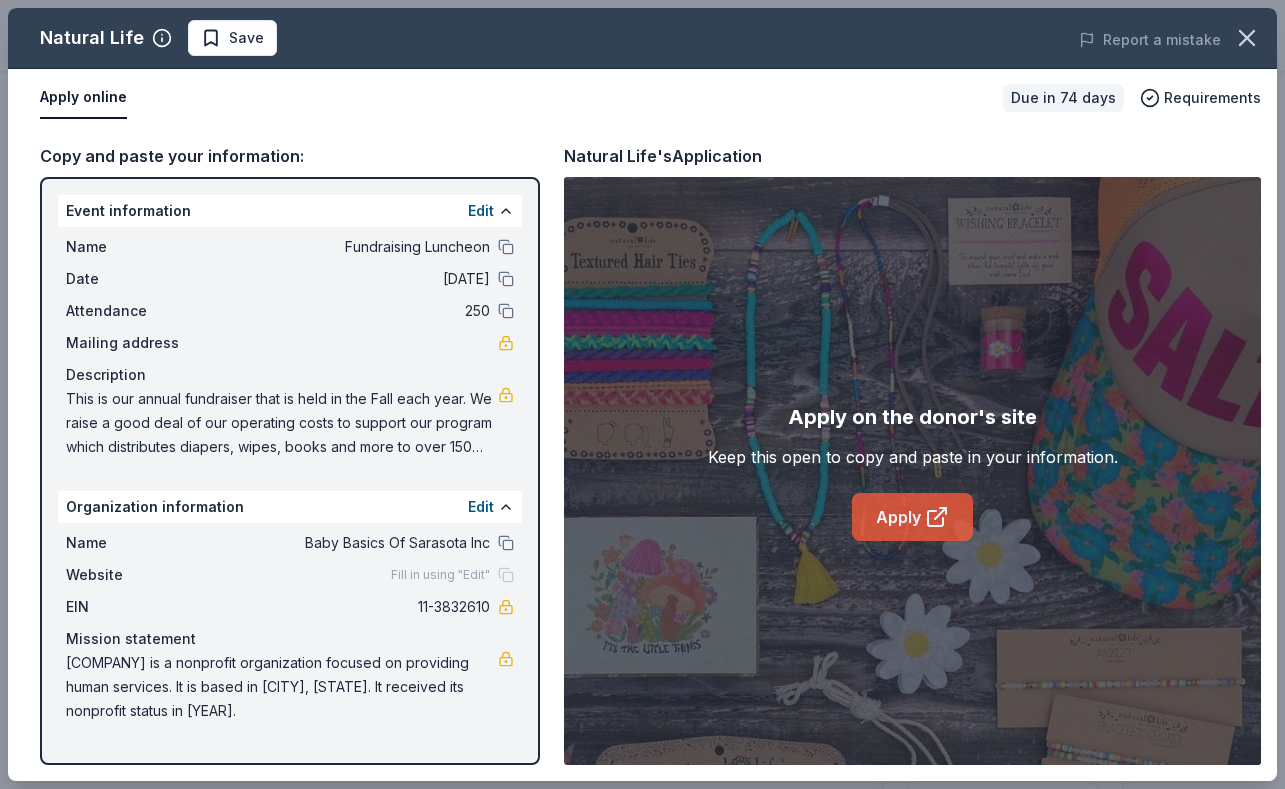 click on "Apply" at bounding box center [912, 517] 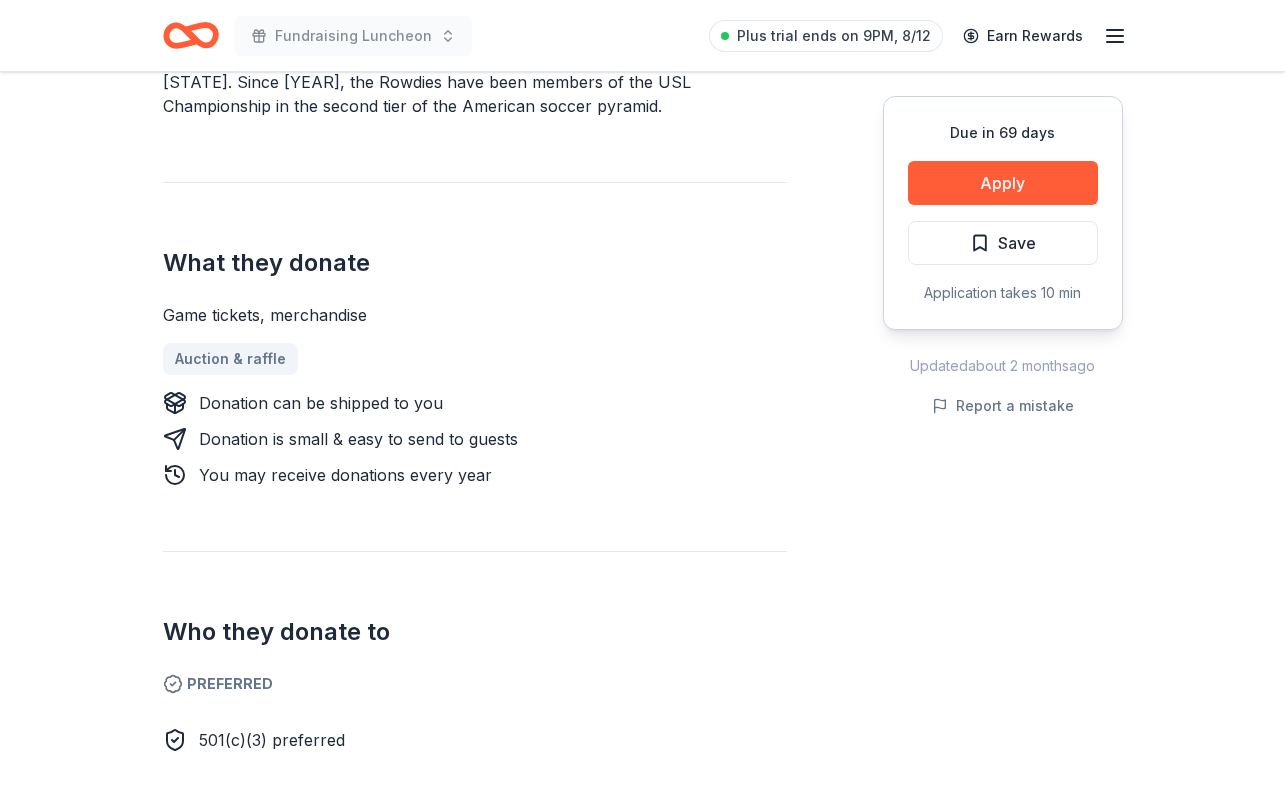 scroll, scrollTop: 646, scrollLeft: 0, axis: vertical 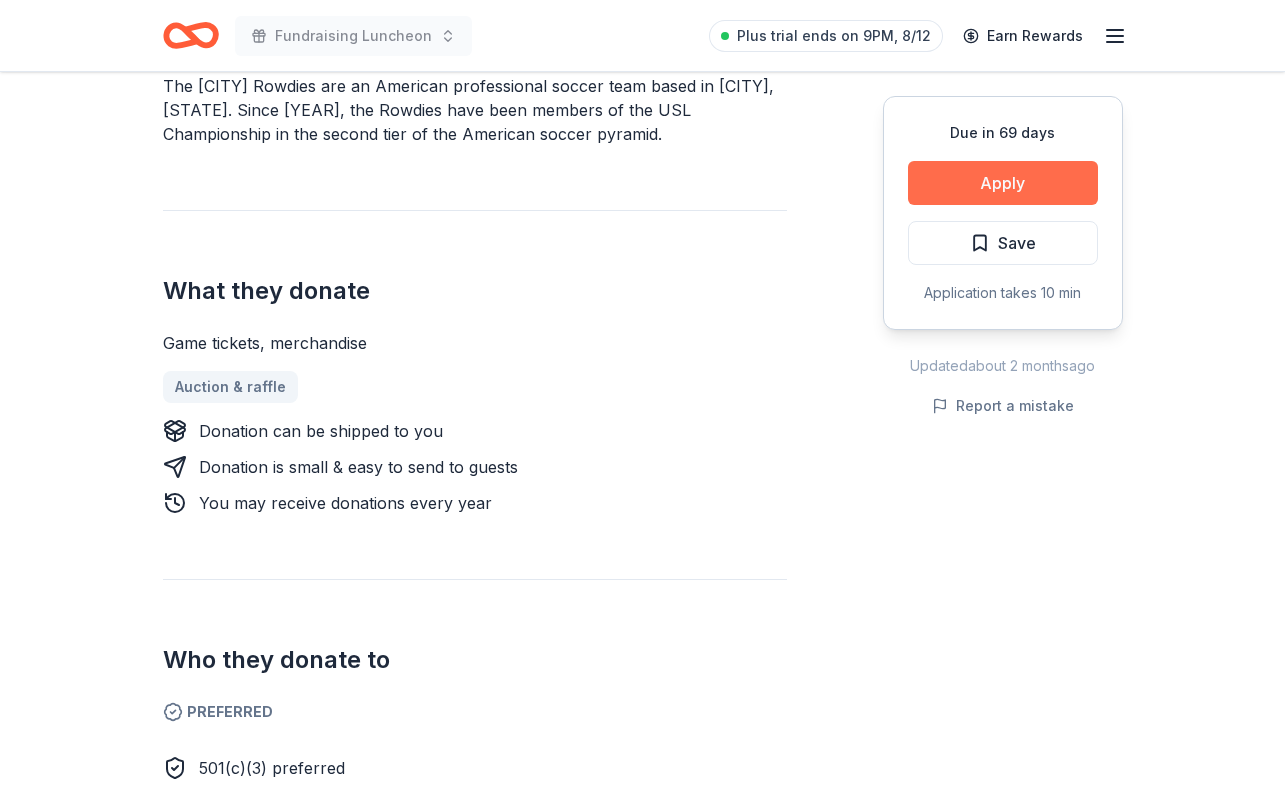click on "Apply" at bounding box center (1003, 183) 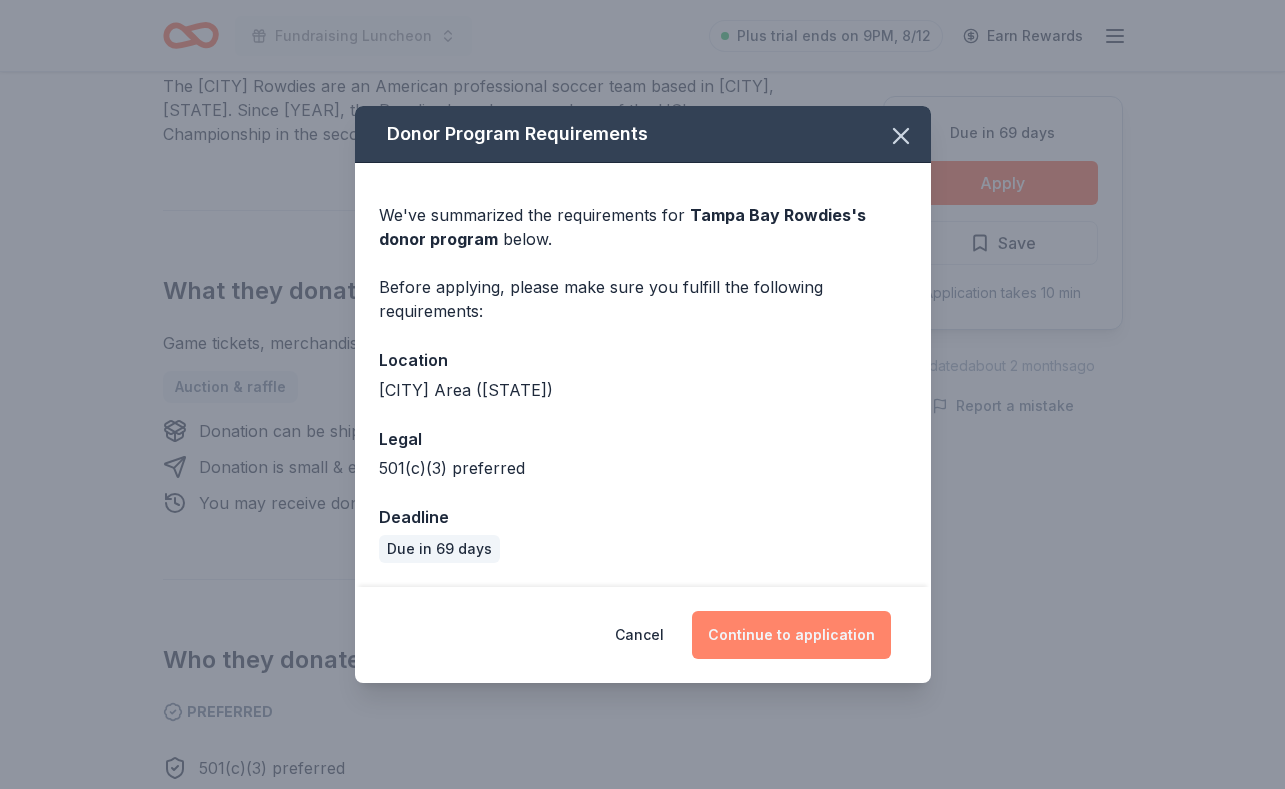 click on "Continue to application" at bounding box center (791, 635) 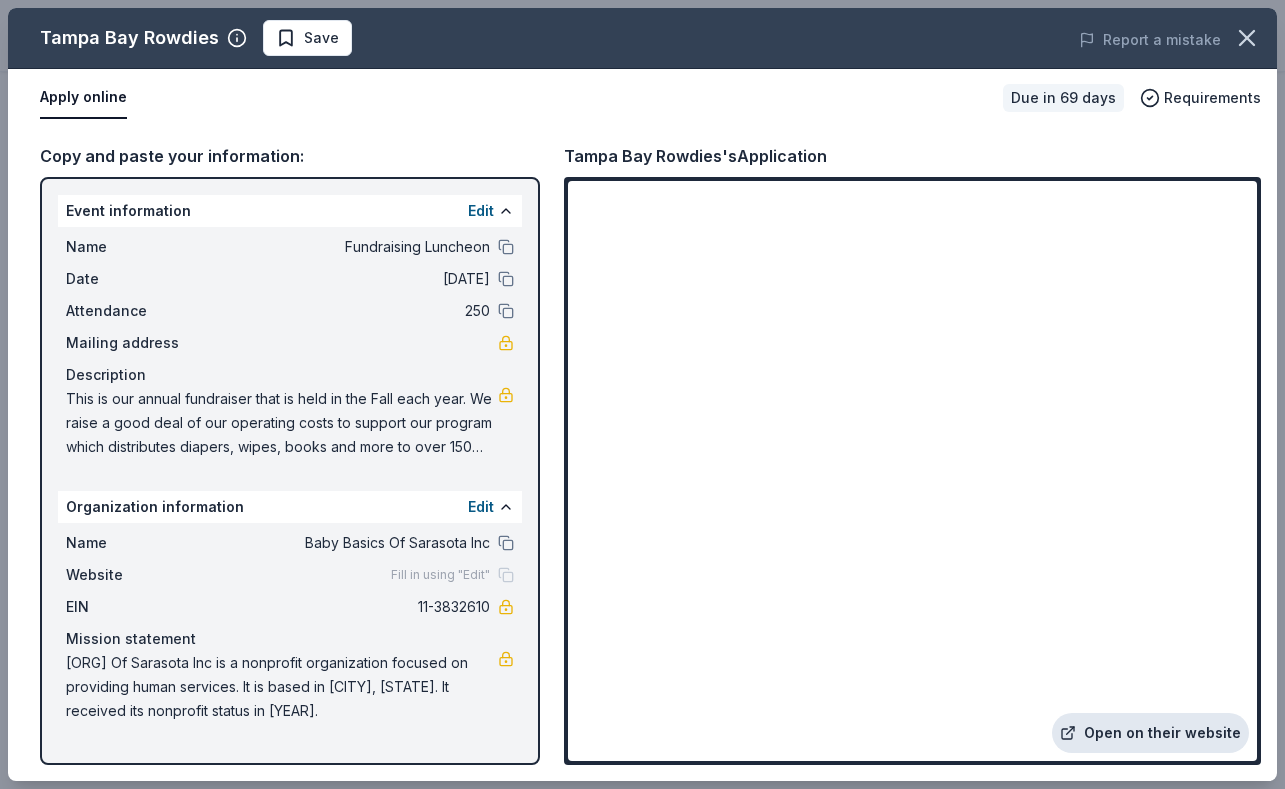 click on "Open on their website" at bounding box center (1150, 733) 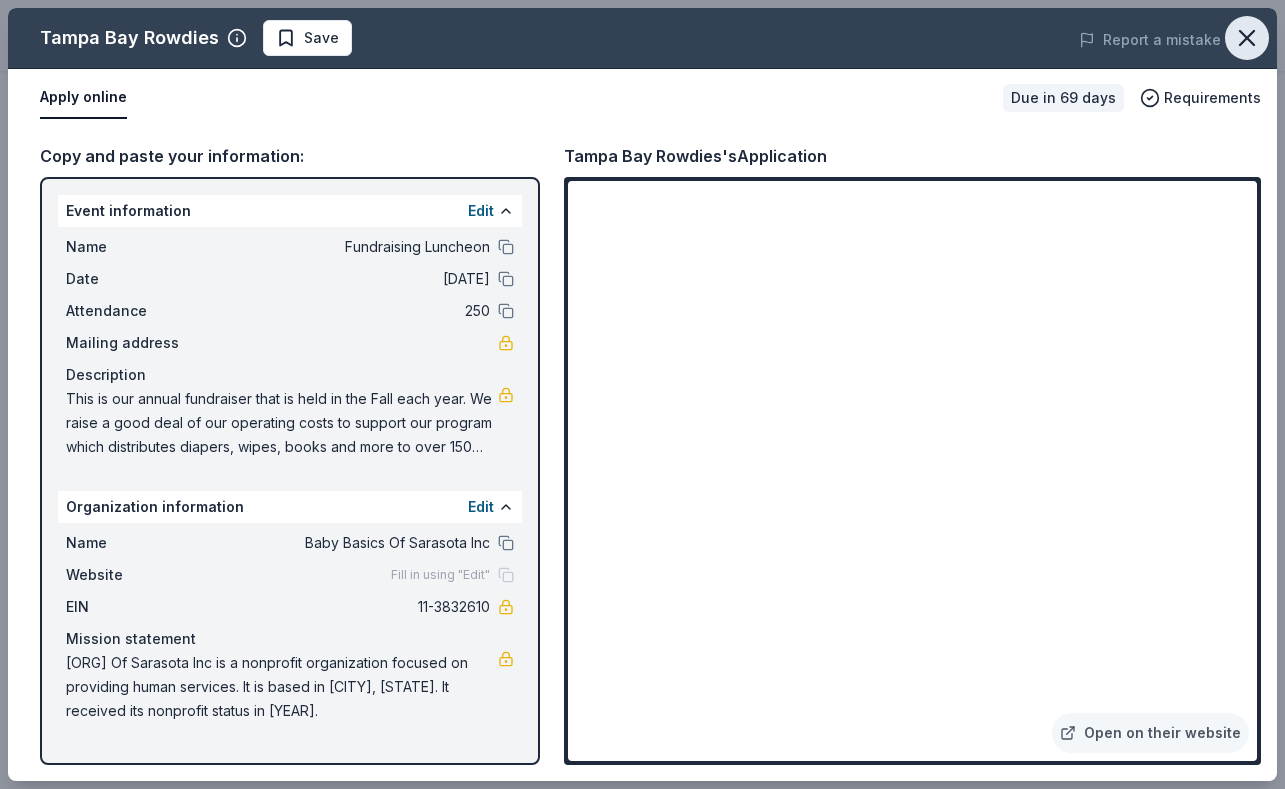 click 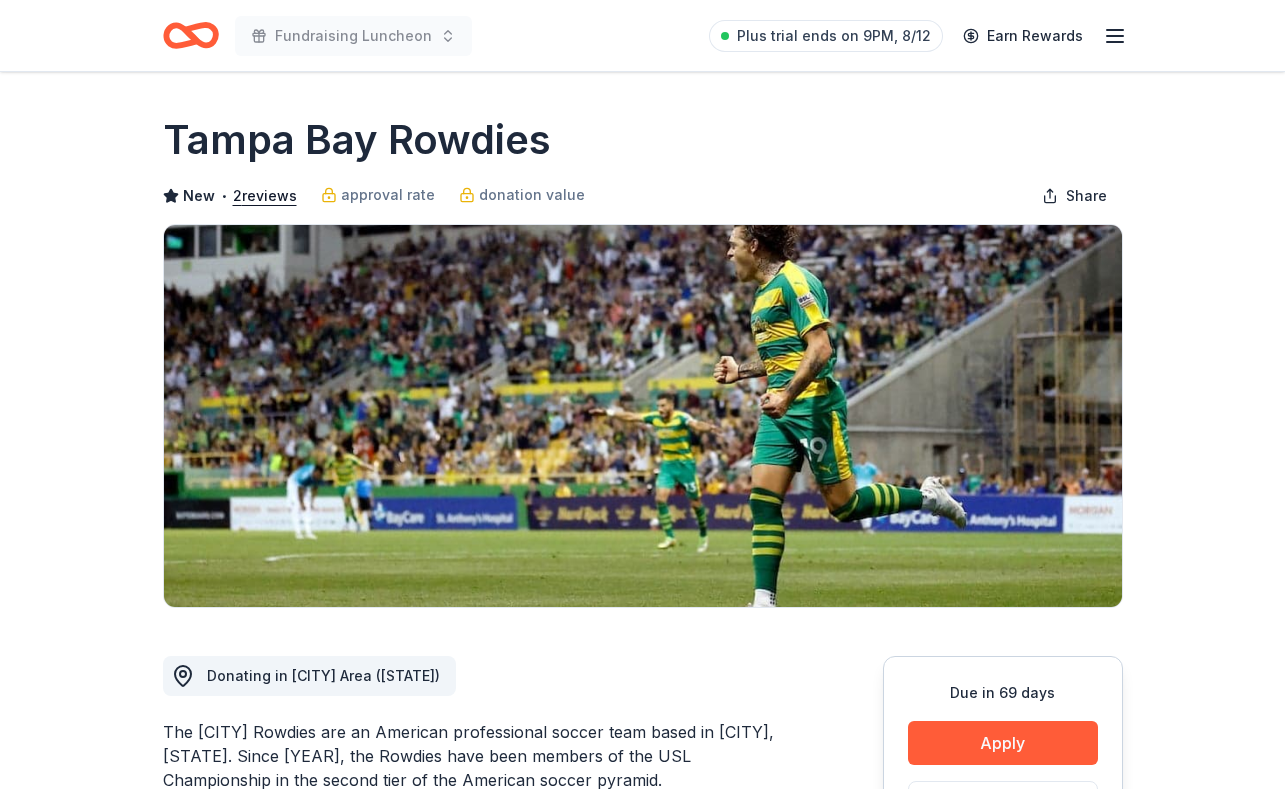 scroll, scrollTop: 6, scrollLeft: 0, axis: vertical 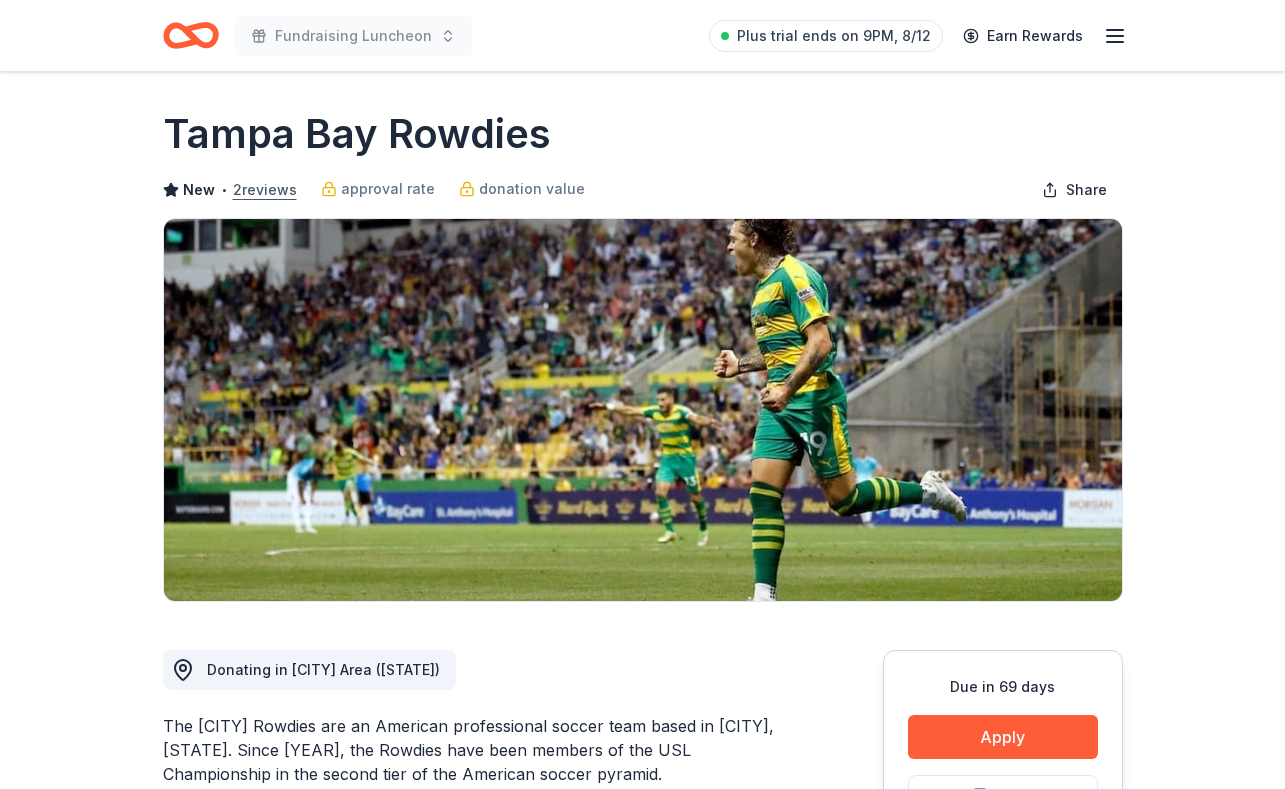 click on "2  reviews" at bounding box center (265, 190) 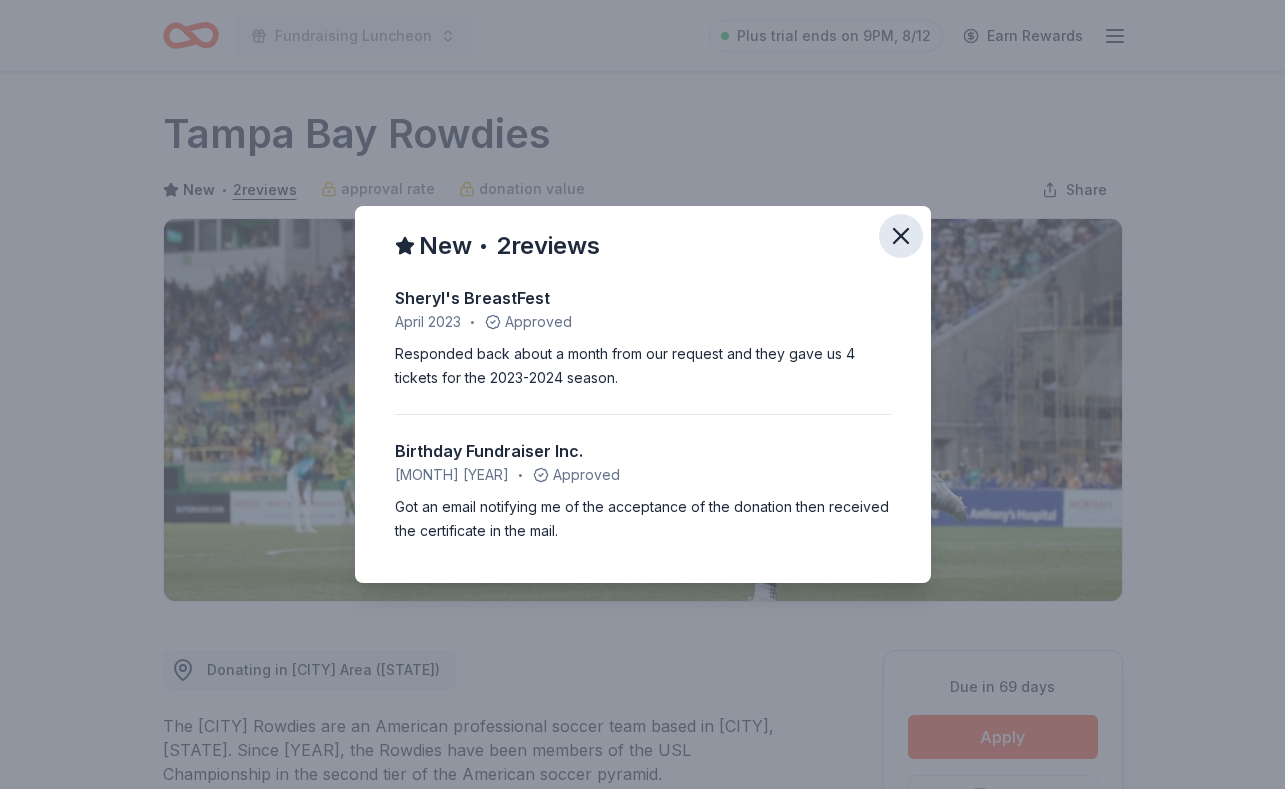 click 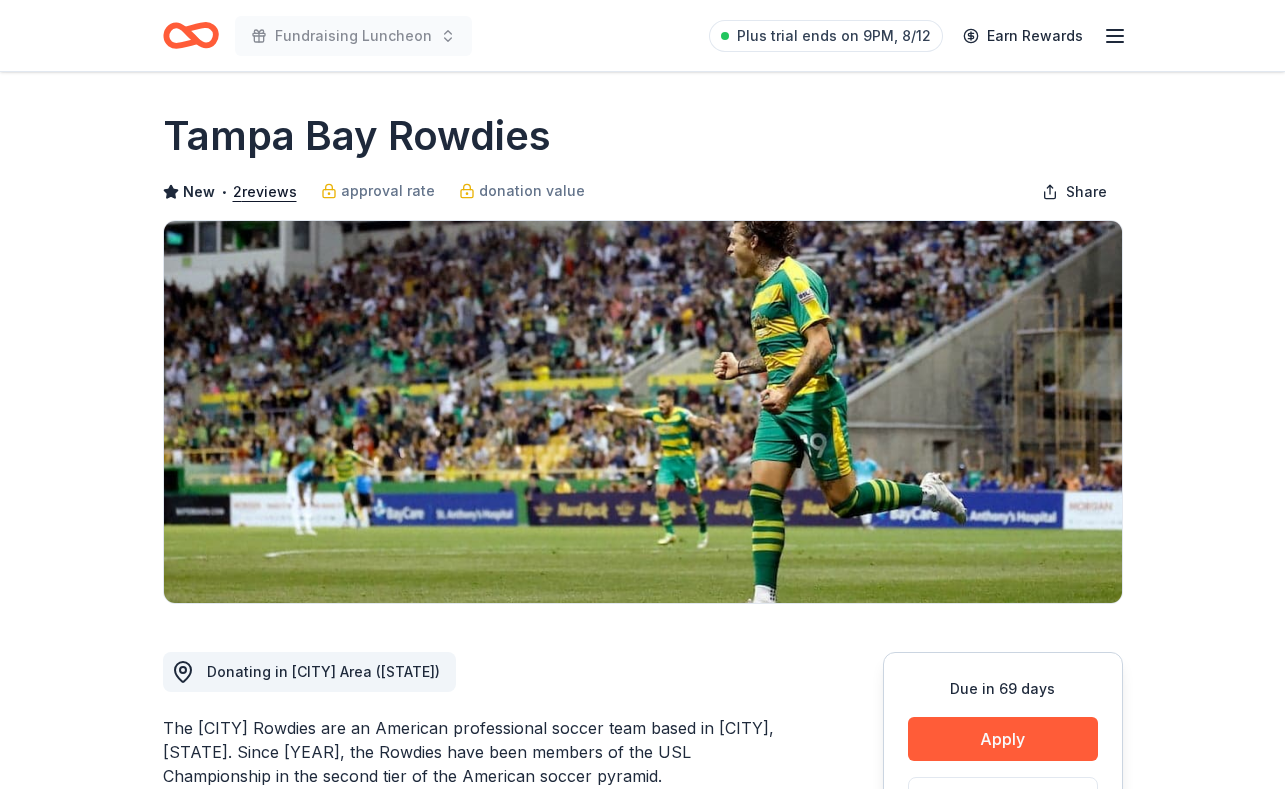 scroll, scrollTop: 10, scrollLeft: 0, axis: vertical 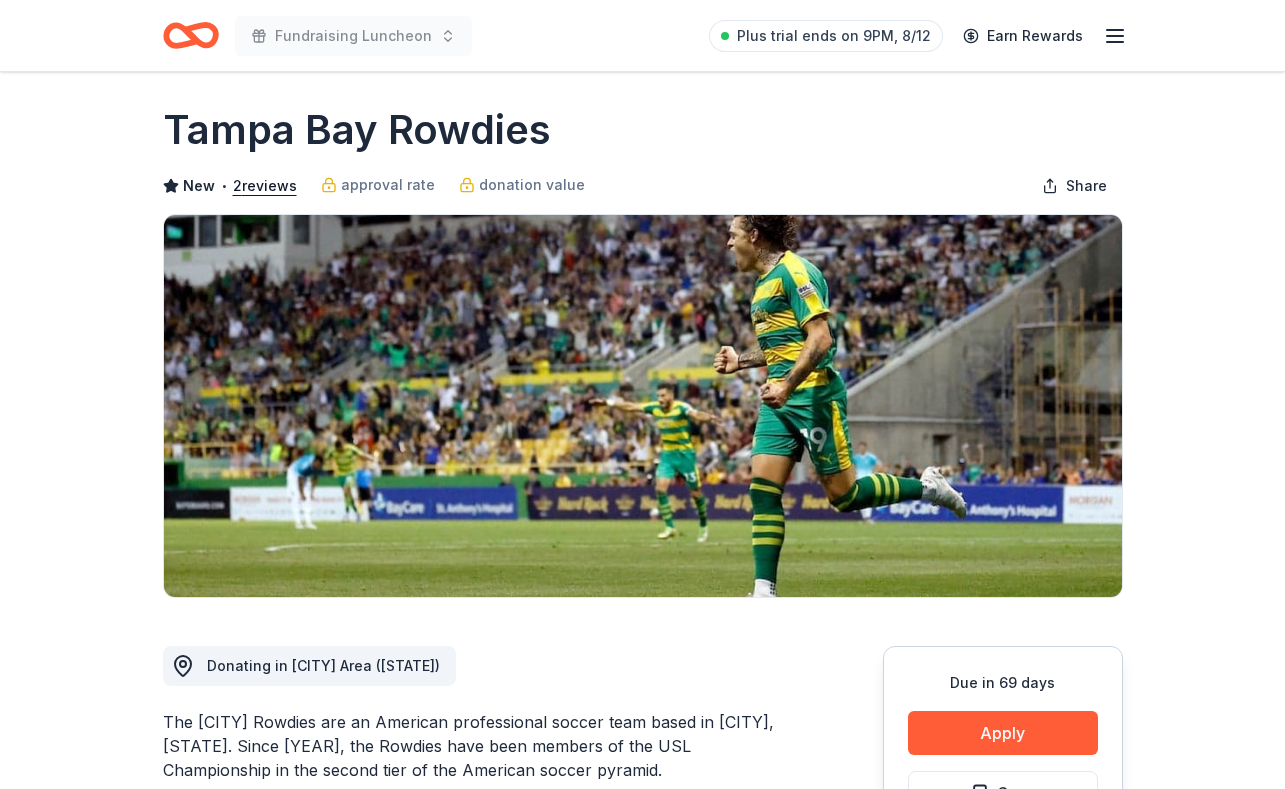 click 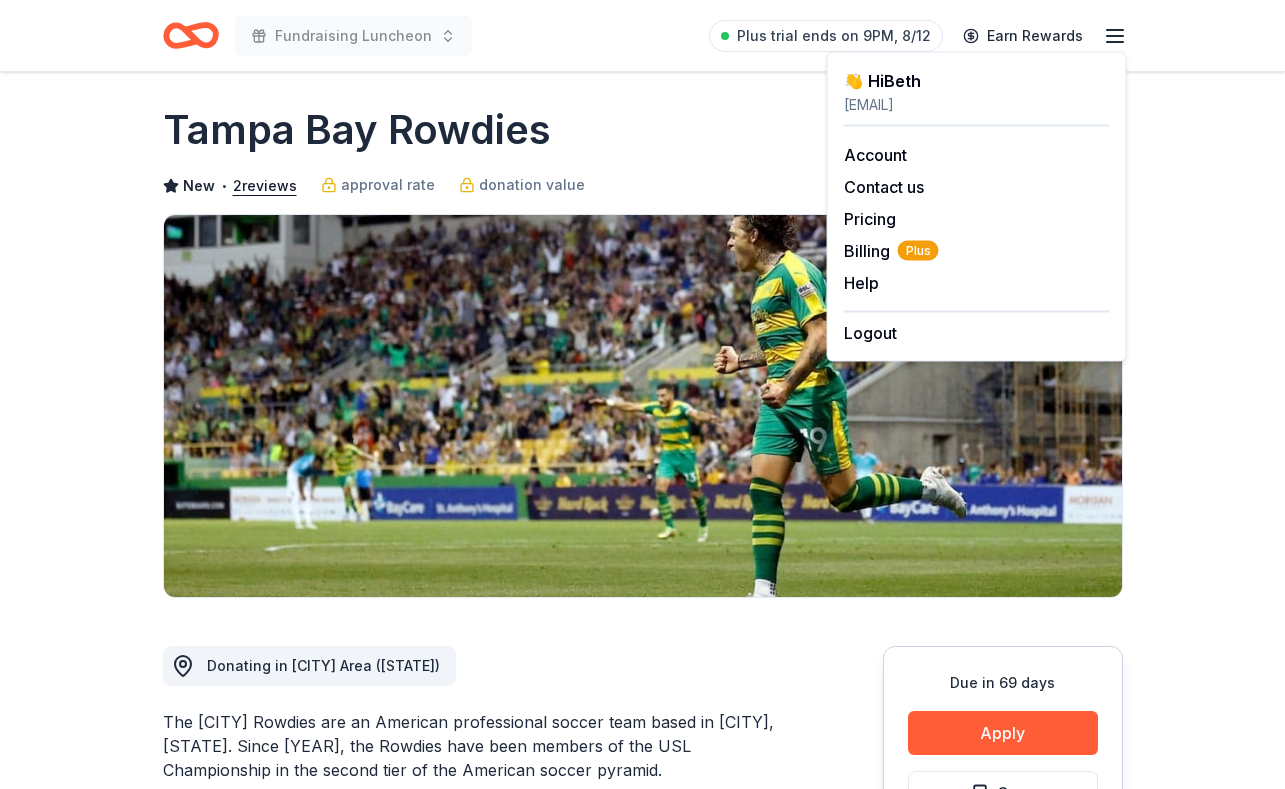 click on "Fundraising Luncheon Plus trial ends on 9PM, 8/12 Earn Rewards" at bounding box center [643, 35] 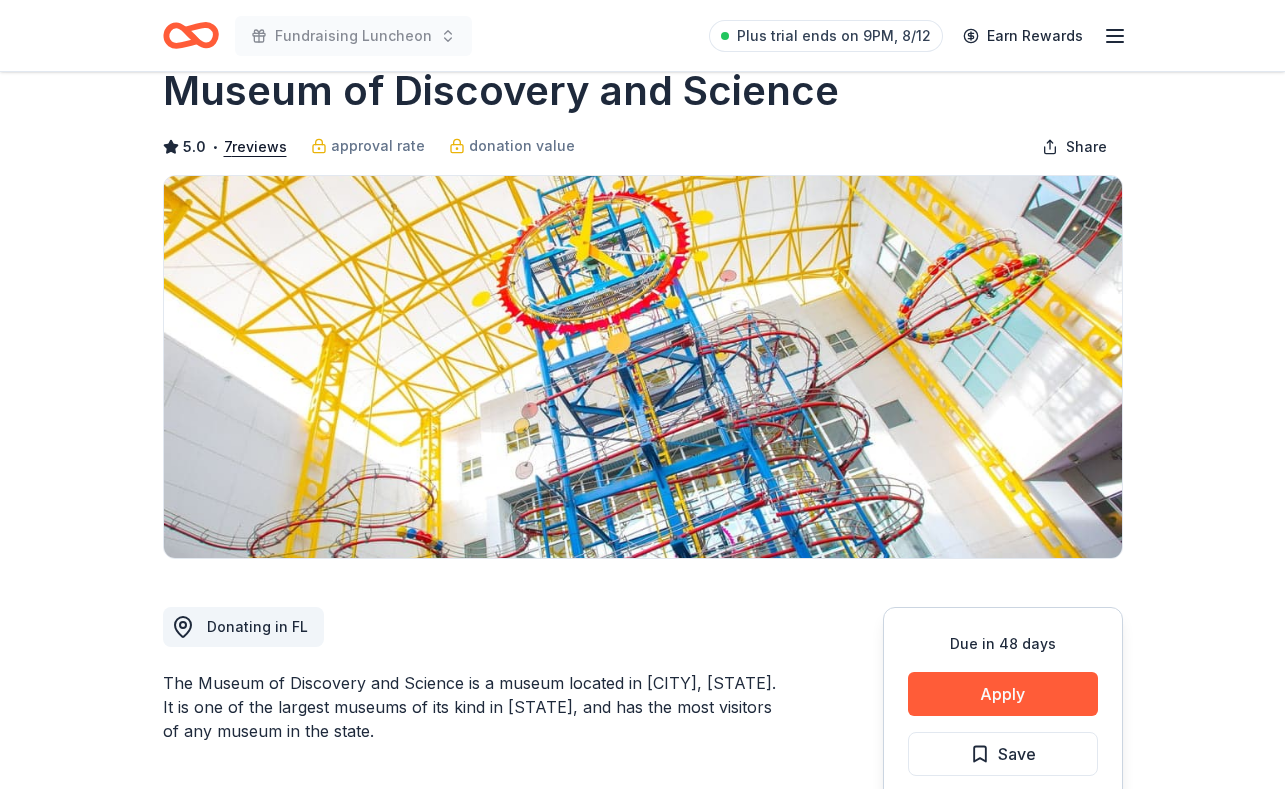 scroll, scrollTop: 0, scrollLeft: 0, axis: both 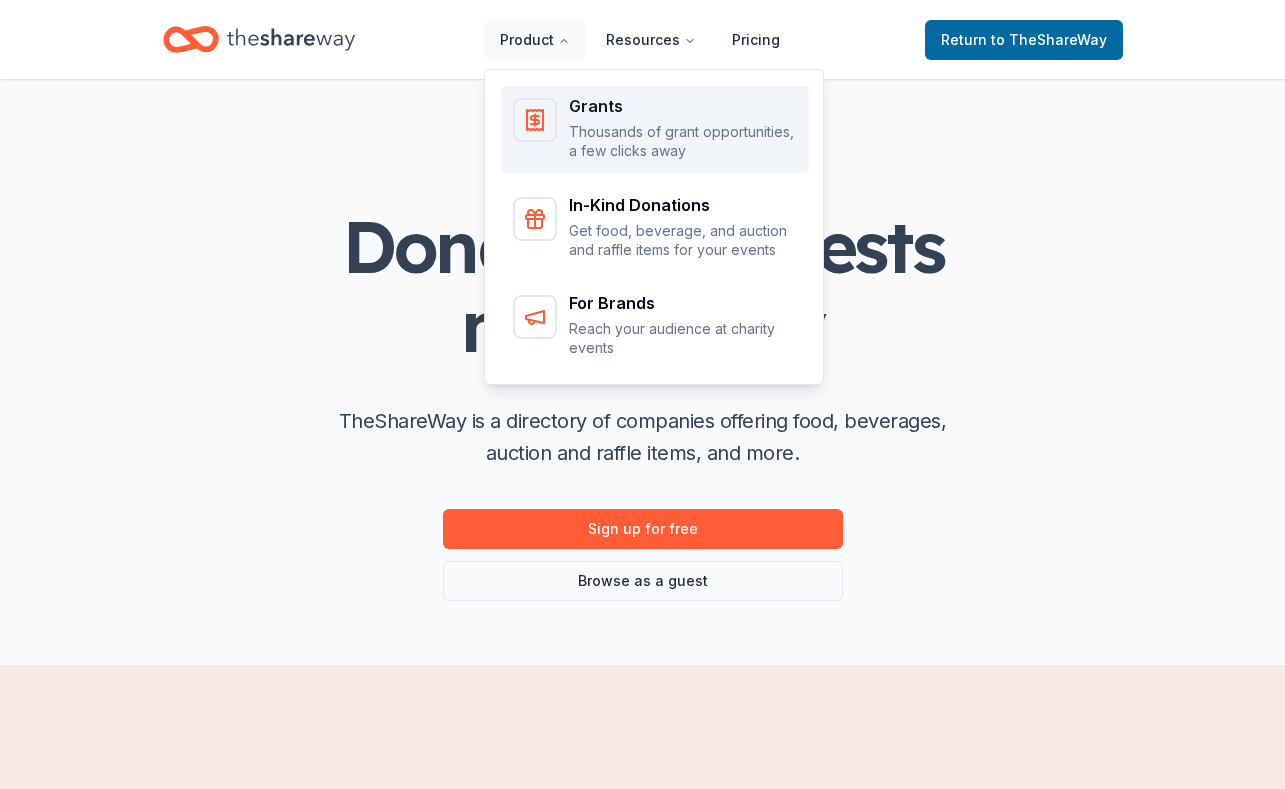 click on "Grants" at bounding box center (683, 106) 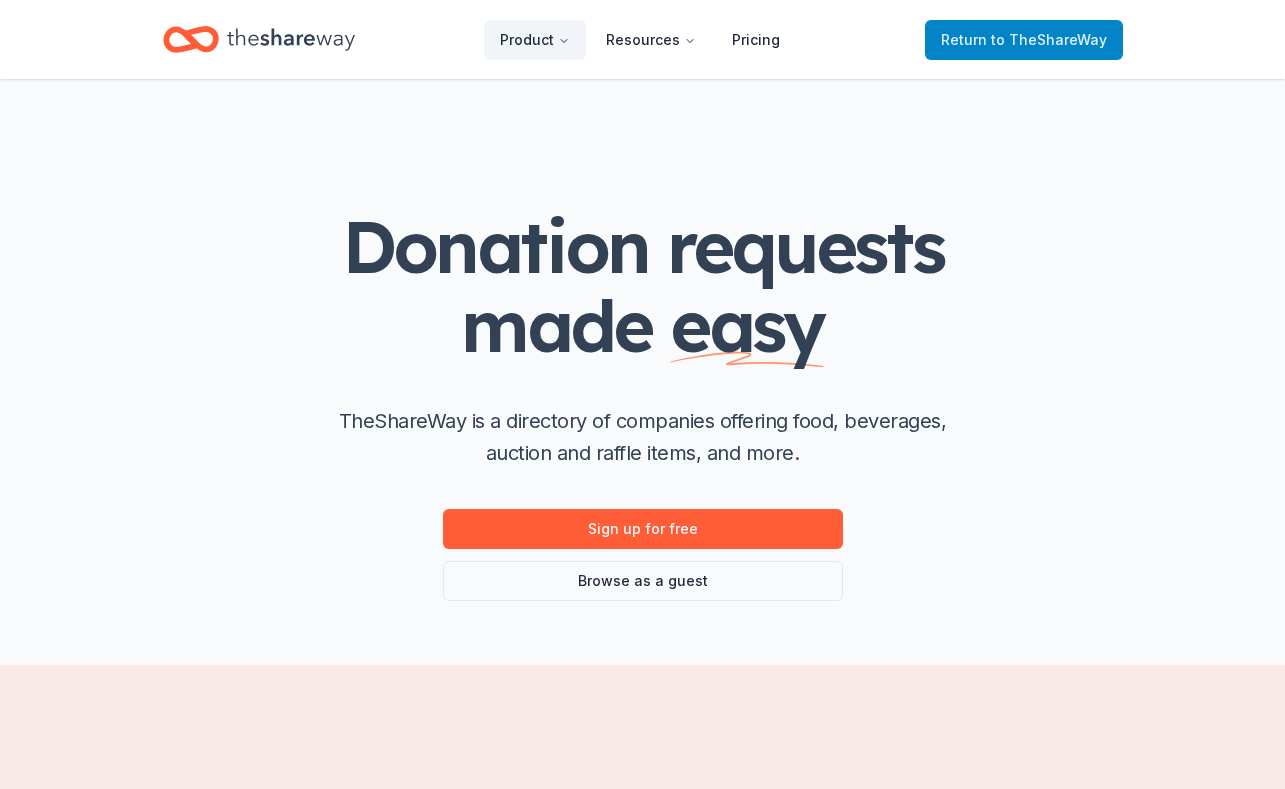 click on "Return to TheShareWay" at bounding box center [1024, 40] 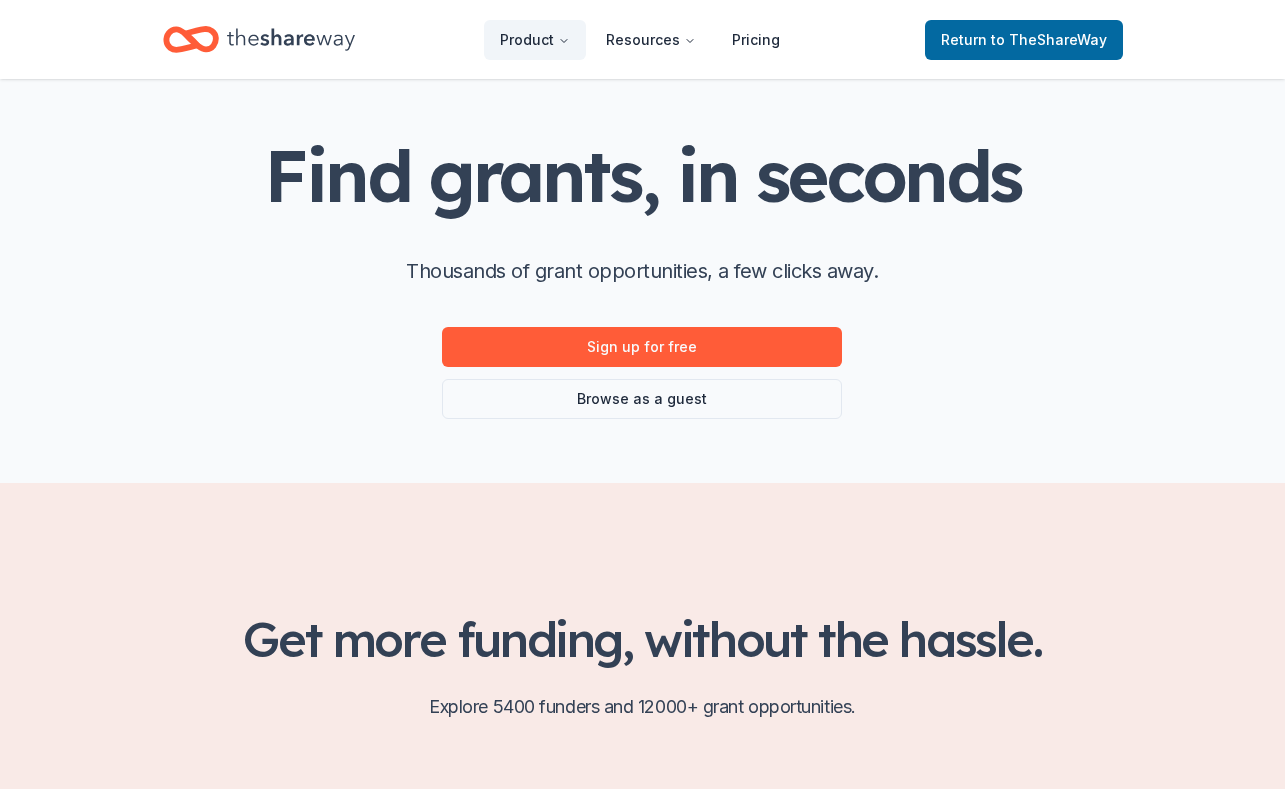 scroll, scrollTop: 0, scrollLeft: 0, axis: both 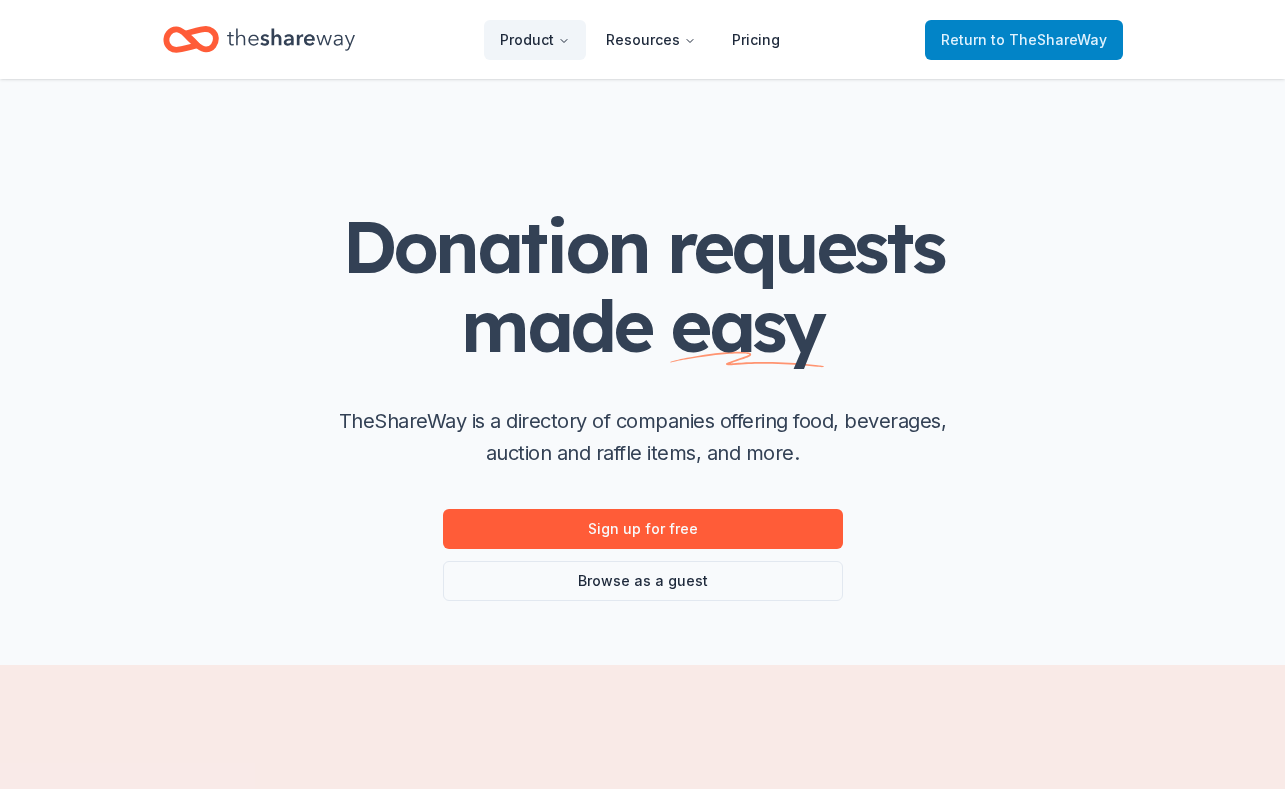 click on "to TheShareWay" at bounding box center (1049, 39) 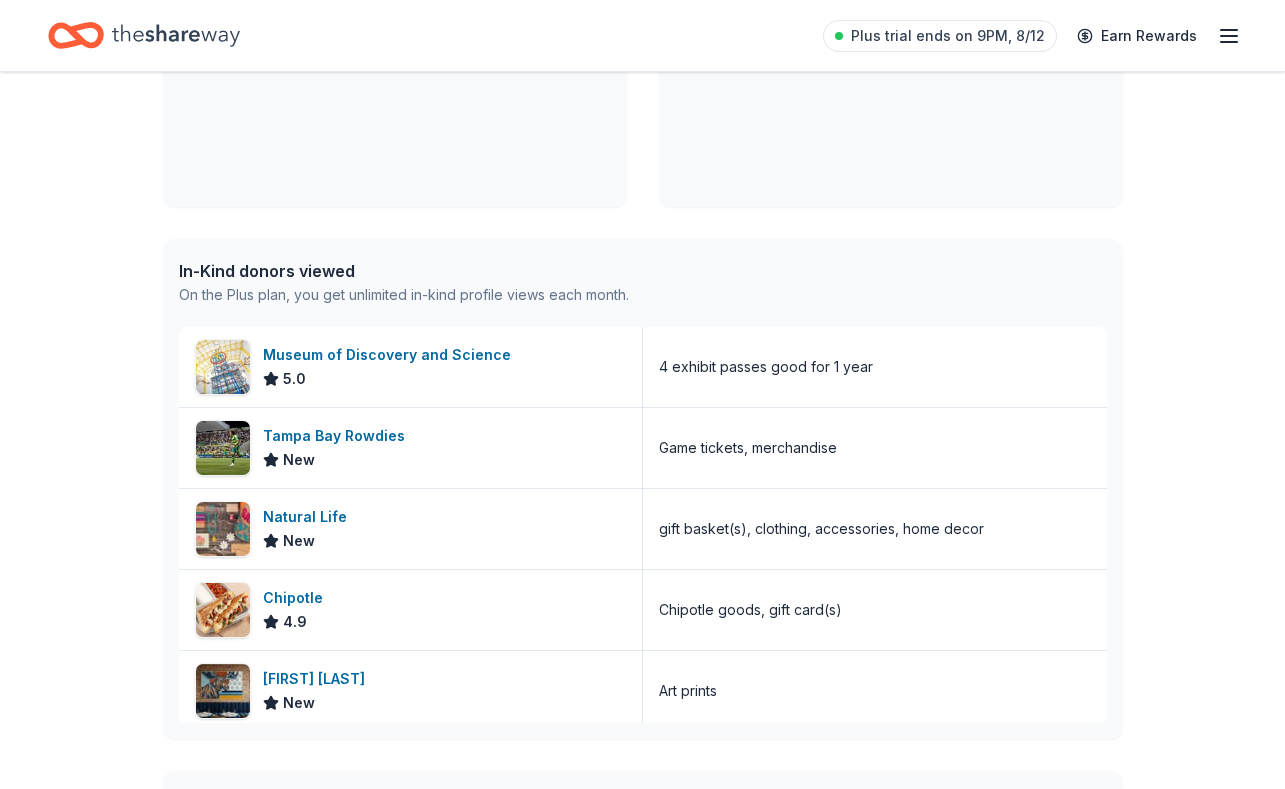 scroll, scrollTop: 364, scrollLeft: 0, axis: vertical 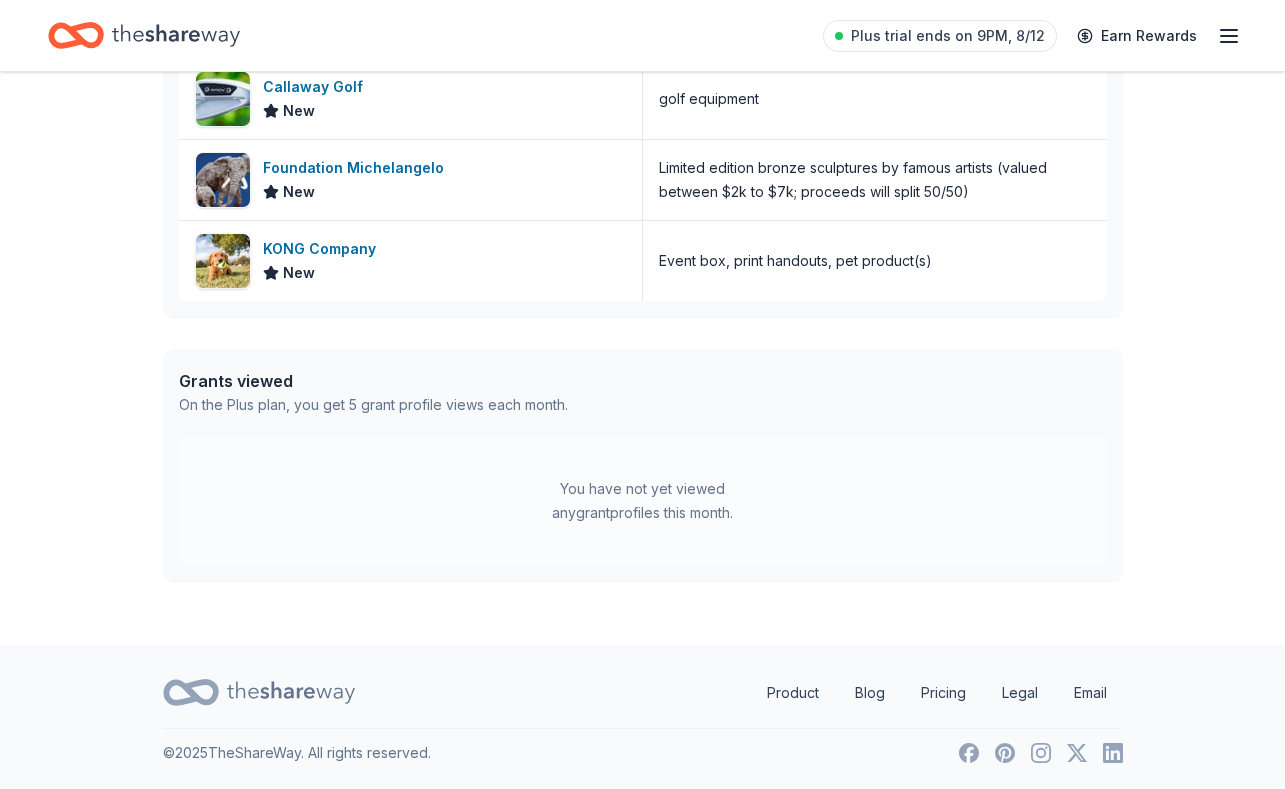 click on "You have not yet viewed any  grant  profiles this month." at bounding box center [643, 501] 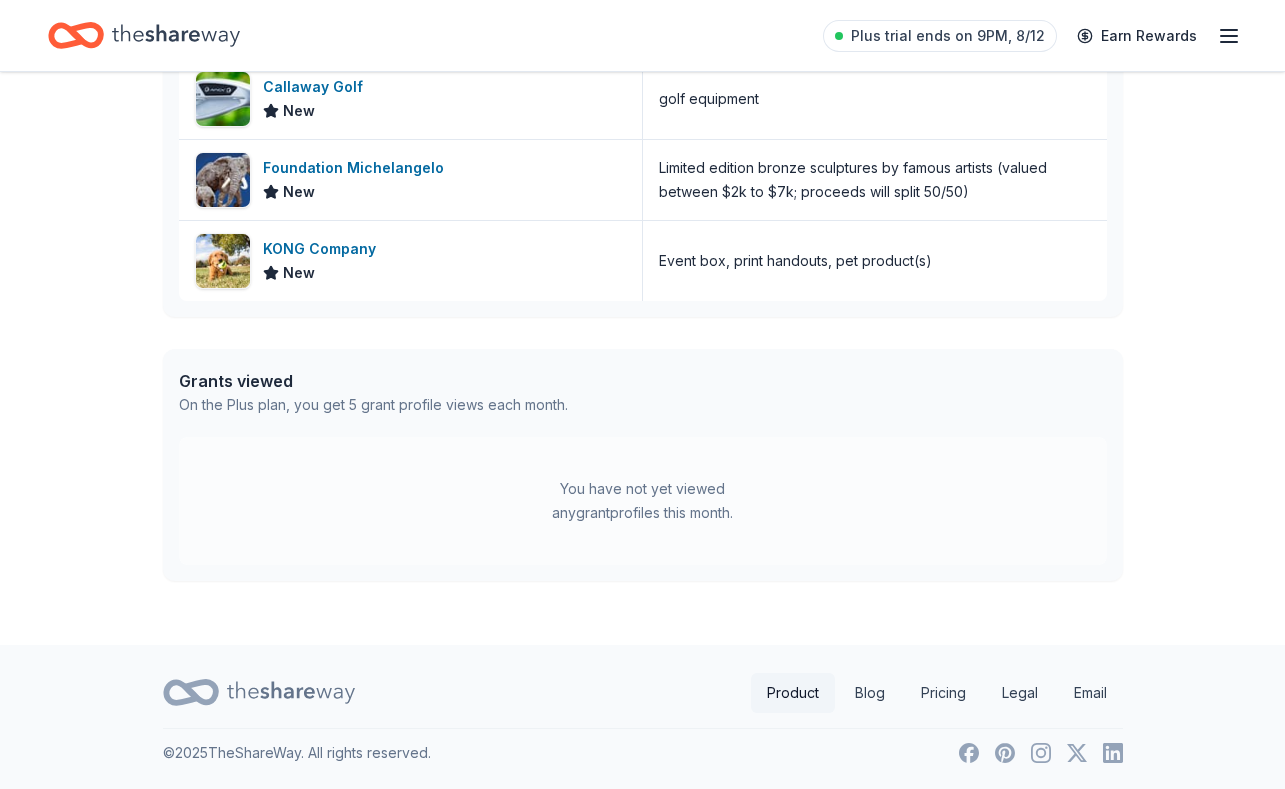 click on "Product" at bounding box center [793, 693] 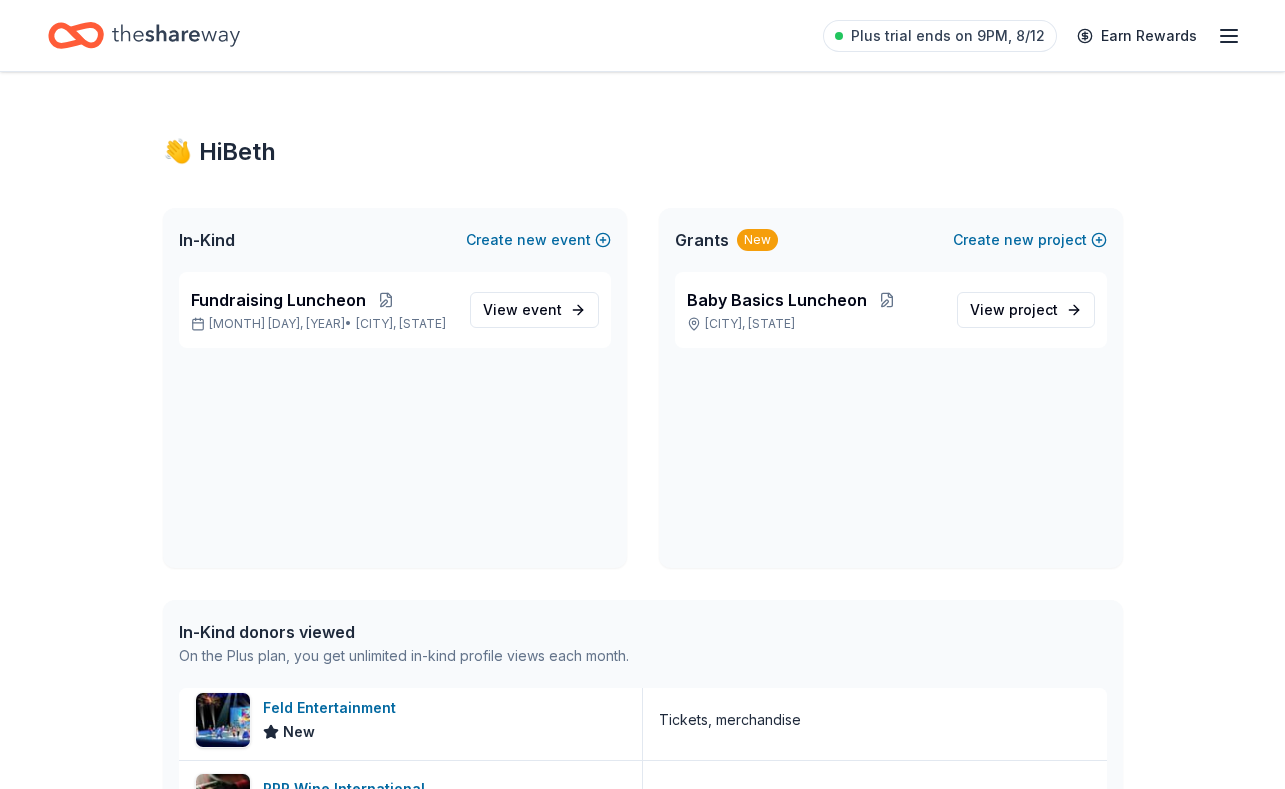 click on "New" at bounding box center [757, 240] 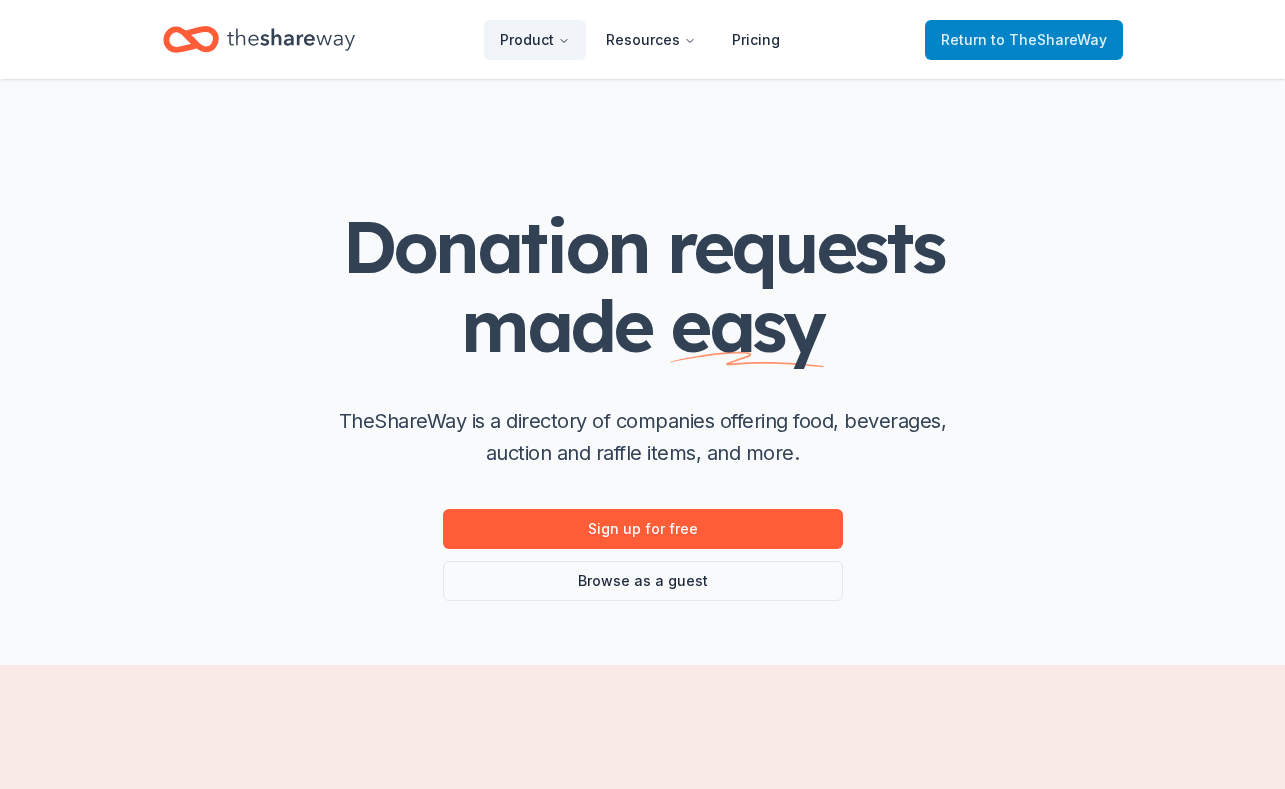 click on "to TheShareWay" at bounding box center (1049, 39) 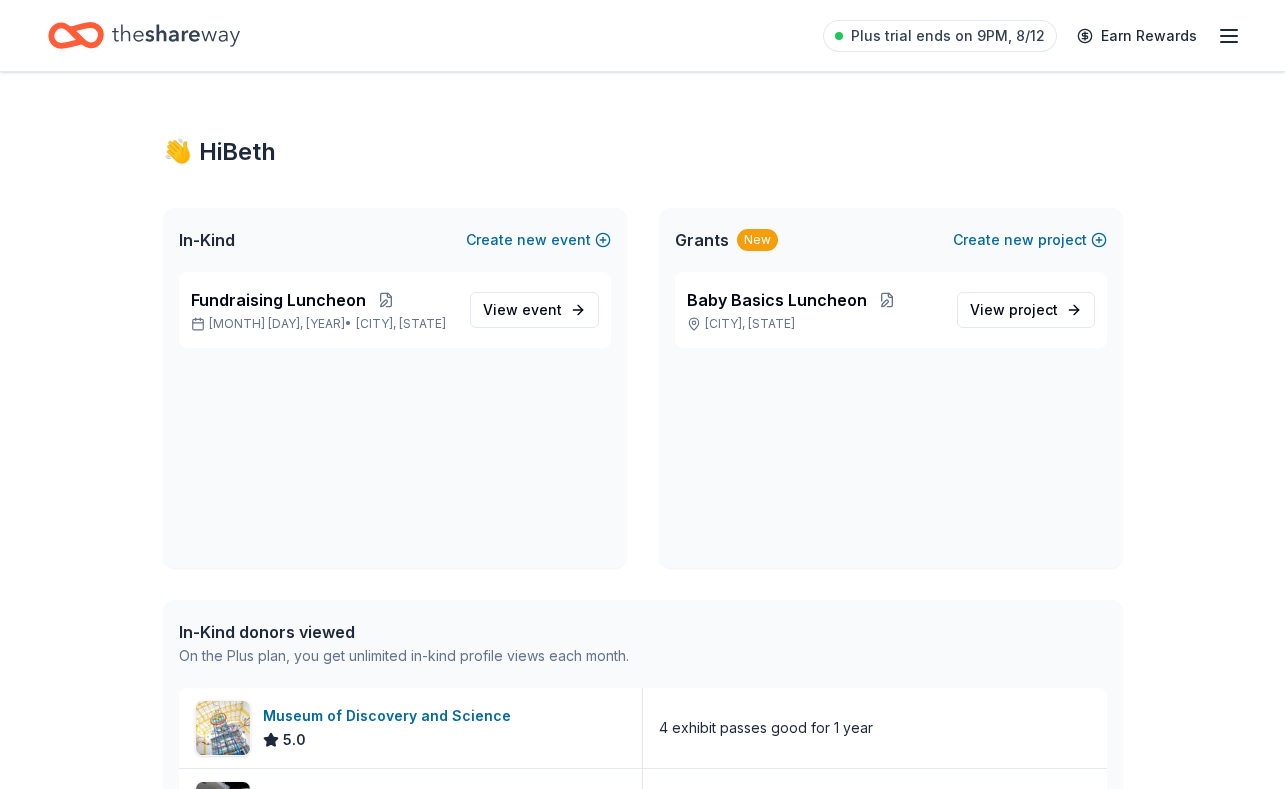 click 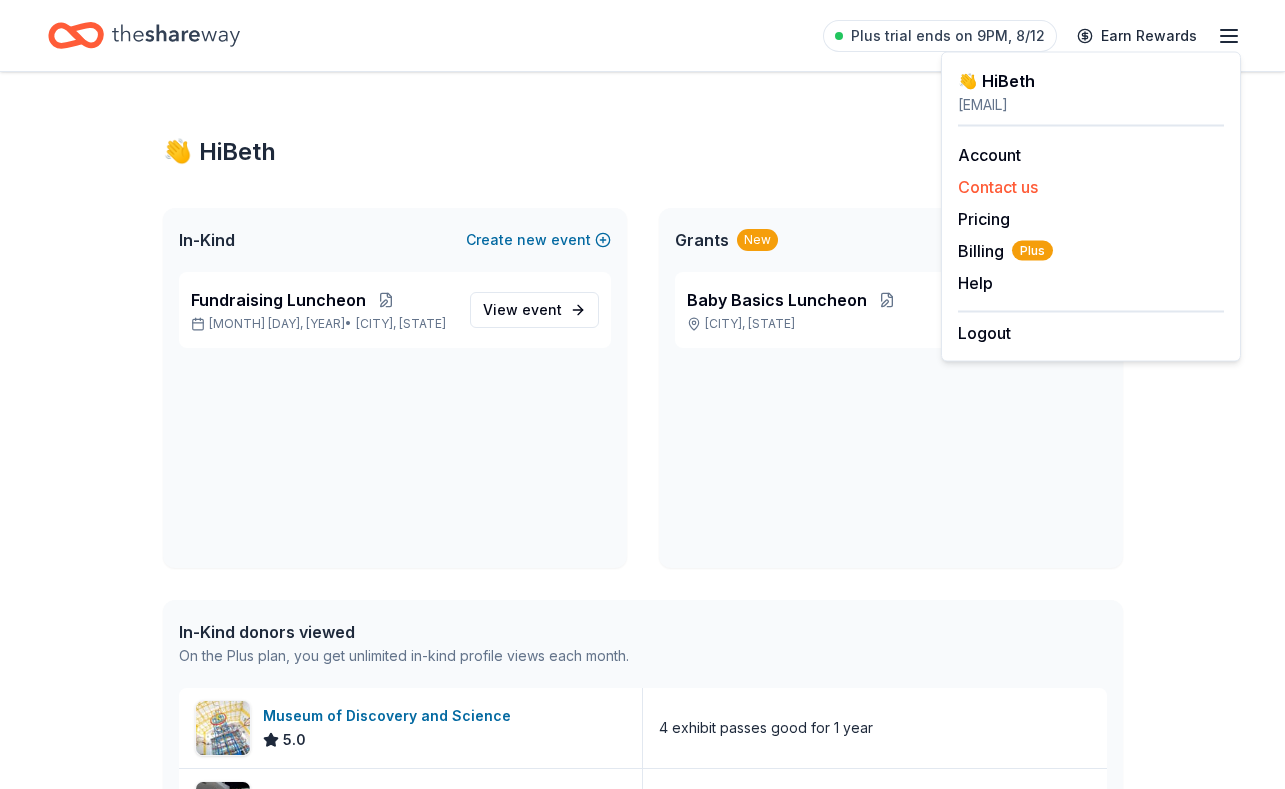 click on "Contact us" at bounding box center (998, 187) 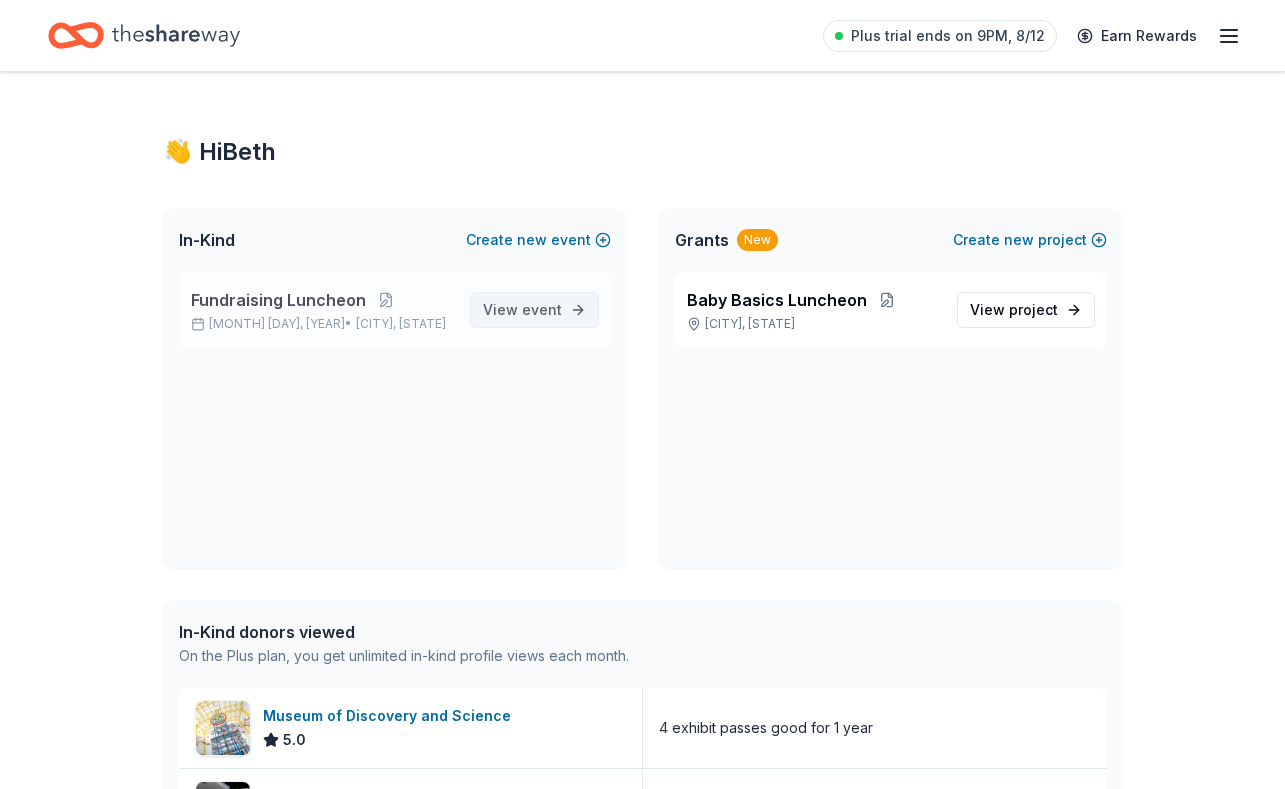 click on "event" at bounding box center (542, 309) 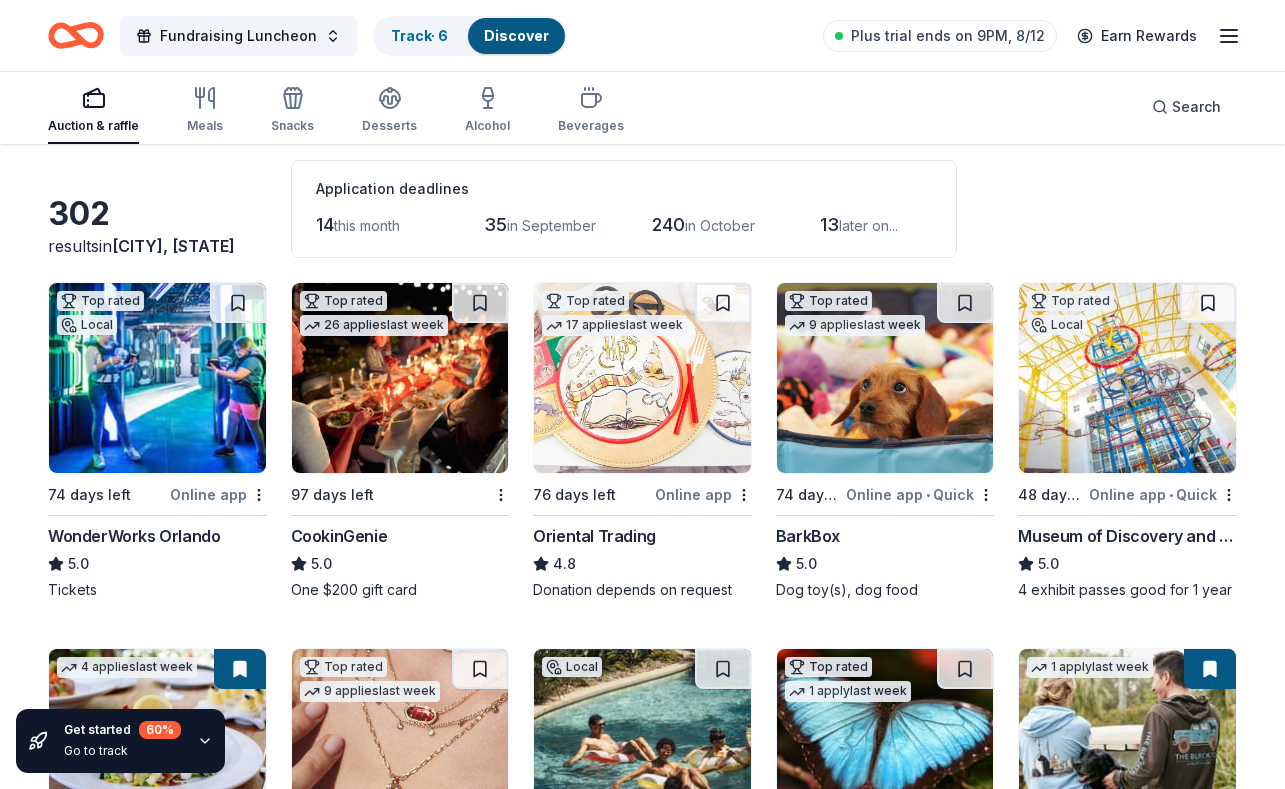 scroll, scrollTop: 95, scrollLeft: 0, axis: vertical 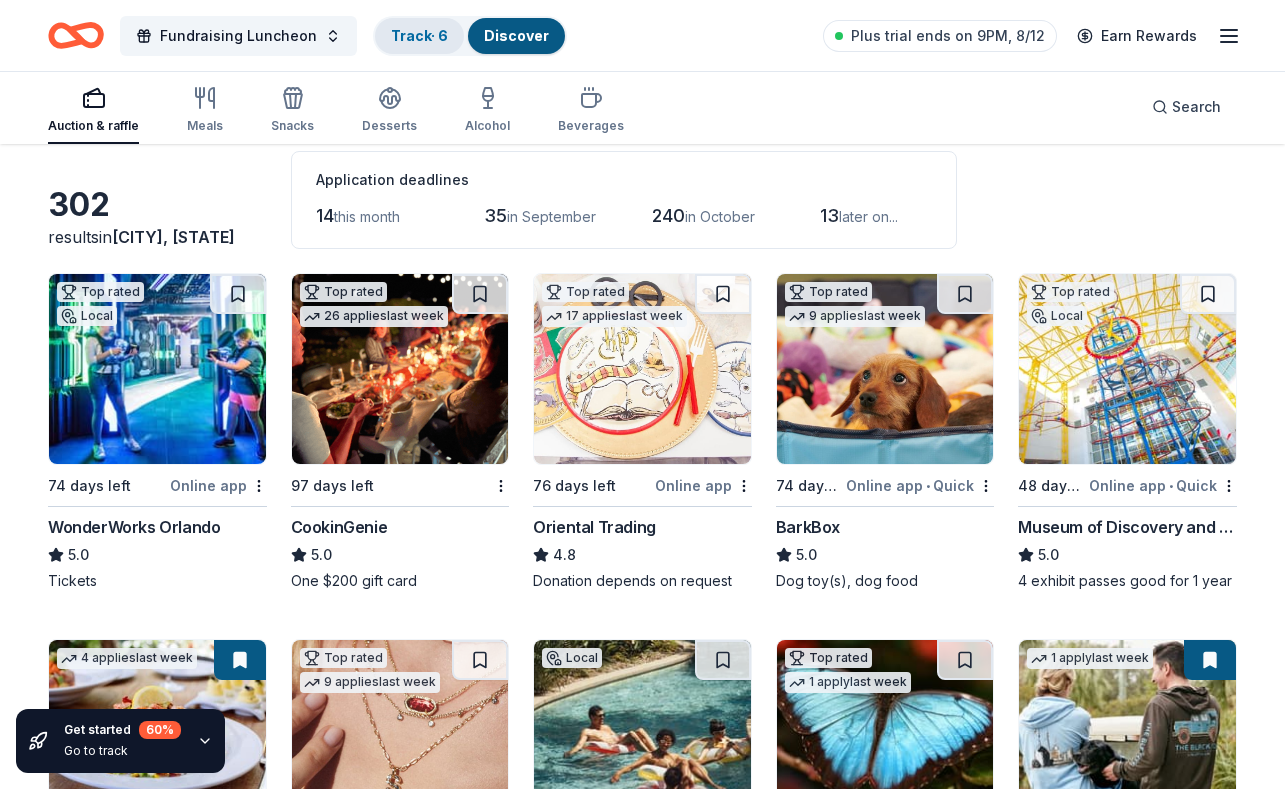 click on "Track  · 6" at bounding box center [419, 35] 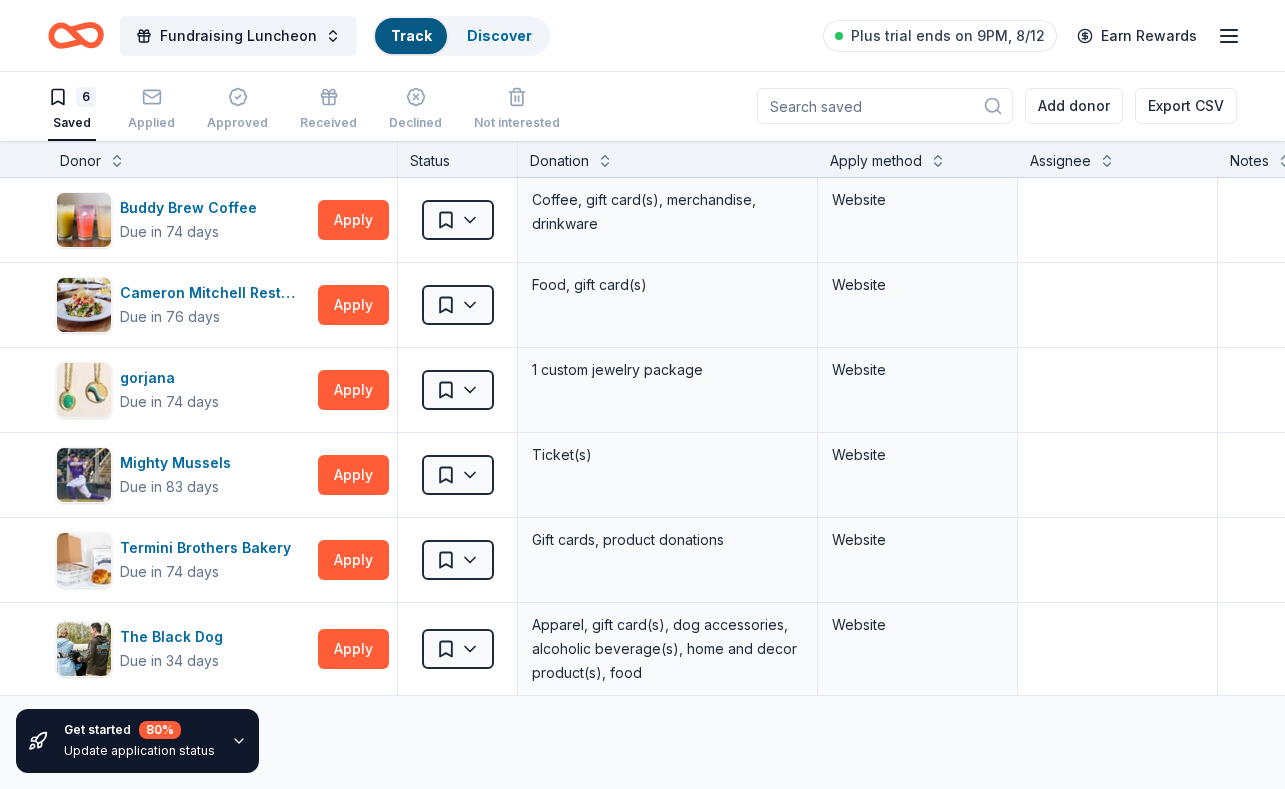 scroll, scrollTop: 1, scrollLeft: 0, axis: vertical 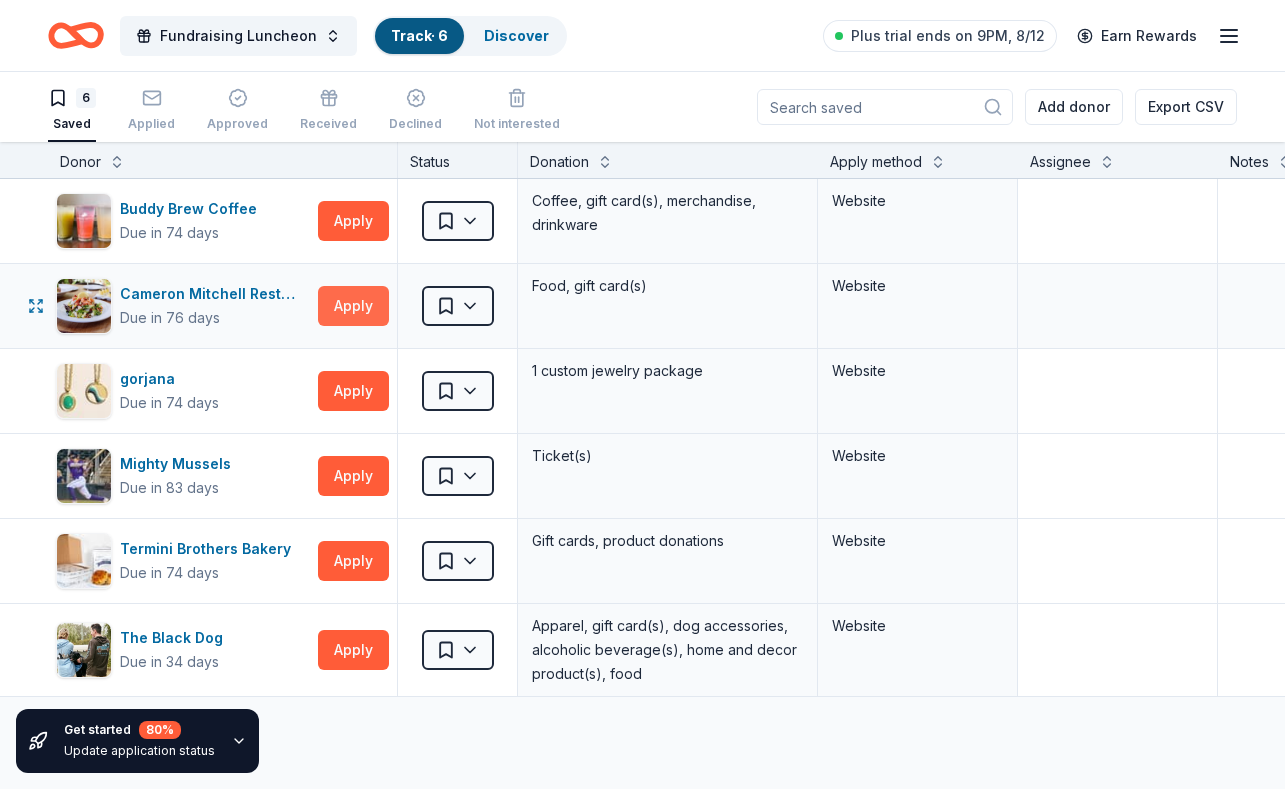 click on "Apply" at bounding box center (353, 306) 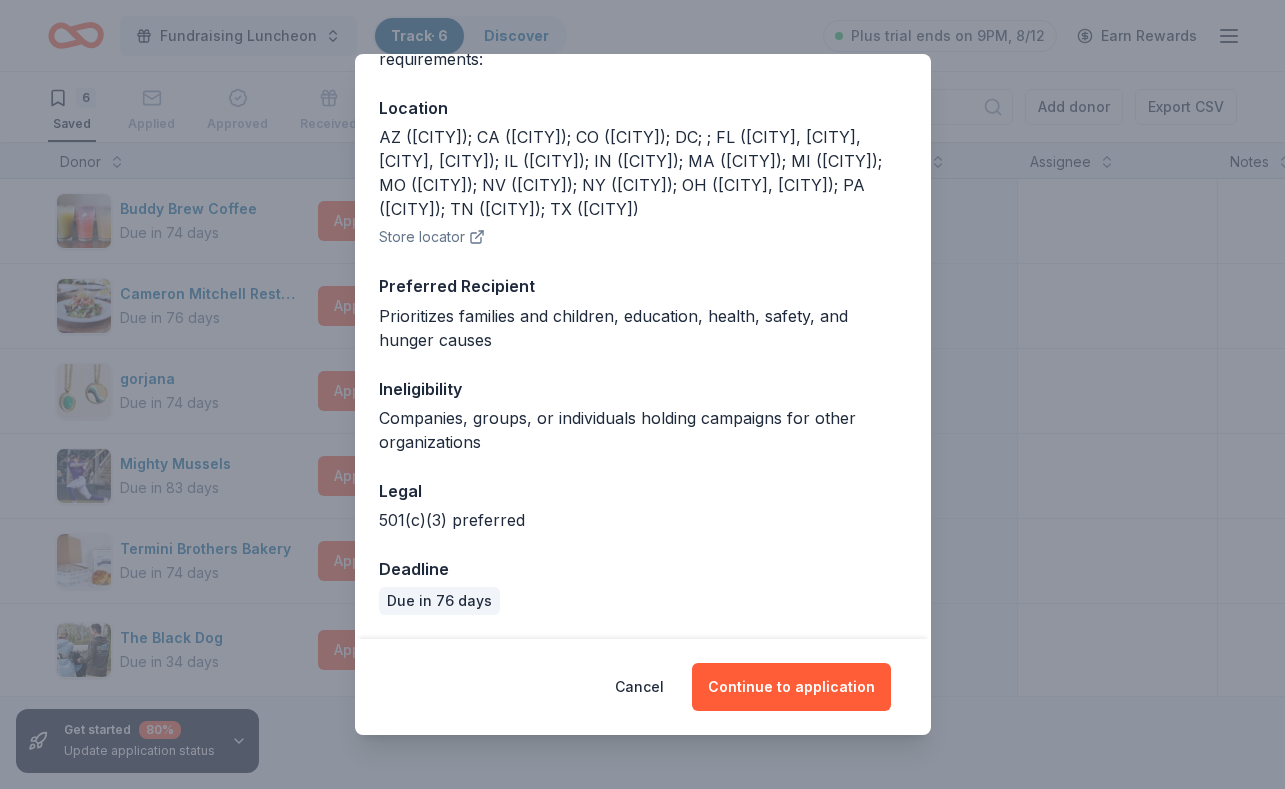 scroll, scrollTop: 223, scrollLeft: 0, axis: vertical 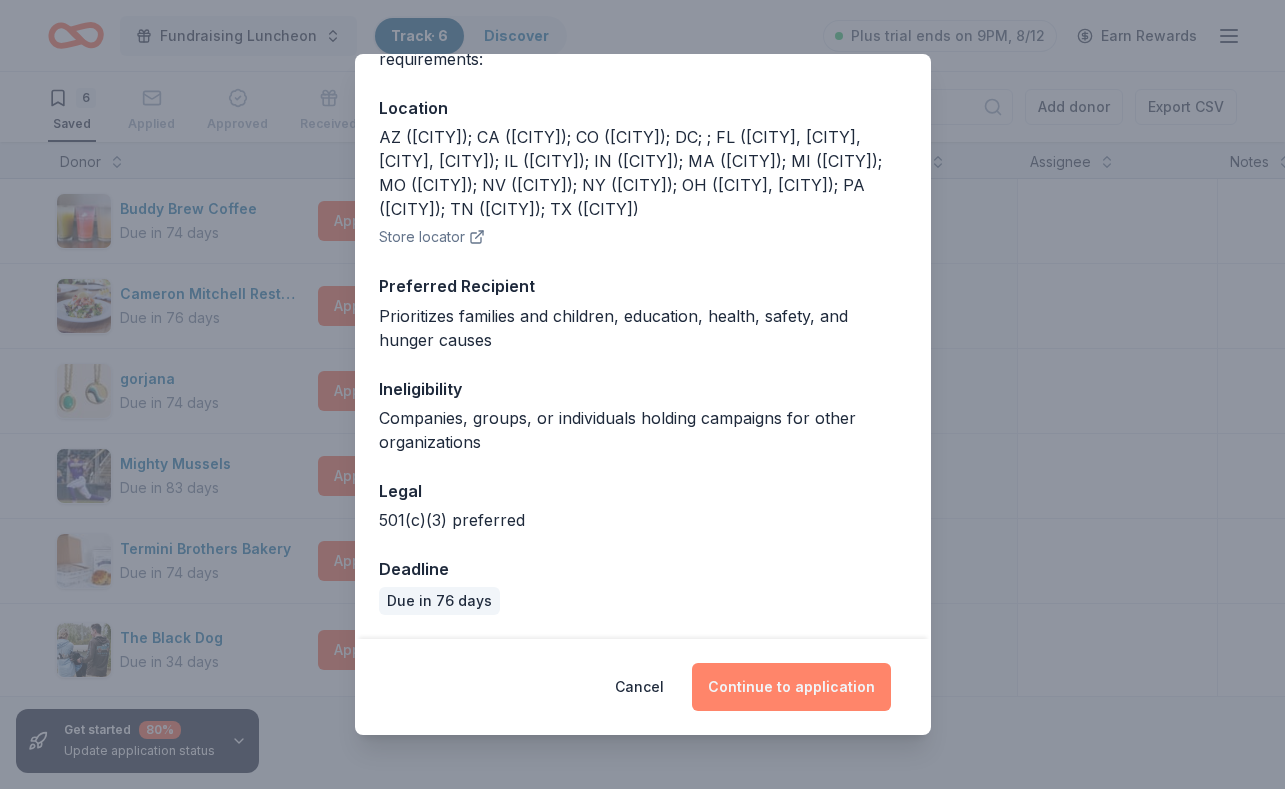 click on "Continue to application" at bounding box center (791, 687) 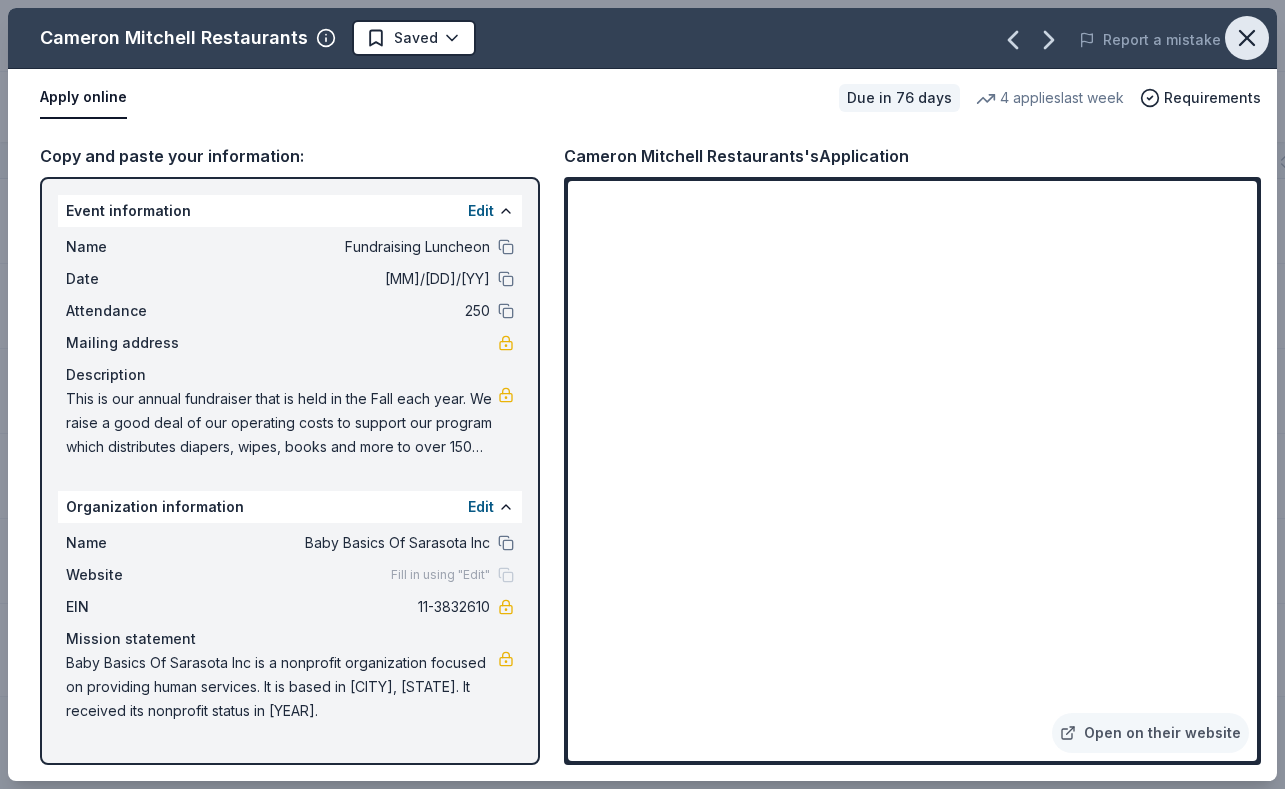 click 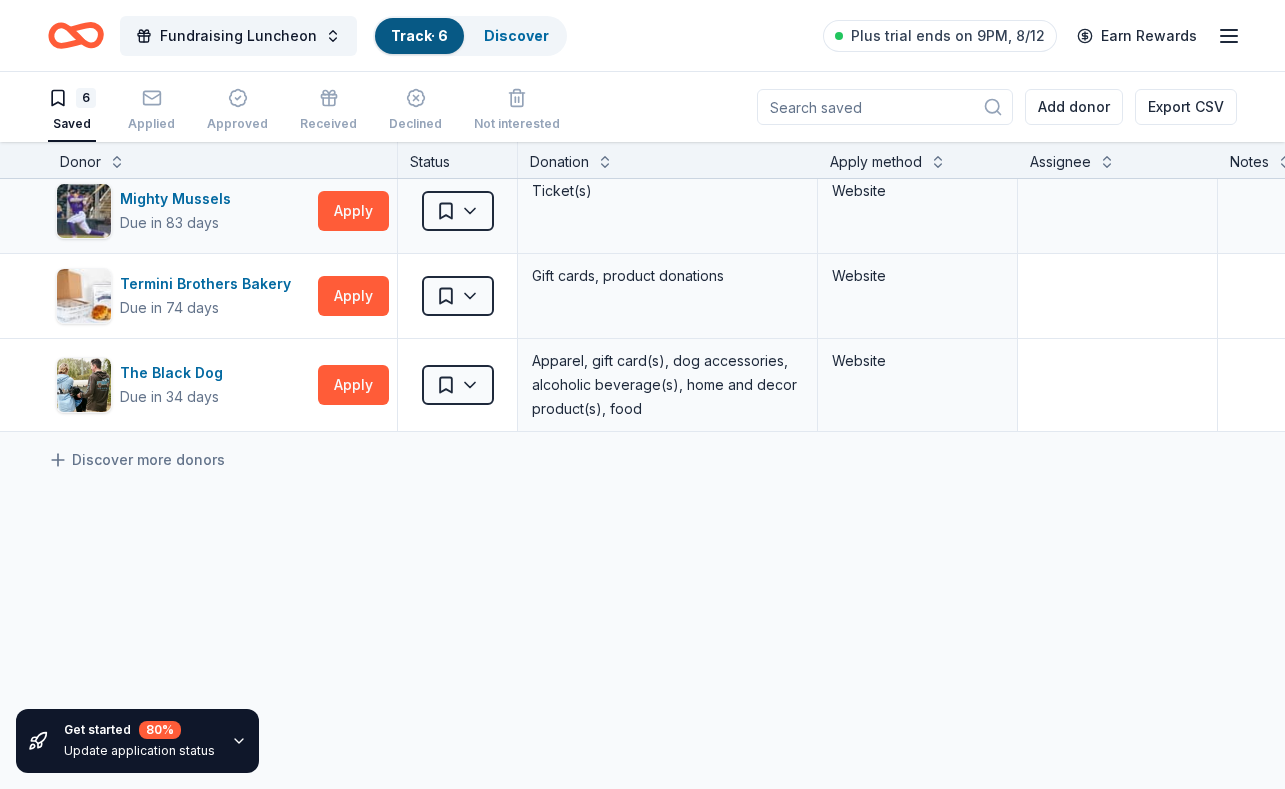 scroll, scrollTop: 283, scrollLeft: 0, axis: vertical 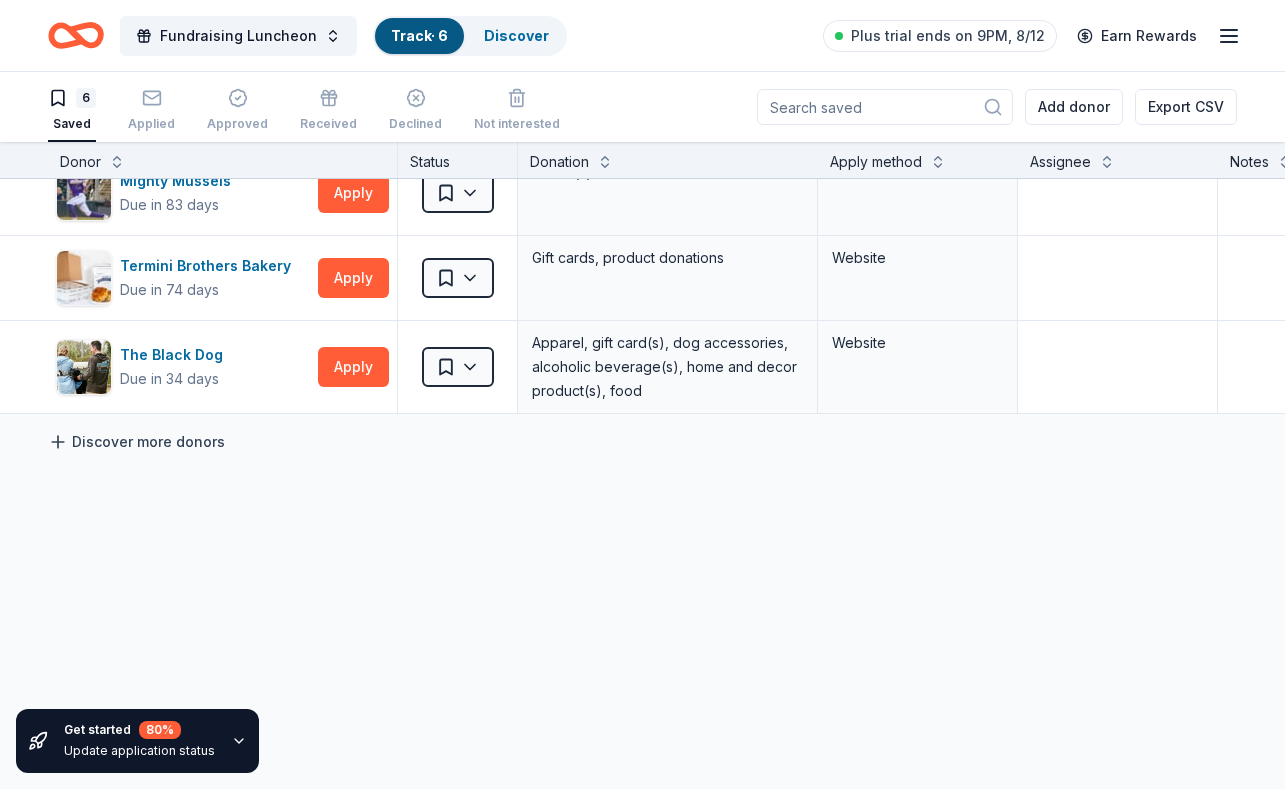 click on "Discover more donors" at bounding box center (136, 442) 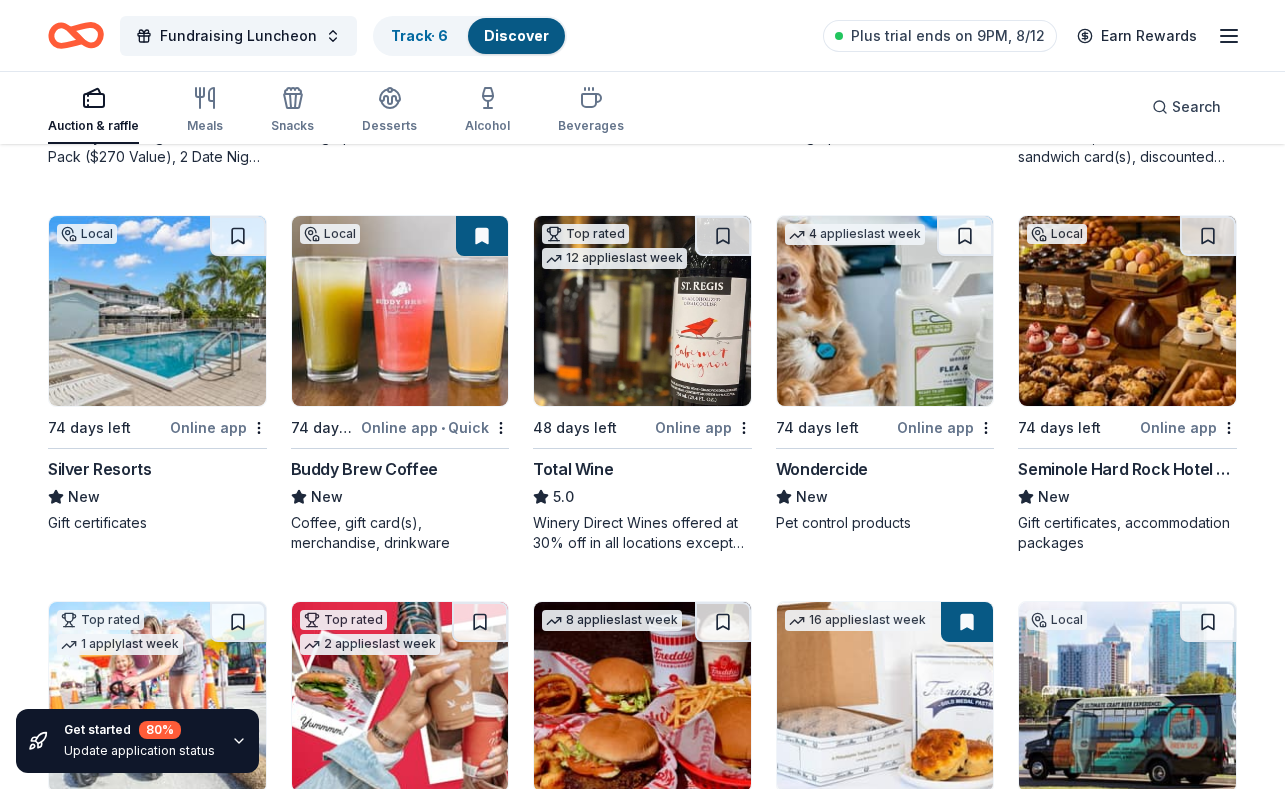 scroll, scrollTop: 1294, scrollLeft: 0, axis: vertical 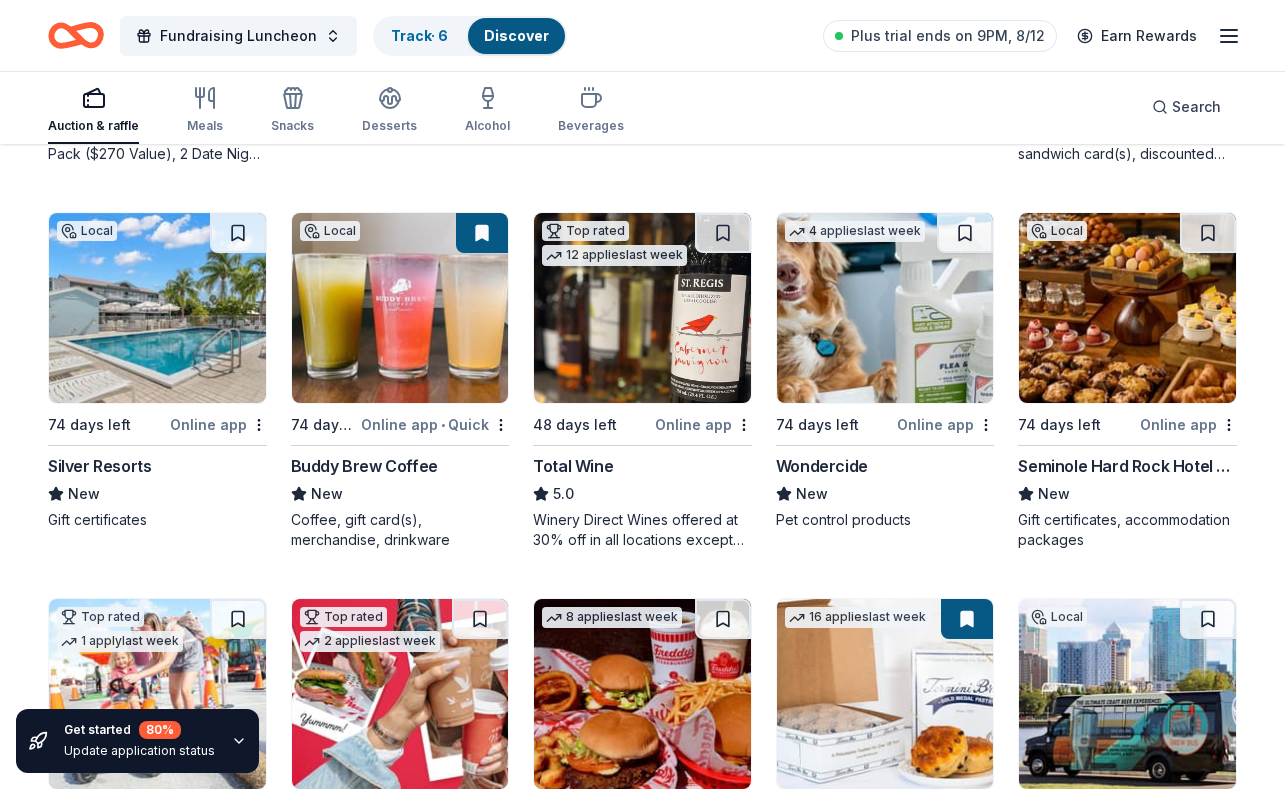 click on "Silver Resorts" at bounding box center (99, 466) 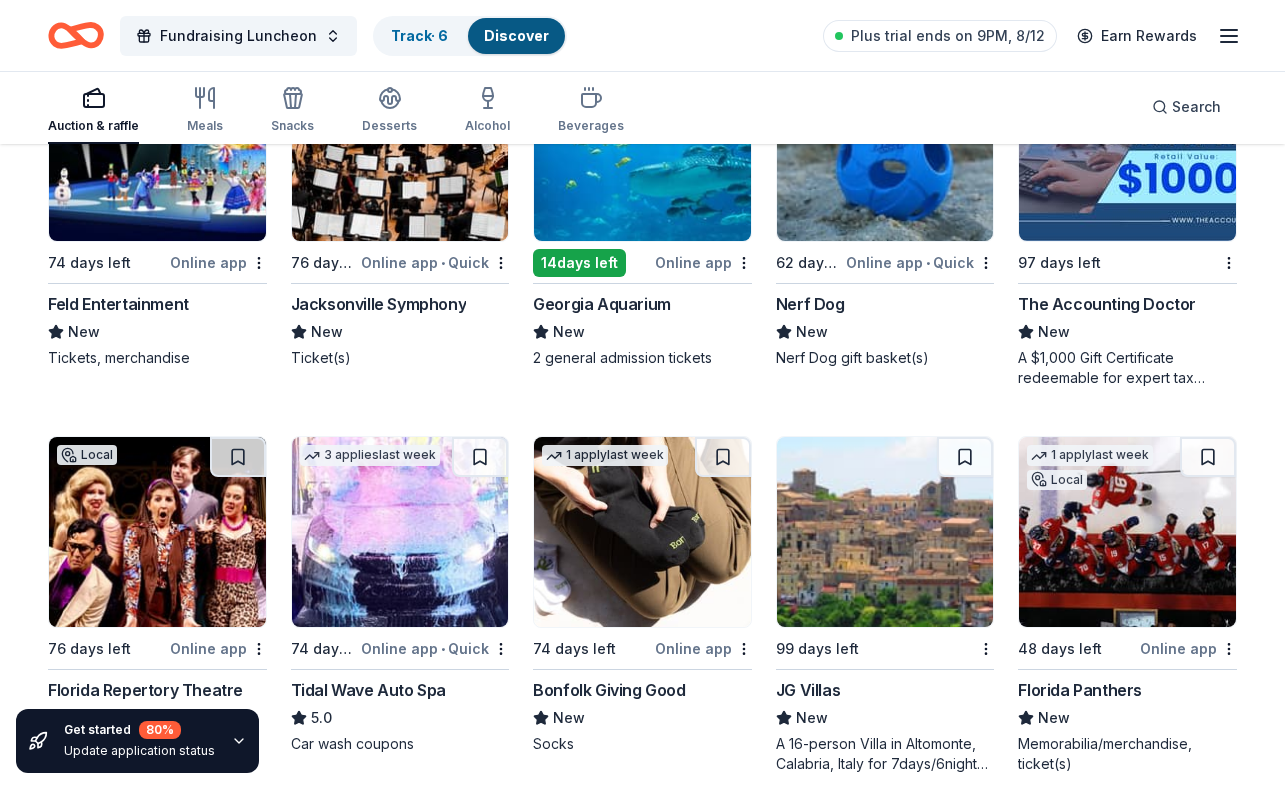 scroll, scrollTop: 4489, scrollLeft: 0, axis: vertical 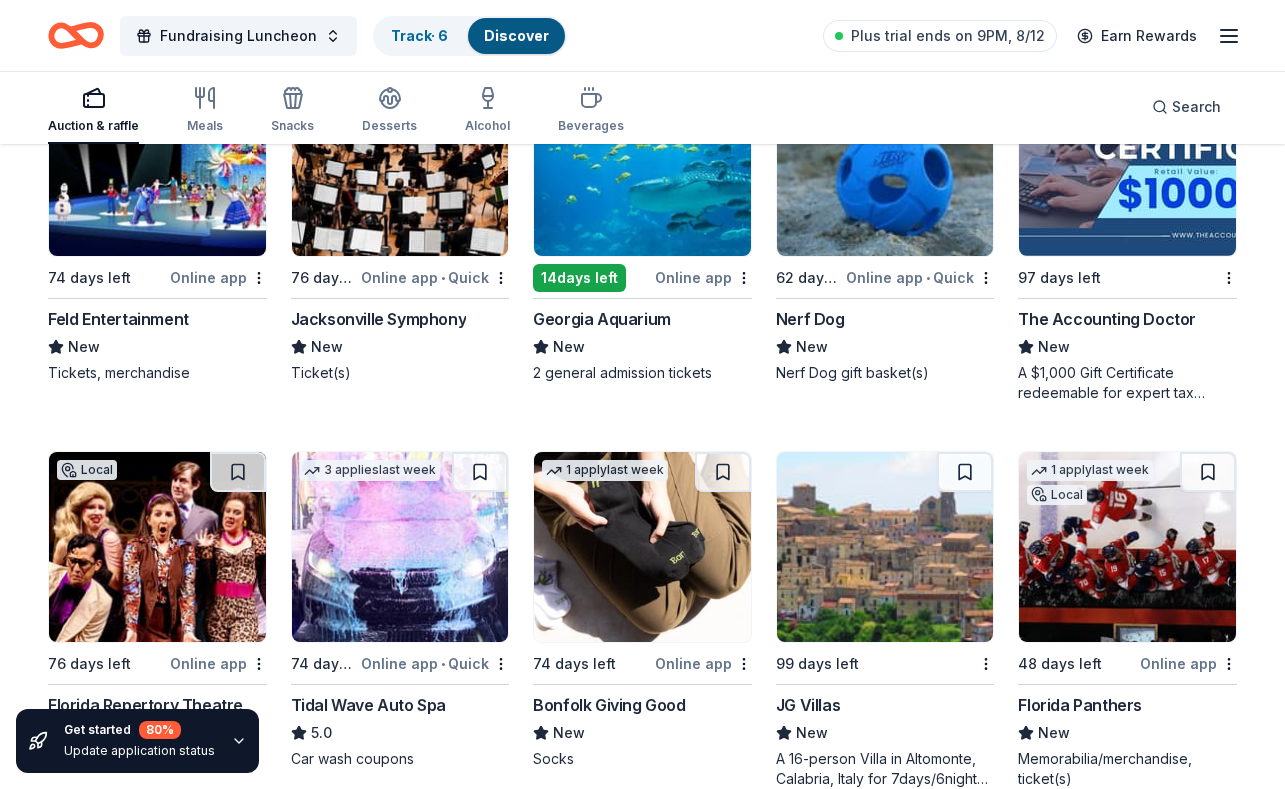 click on "Nerf Dog" at bounding box center [810, 319] 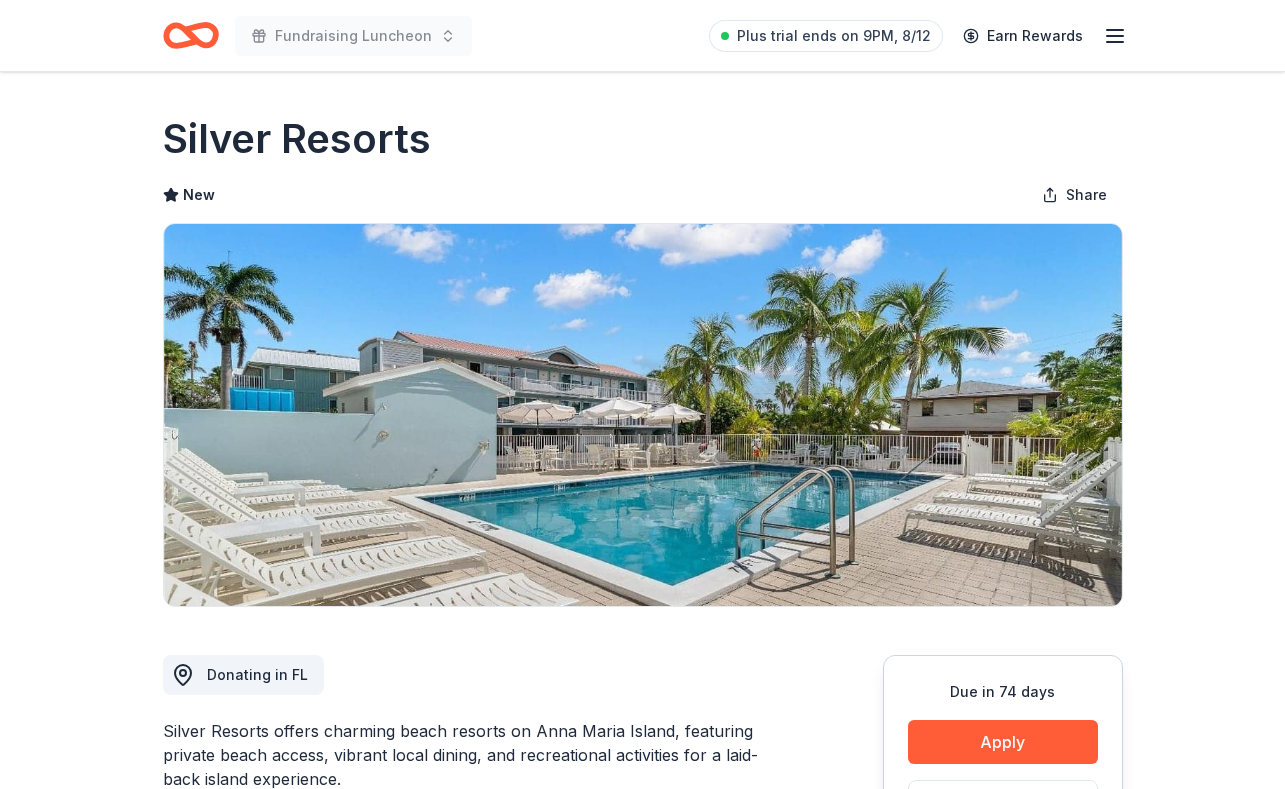 scroll, scrollTop: 0, scrollLeft: 0, axis: both 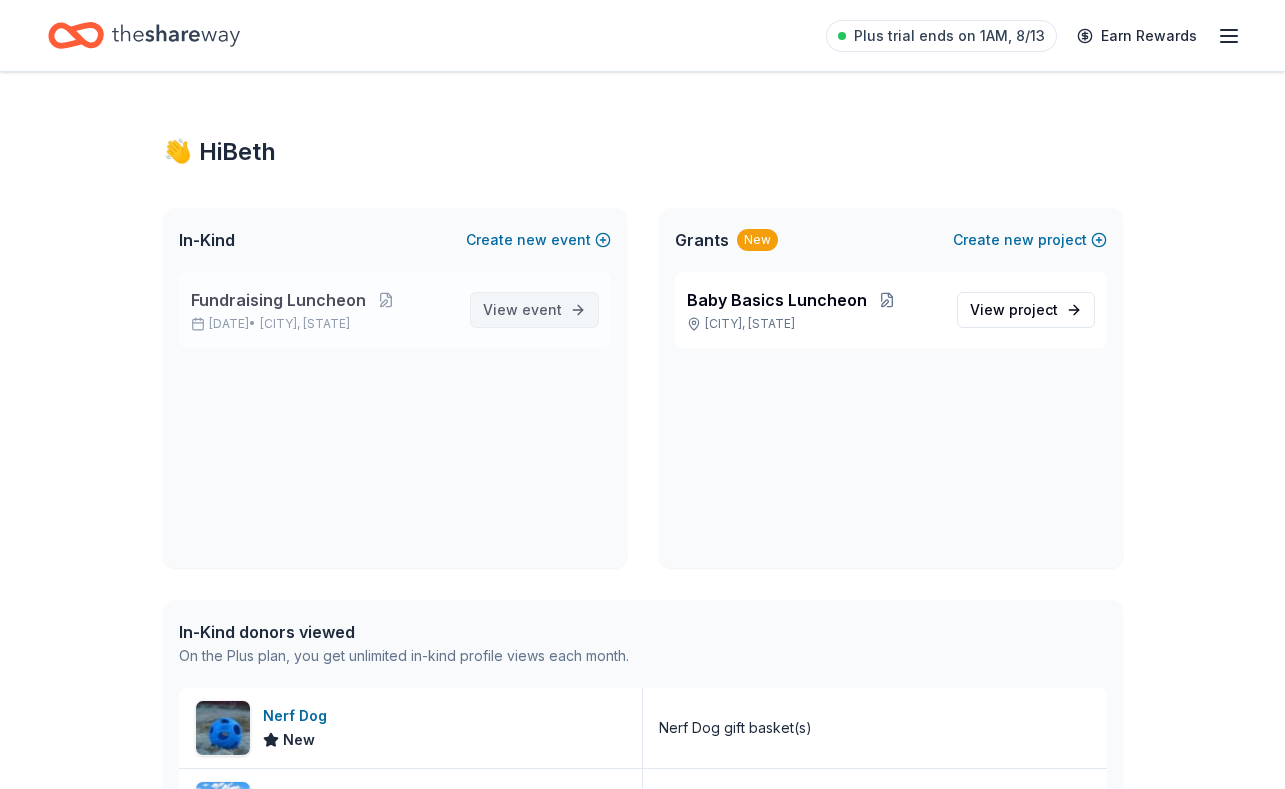 click on "event" at bounding box center [542, 309] 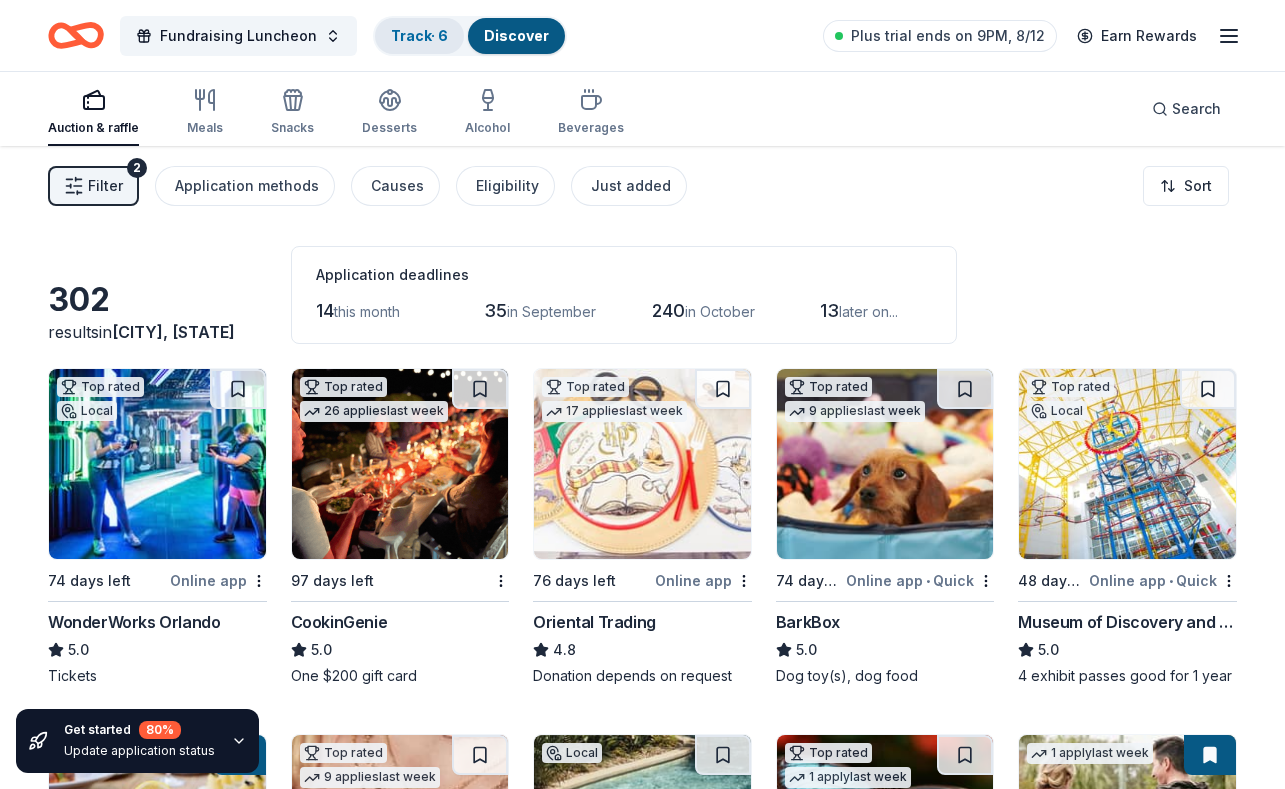 click on "Track  · 6" at bounding box center [419, 35] 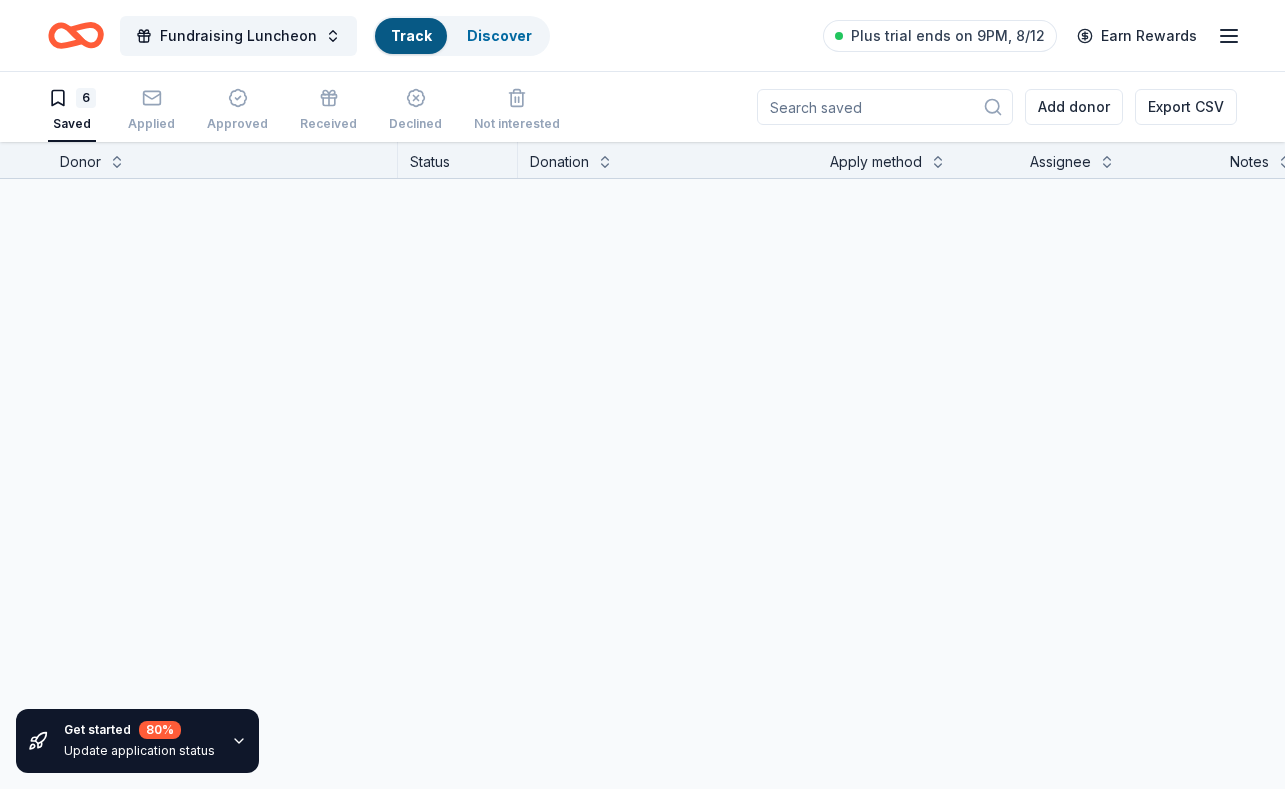 scroll, scrollTop: 1, scrollLeft: 0, axis: vertical 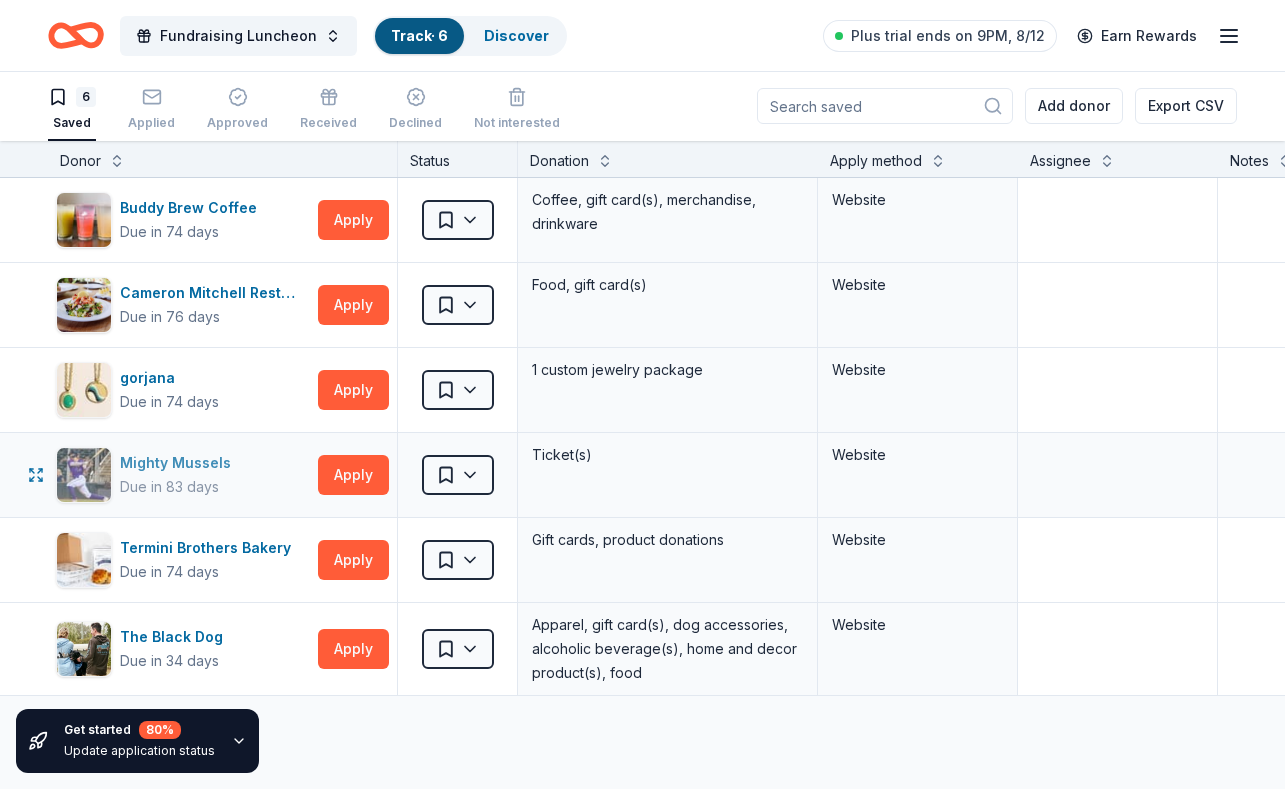 click on "Mighty Mussels" at bounding box center (179, 463) 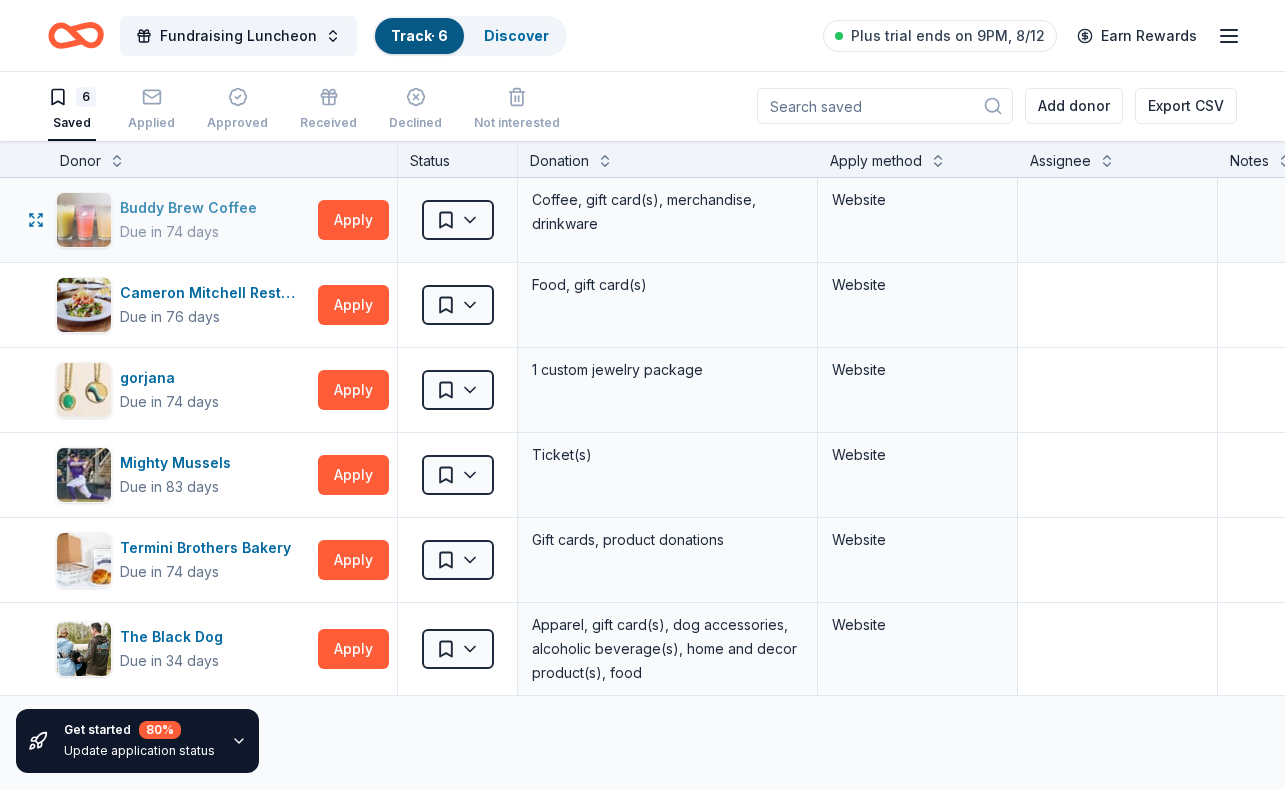 click on "Buddy Brew Coffee" at bounding box center [192, 208] 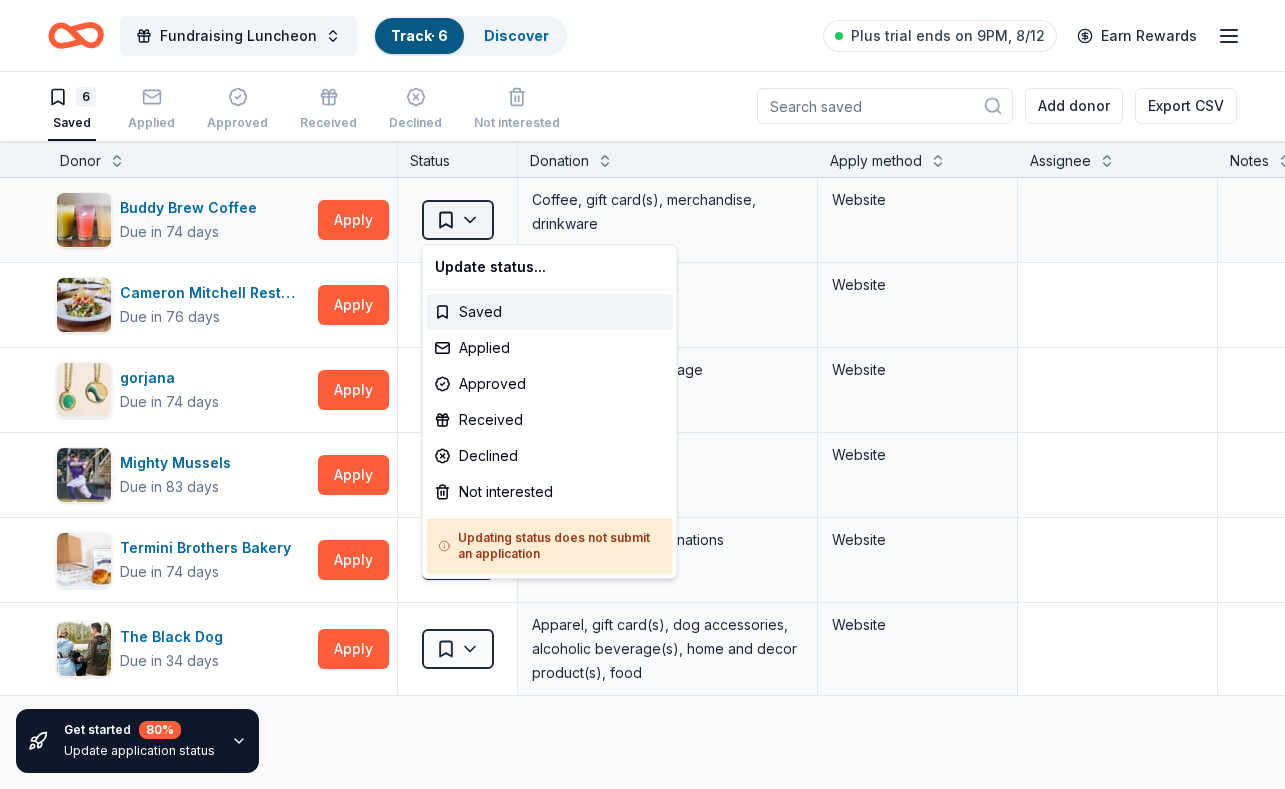 click on "Fundraising Luncheon Track  · 6 Discover Plus trial ends on 9PM, 8/12 Earn Rewards 6 Saved Applied Approved Received Declined Not interested Add donor Export CSV Get started 80 % Update application status Donor Status Donation Apply method Assignee Notes Buddy Brew Coffee Due in 74 days Apply Saved Coffee, gift card(s), merchandise, drinkware Website Cameron Mitchell Restaurants Due in 76 days Apply Saved Food, gift card(s) Website gorjana Due in 74 days Apply Saved 1 custom jewelry package Website Mighty Mussels Due in 83 days Apply Saved Ticket(s) Website Termini Brothers Bakery Due in 74 days Apply Saved Gift cards, product donations Website The Black Dog Due in 34 days Apply Saved Apparel, gift card(s), dog accessories, alcoholic beverage(s), home and decor product(s), food Website   Discover more donors Saved Update status... Saved Applied Approved Received Declined Not interested Updating status does not submit an application" at bounding box center (642, 393) 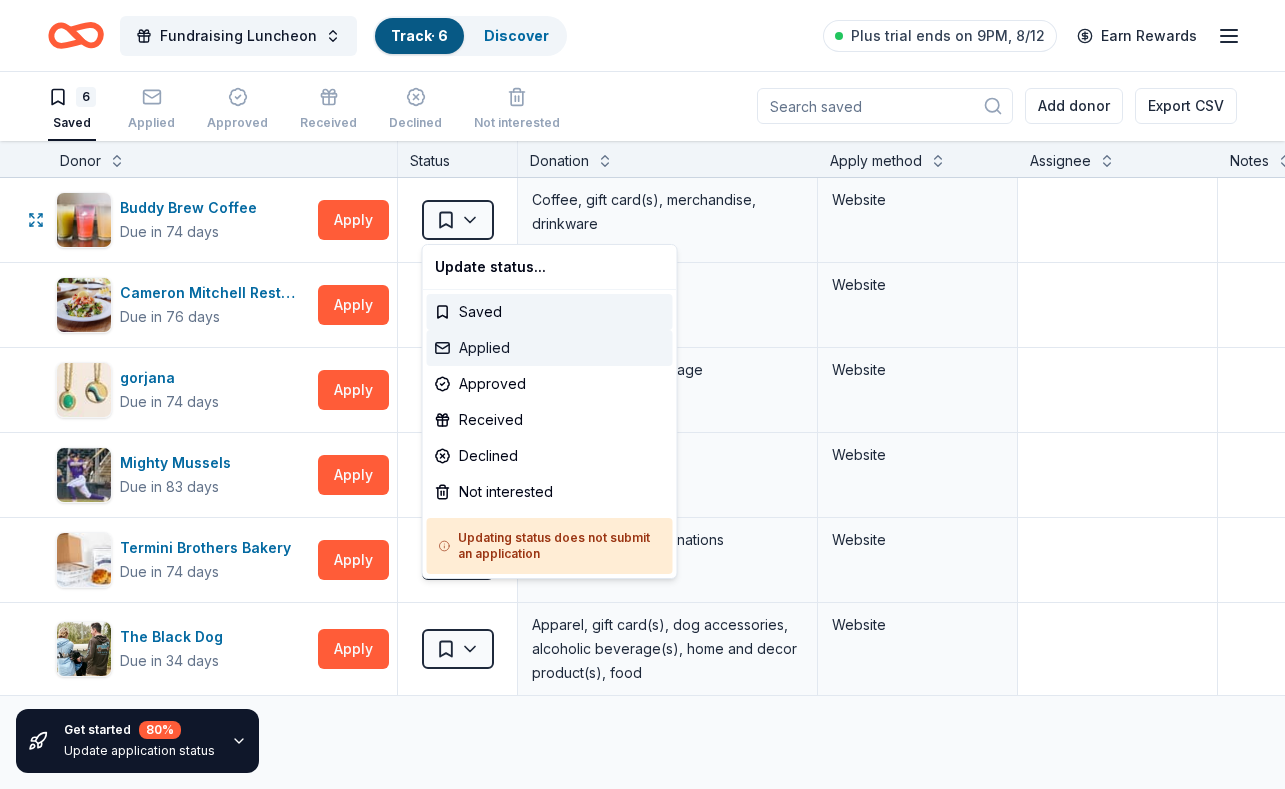 click on "Applied" at bounding box center (550, 348) 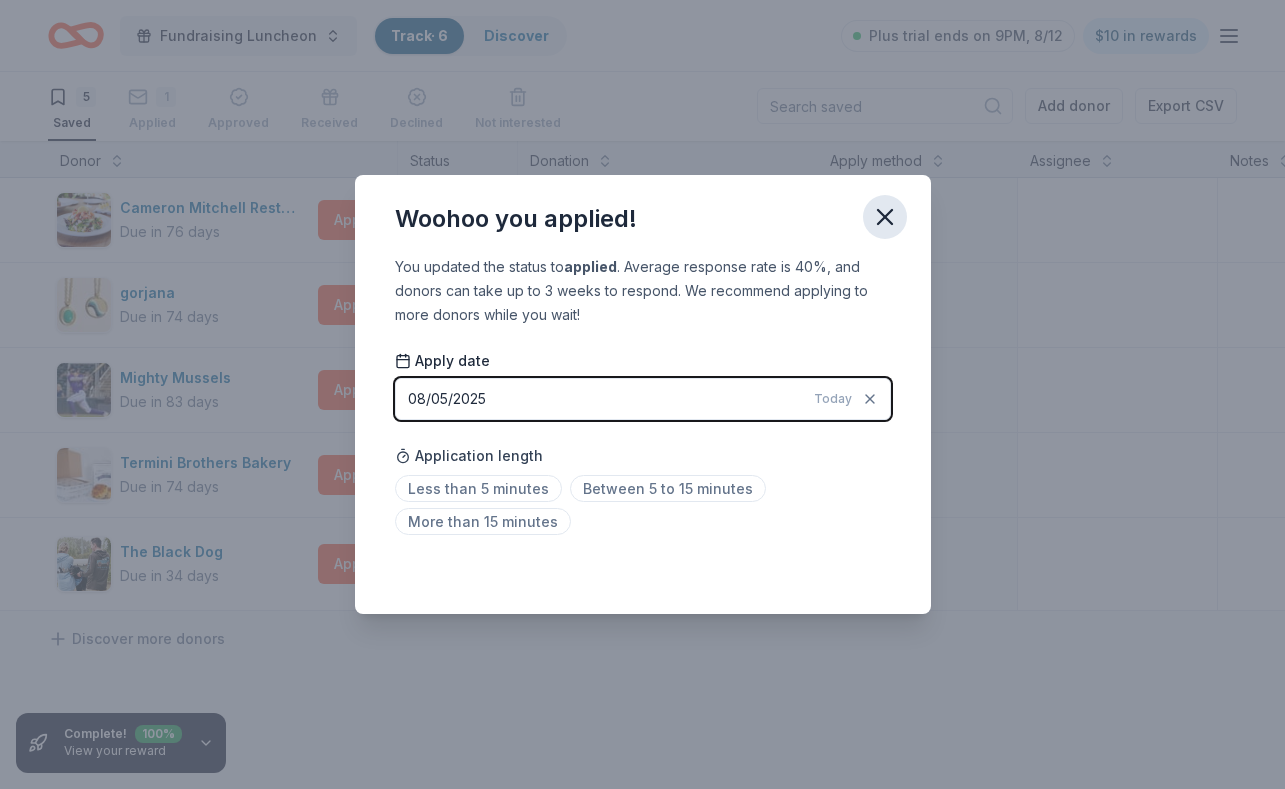 click 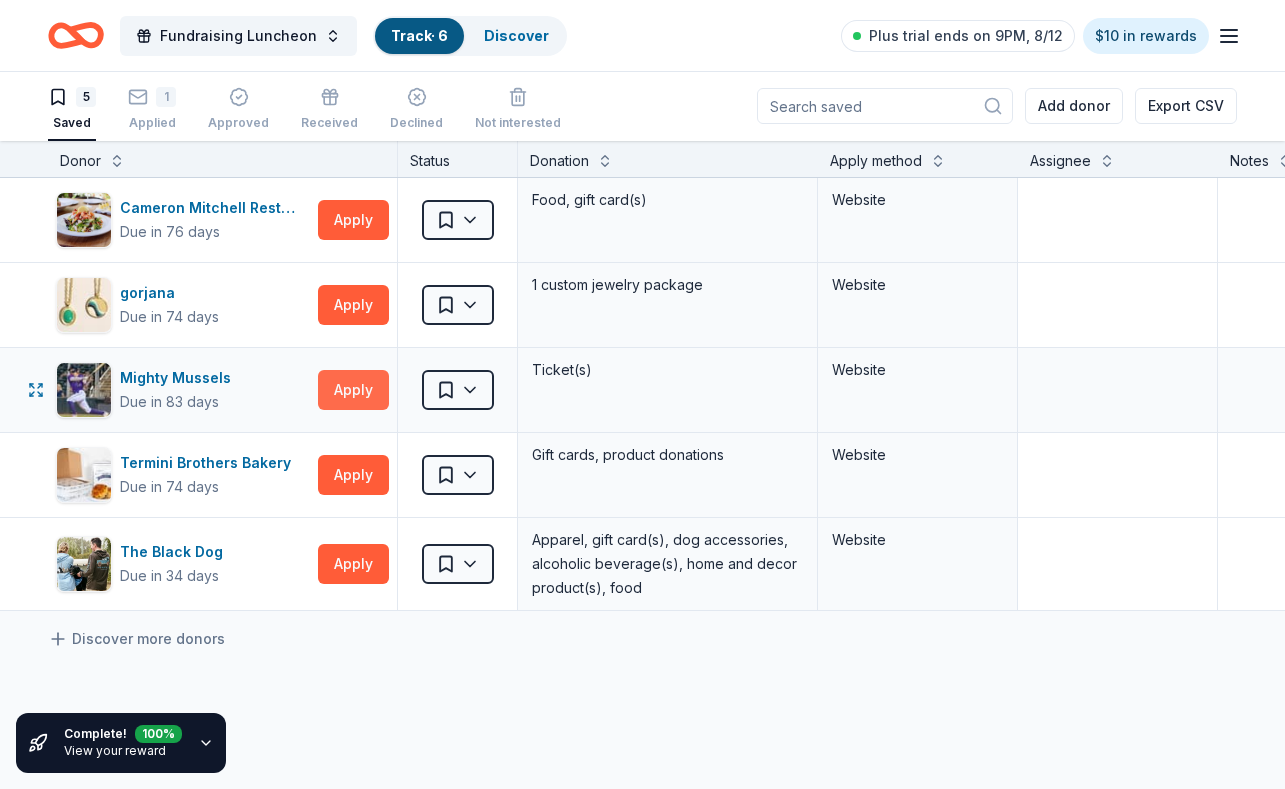 scroll, scrollTop: 0, scrollLeft: 0, axis: both 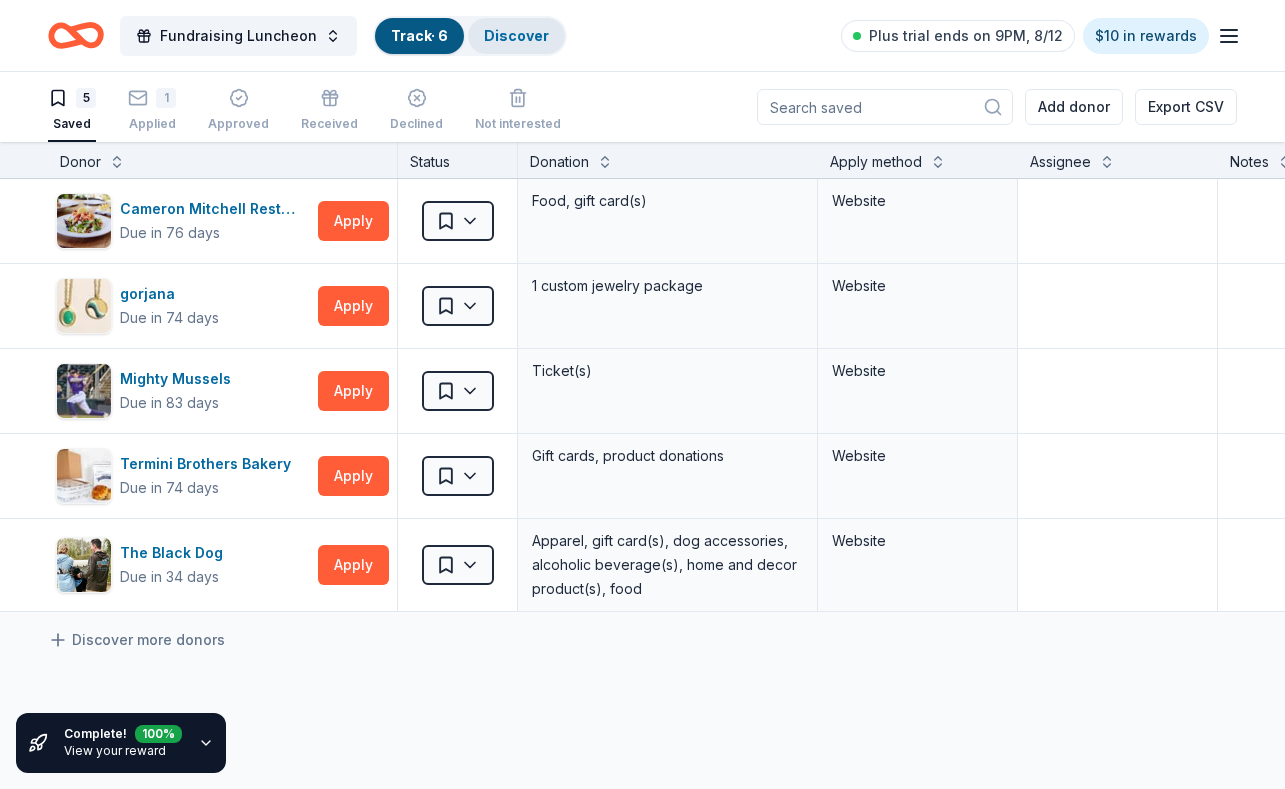 click on "Discover" at bounding box center [516, 35] 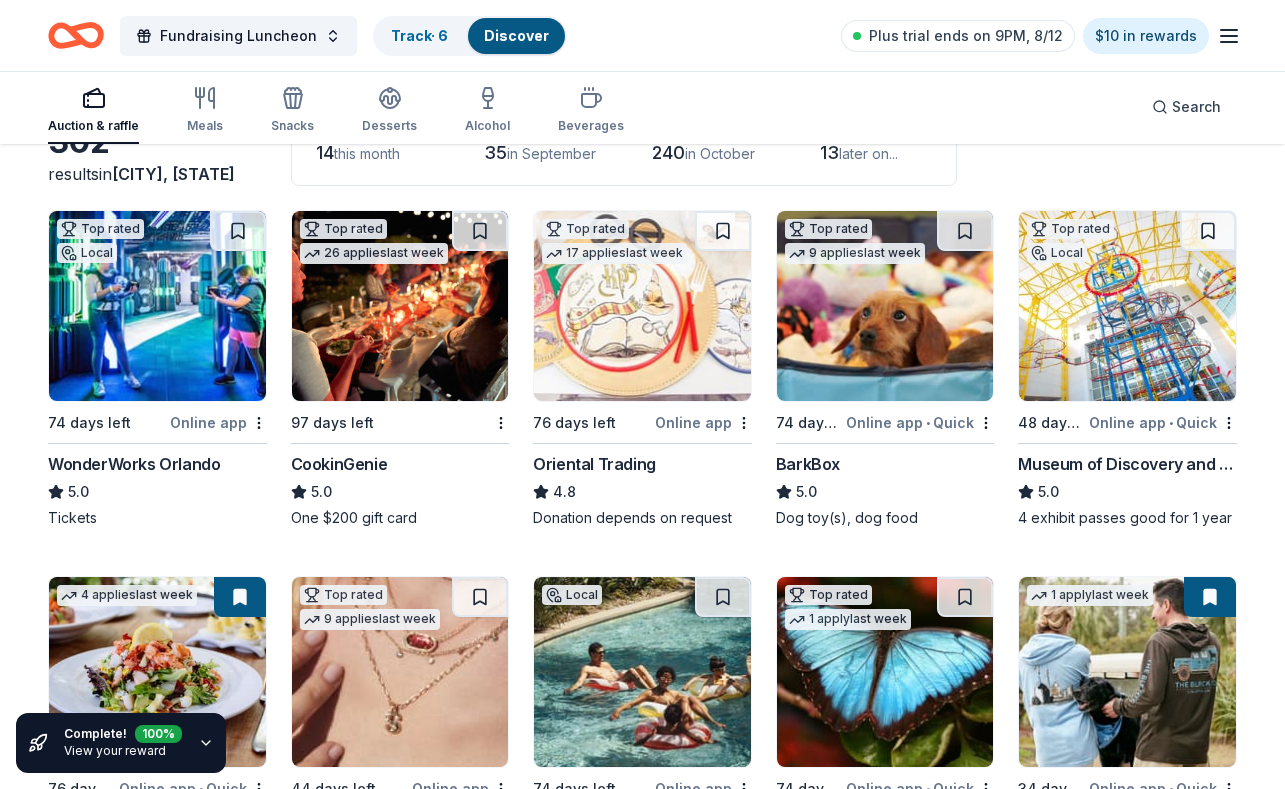 scroll, scrollTop: 162, scrollLeft: 0, axis: vertical 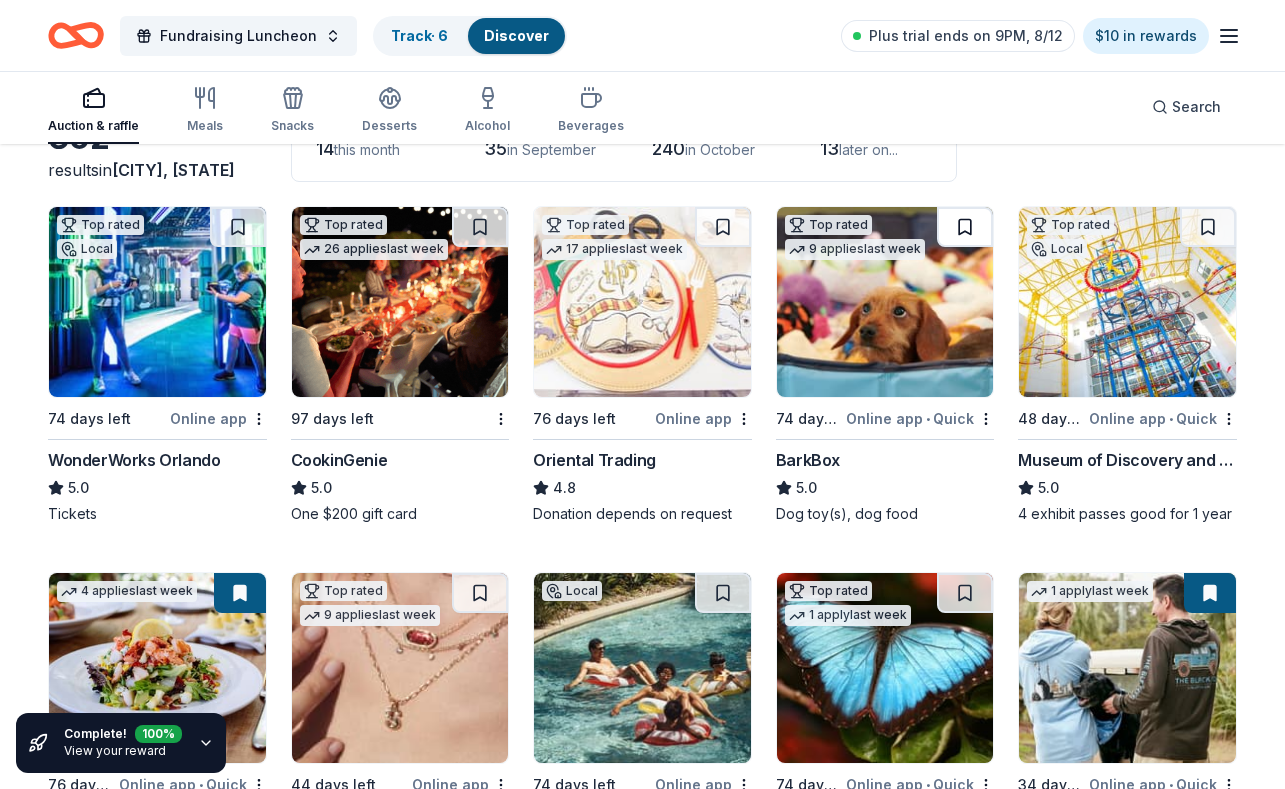 click at bounding box center [965, 227] 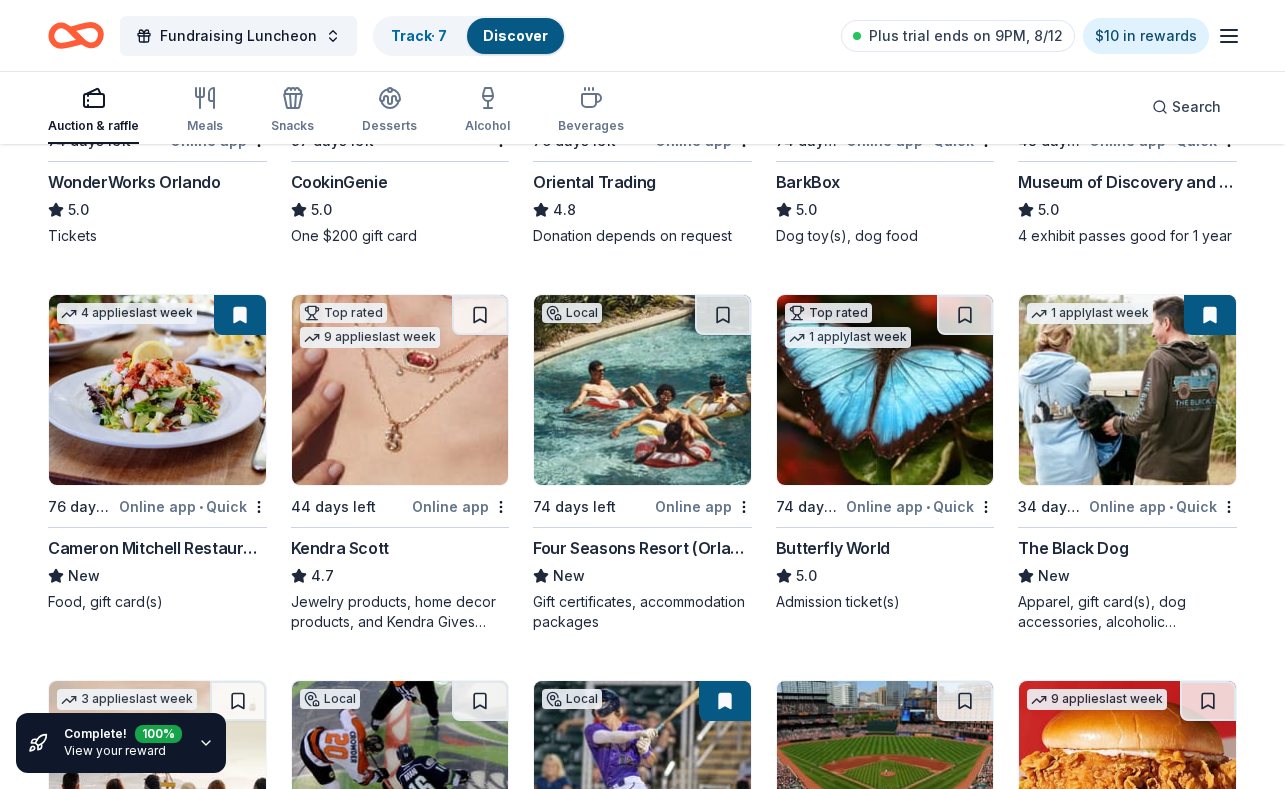 scroll, scrollTop: 442, scrollLeft: 0, axis: vertical 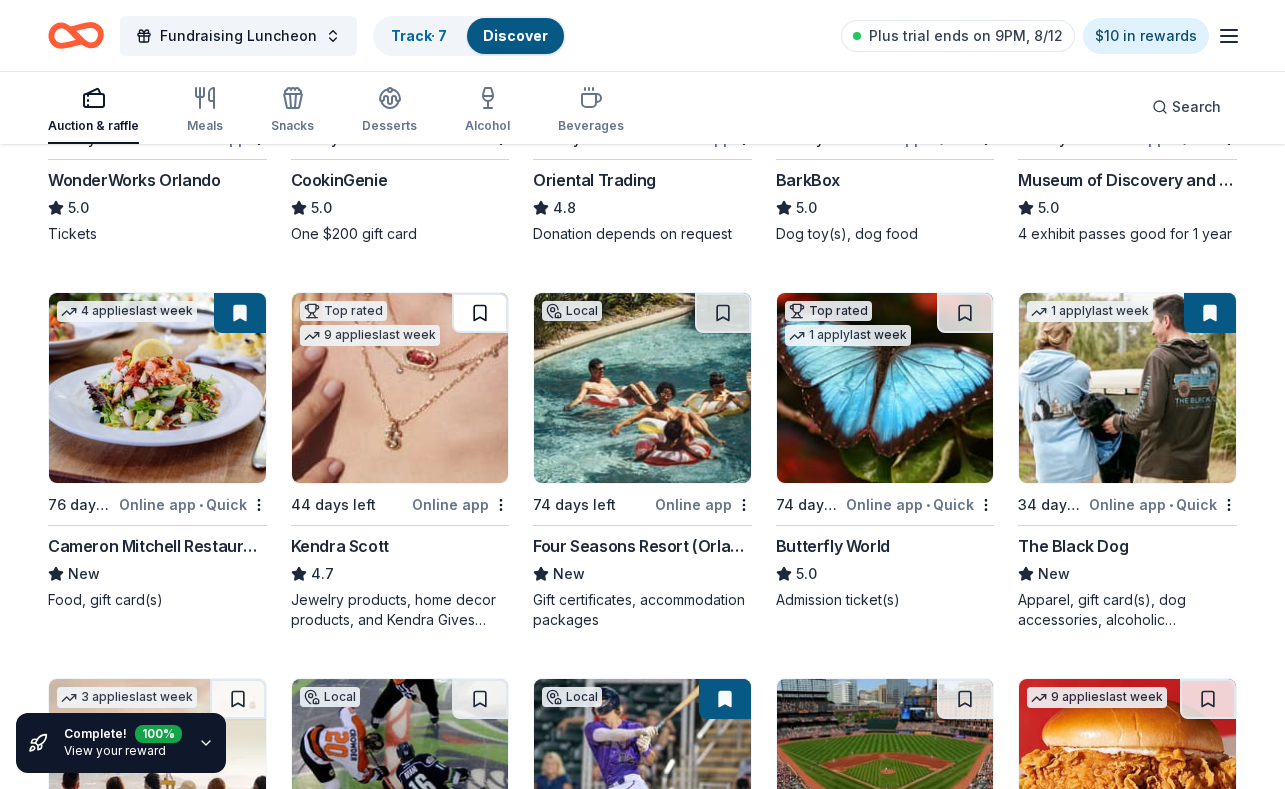 click at bounding box center (480, 313) 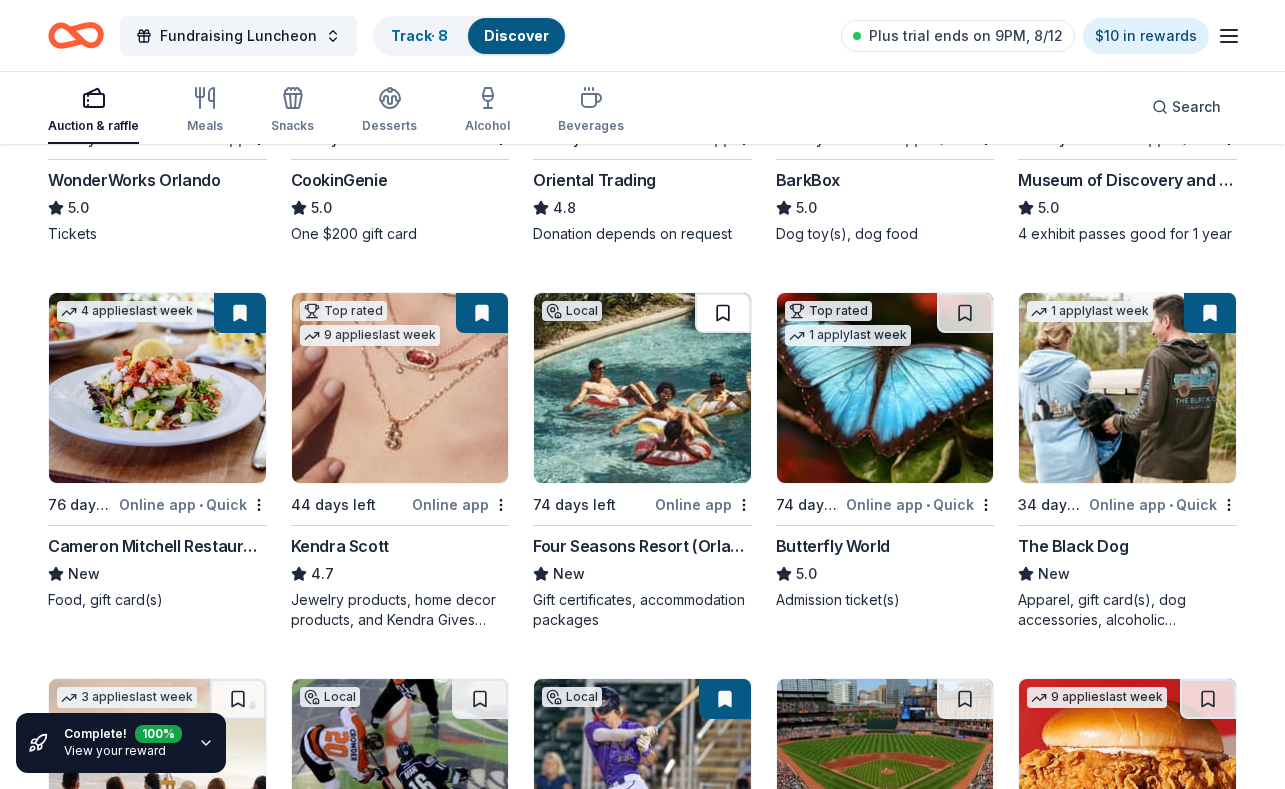 click at bounding box center [723, 313] 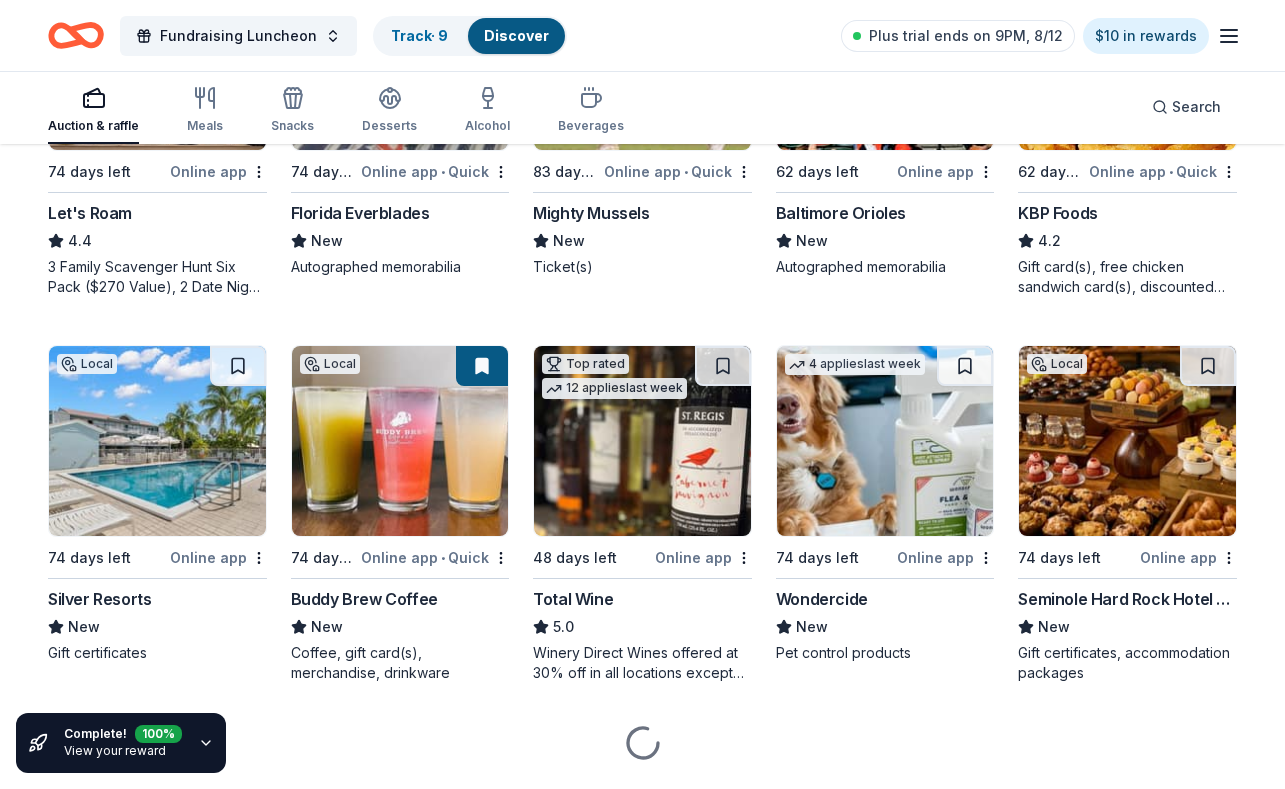 scroll, scrollTop: 1165, scrollLeft: 0, axis: vertical 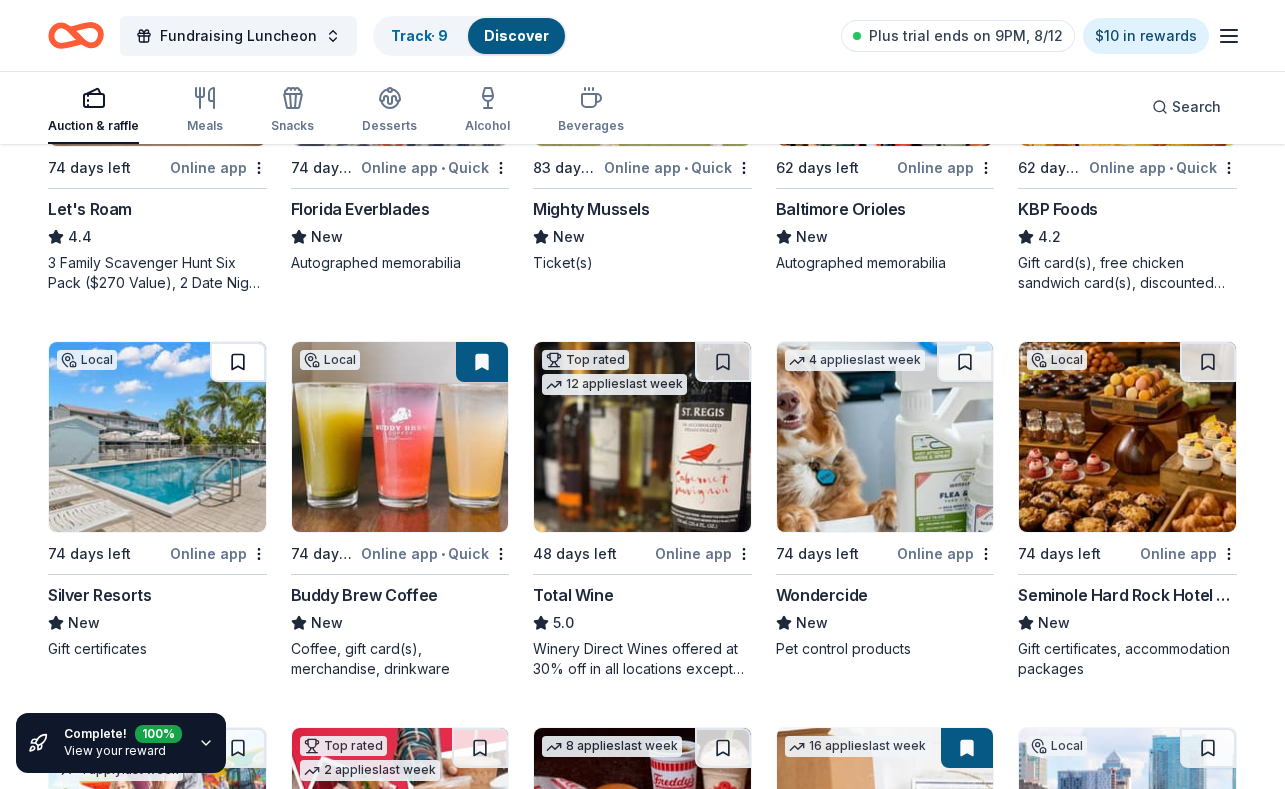 click at bounding box center (238, 362) 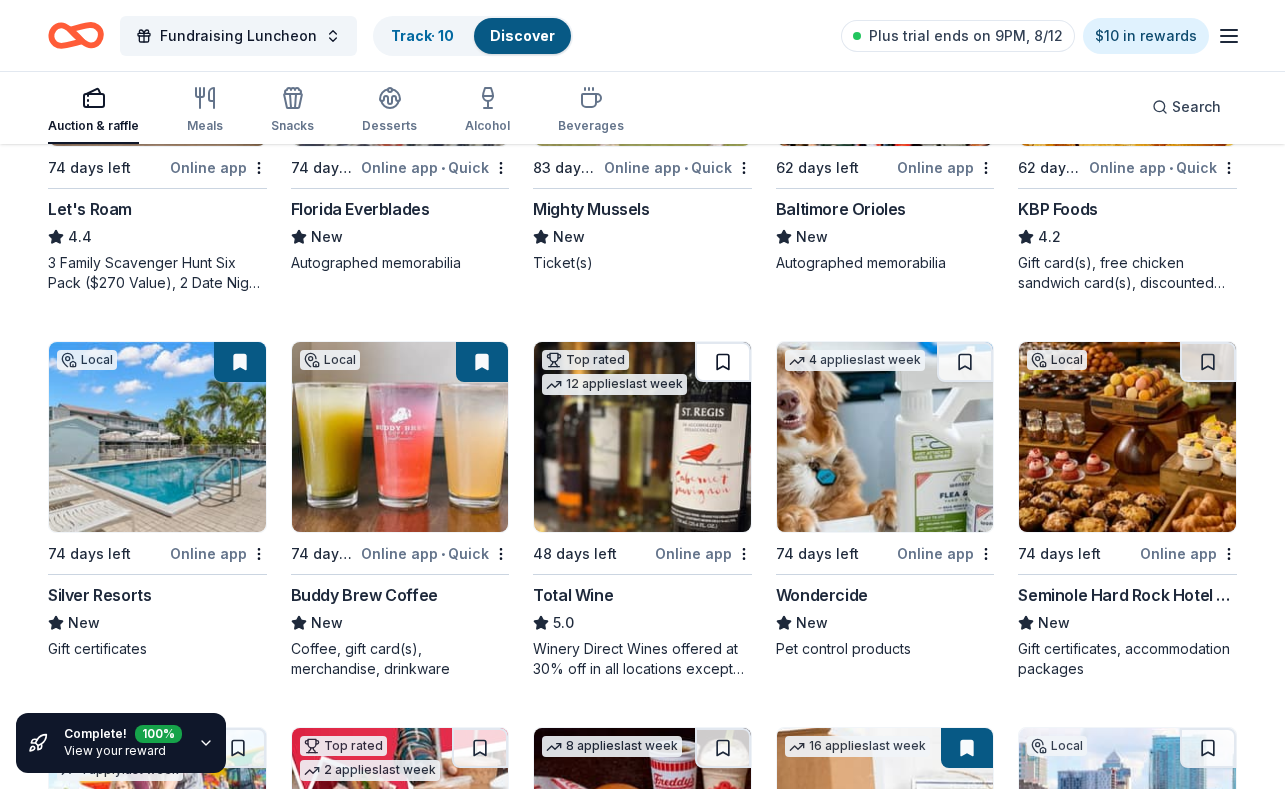 click at bounding box center [723, 362] 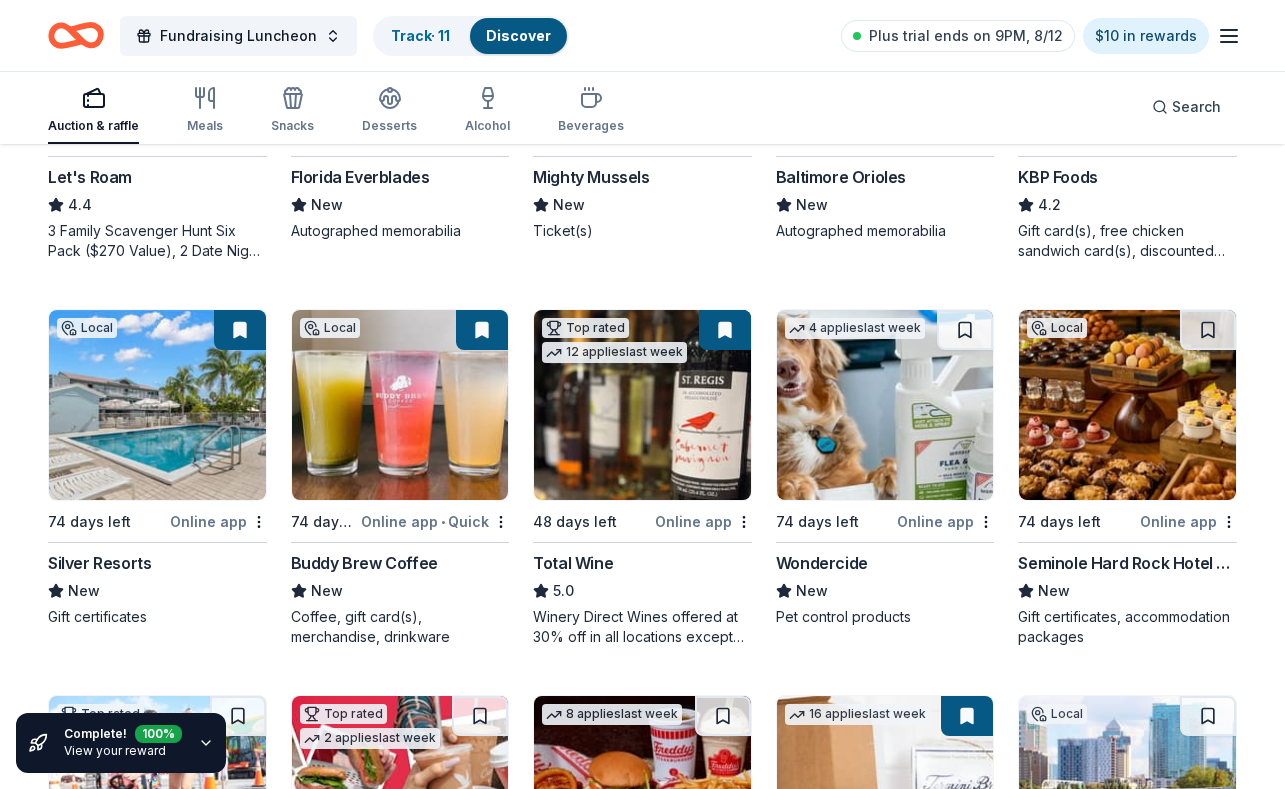 scroll, scrollTop: 1198, scrollLeft: 0, axis: vertical 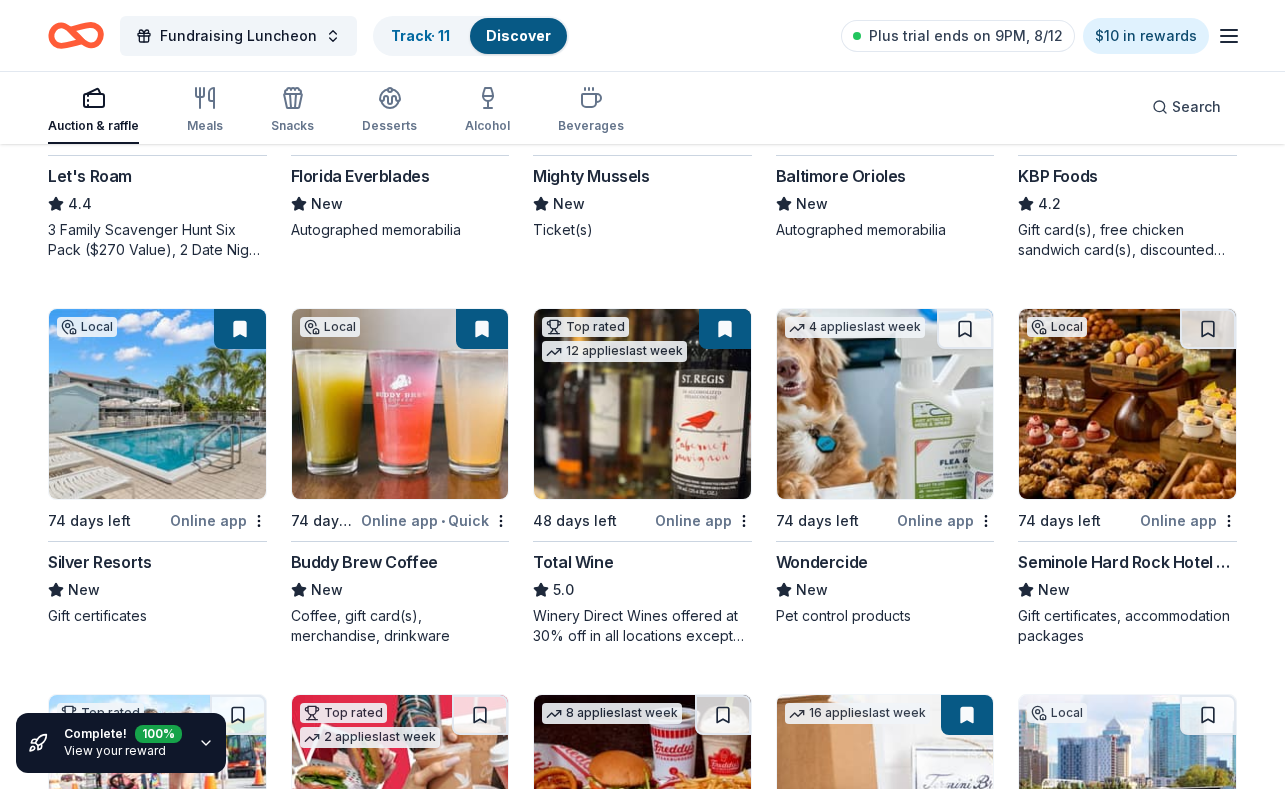 click at bounding box center [885, 404] 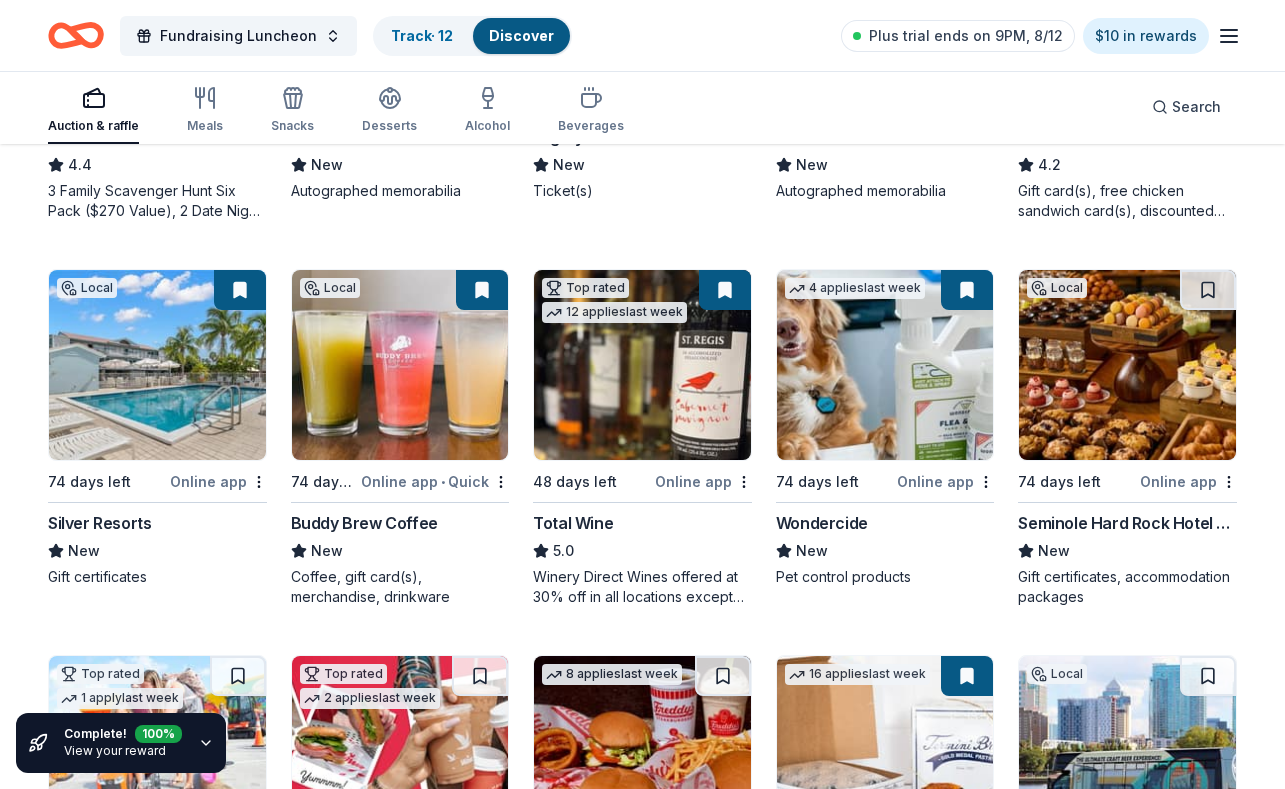 scroll, scrollTop: 1239, scrollLeft: 0, axis: vertical 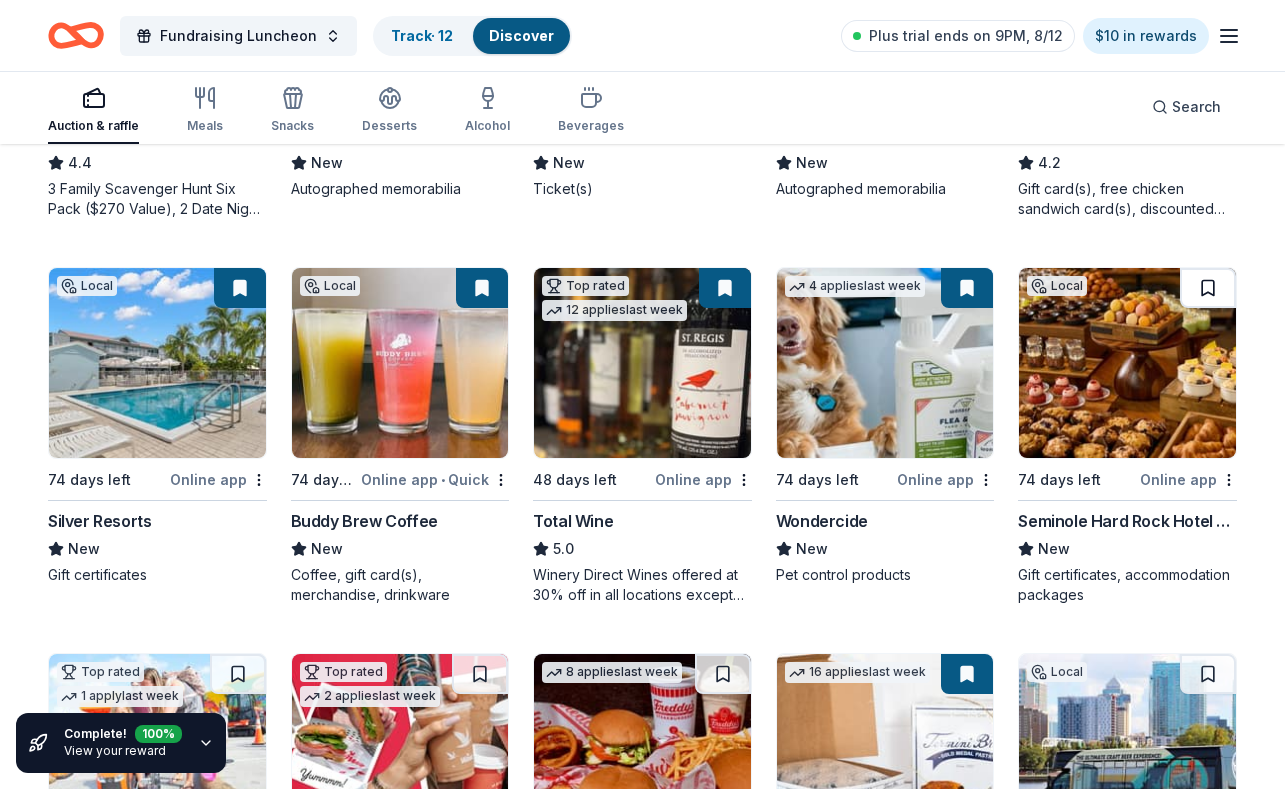 click at bounding box center (1208, 288) 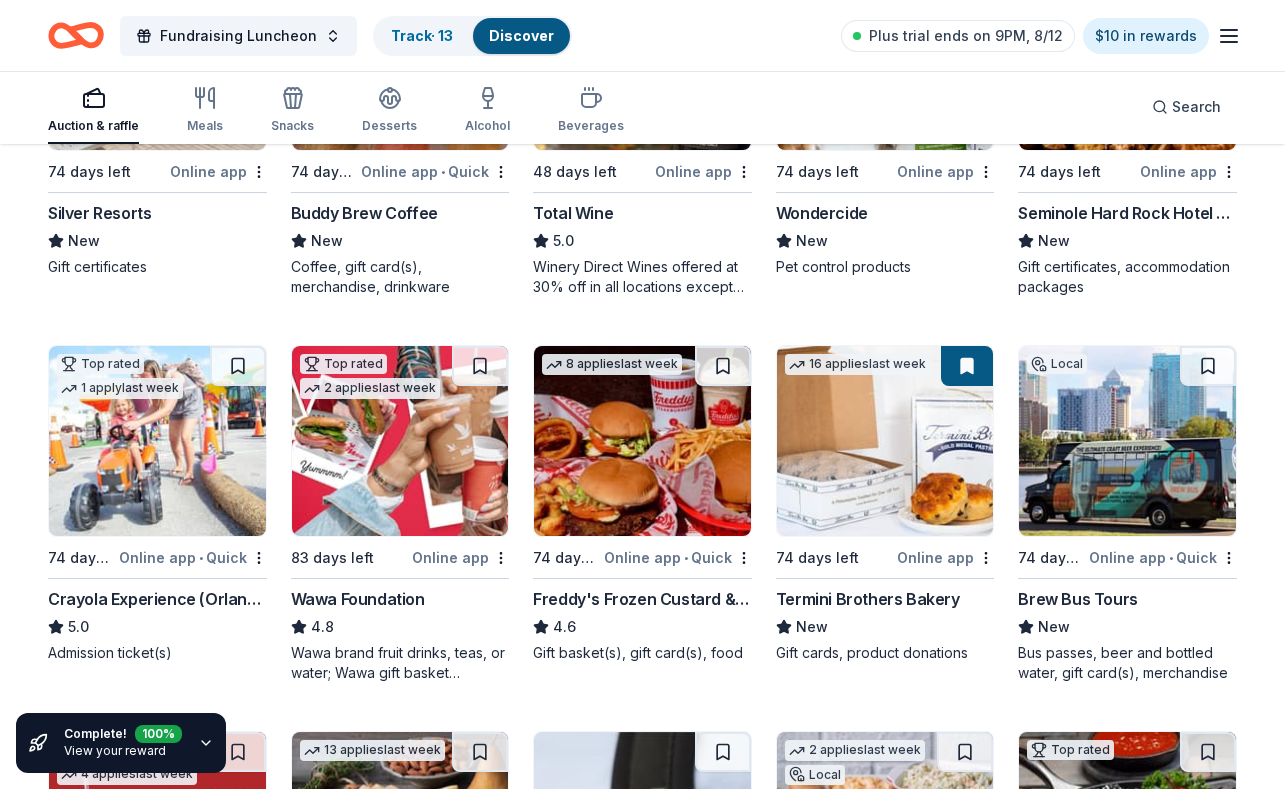 scroll, scrollTop: 1548, scrollLeft: 0, axis: vertical 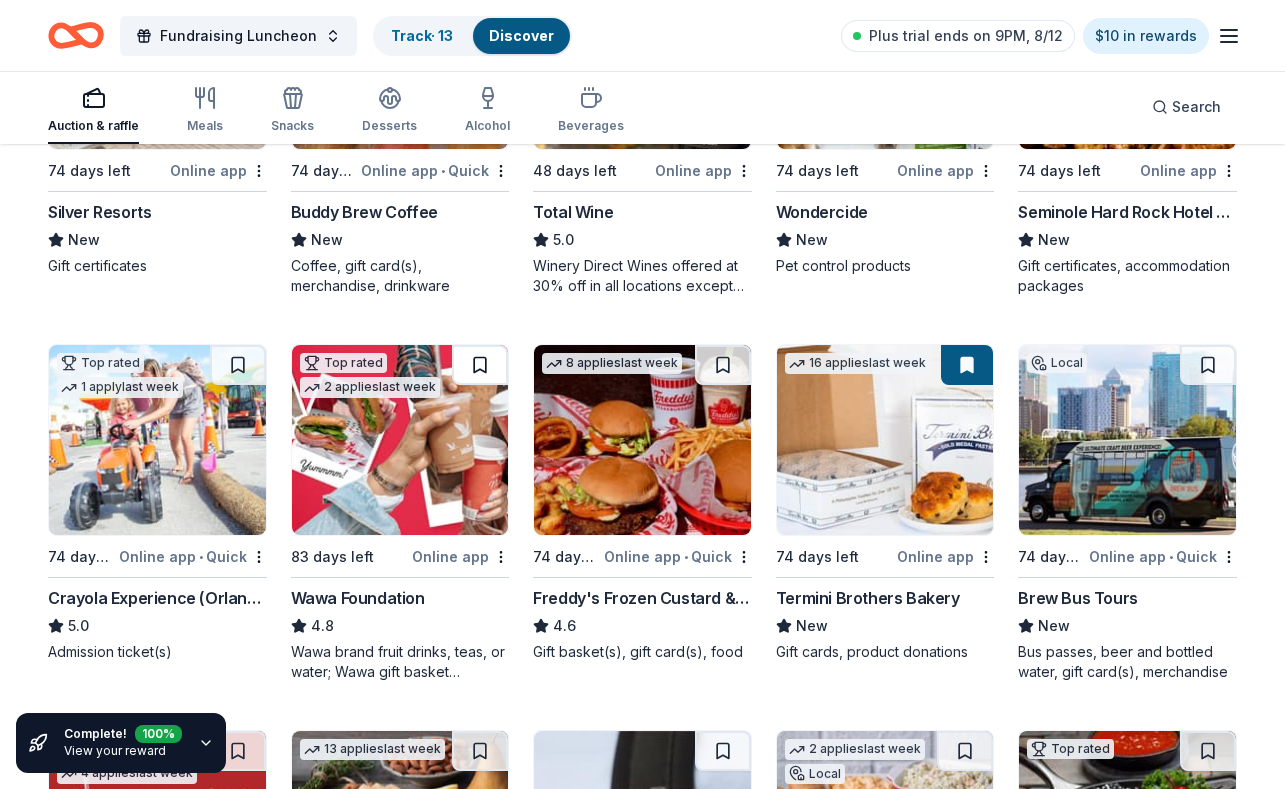 click at bounding box center [480, 365] 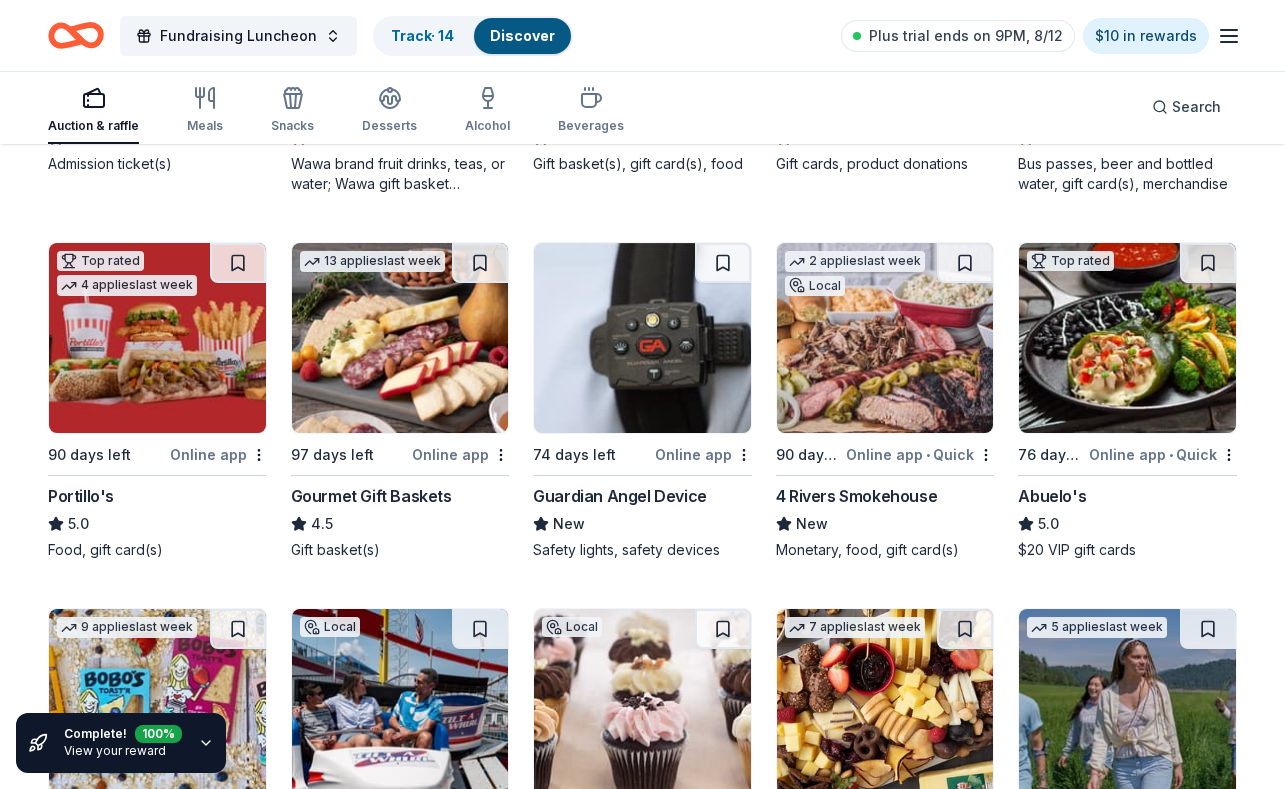 scroll, scrollTop: 2039, scrollLeft: 0, axis: vertical 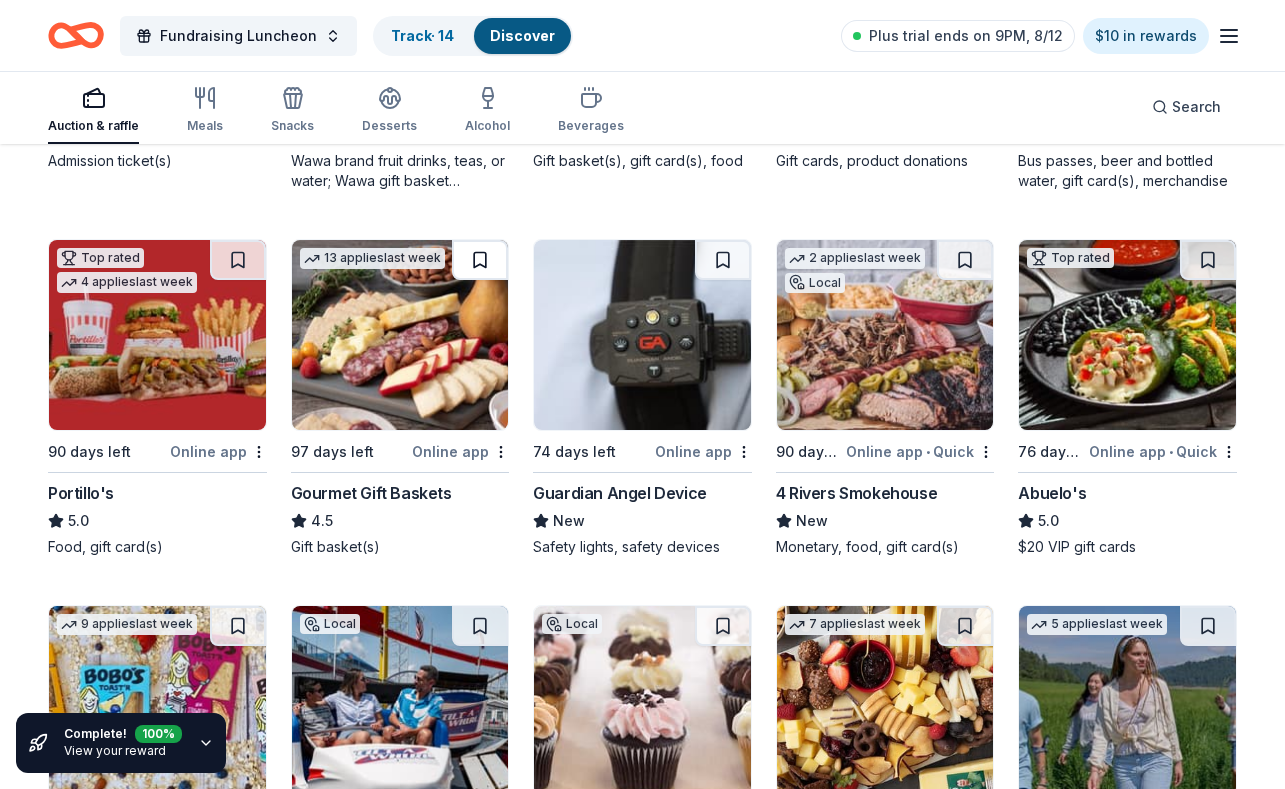 click at bounding box center (480, 260) 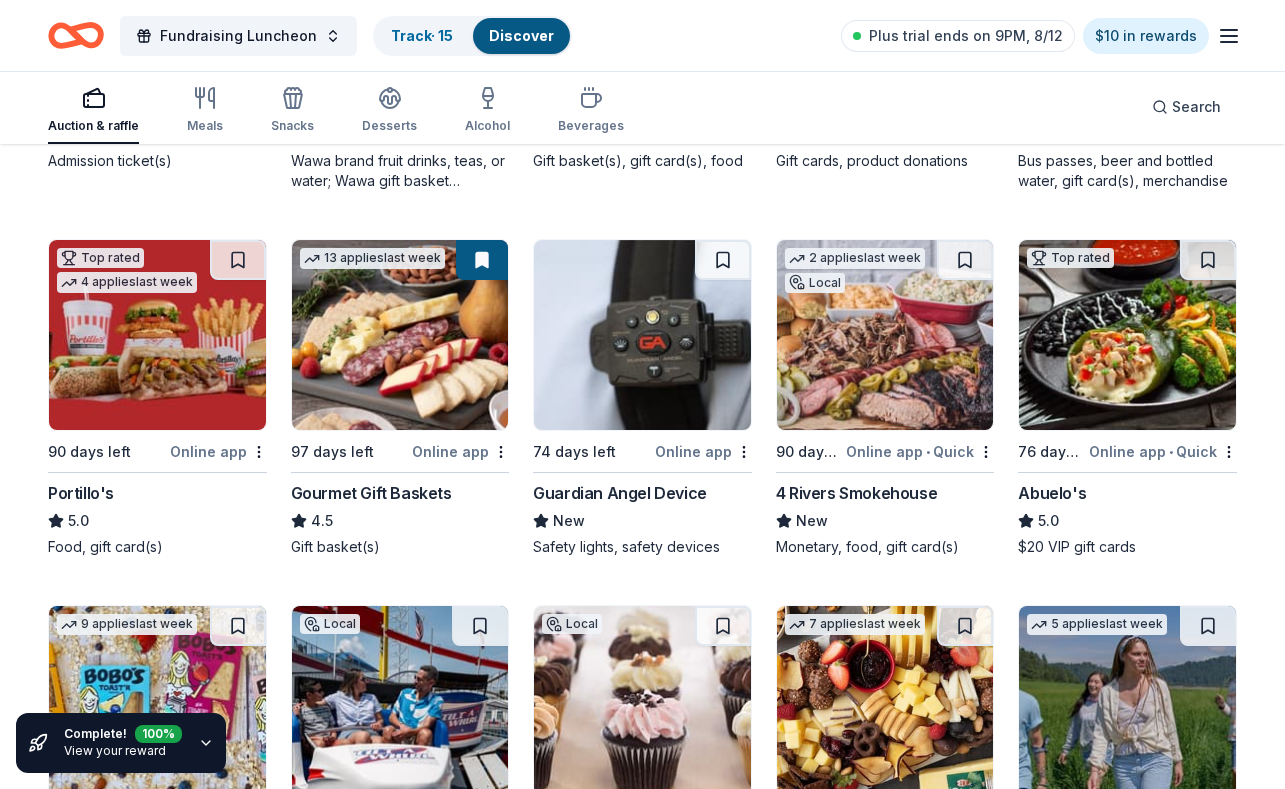 click at bounding box center (885, 335) 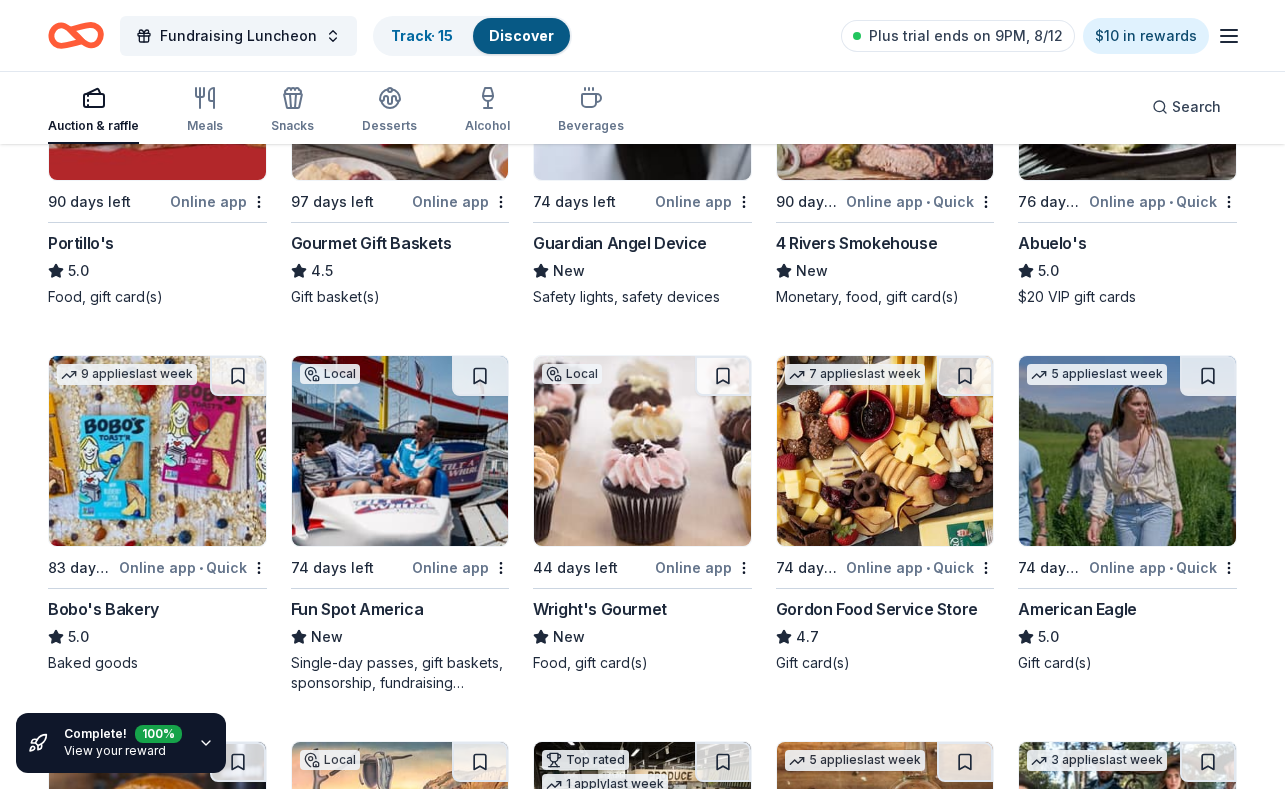 scroll, scrollTop: 2294, scrollLeft: 0, axis: vertical 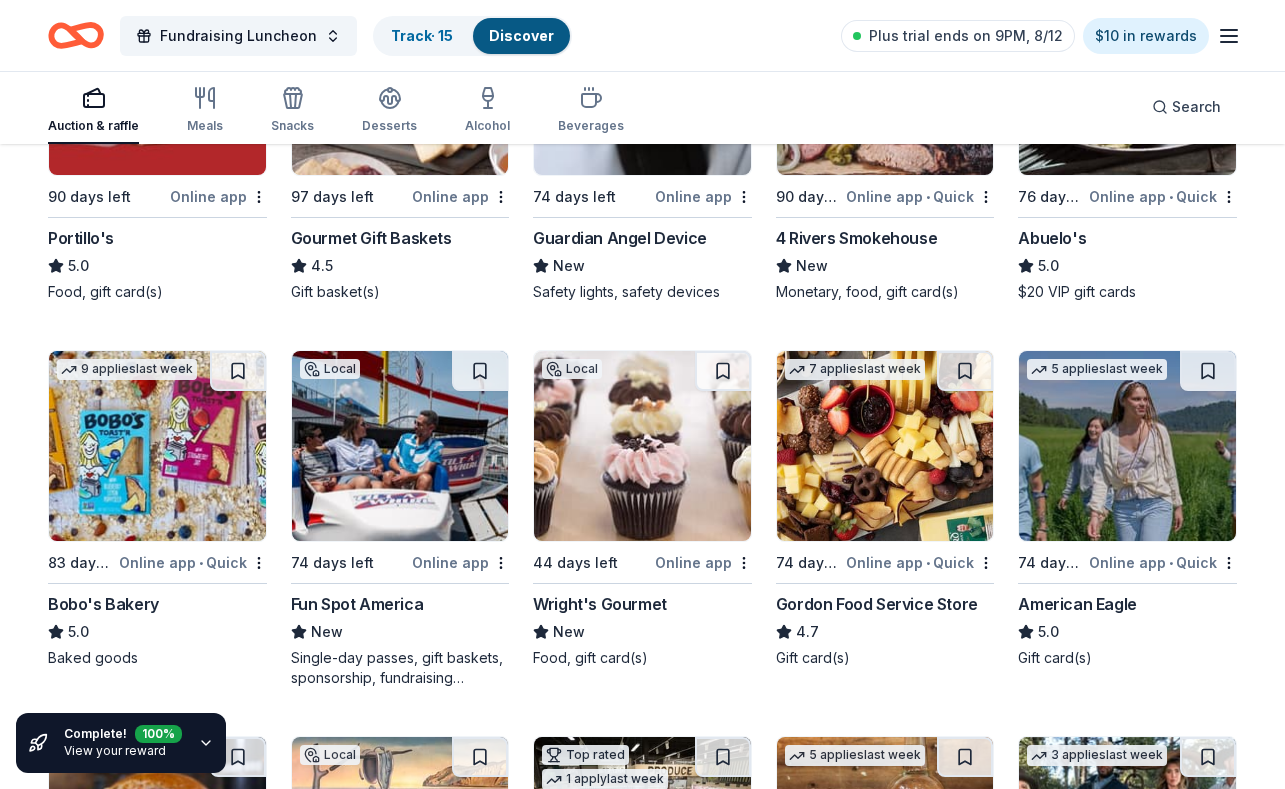 click 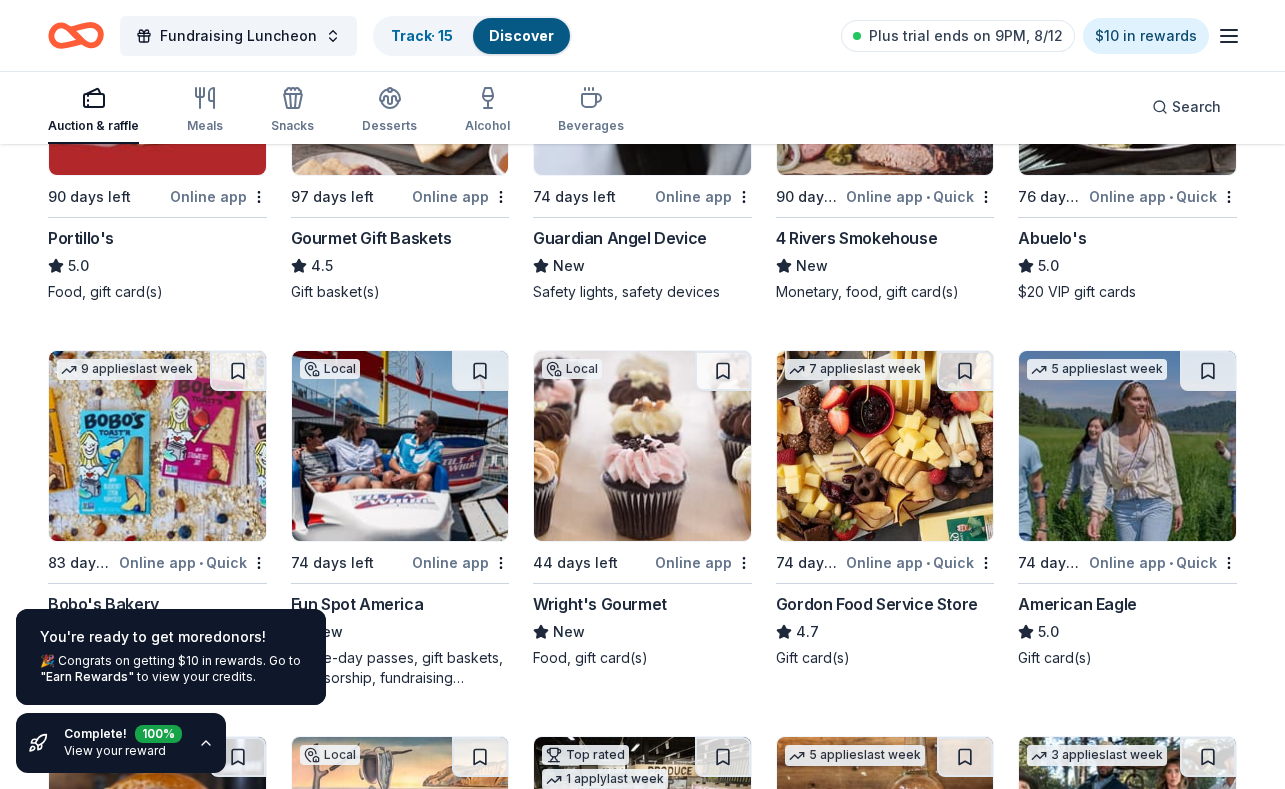 click on "100 %" at bounding box center (158, 731) 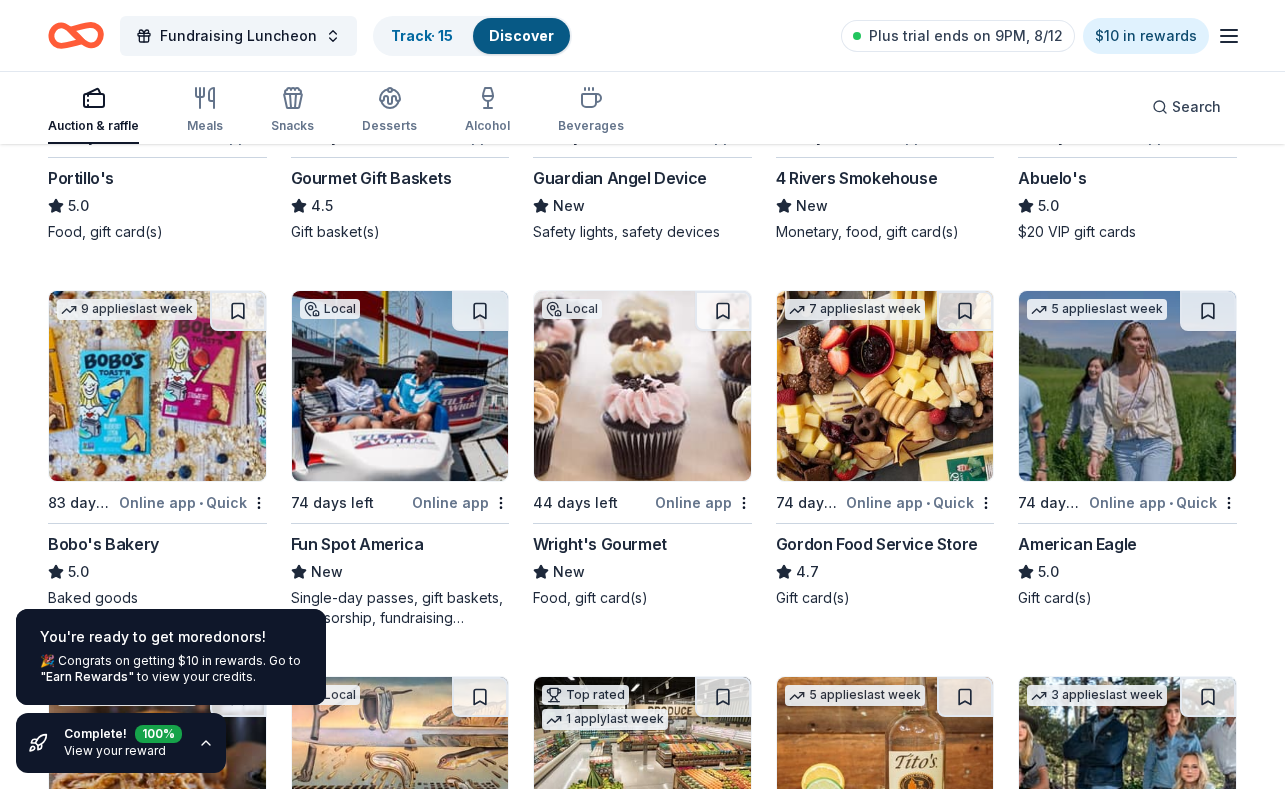 scroll, scrollTop: 2361, scrollLeft: 0, axis: vertical 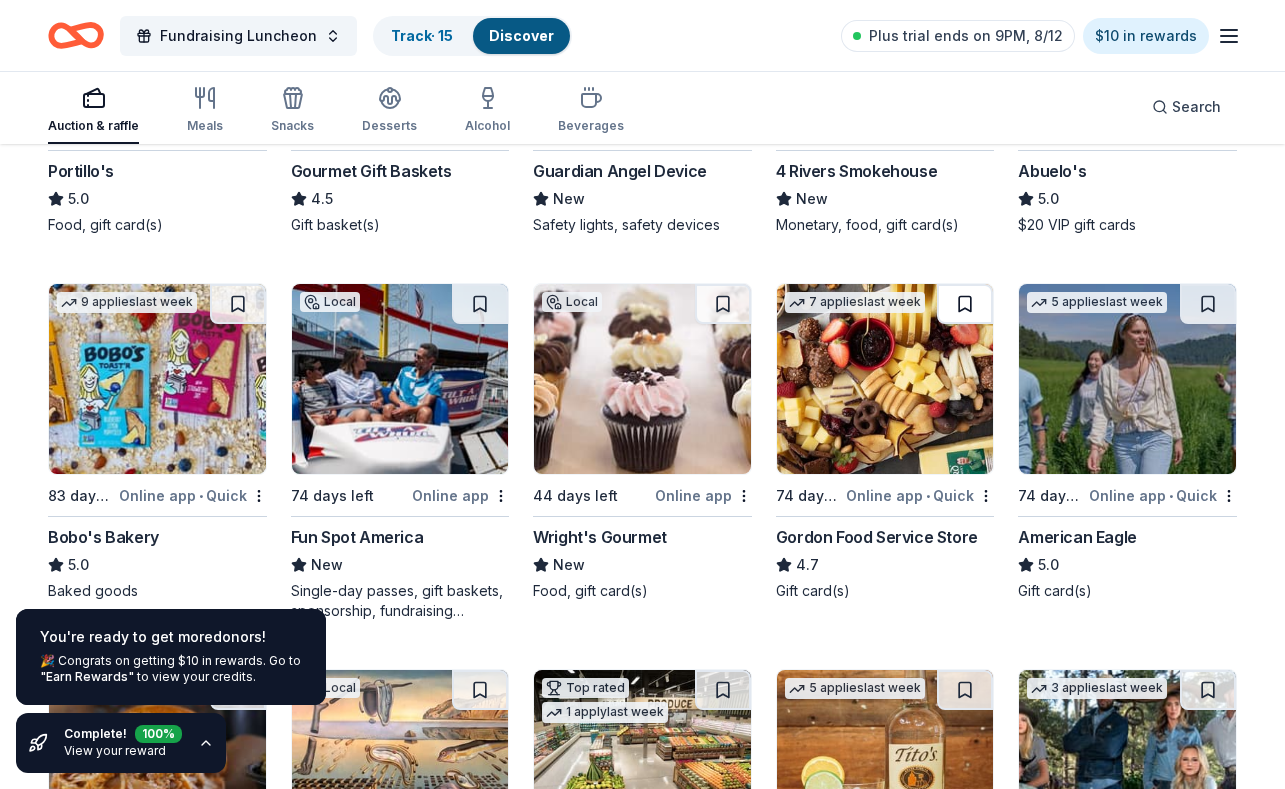 click at bounding box center (965, 304) 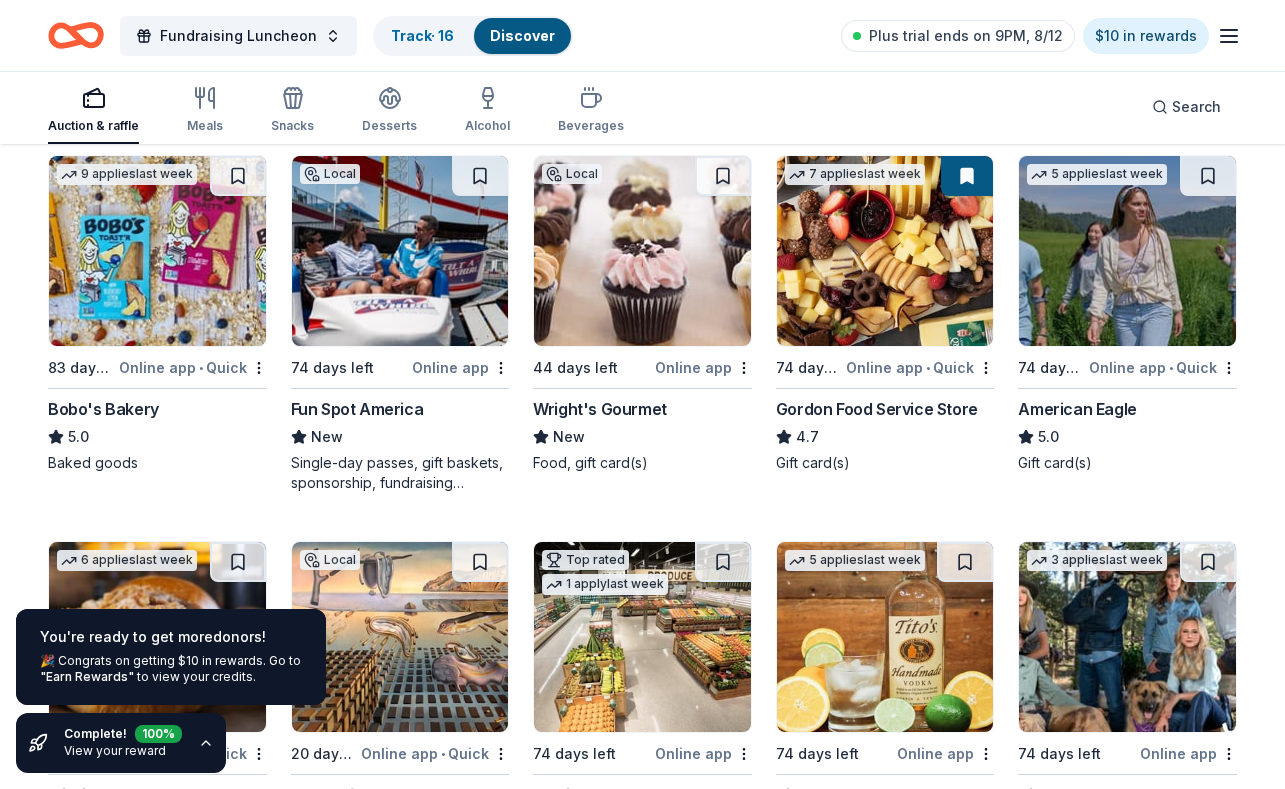 scroll, scrollTop: 2495, scrollLeft: 0, axis: vertical 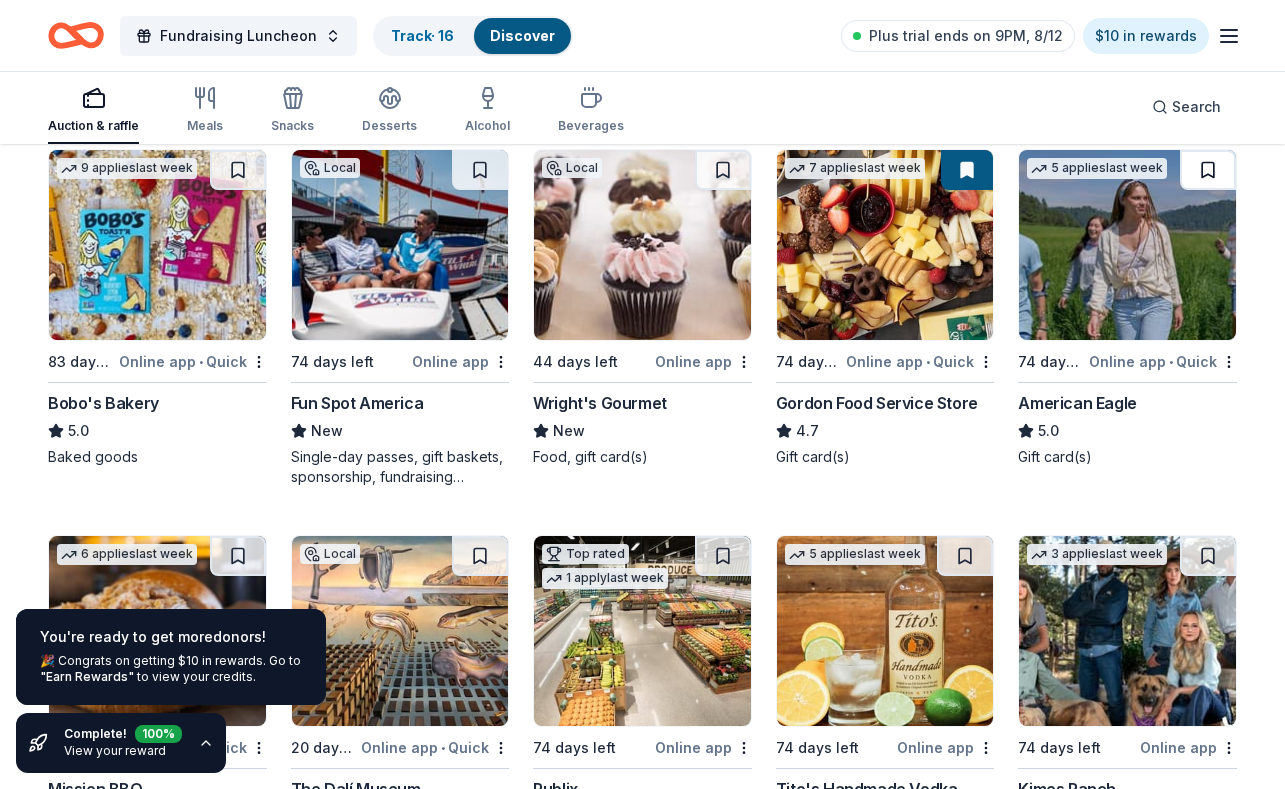click at bounding box center [1208, 170] 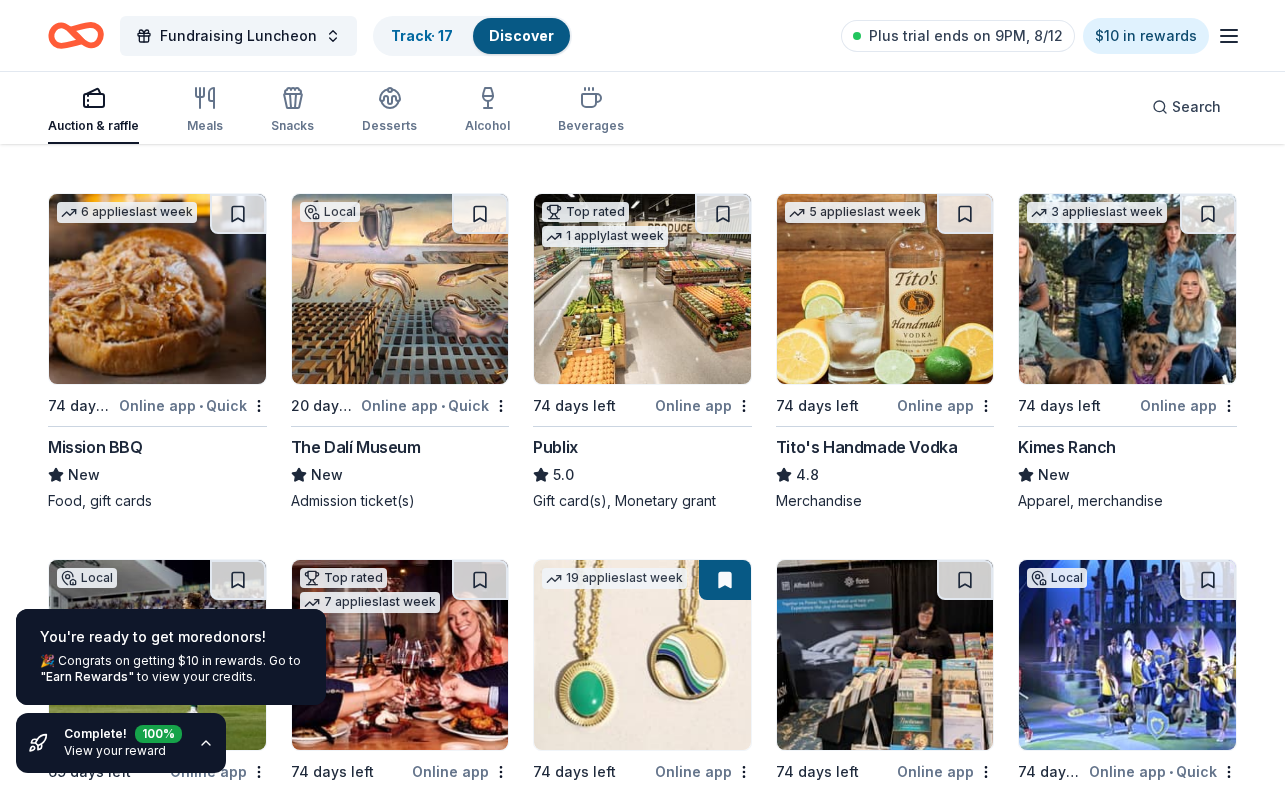 scroll, scrollTop: 2840, scrollLeft: 0, axis: vertical 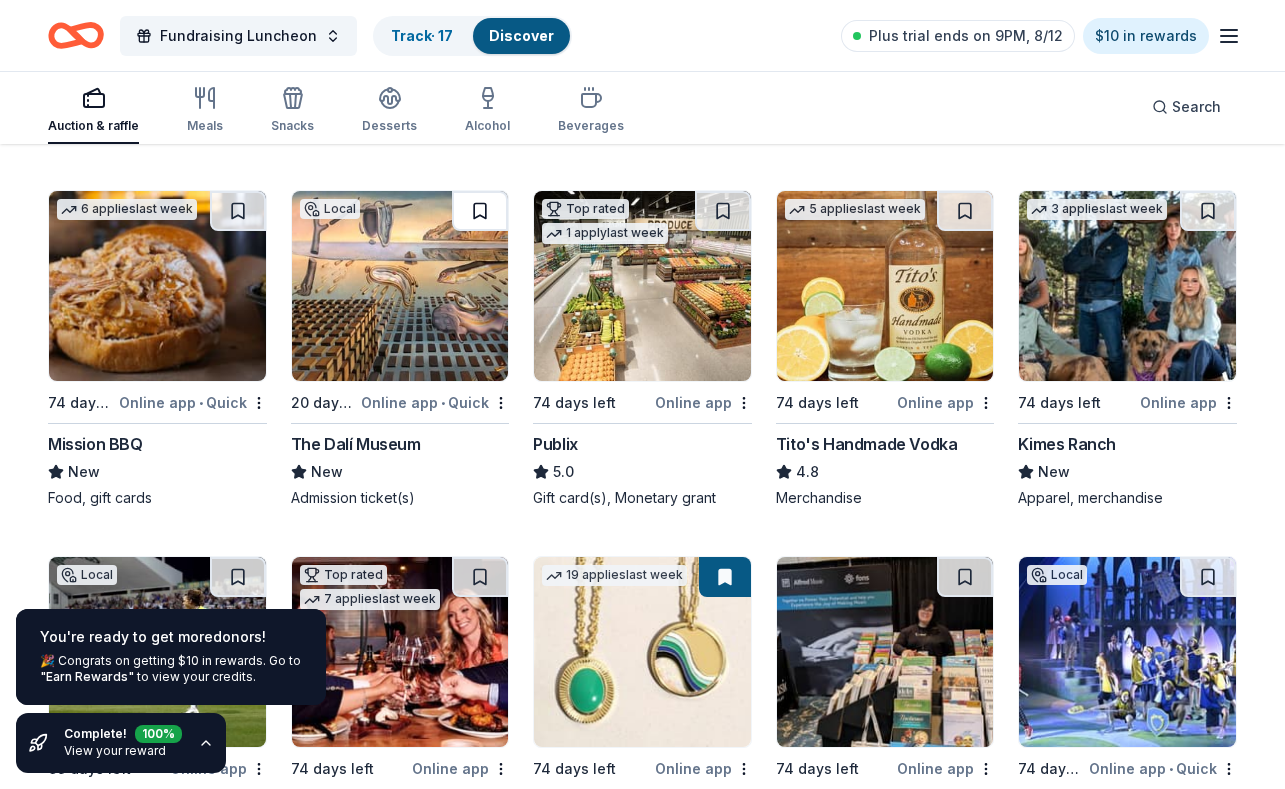 click at bounding box center [480, 211] 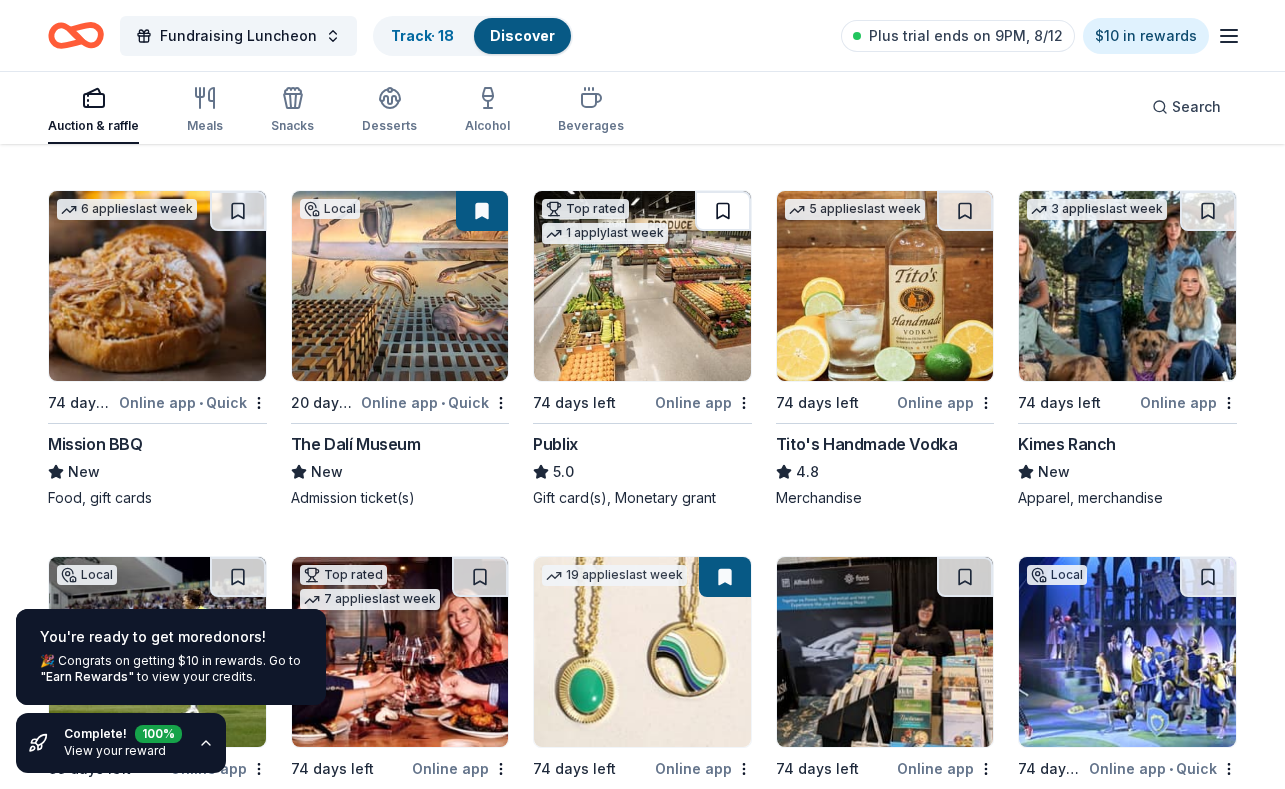 click at bounding box center [723, 211] 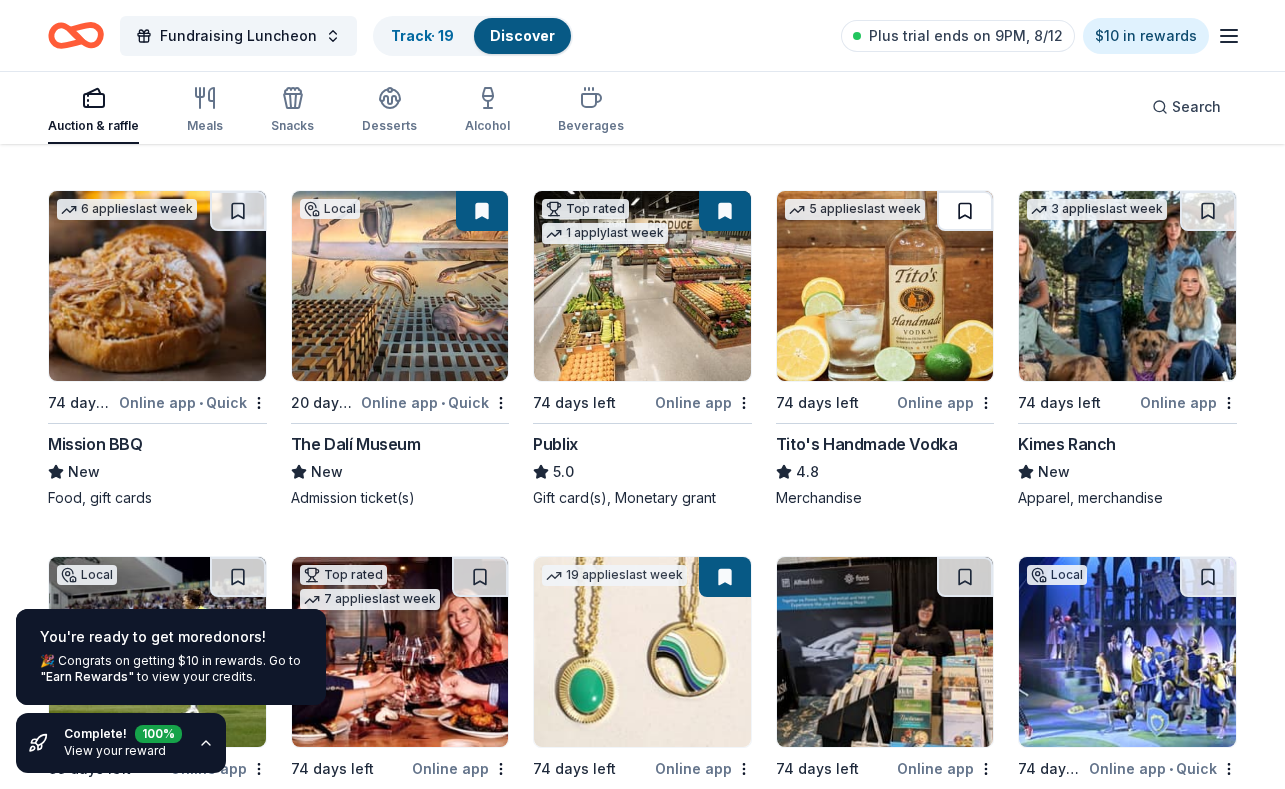 click at bounding box center (965, 211) 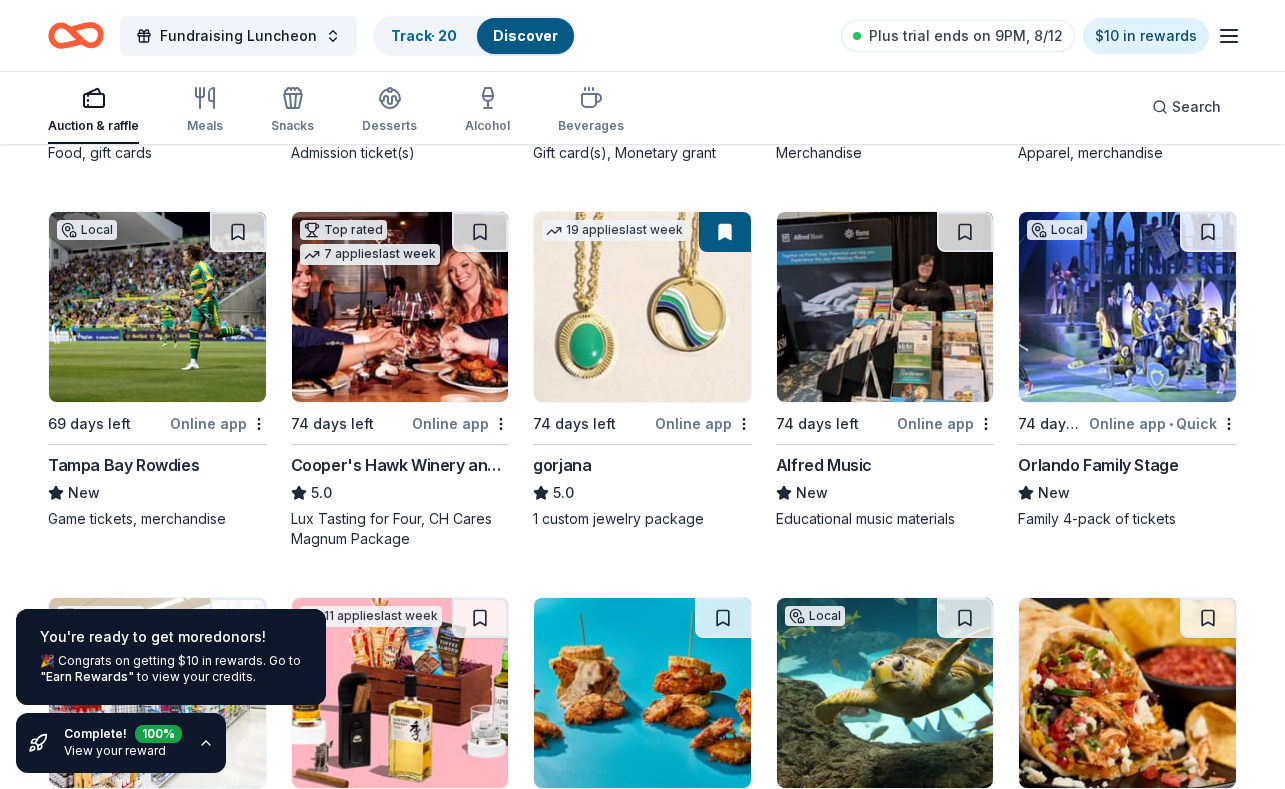 scroll, scrollTop: 3187, scrollLeft: 0, axis: vertical 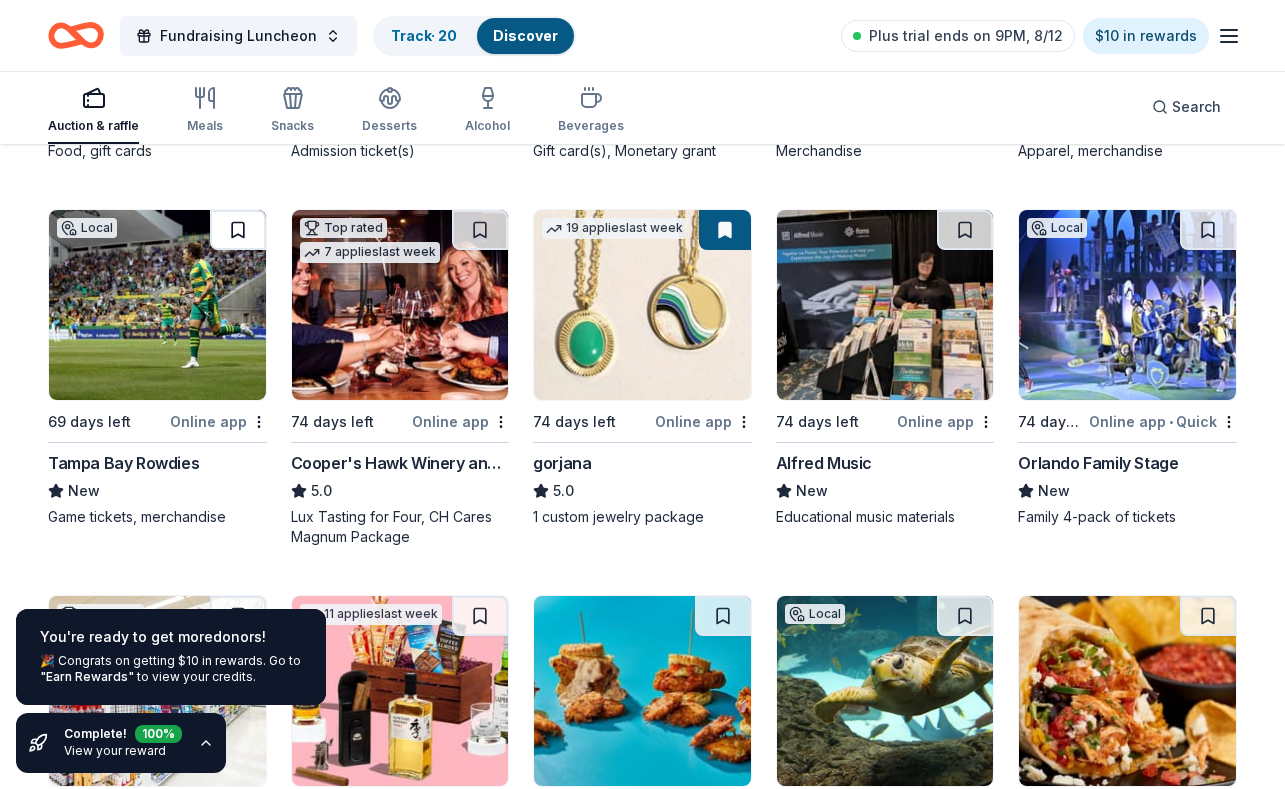 click at bounding box center [238, 230] 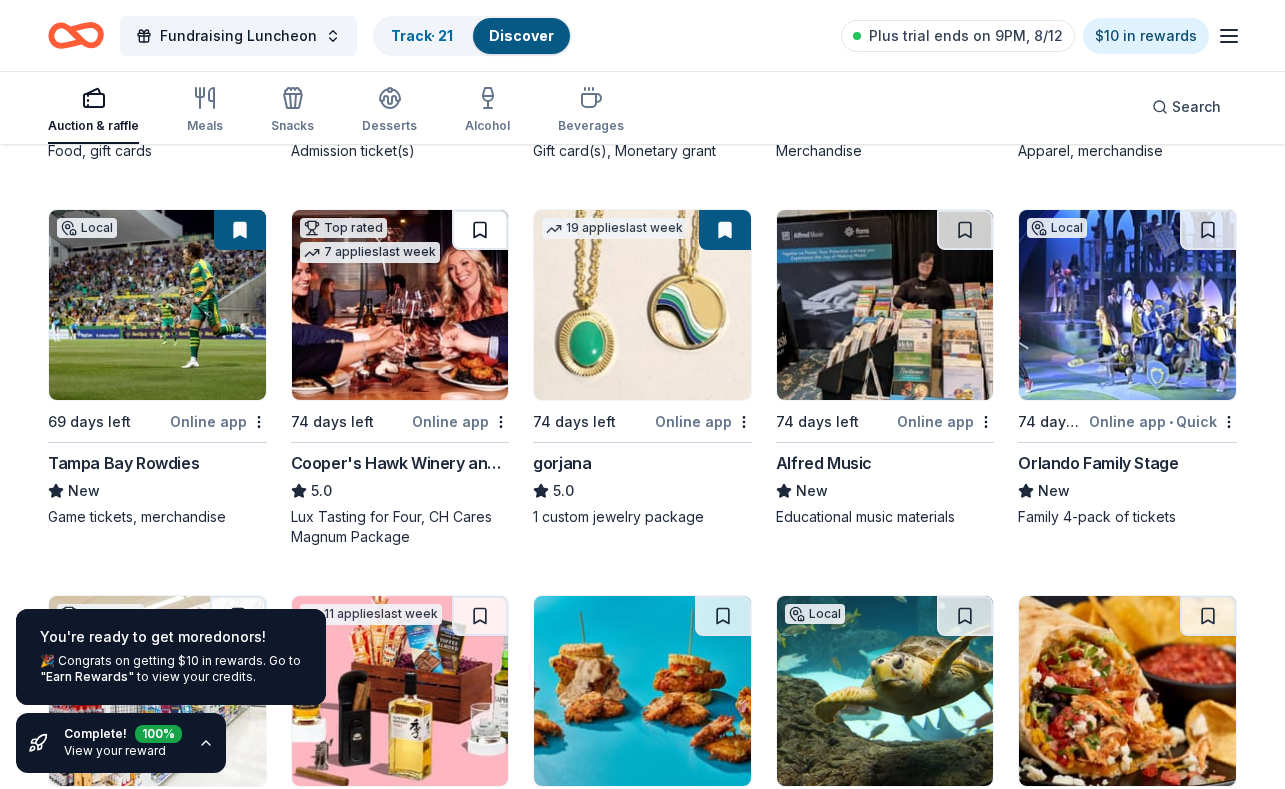 click at bounding box center (480, 230) 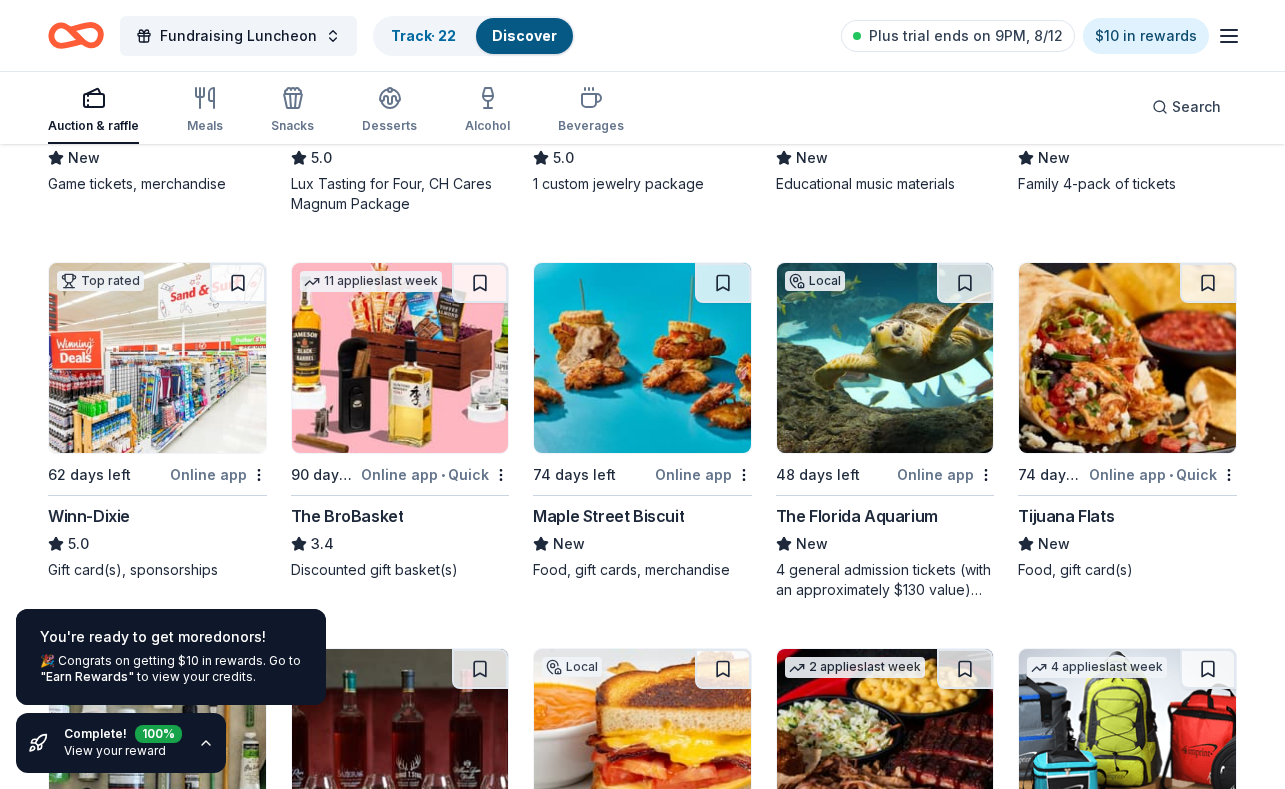 scroll, scrollTop: 3522, scrollLeft: 0, axis: vertical 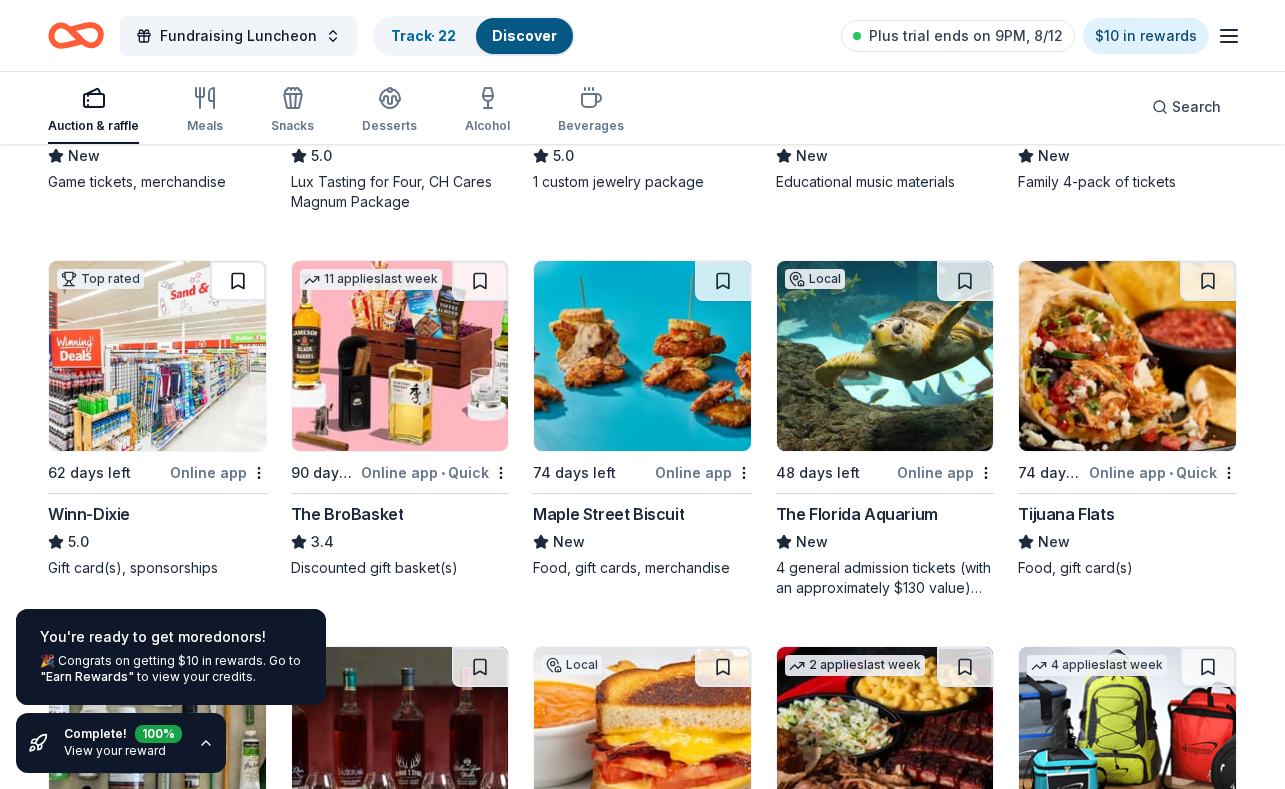 click at bounding box center (238, 281) 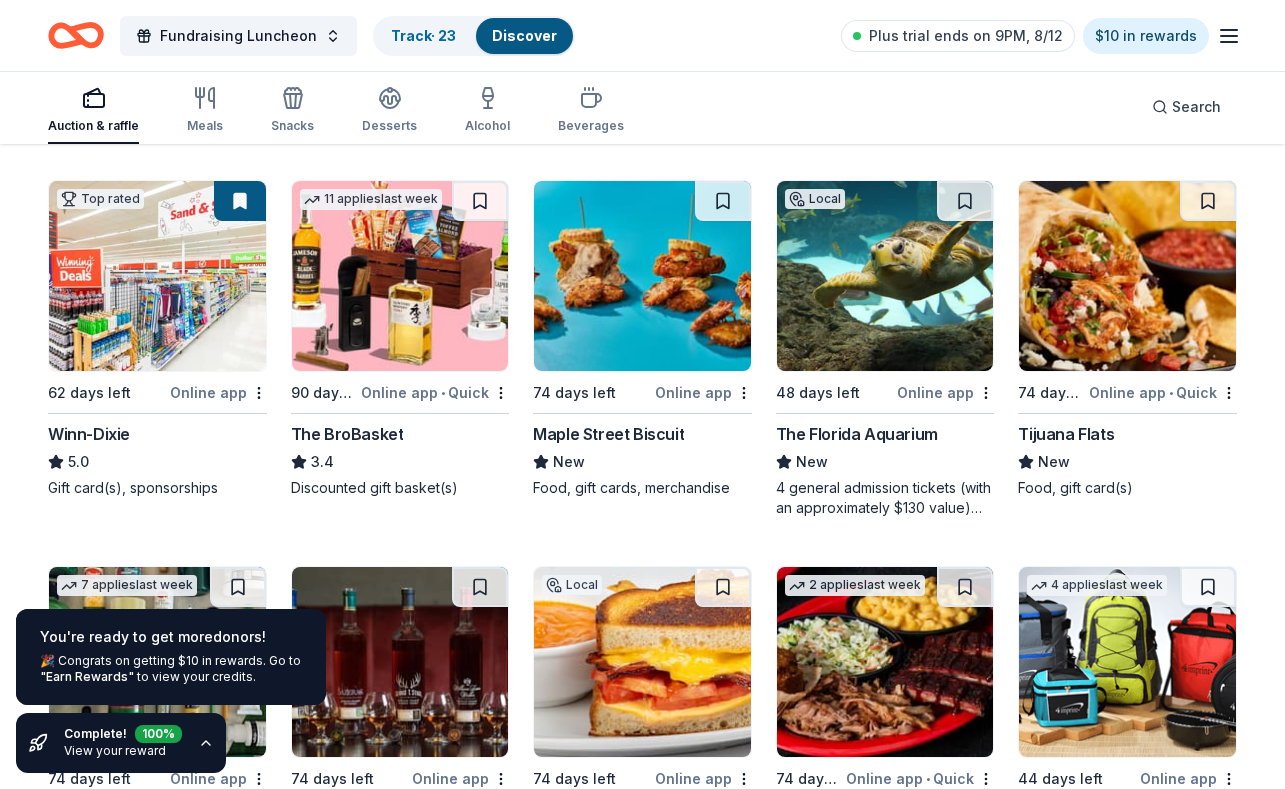 scroll, scrollTop: 3607, scrollLeft: 0, axis: vertical 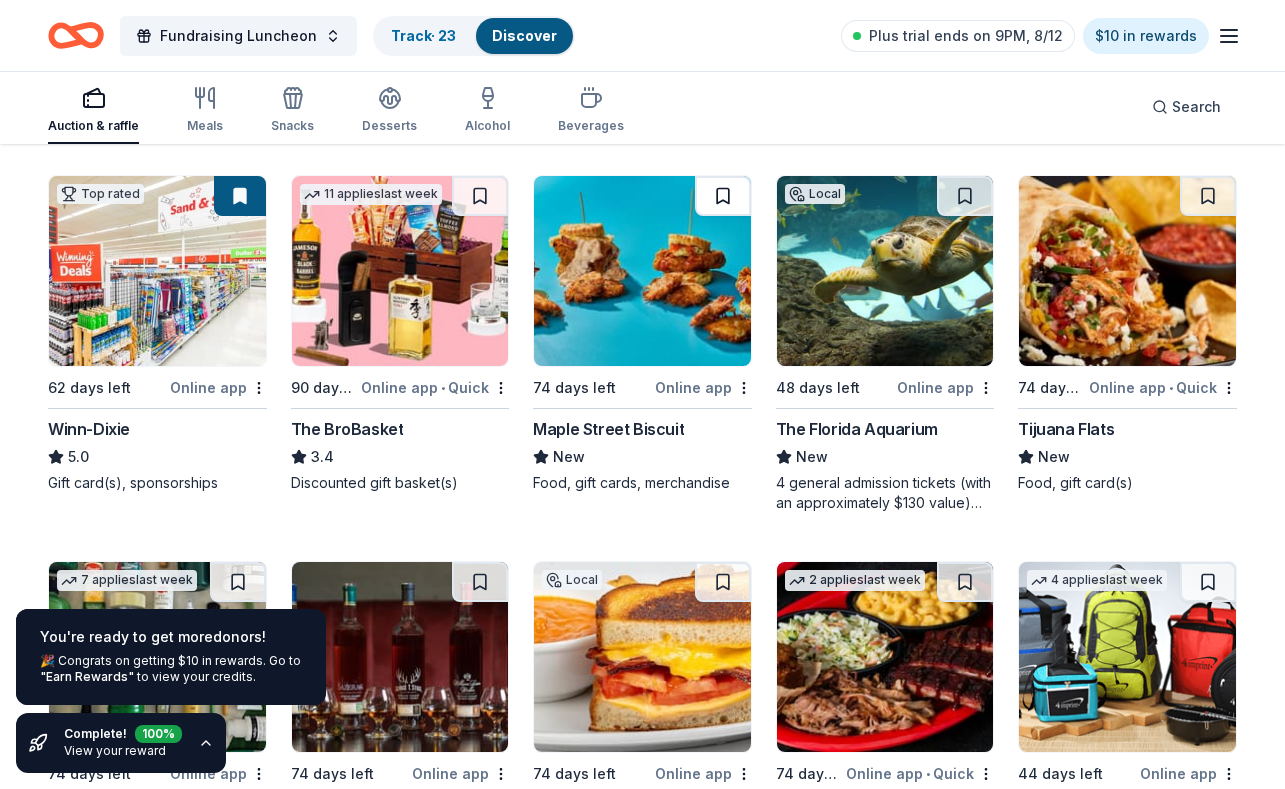 click at bounding box center (723, 196) 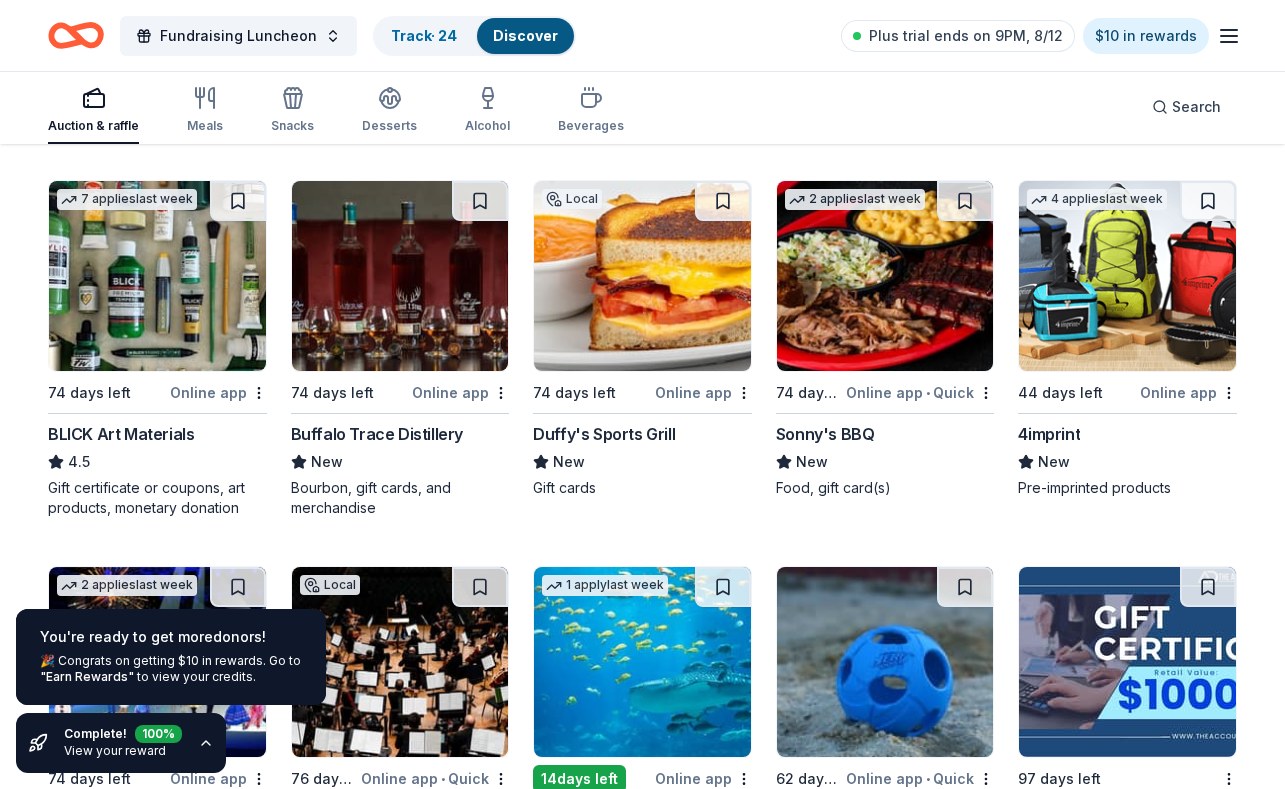 scroll, scrollTop: 3978, scrollLeft: 0, axis: vertical 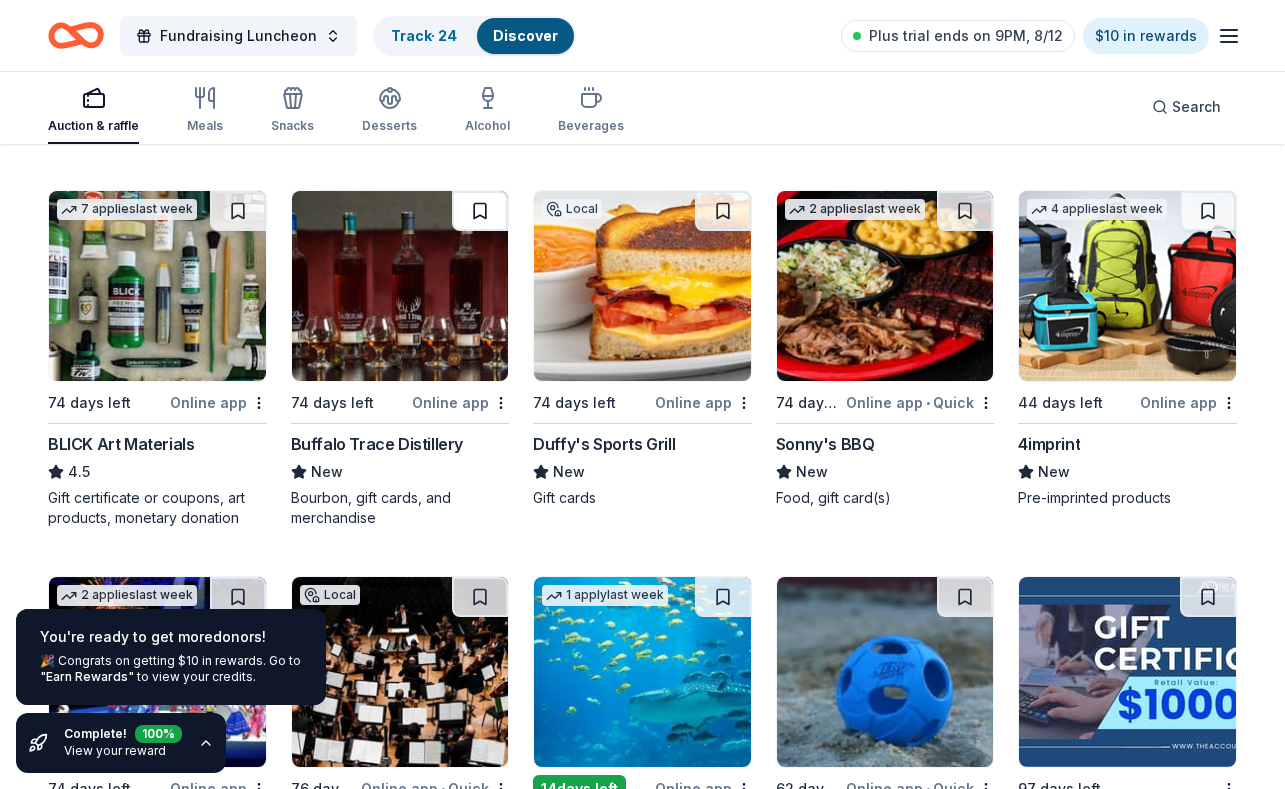 click at bounding box center (480, 211) 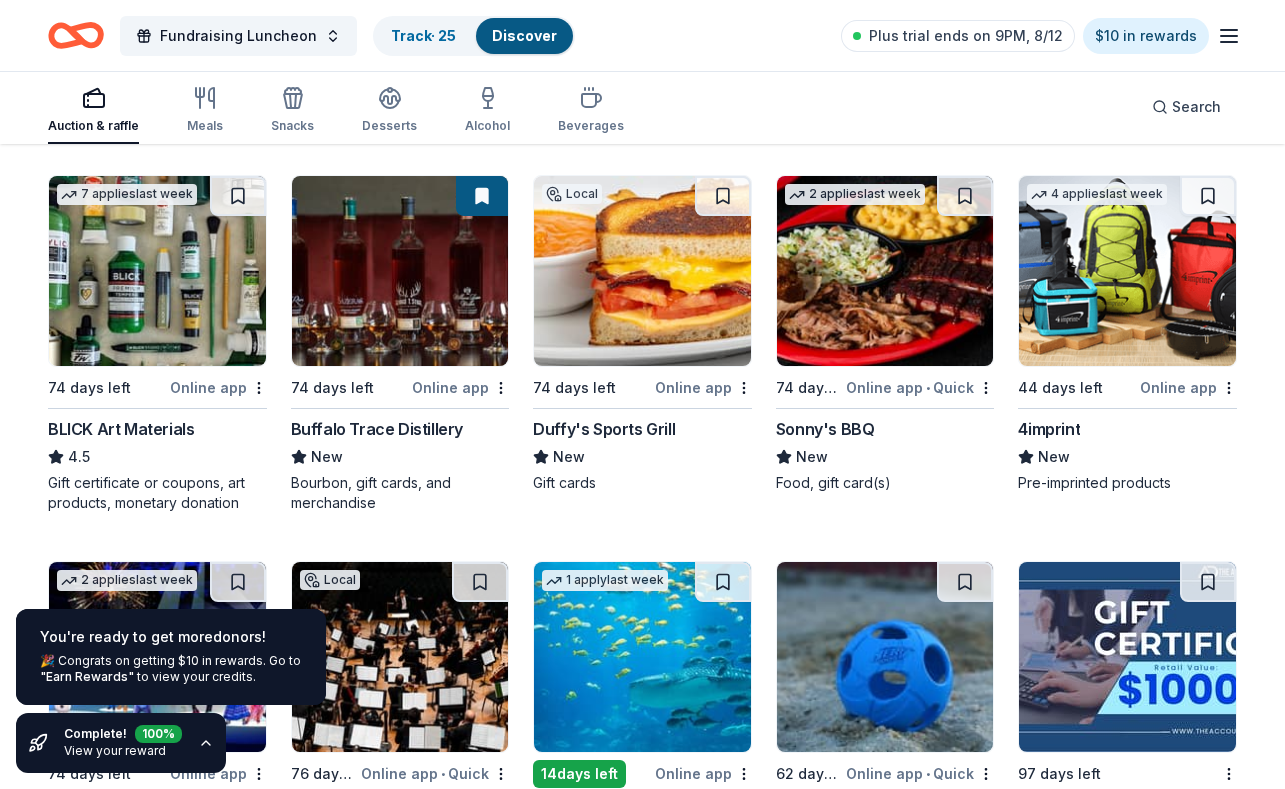 scroll, scrollTop: 3983, scrollLeft: 0, axis: vertical 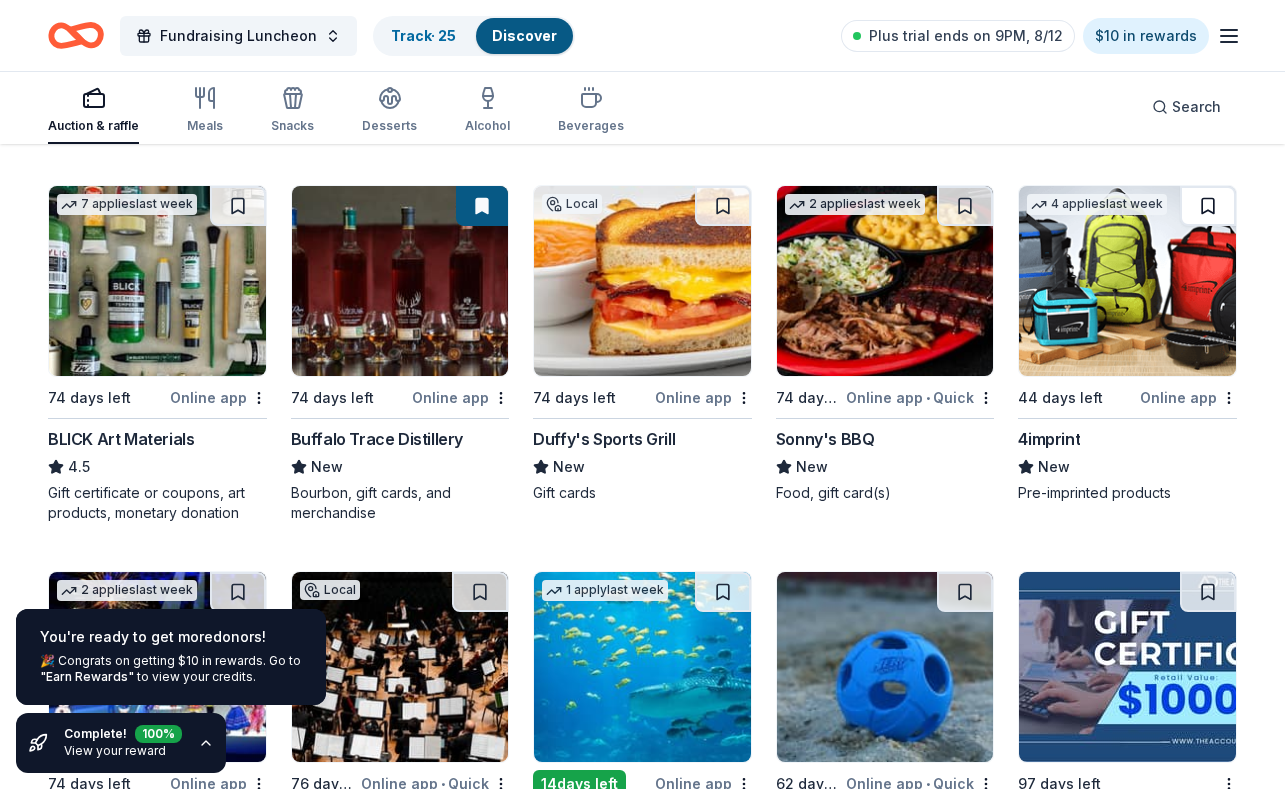 click at bounding box center (1208, 206) 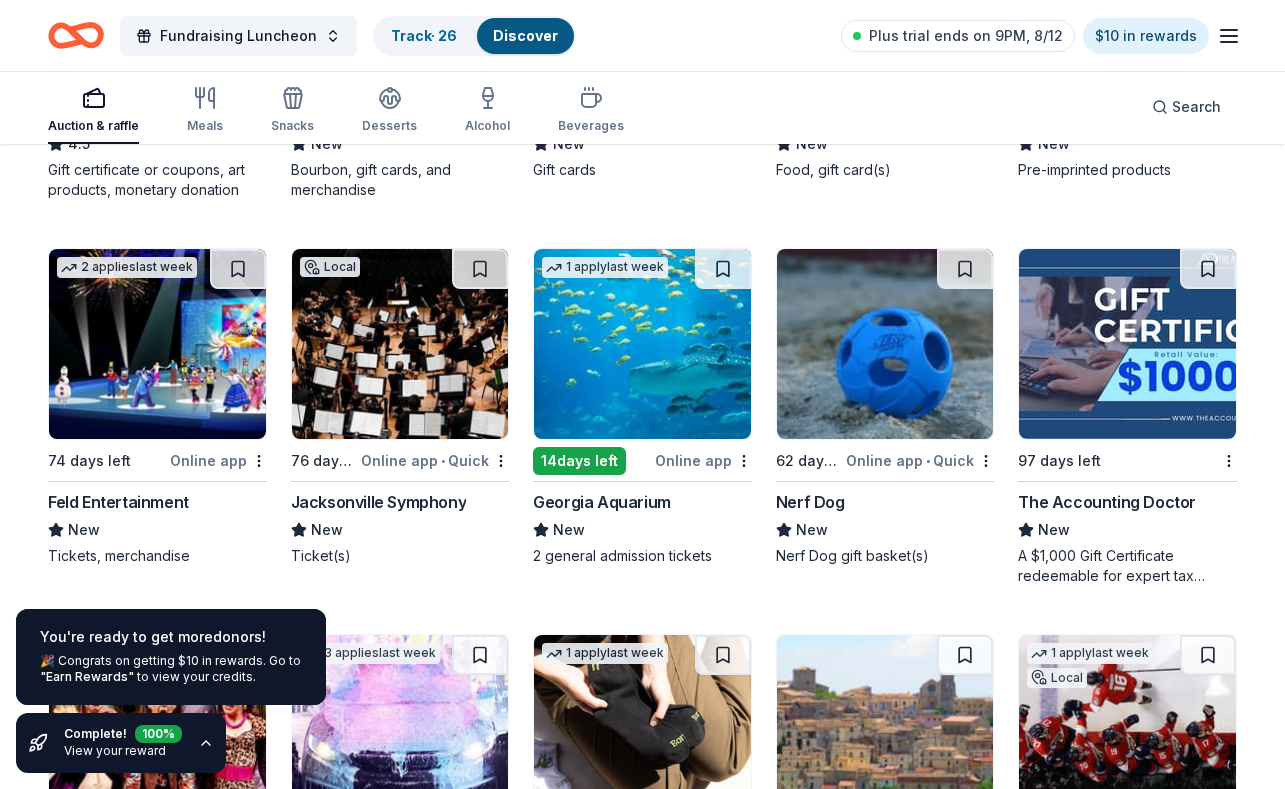 scroll, scrollTop: 4314, scrollLeft: 0, axis: vertical 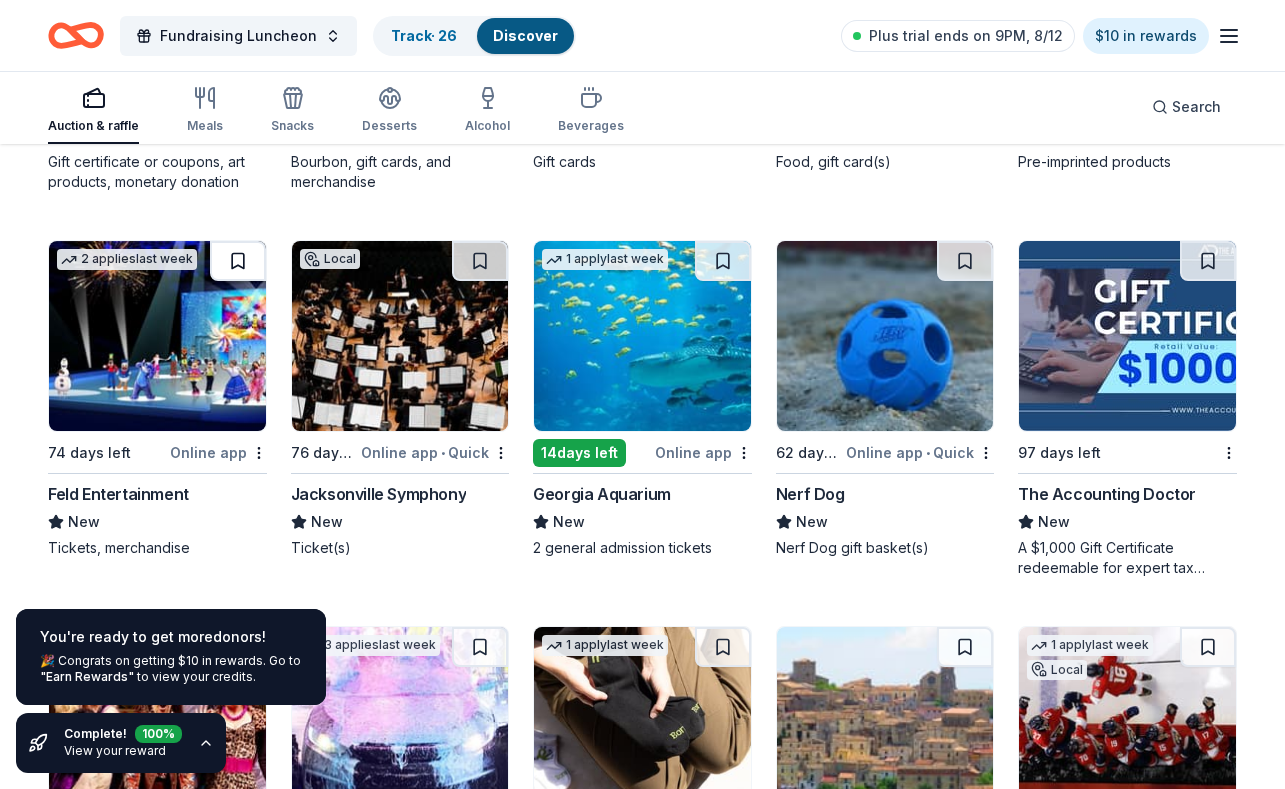 click at bounding box center (238, 261) 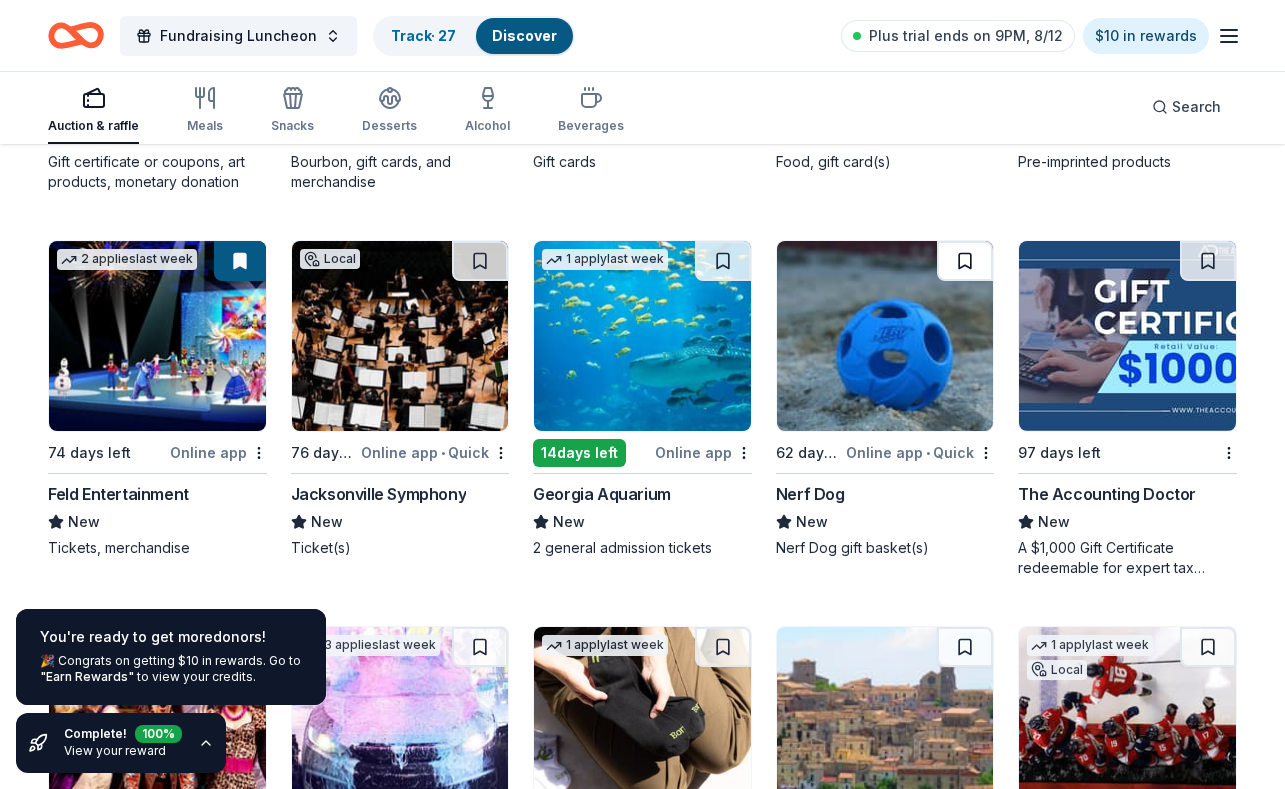 click at bounding box center (965, 261) 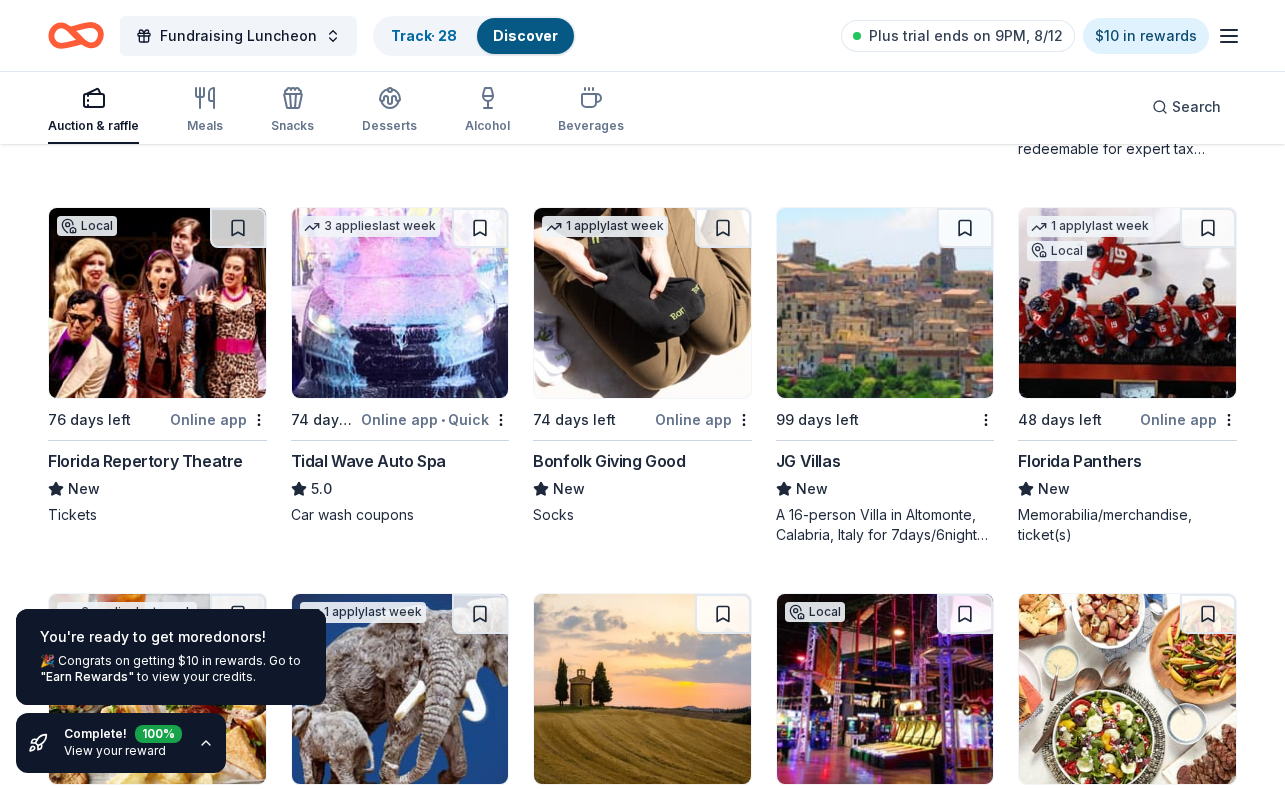 scroll, scrollTop: 4739, scrollLeft: 0, axis: vertical 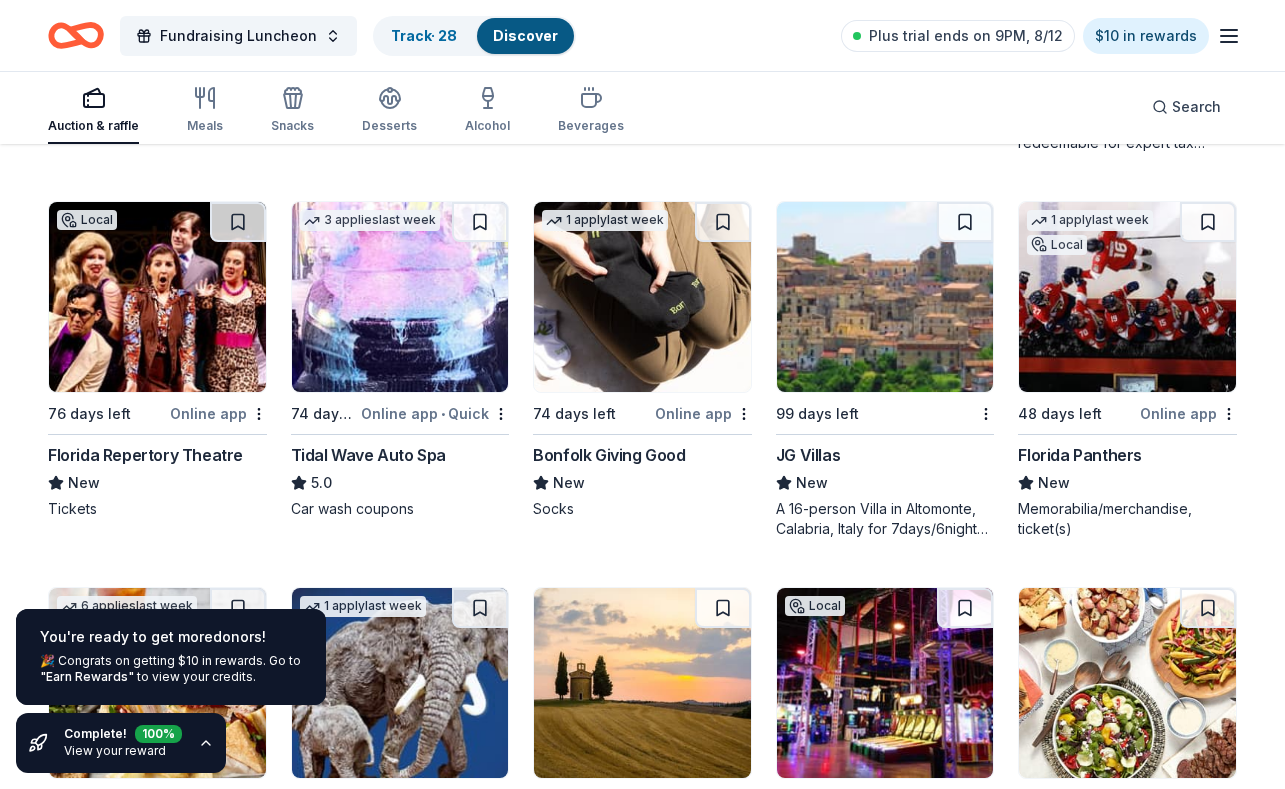 click at bounding box center (157, 297) 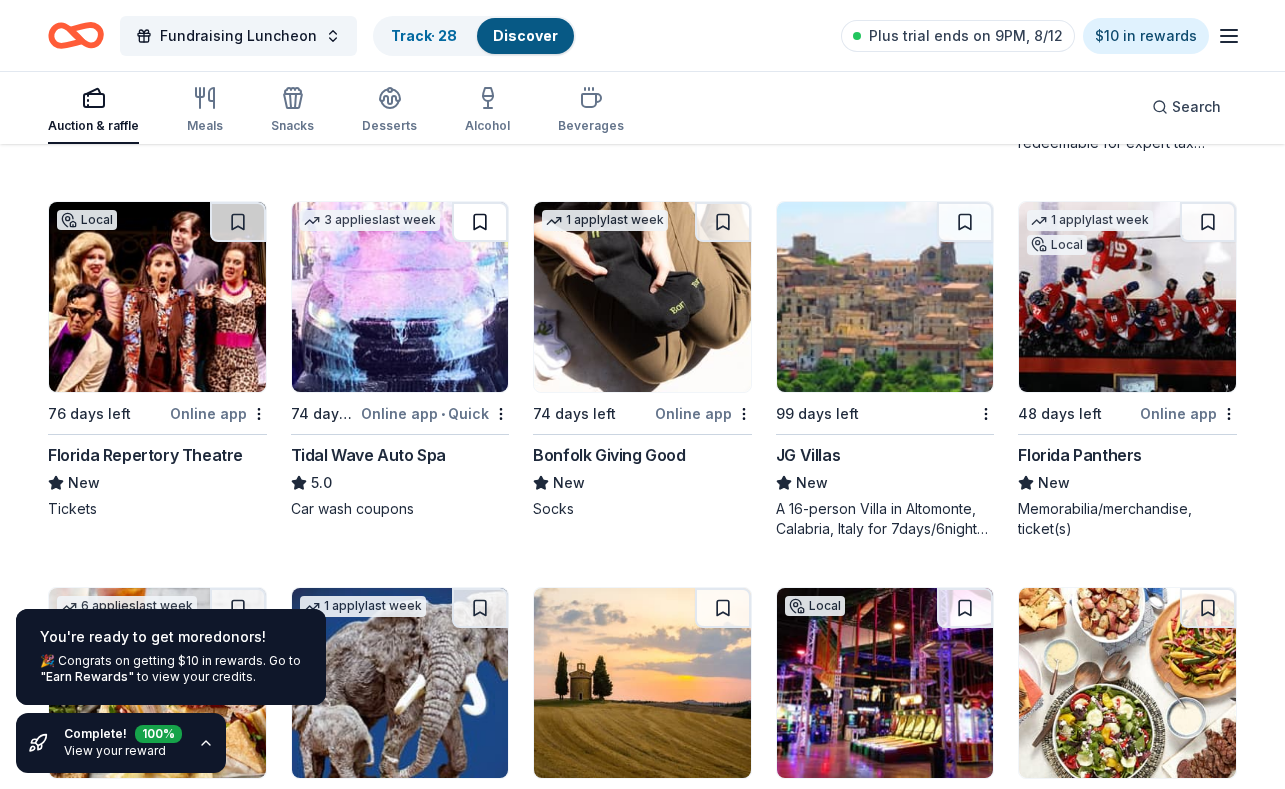 click at bounding box center (480, 222) 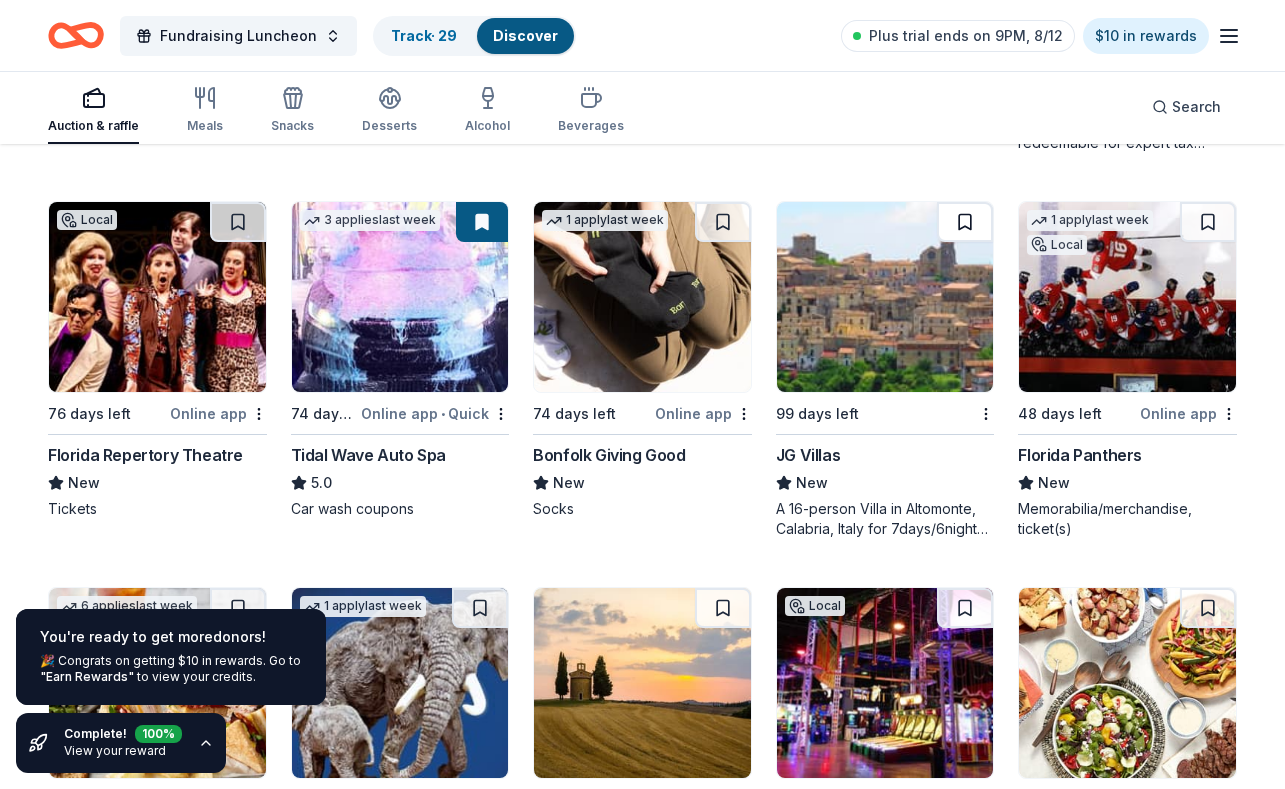 click at bounding box center [965, 222] 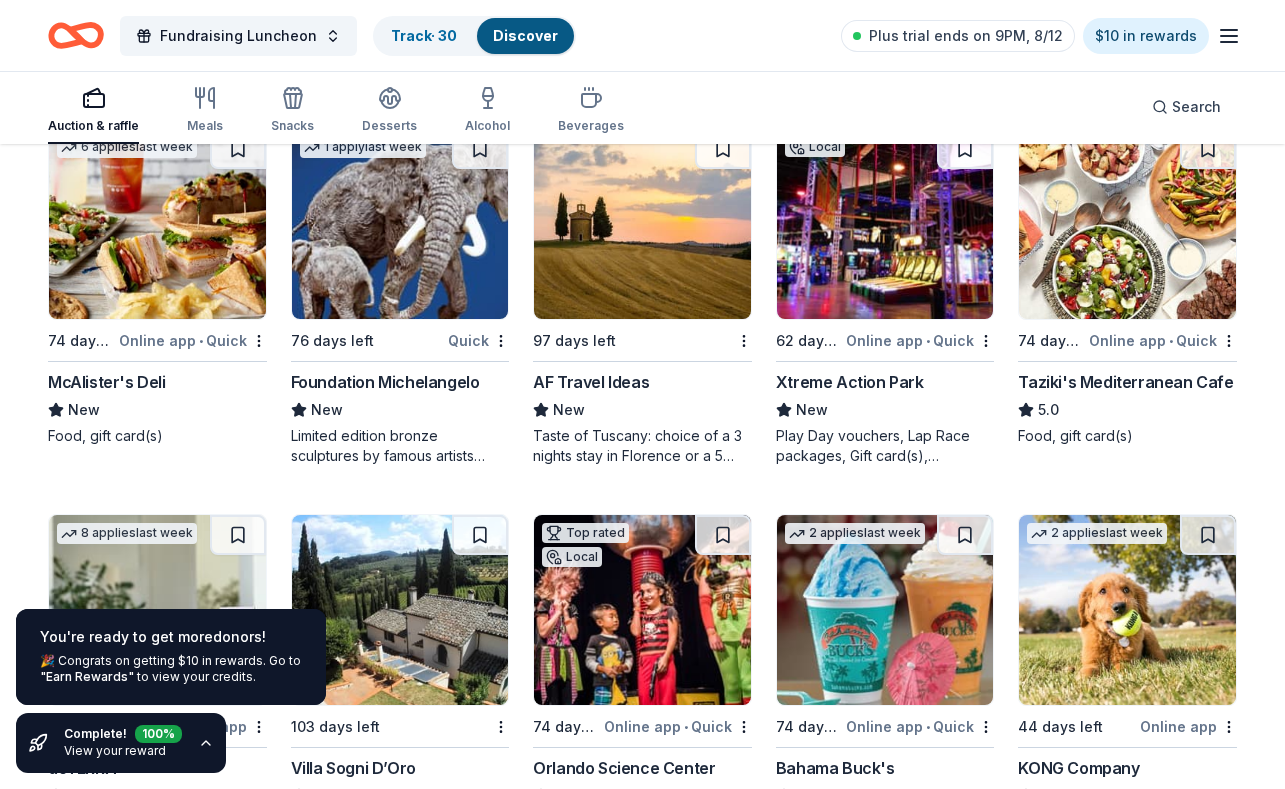 scroll, scrollTop: 5199, scrollLeft: 0, axis: vertical 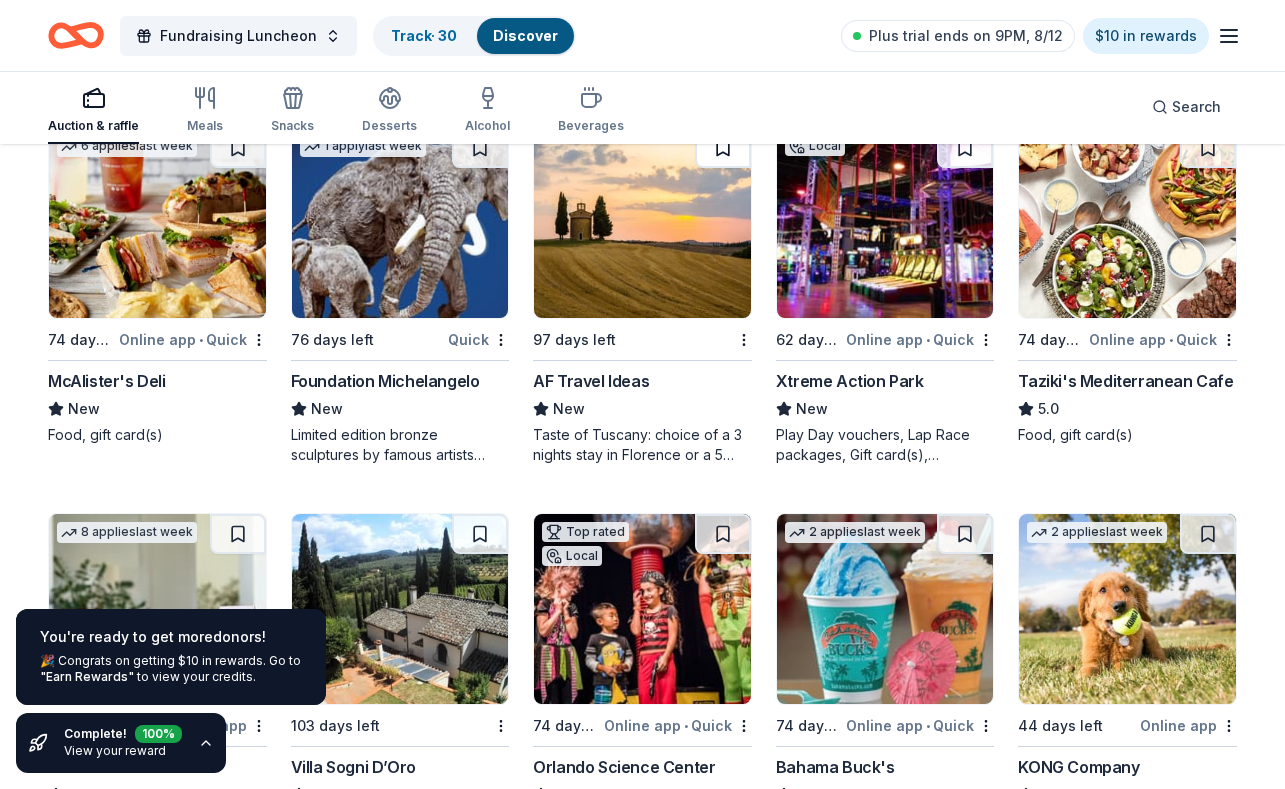 click at bounding box center [723, 148] 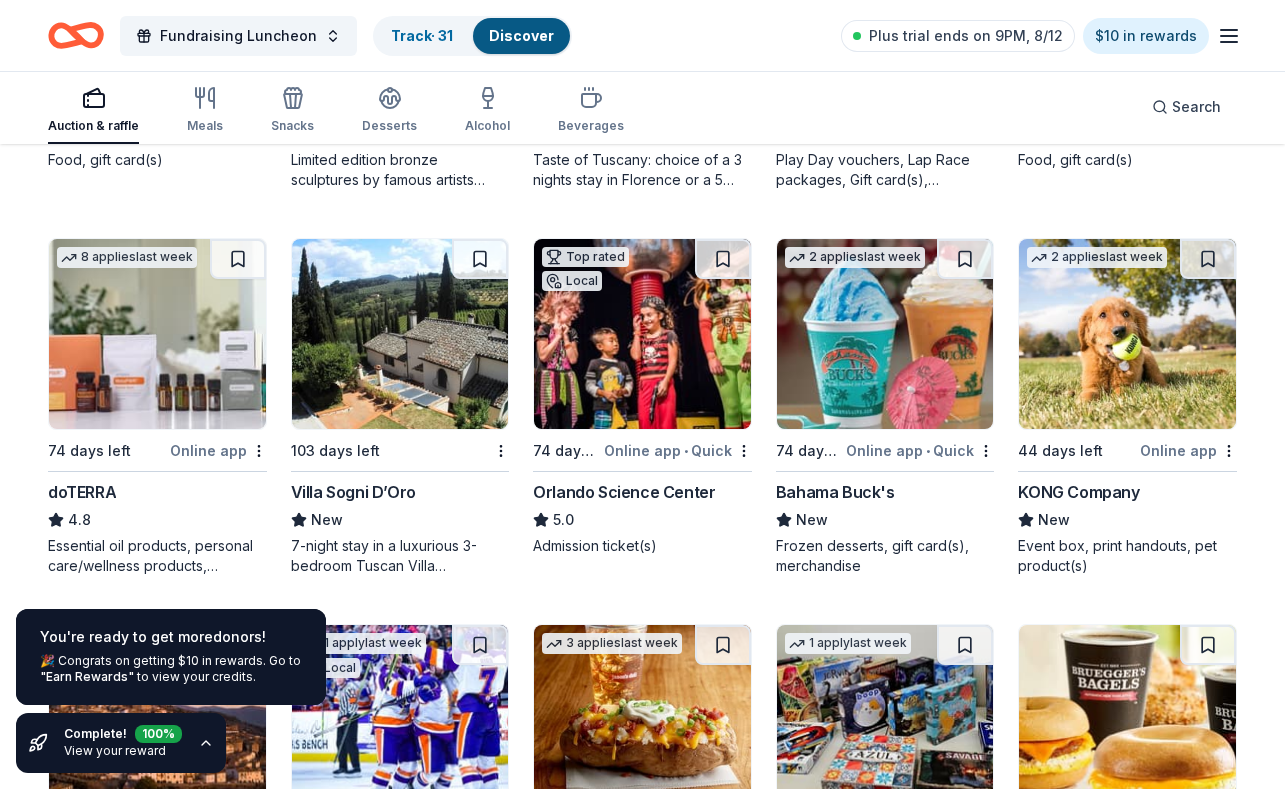 scroll, scrollTop: 5467, scrollLeft: 0, axis: vertical 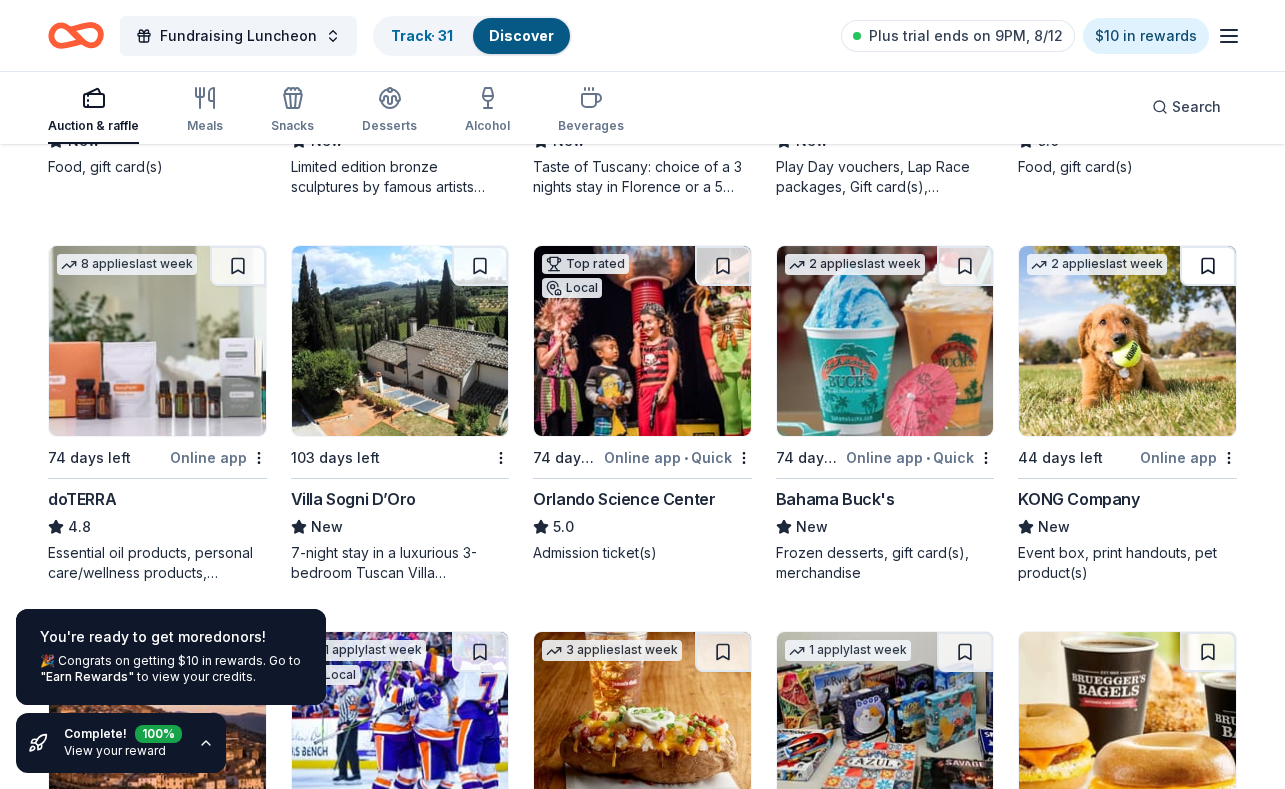 click at bounding box center [1208, 266] 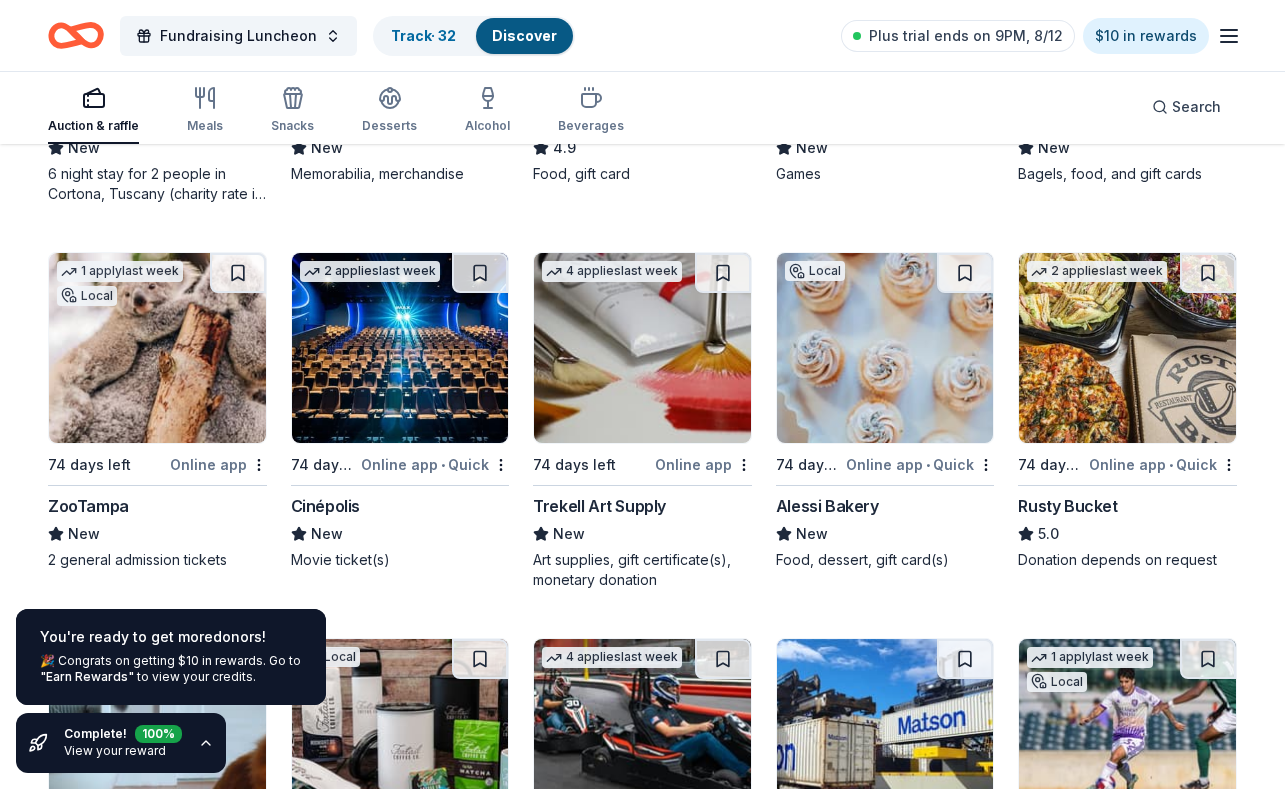scroll, scrollTop: 6240, scrollLeft: 0, axis: vertical 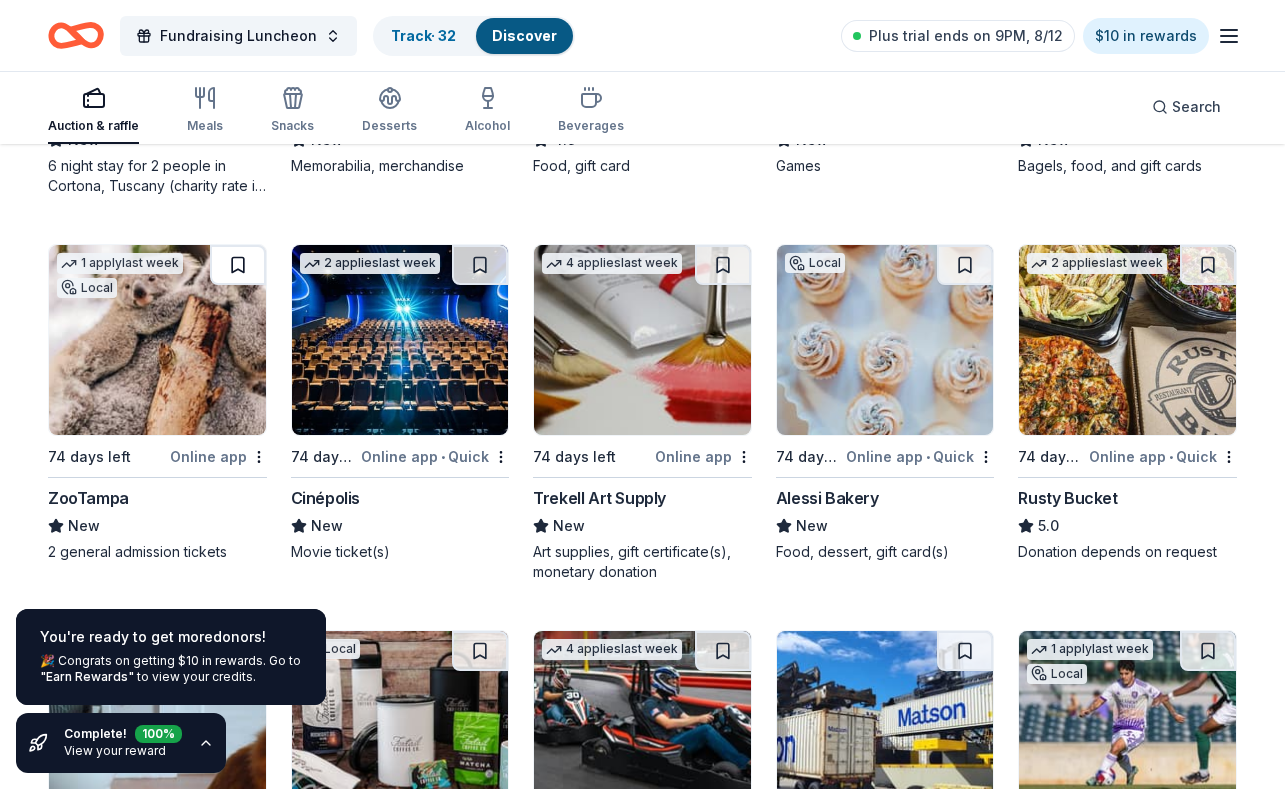 click at bounding box center (238, 265) 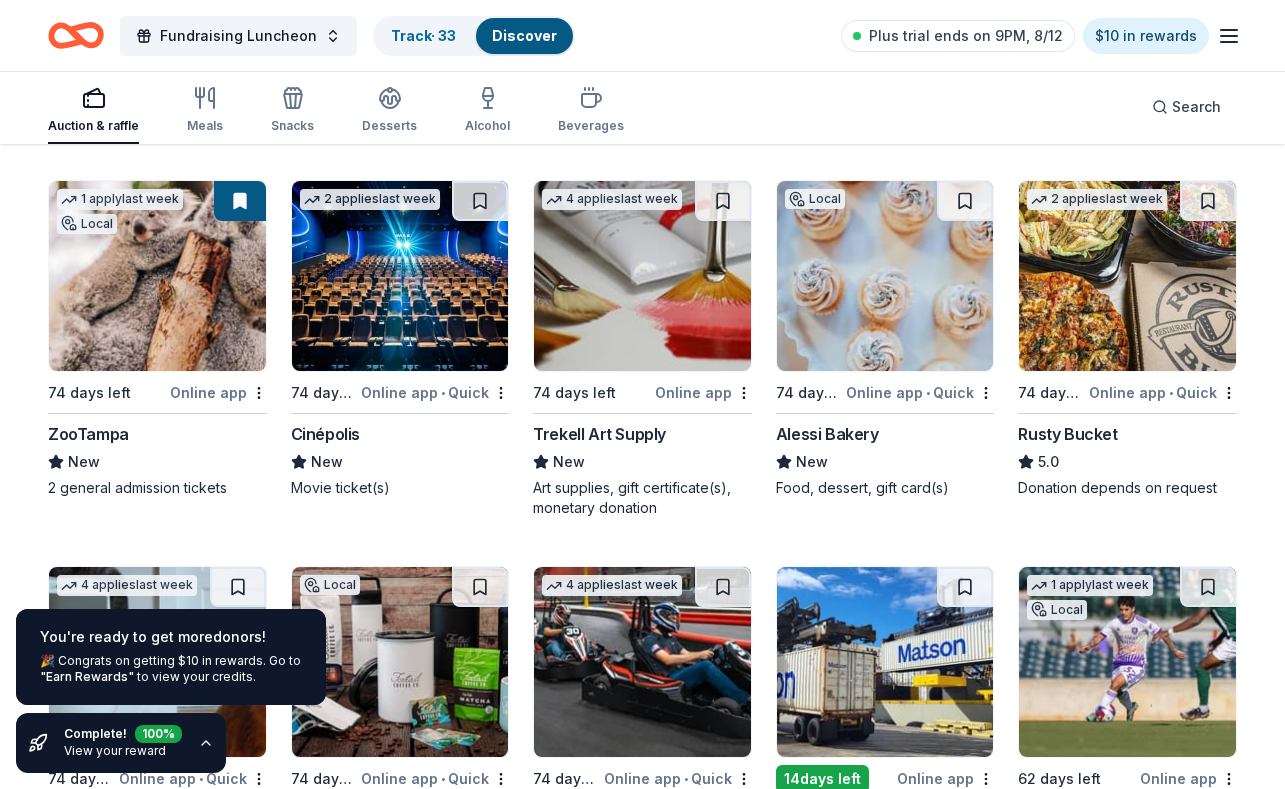 scroll, scrollTop: 6300, scrollLeft: 0, axis: vertical 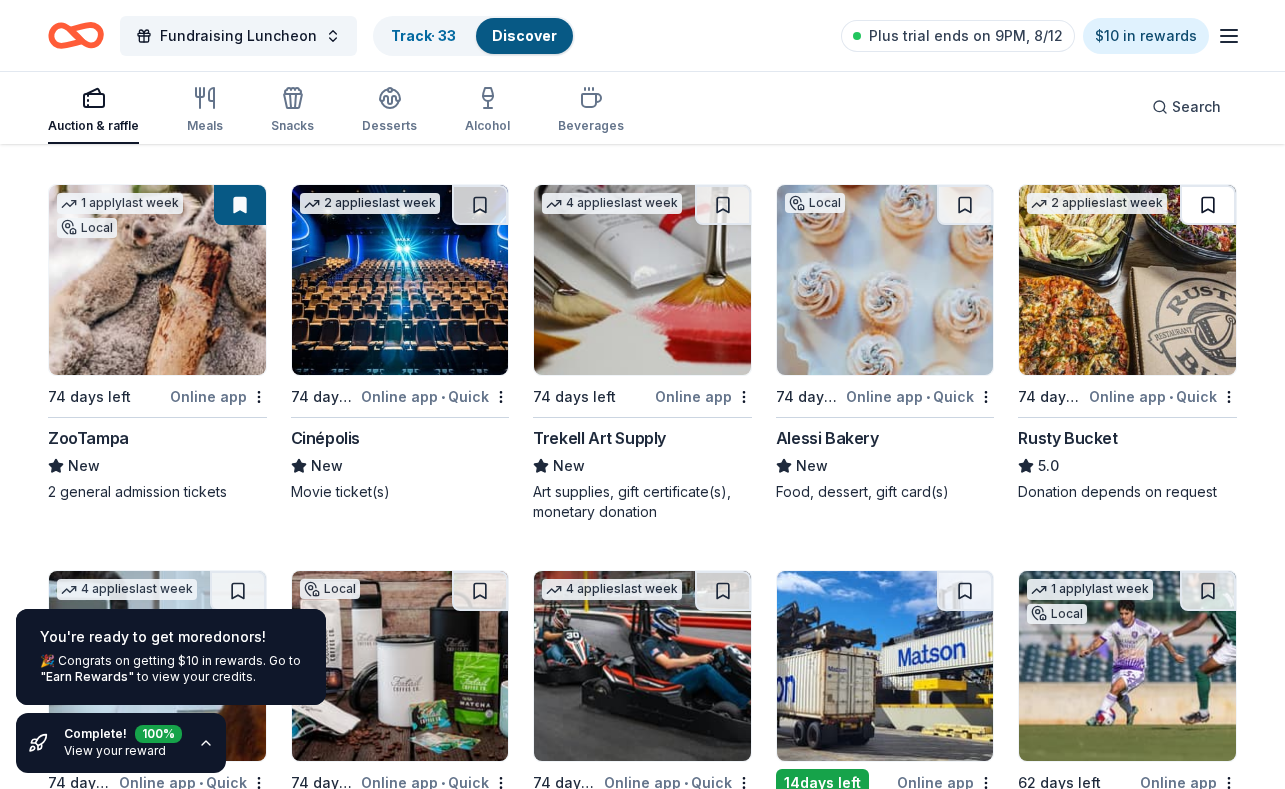 click at bounding box center (1208, 205) 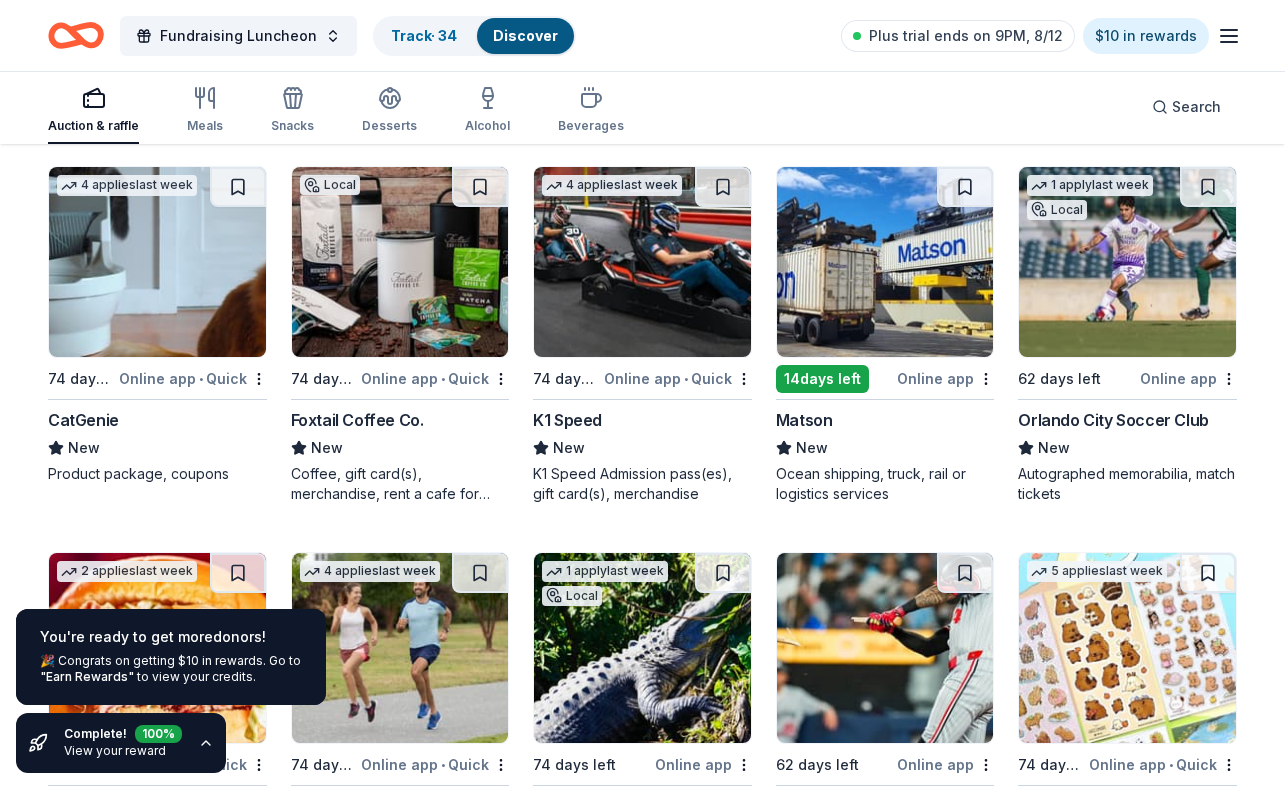scroll, scrollTop: 6708, scrollLeft: 0, axis: vertical 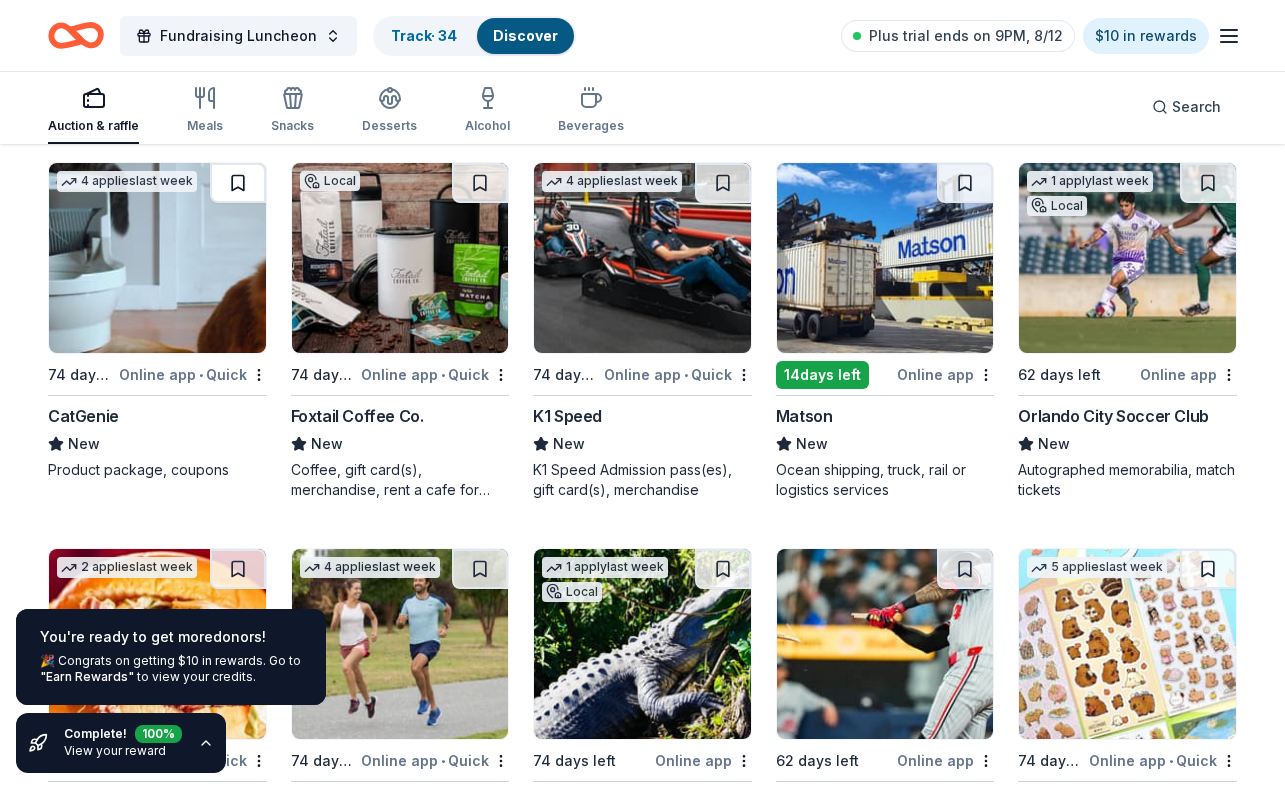 click at bounding box center (238, 183) 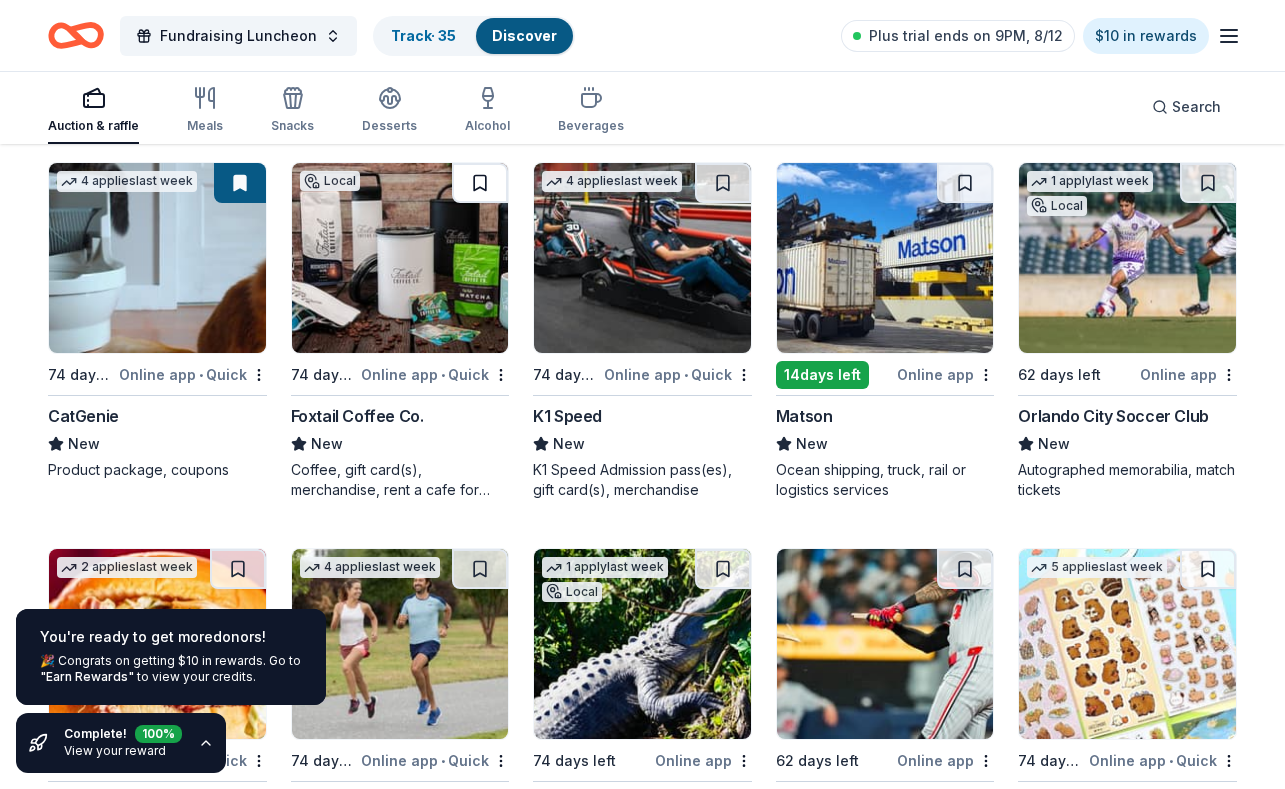 click at bounding box center (480, 183) 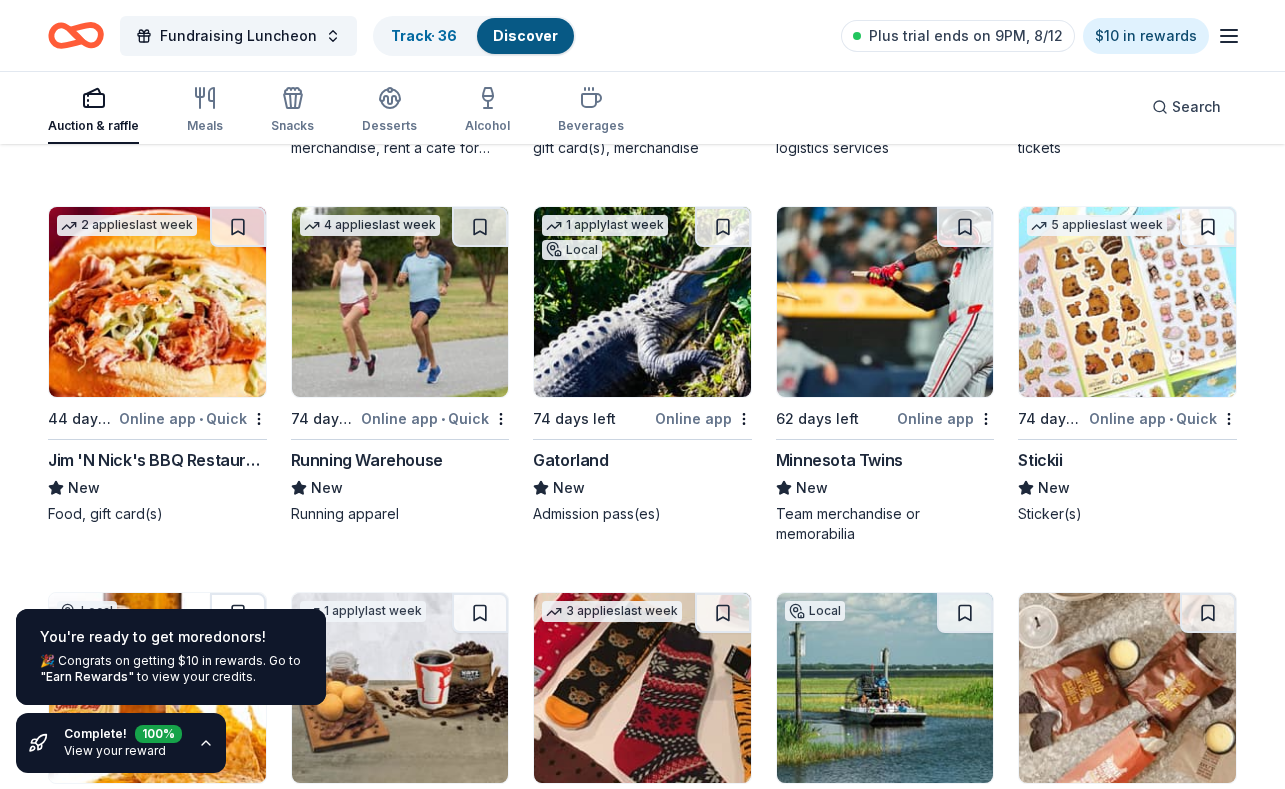 scroll, scrollTop: 7048, scrollLeft: 0, axis: vertical 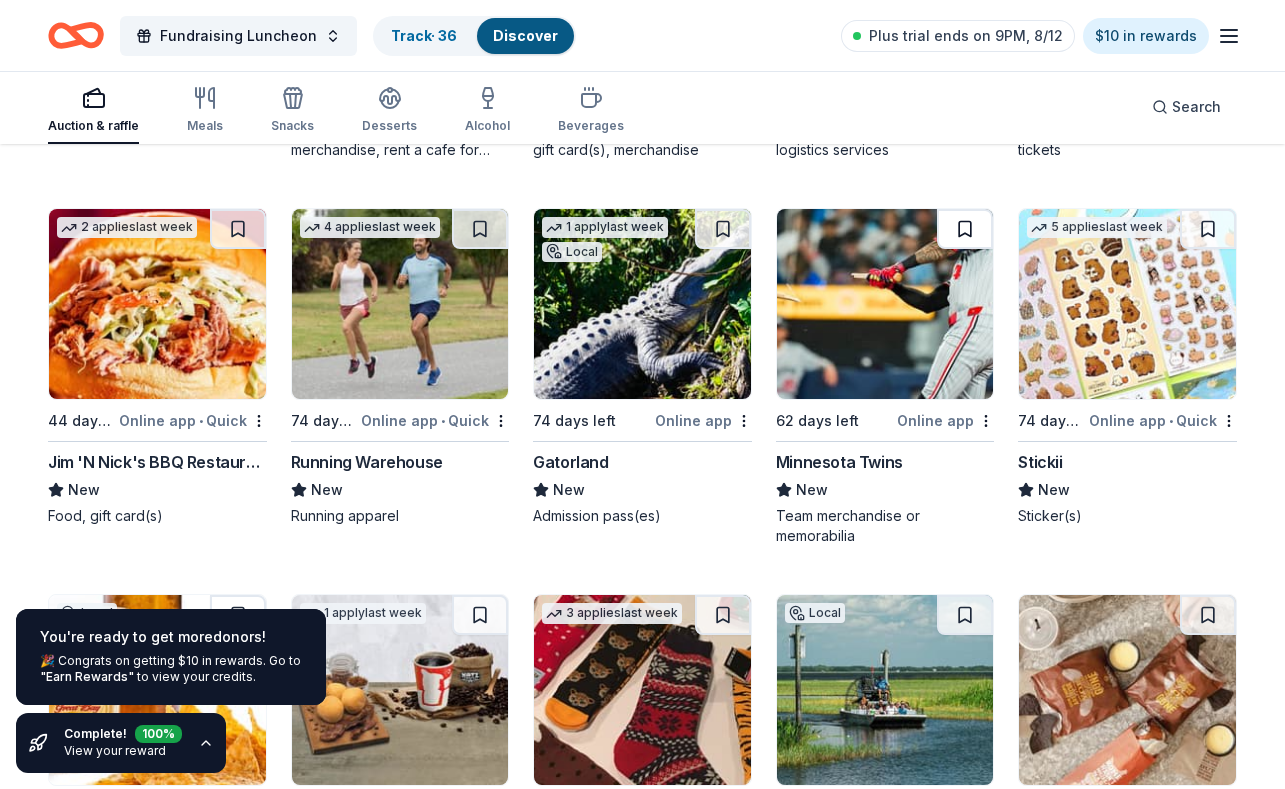 click at bounding box center [965, 229] 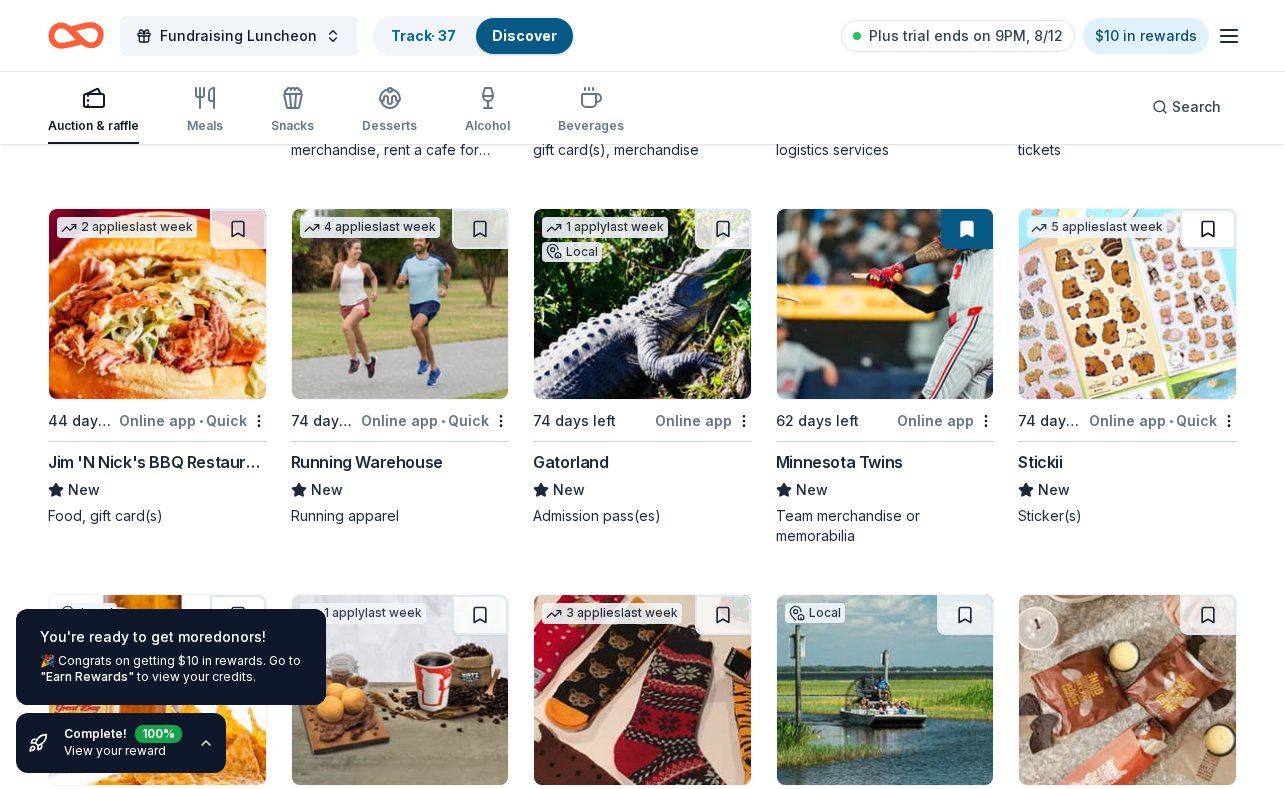 click at bounding box center (1208, 229) 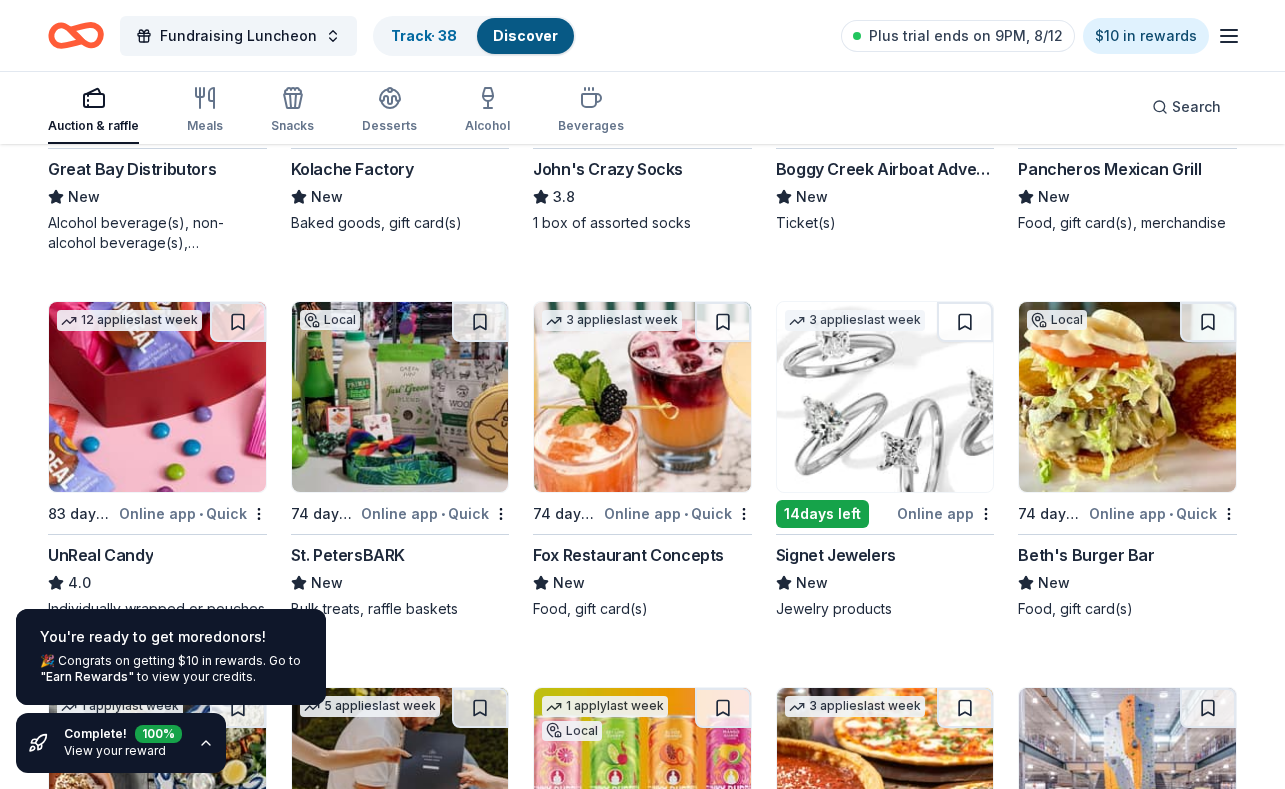 scroll, scrollTop: 7705, scrollLeft: 0, axis: vertical 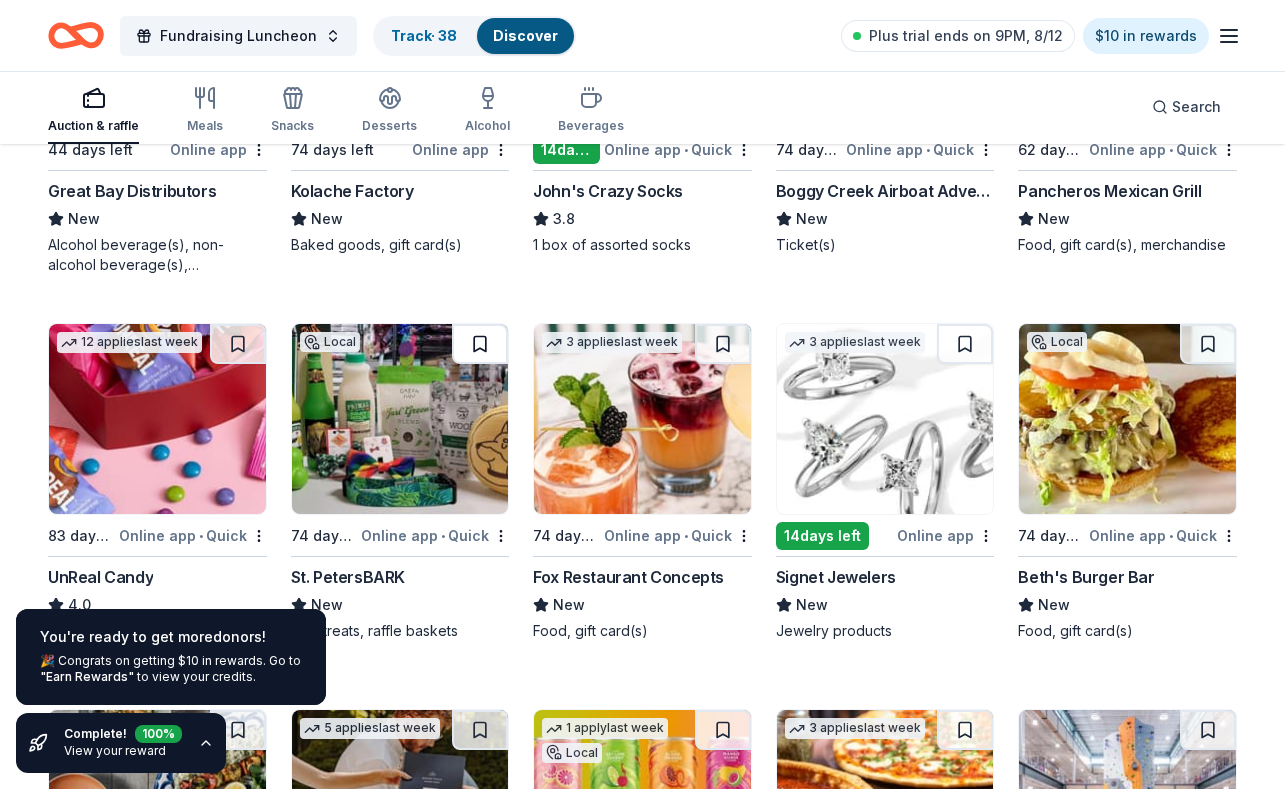 click at bounding box center (480, 344) 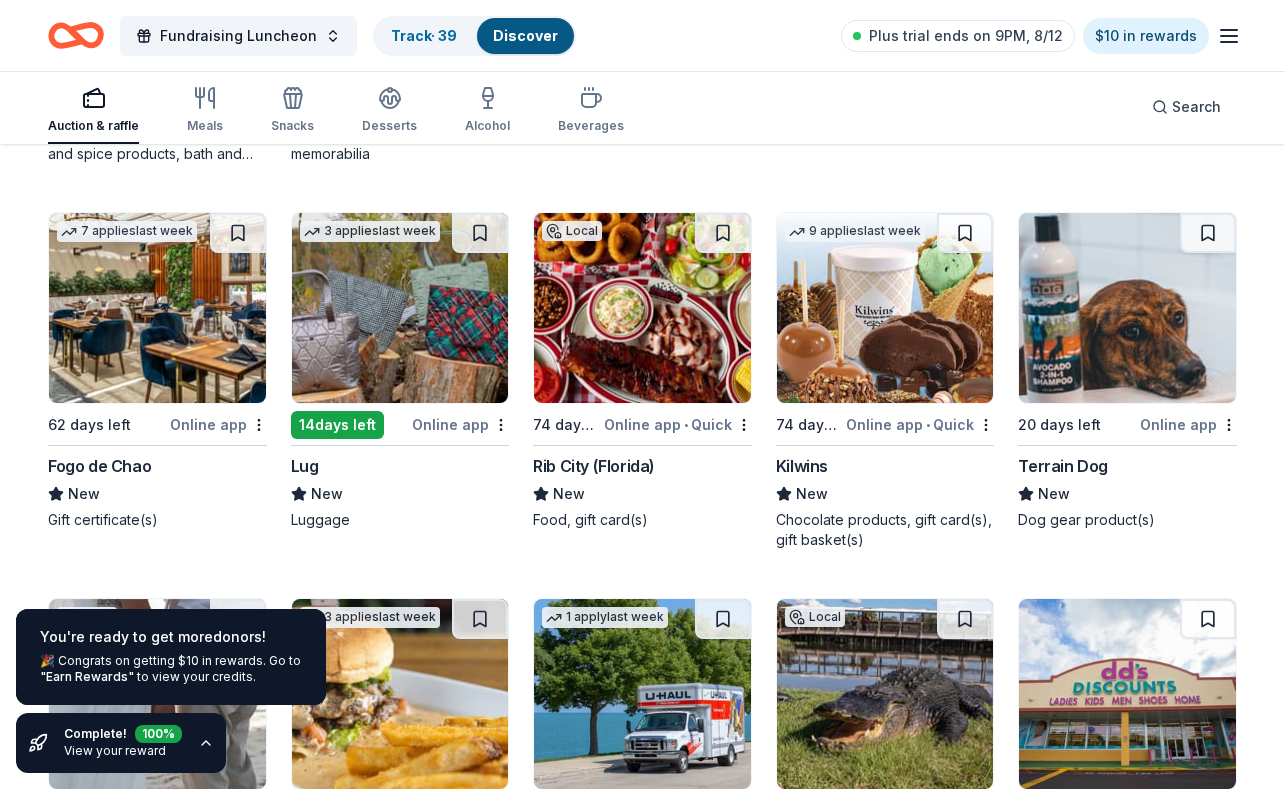scroll, scrollTop: 9354, scrollLeft: 0, axis: vertical 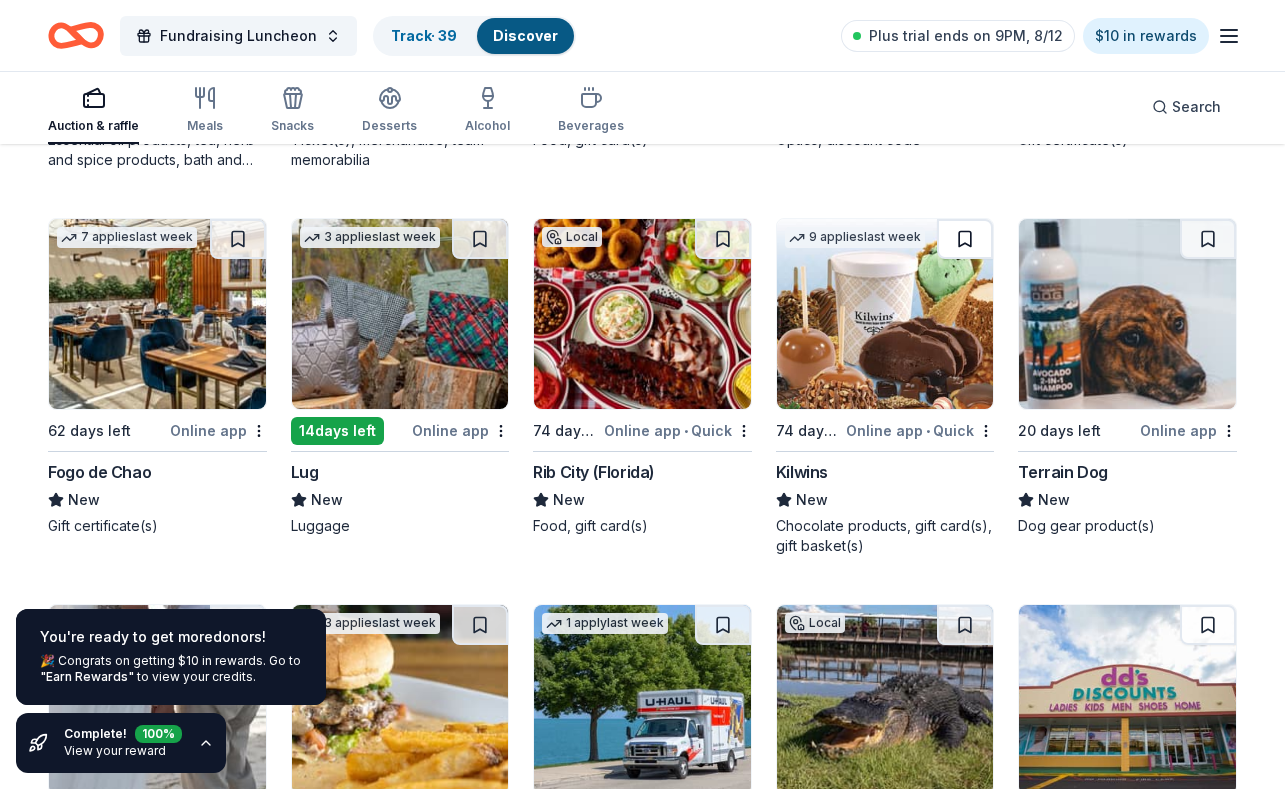 click at bounding box center [965, 239] 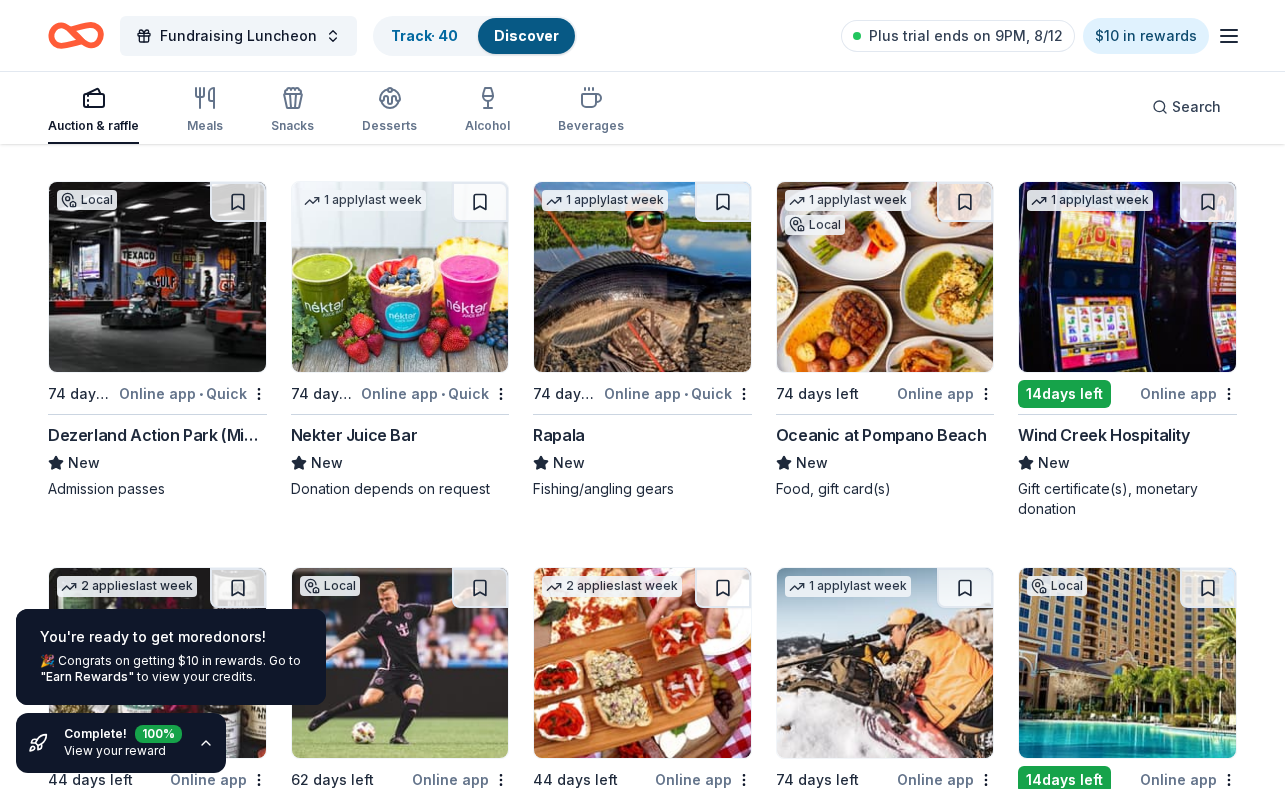 scroll, scrollTop: 8620, scrollLeft: 0, axis: vertical 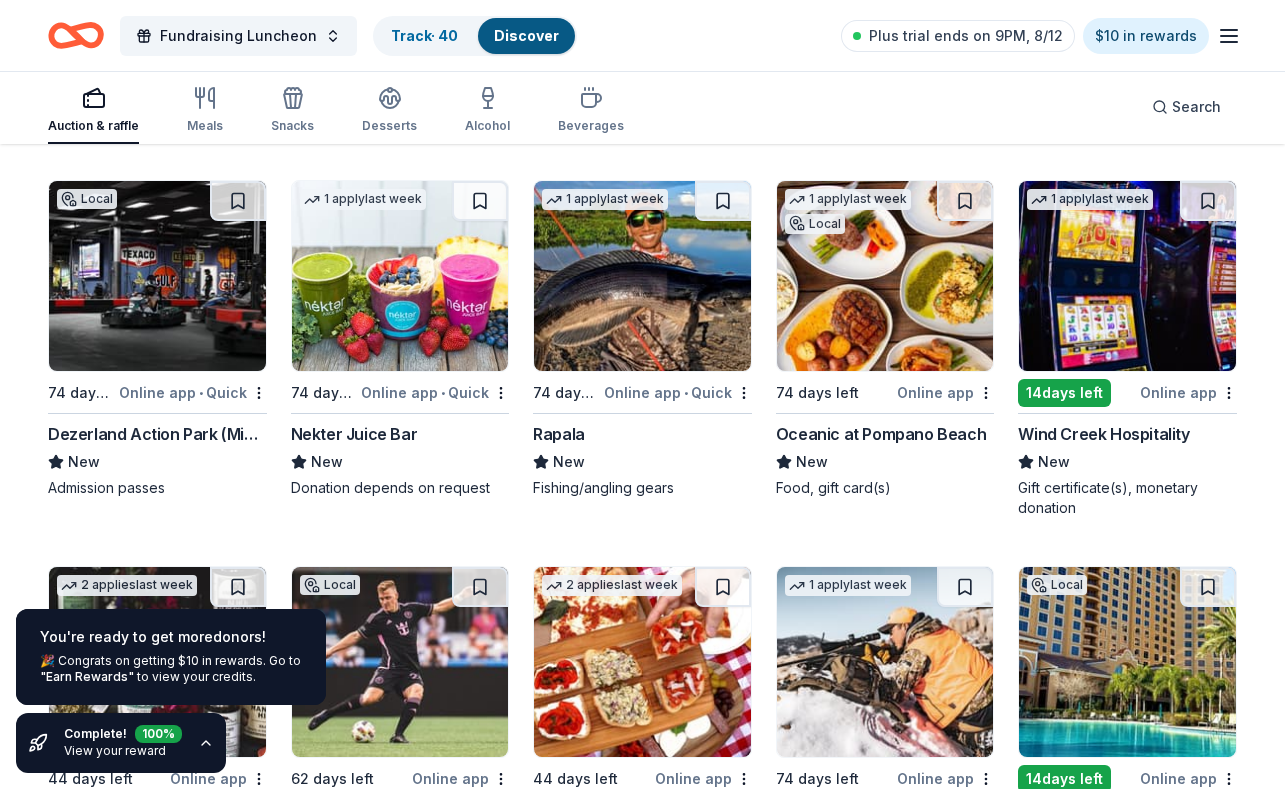 click at bounding box center [1127, 276] 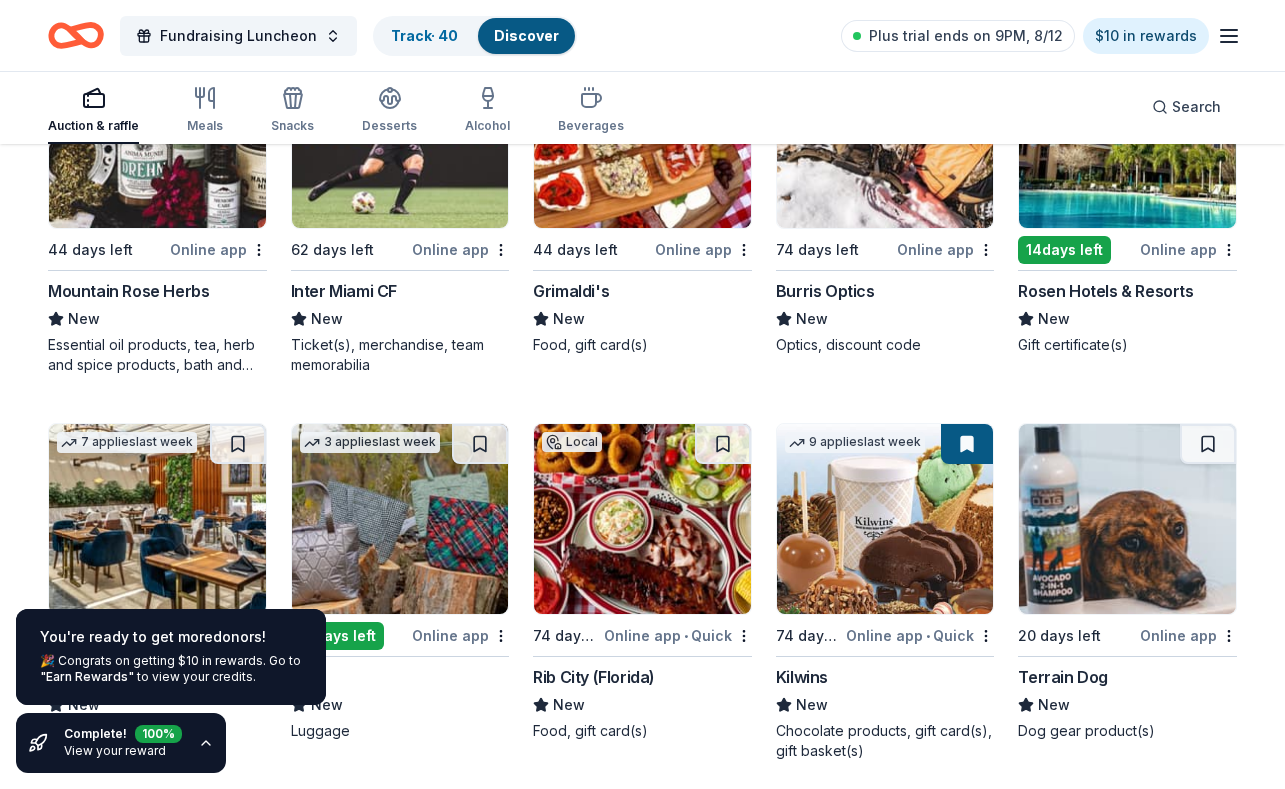 scroll, scrollTop: 9150, scrollLeft: 0, axis: vertical 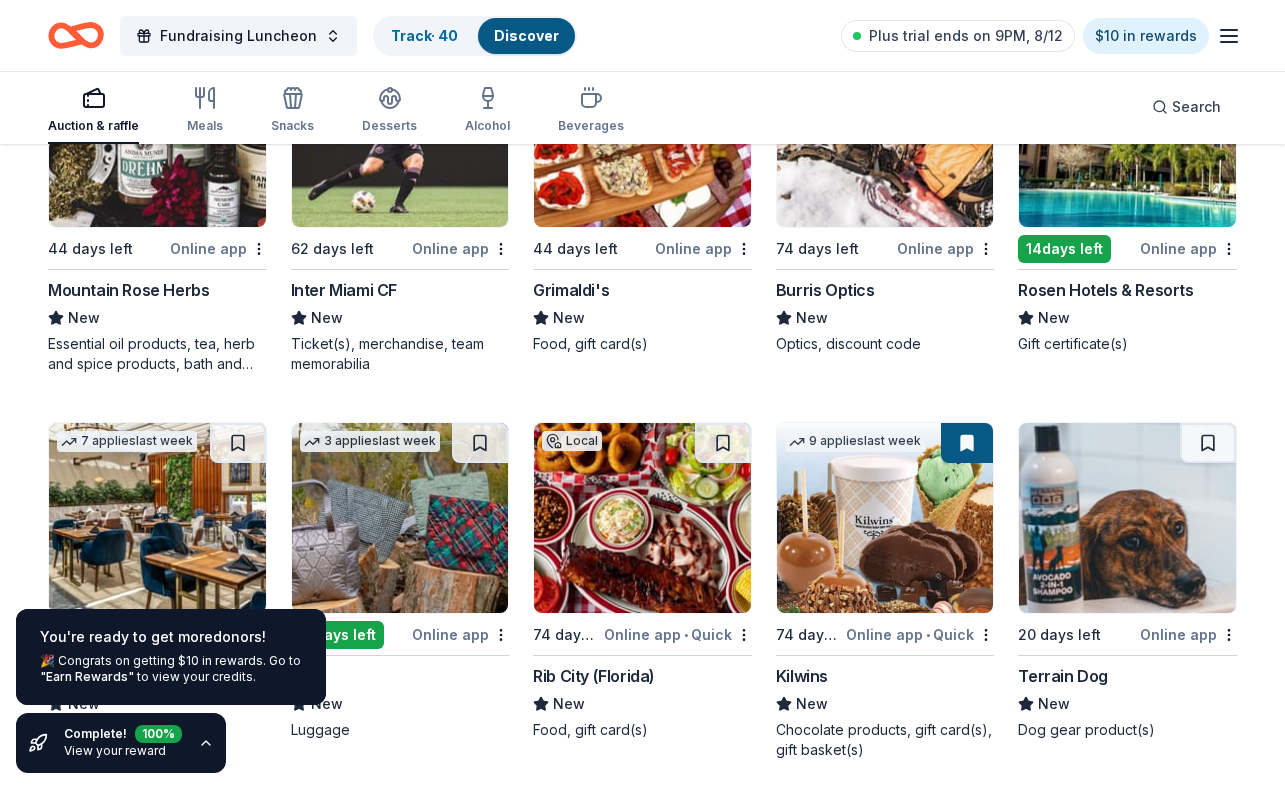 click at bounding box center (1127, 132) 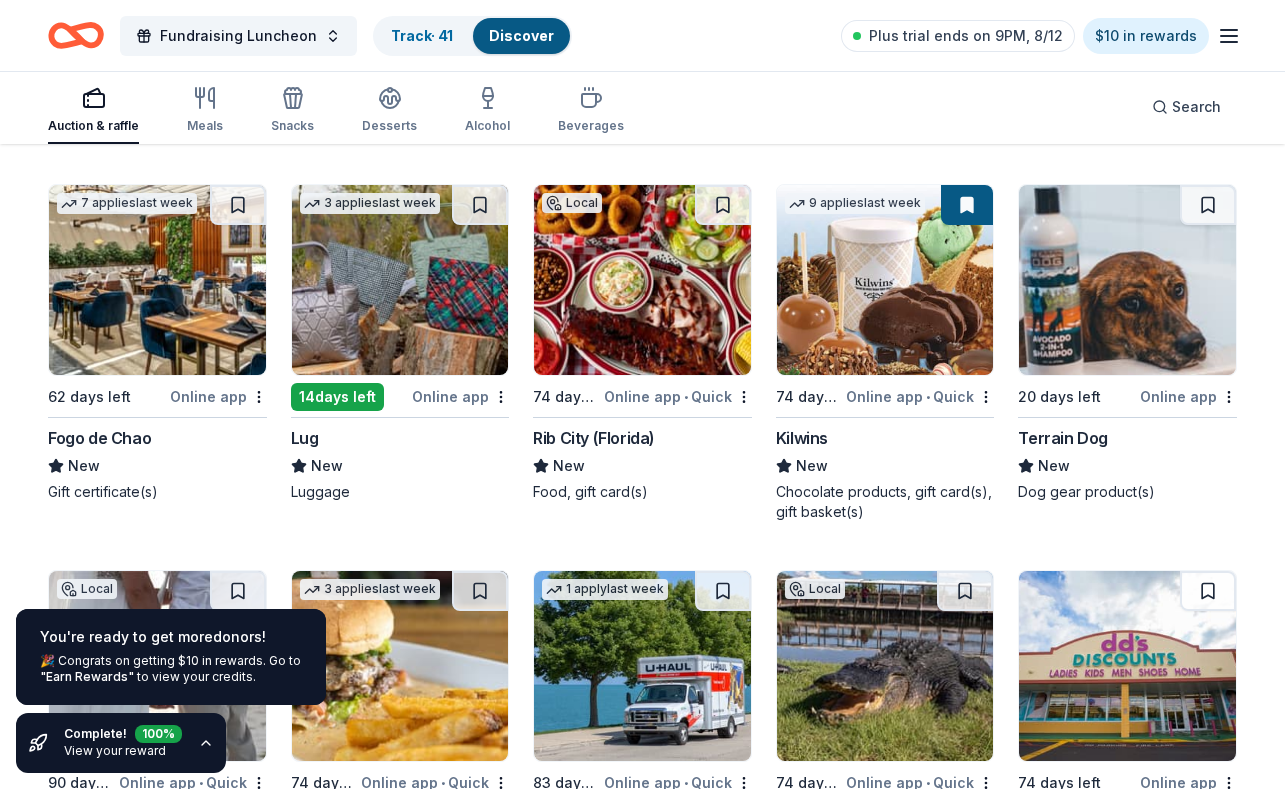 scroll, scrollTop: 9390, scrollLeft: 0, axis: vertical 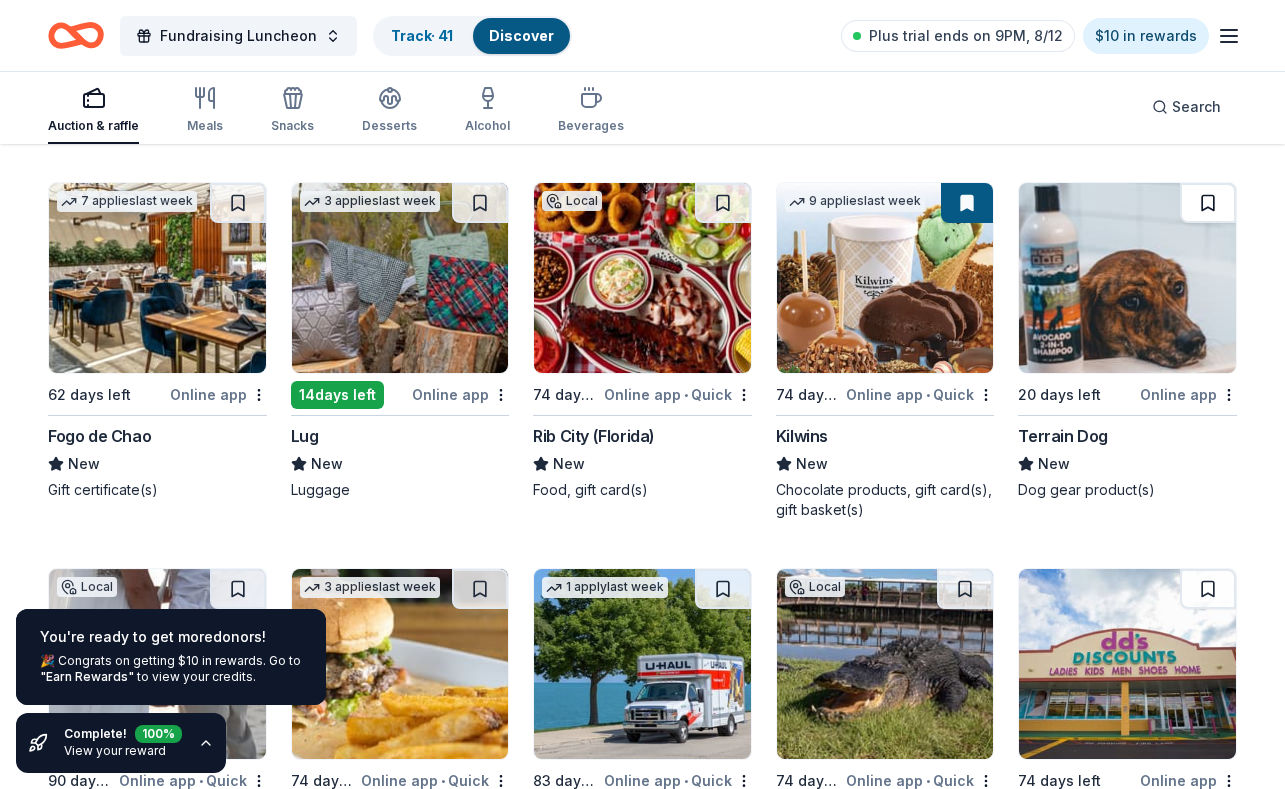 click at bounding box center (1208, 203) 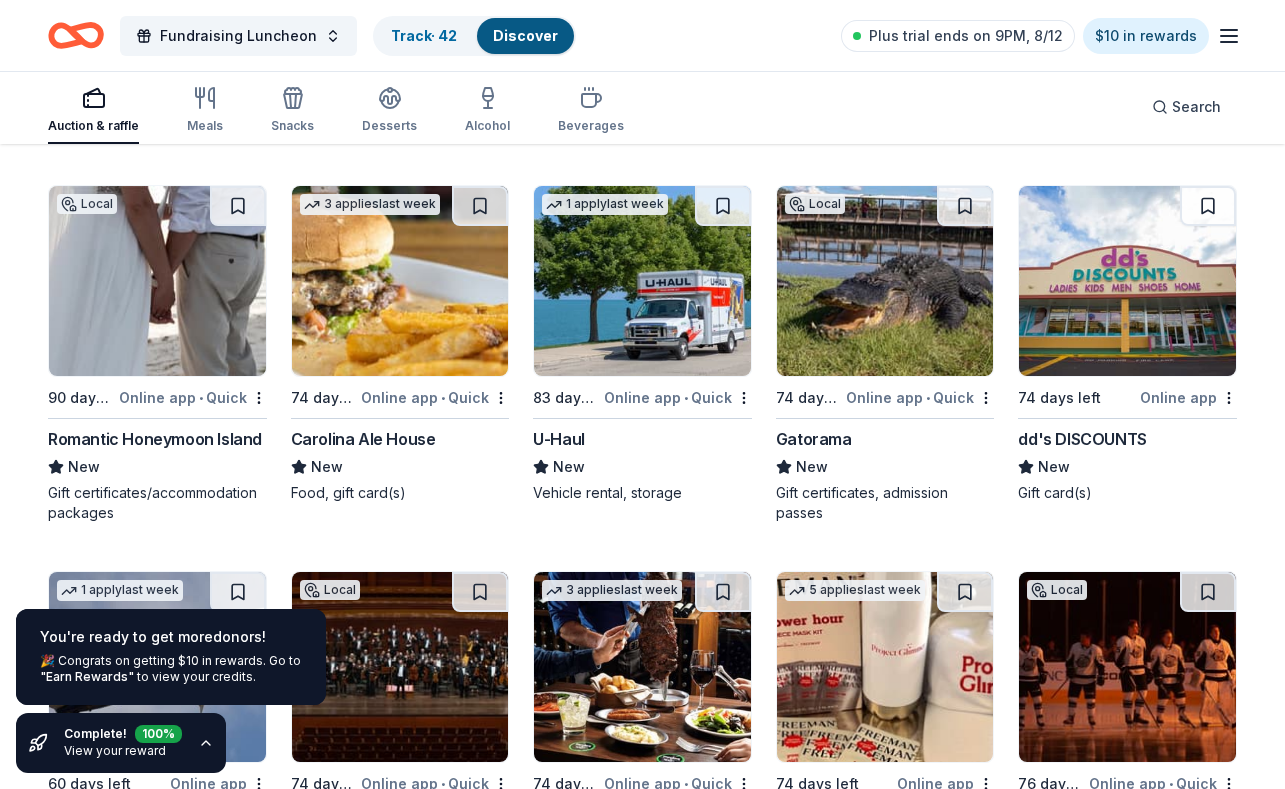 scroll, scrollTop: 9765, scrollLeft: 0, axis: vertical 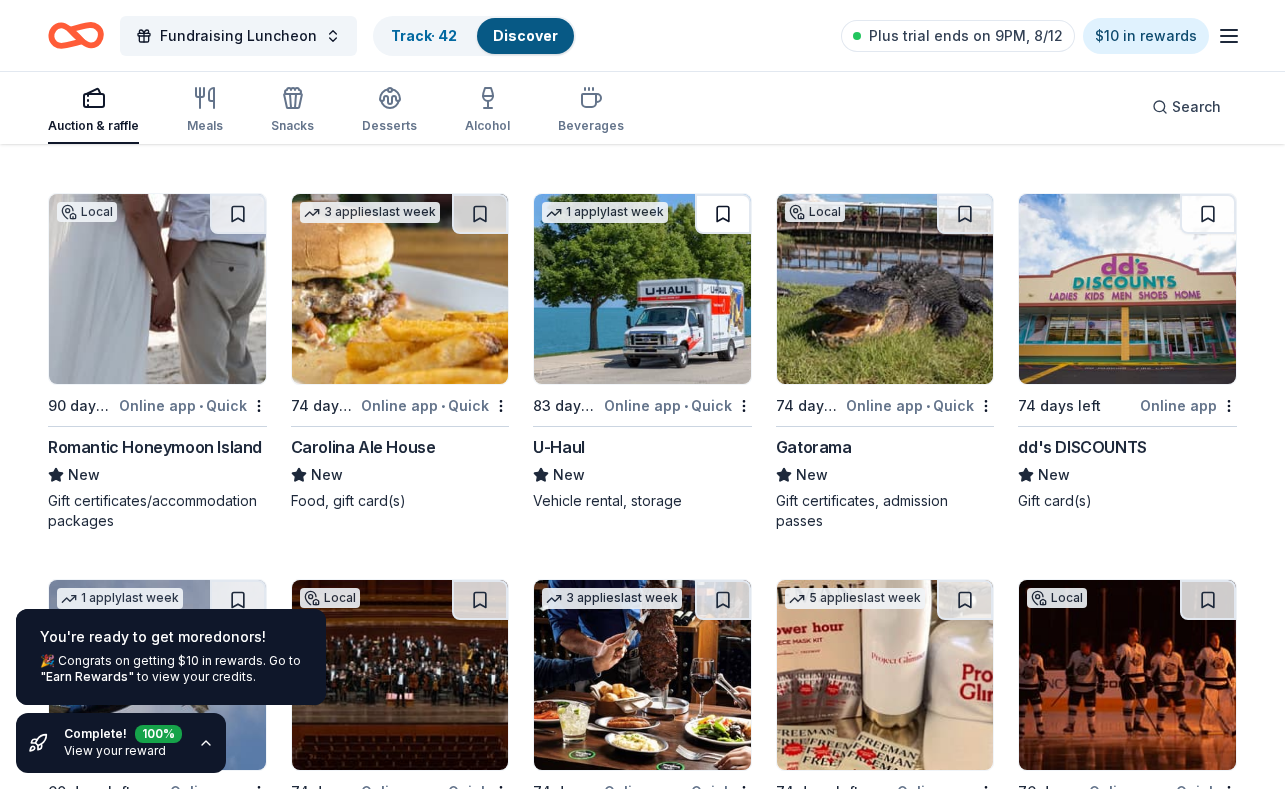 click at bounding box center (723, 214) 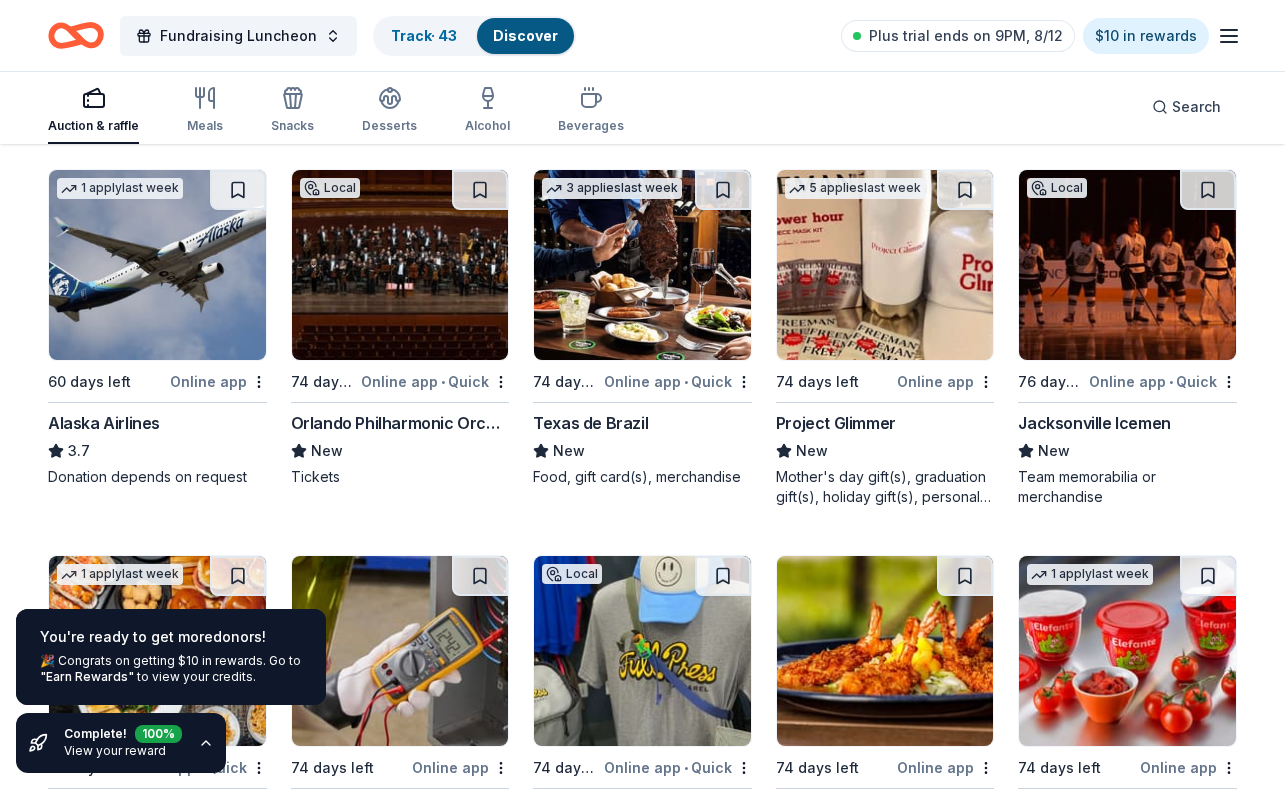 scroll, scrollTop: 10184, scrollLeft: 0, axis: vertical 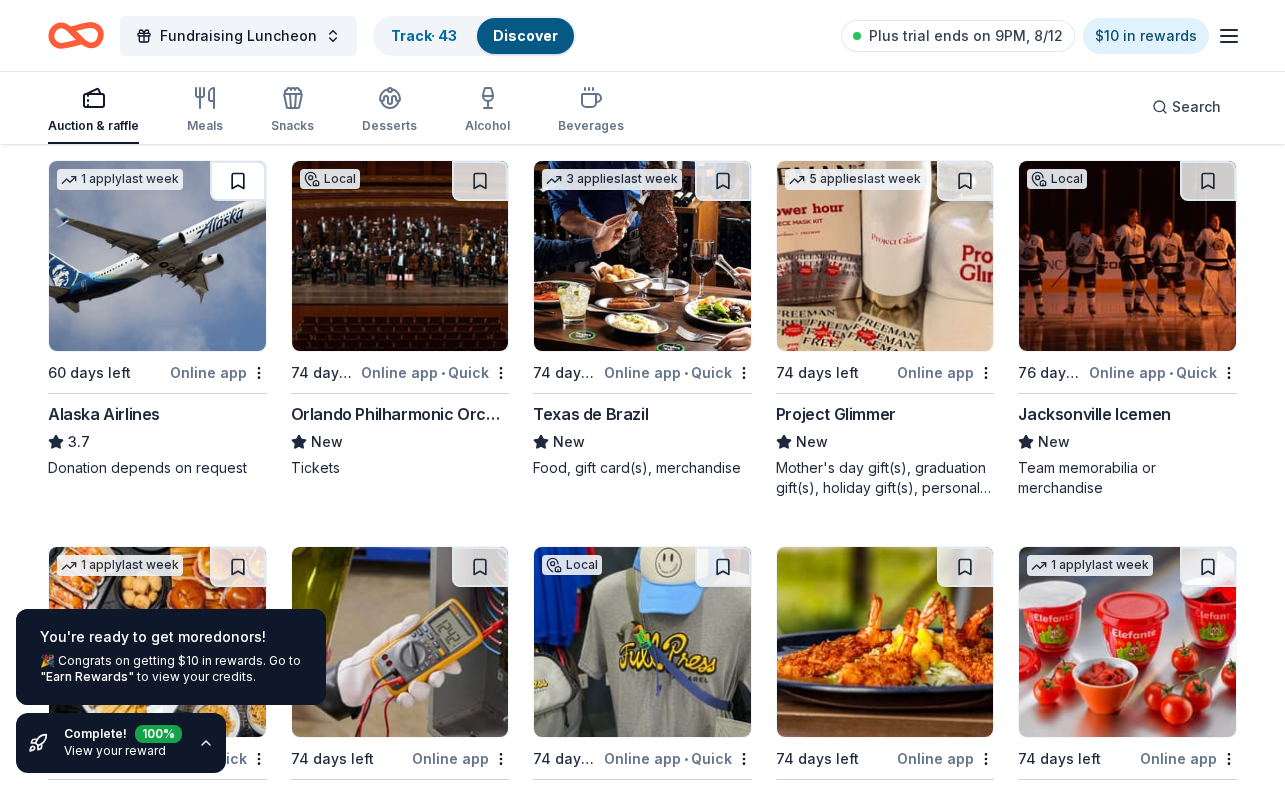 click at bounding box center (238, 181) 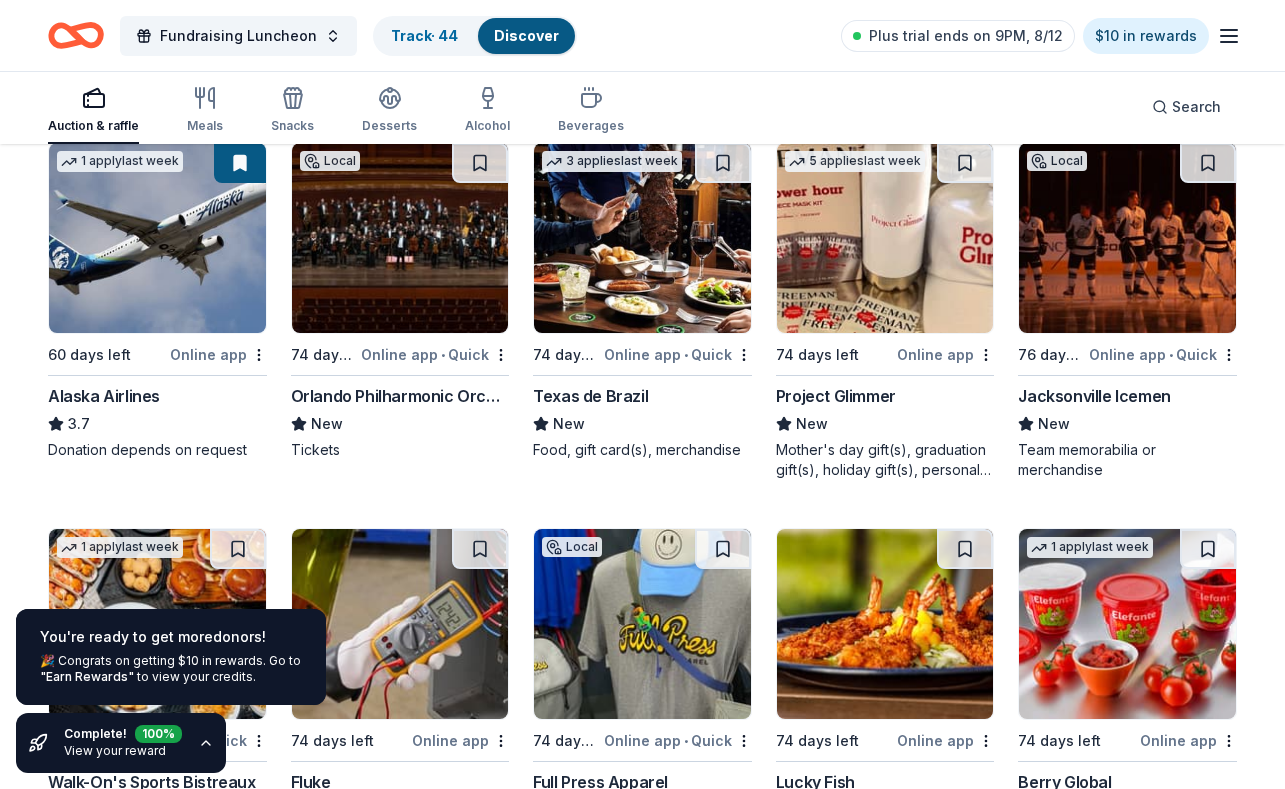 scroll, scrollTop: 10212, scrollLeft: 0, axis: vertical 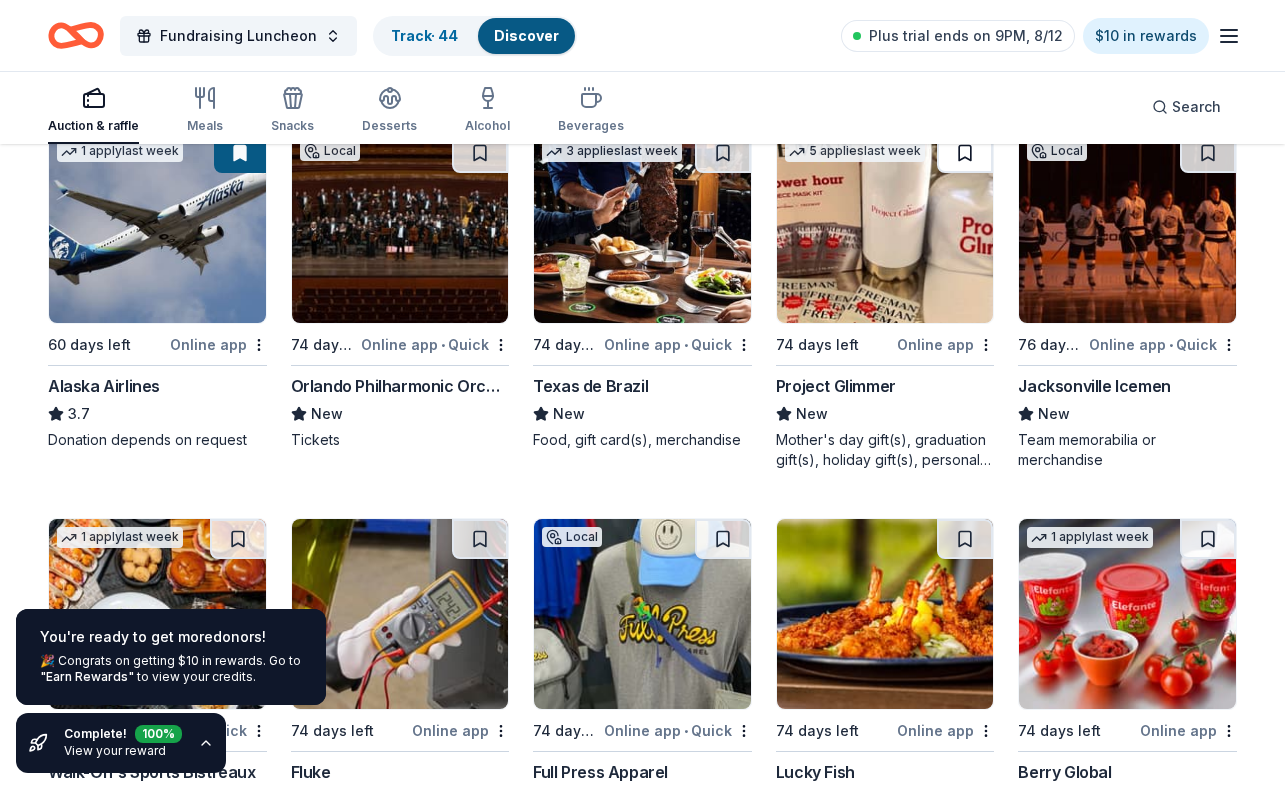 click at bounding box center (965, 153) 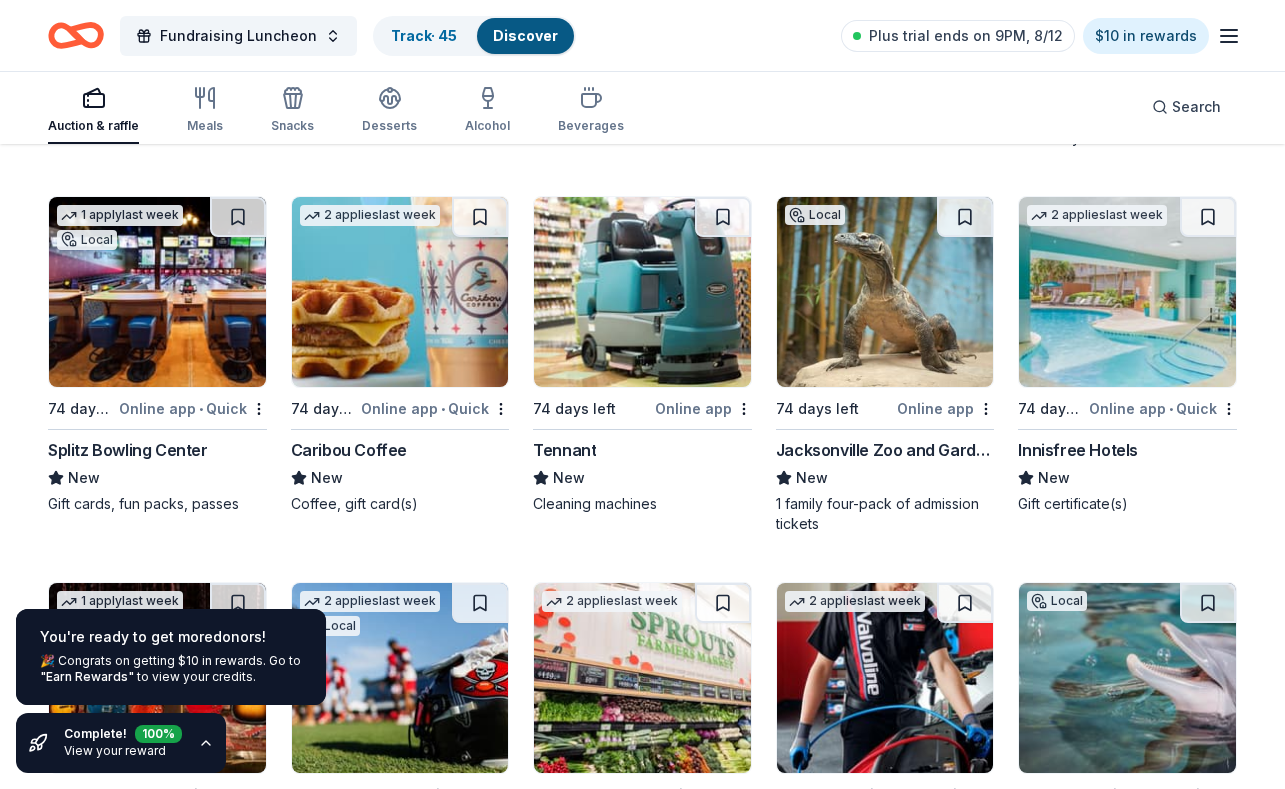 scroll, scrollTop: 10923, scrollLeft: 0, axis: vertical 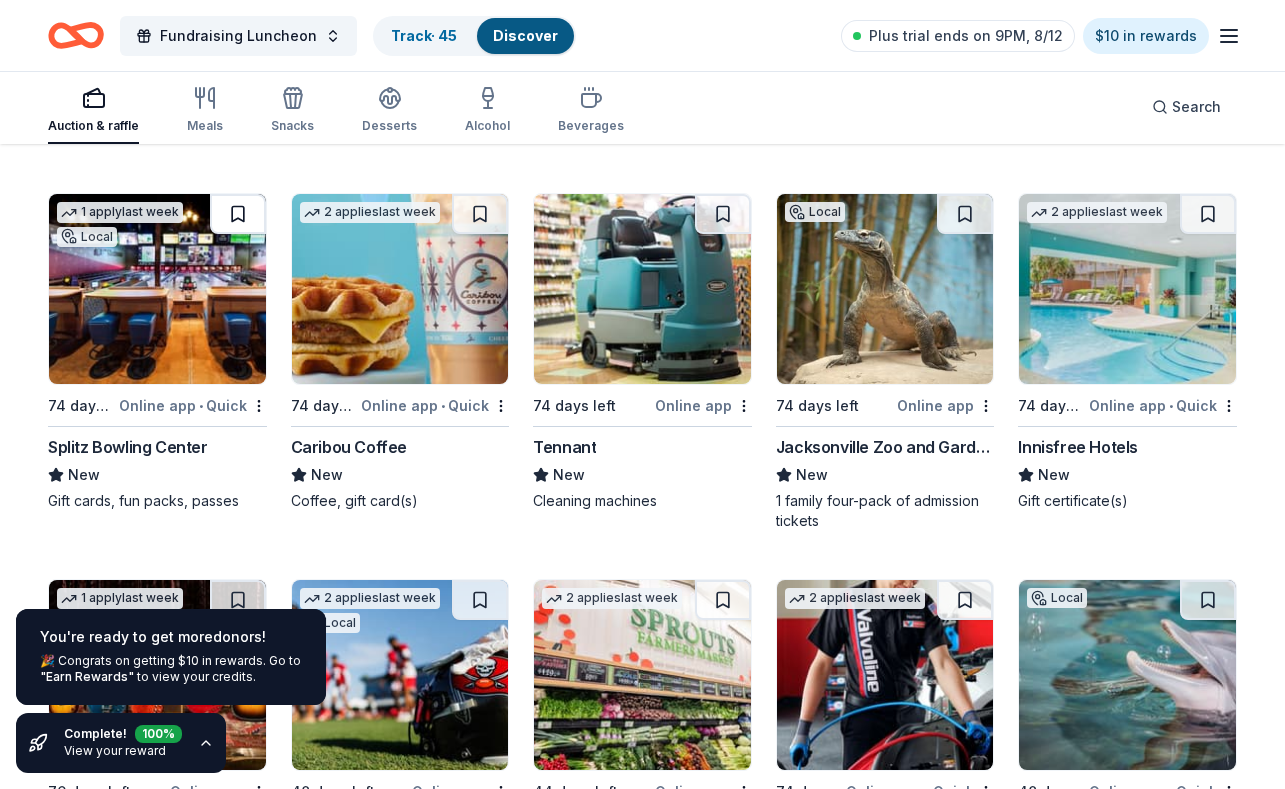 click at bounding box center (238, 214) 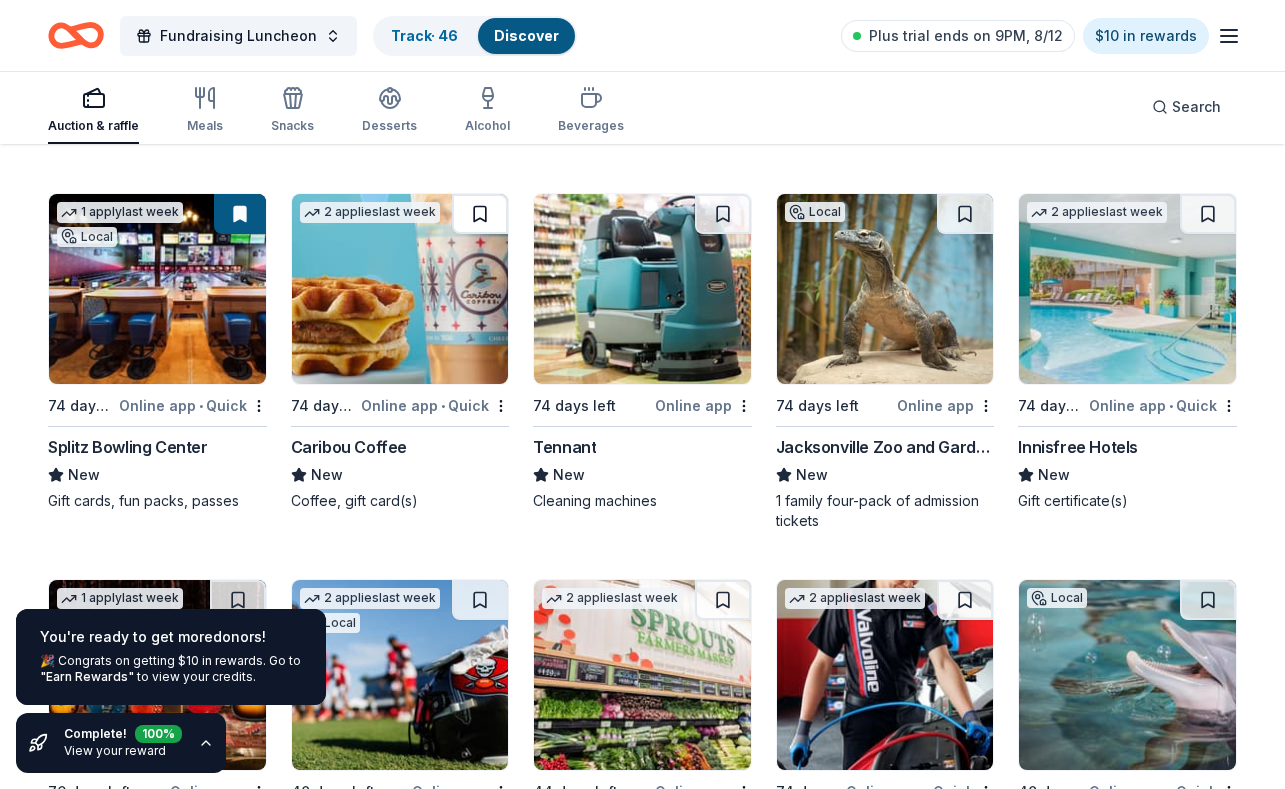 click at bounding box center (480, 214) 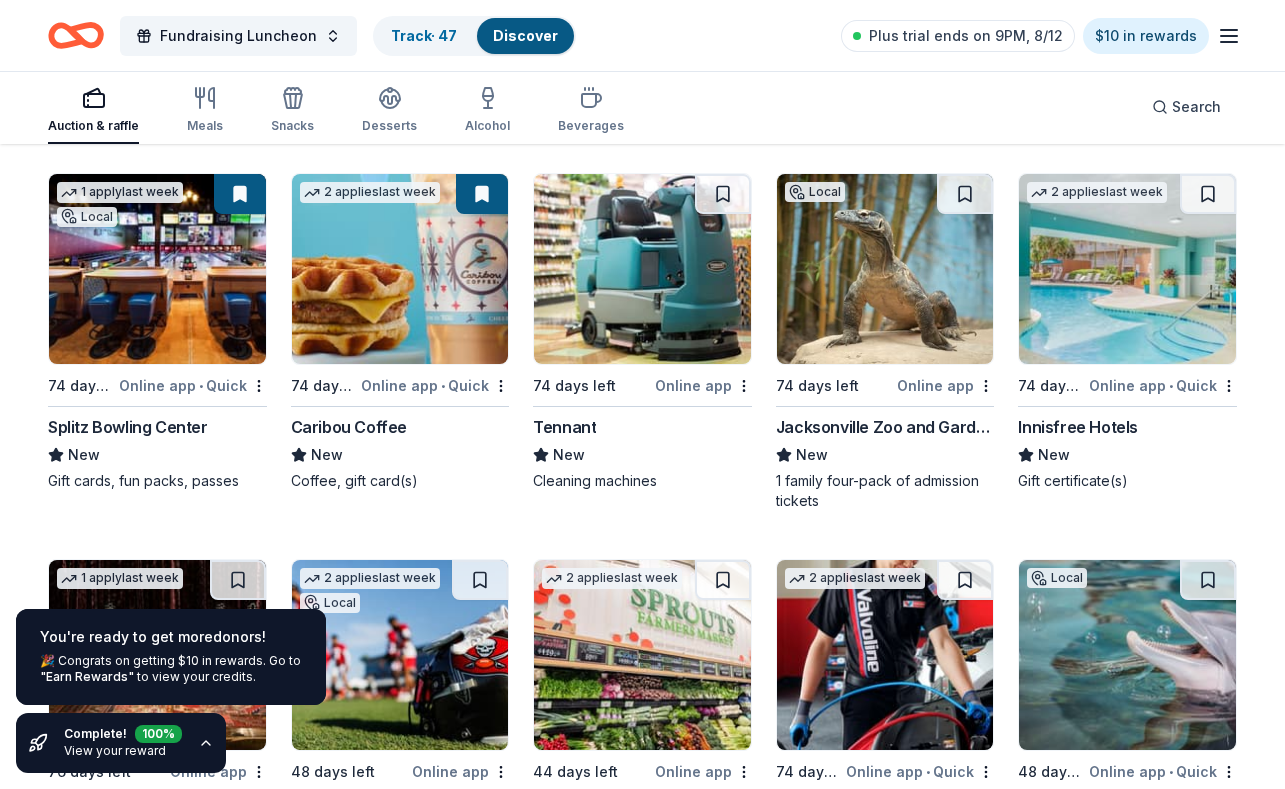 scroll, scrollTop: 10947, scrollLeft: 0, axis: vertical 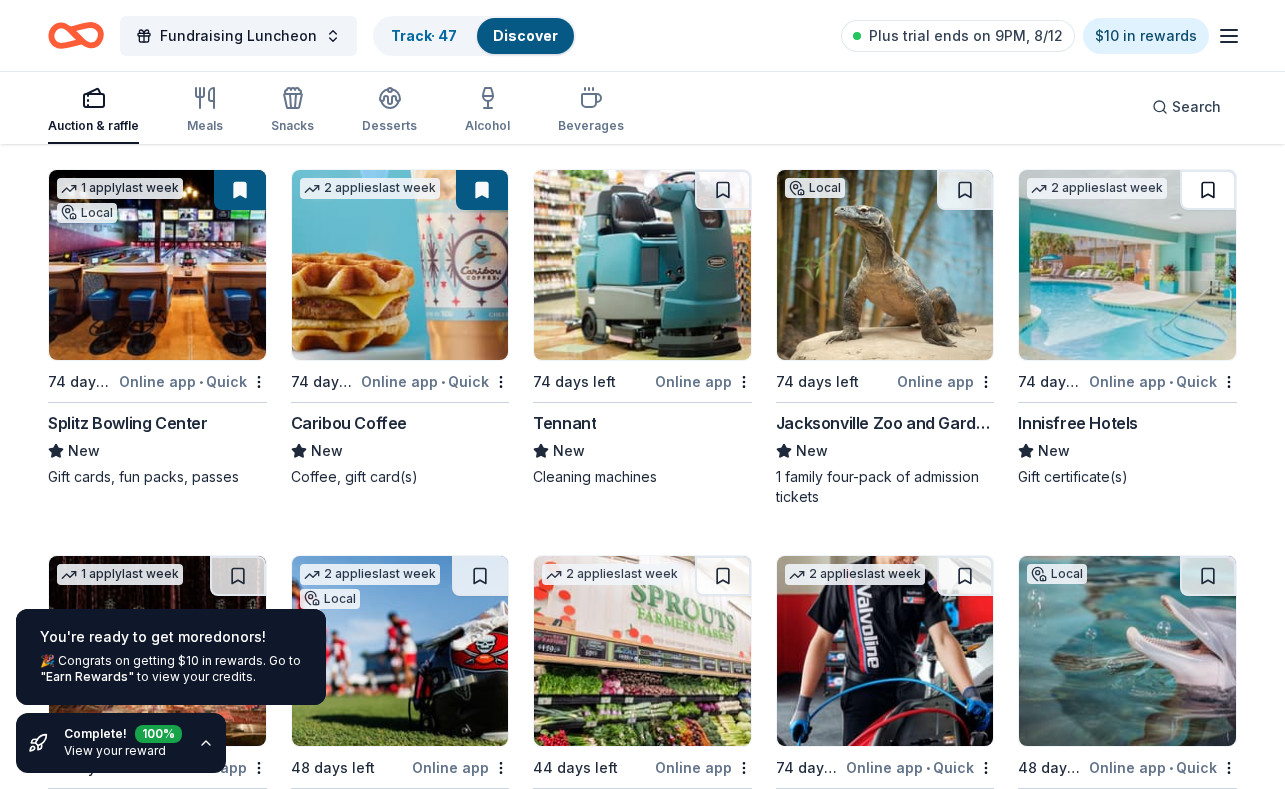 click at bounding box center [1208, 190] 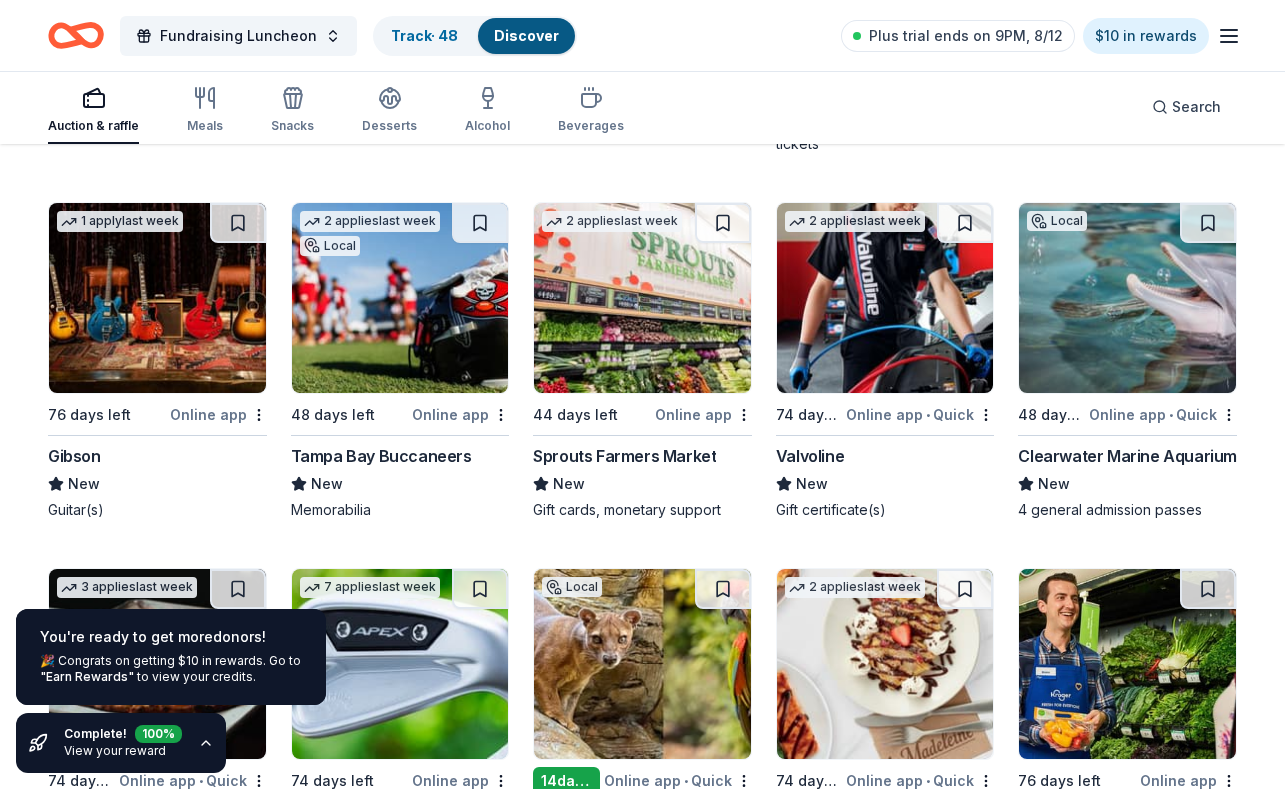 scroll, scrollTop: 11307, scrollLeft: 0, axis: vertical 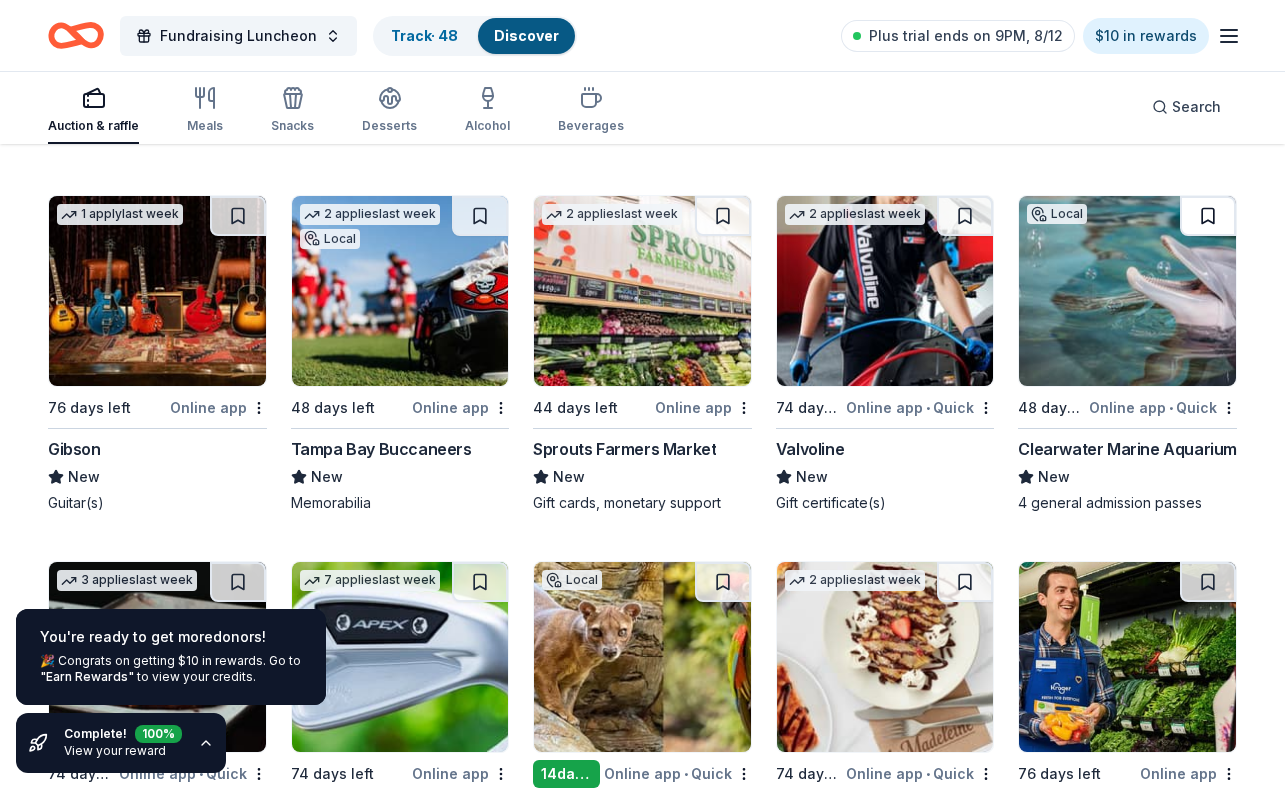 click at bounding box center (1208, 216) 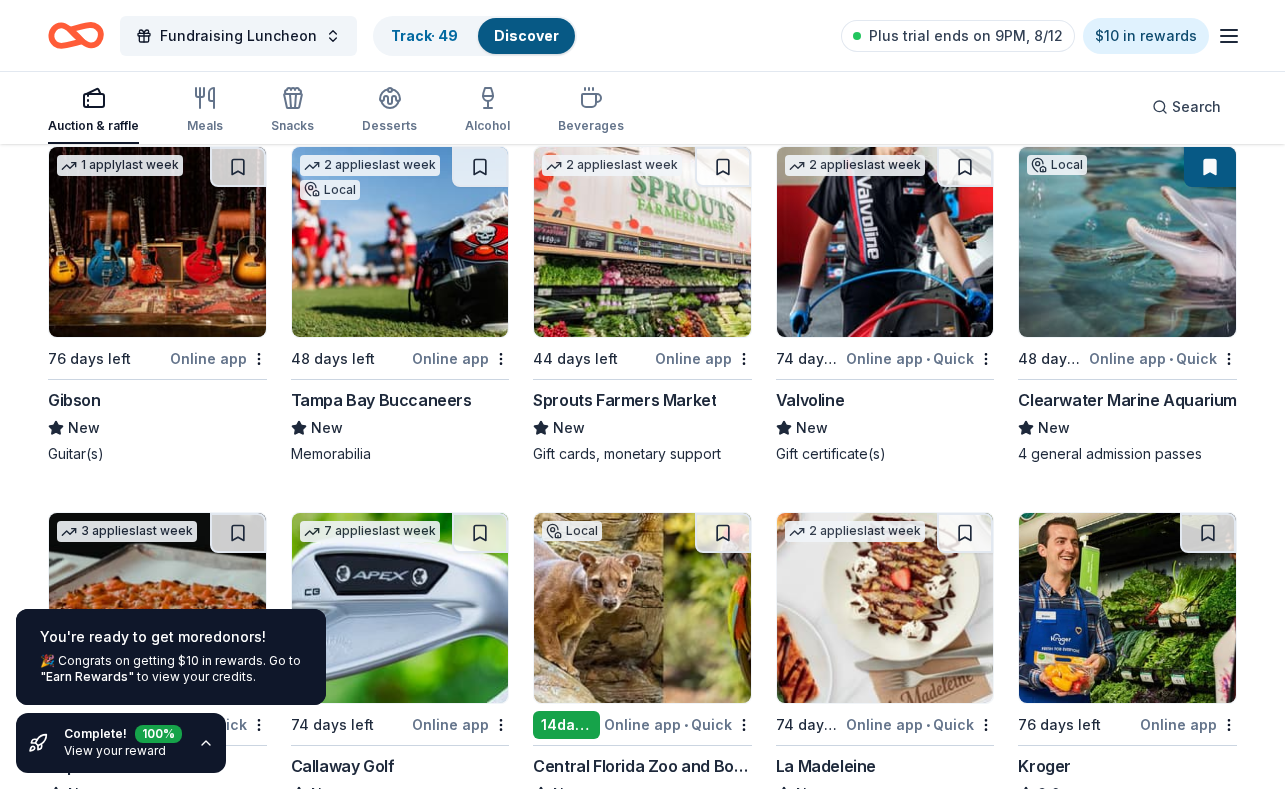 scroll, scrollTop: 11362, scrollLeft: 0, axis: vertical 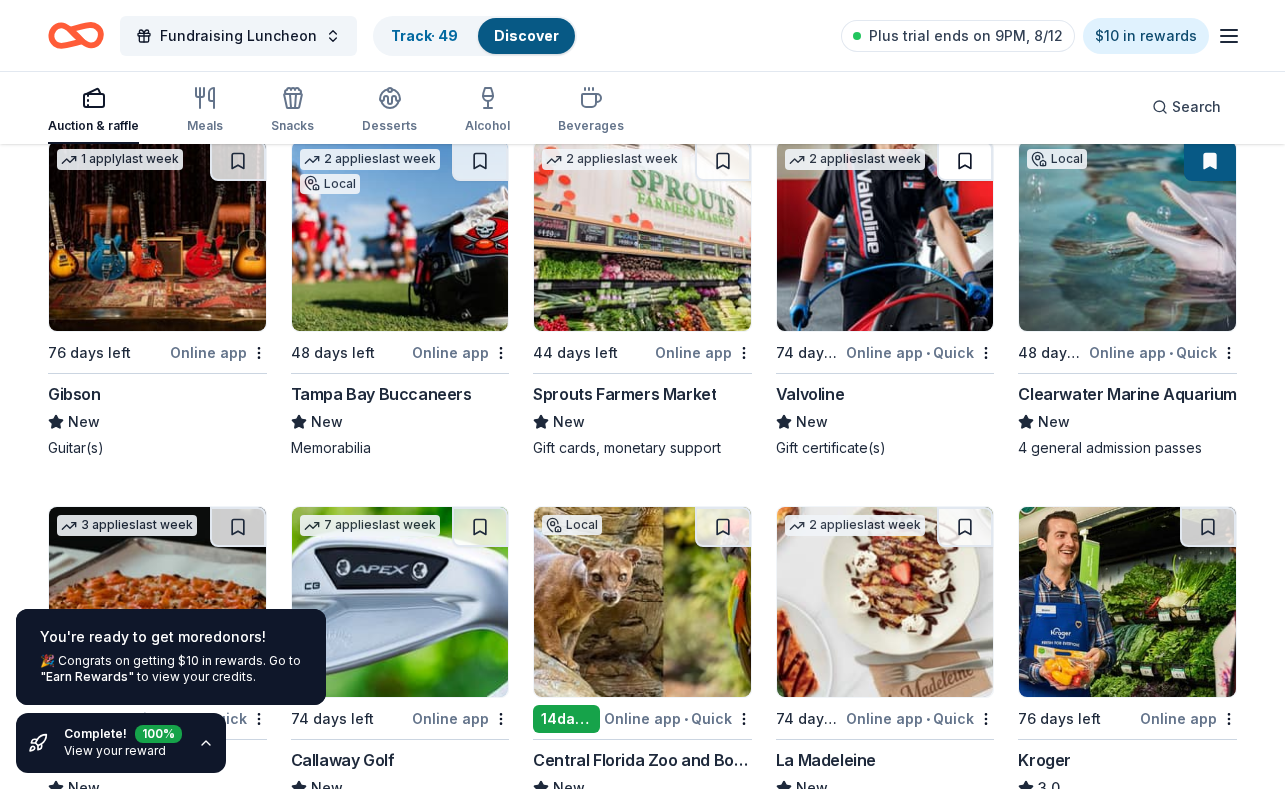 click at bounding box center (965, 161) 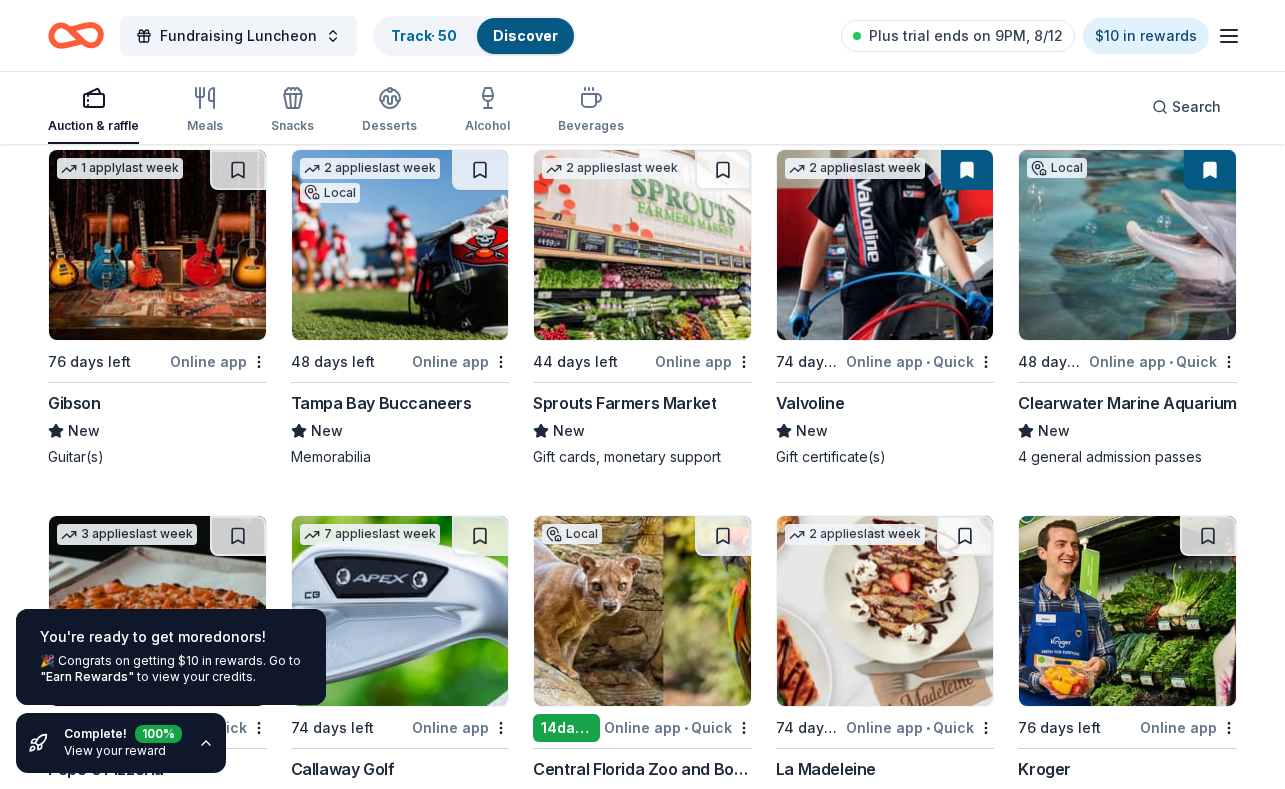 scroll, scrollTop: 11340, scrollLeft: 0, axis: vertical 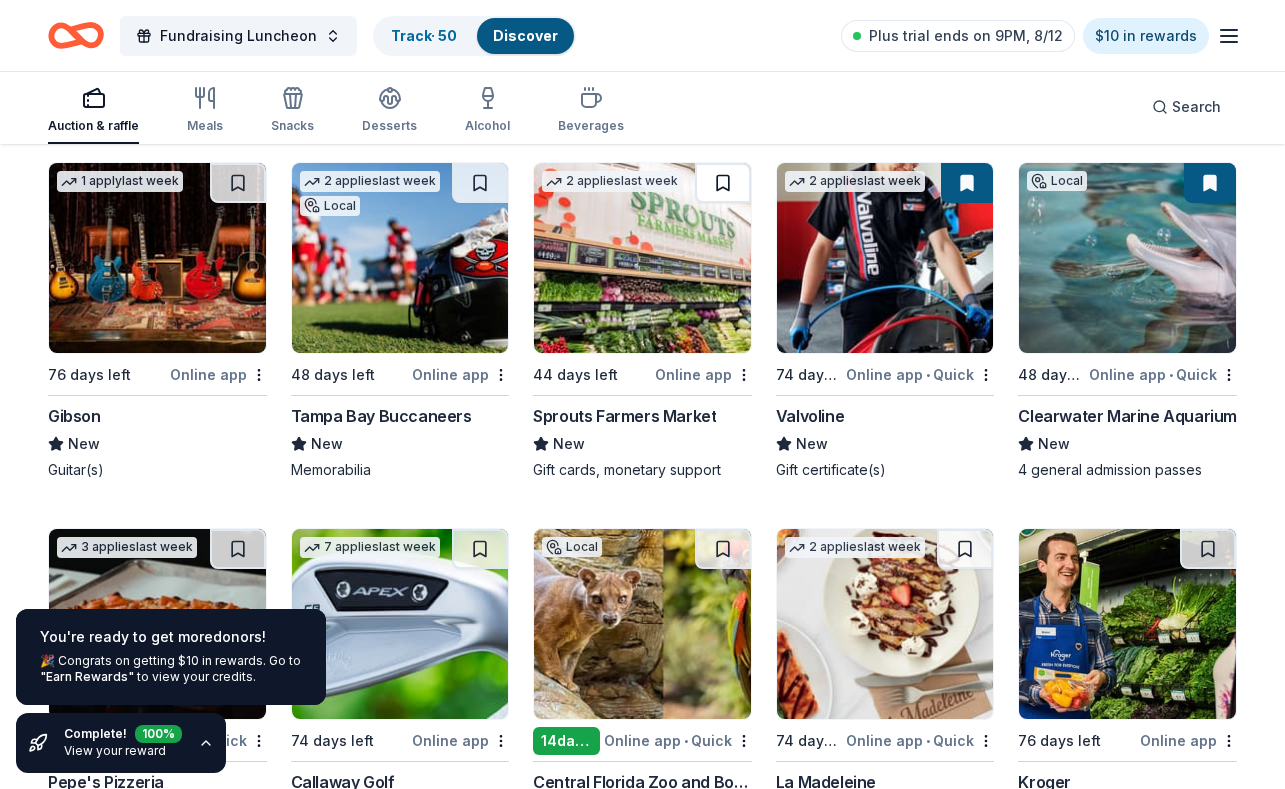 click at bounding box center [723, 183] 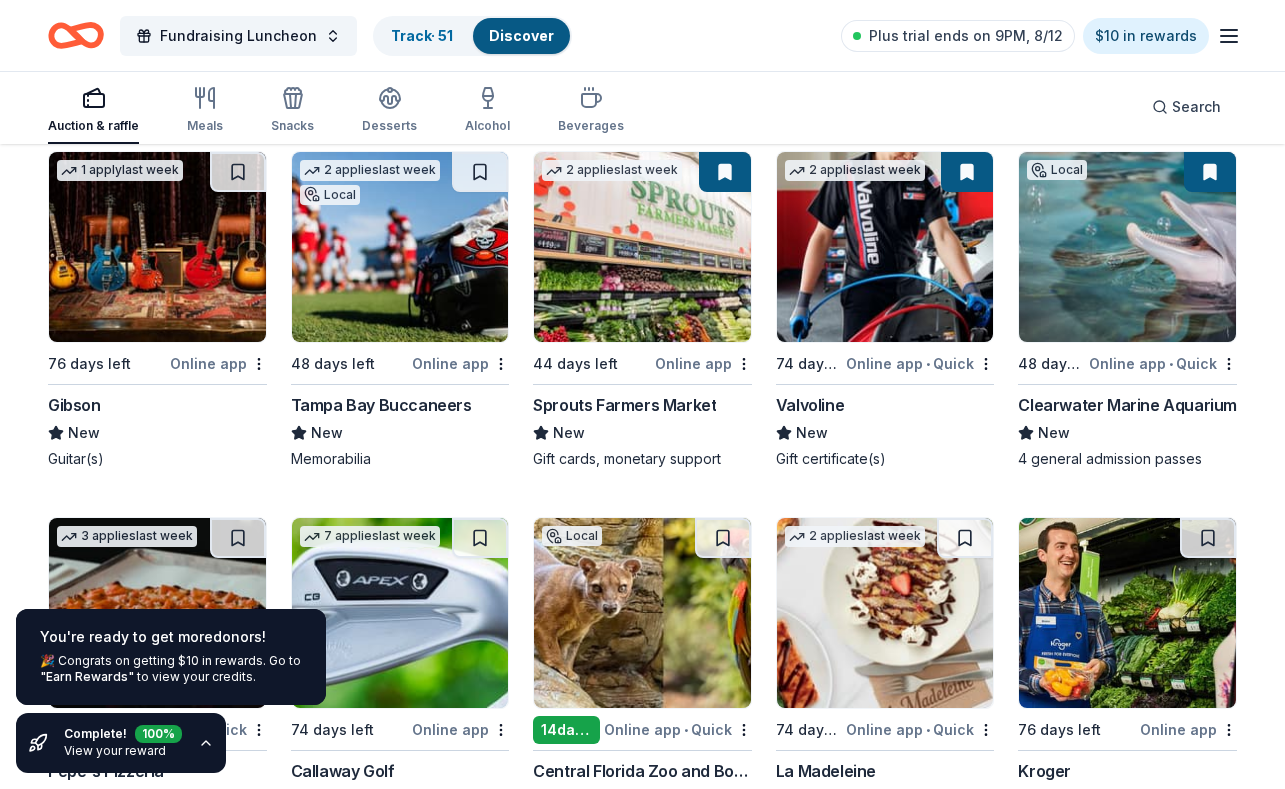 scroll, scrollTop: 11323, scrollLeft: 0, axis: vertical 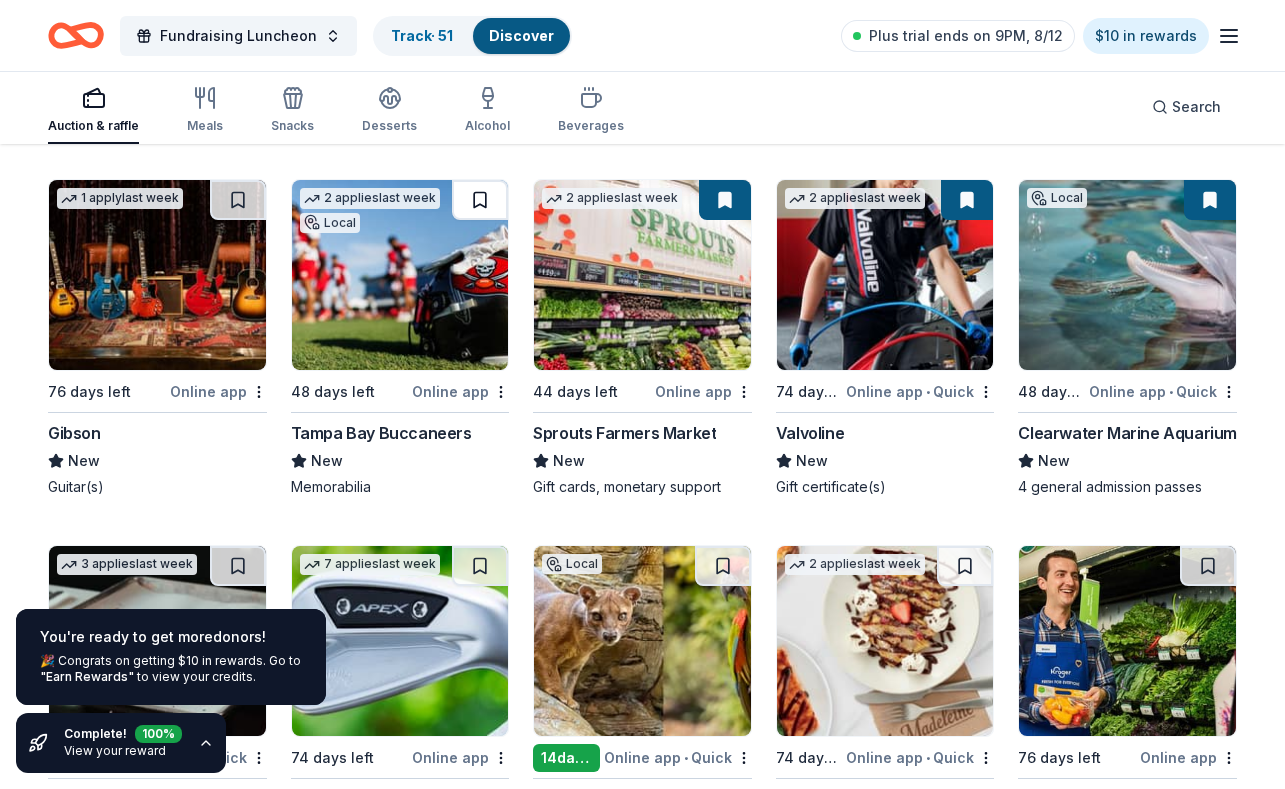 click at bounding box center [480, 200] 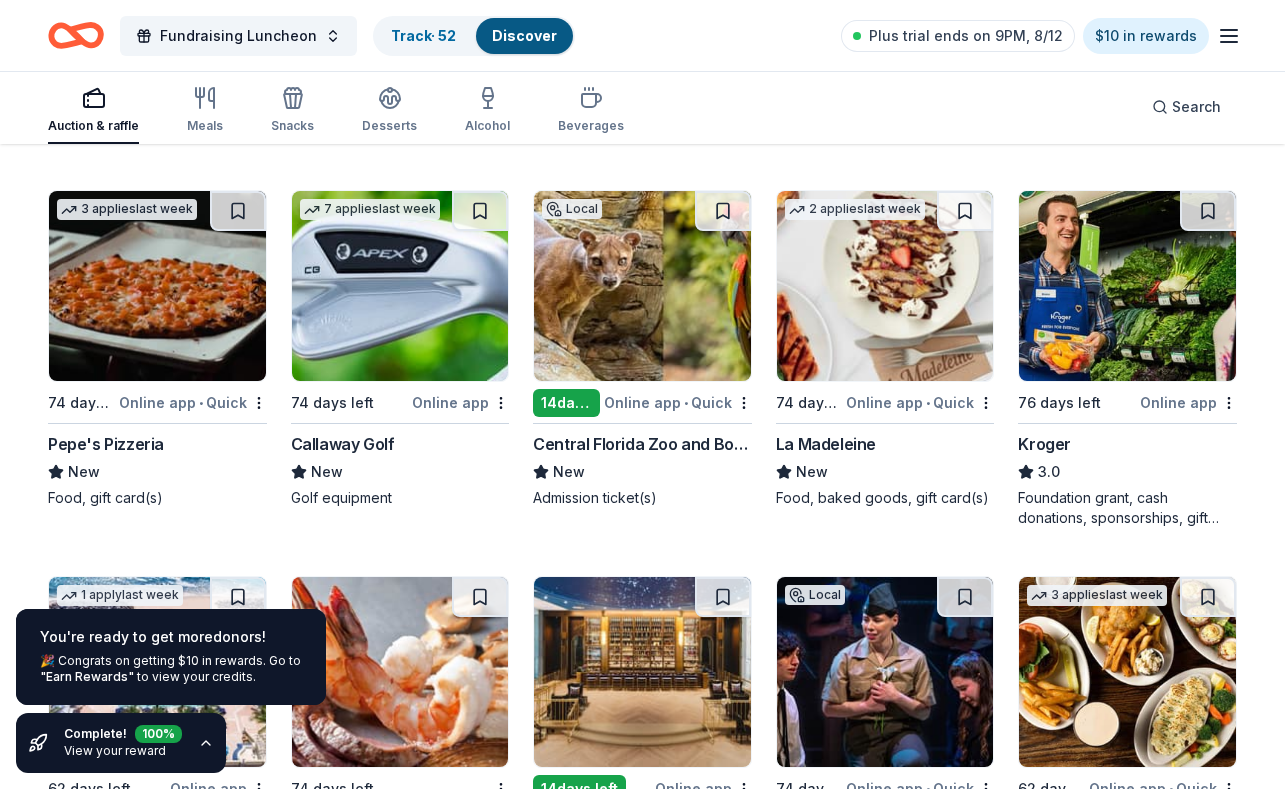 scroll, scrollTop: 11680, scrollLeft: 0, axis: vertical 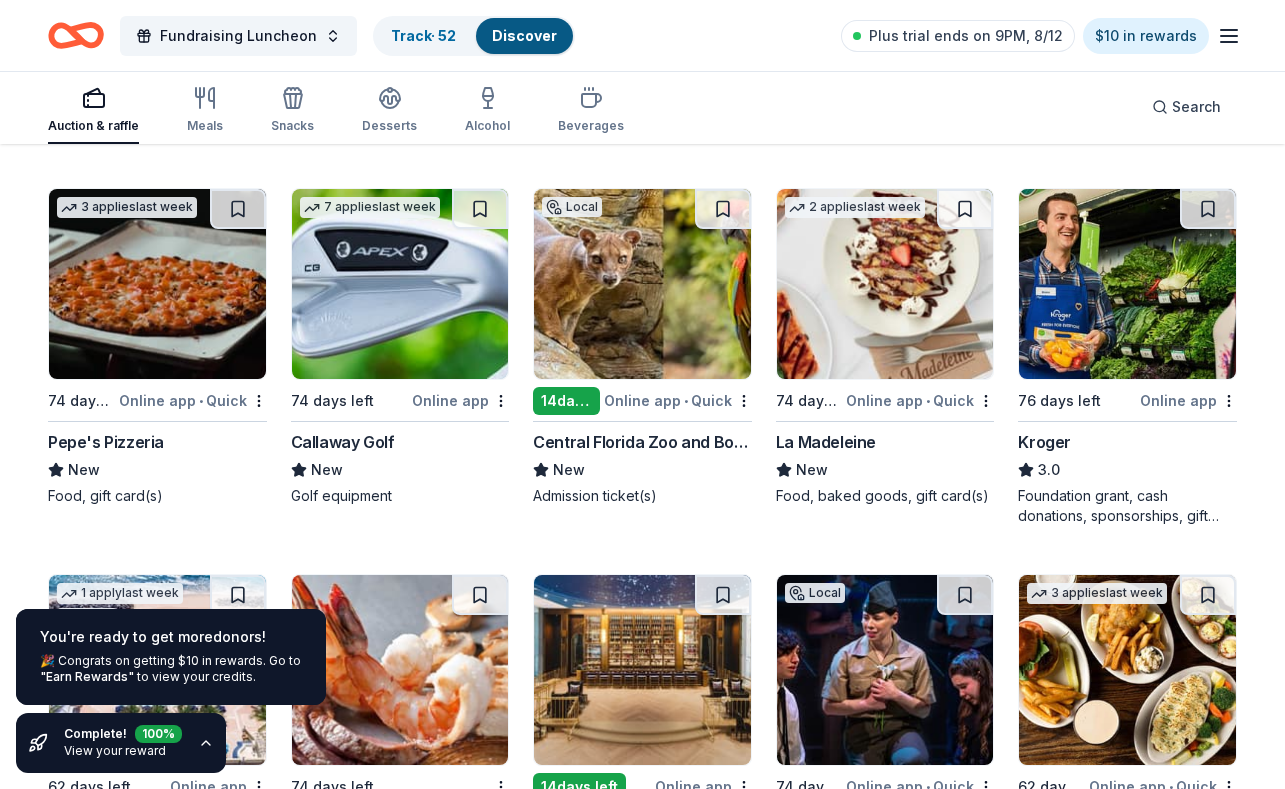 click at bounding box center [480, 209] 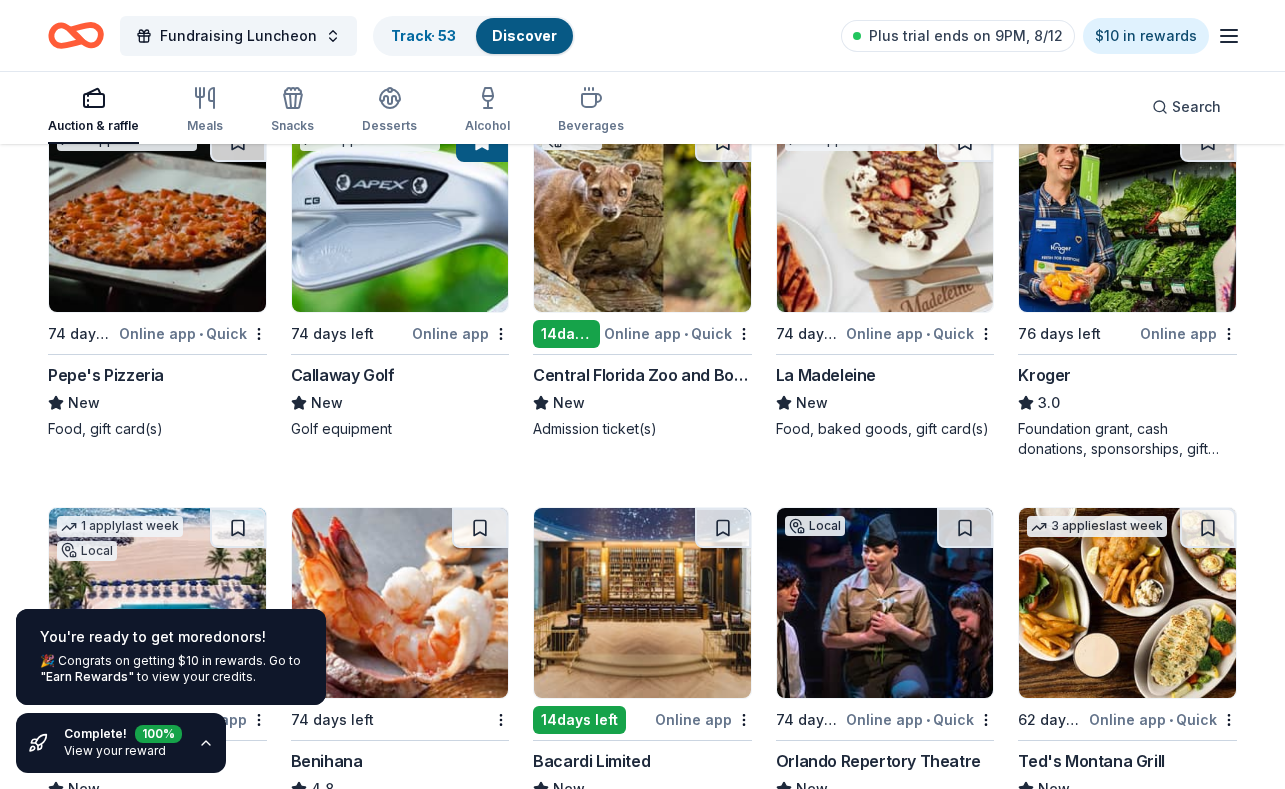 scroll, scrollTop: 11741, scrollLeft: 0, axis: vertical 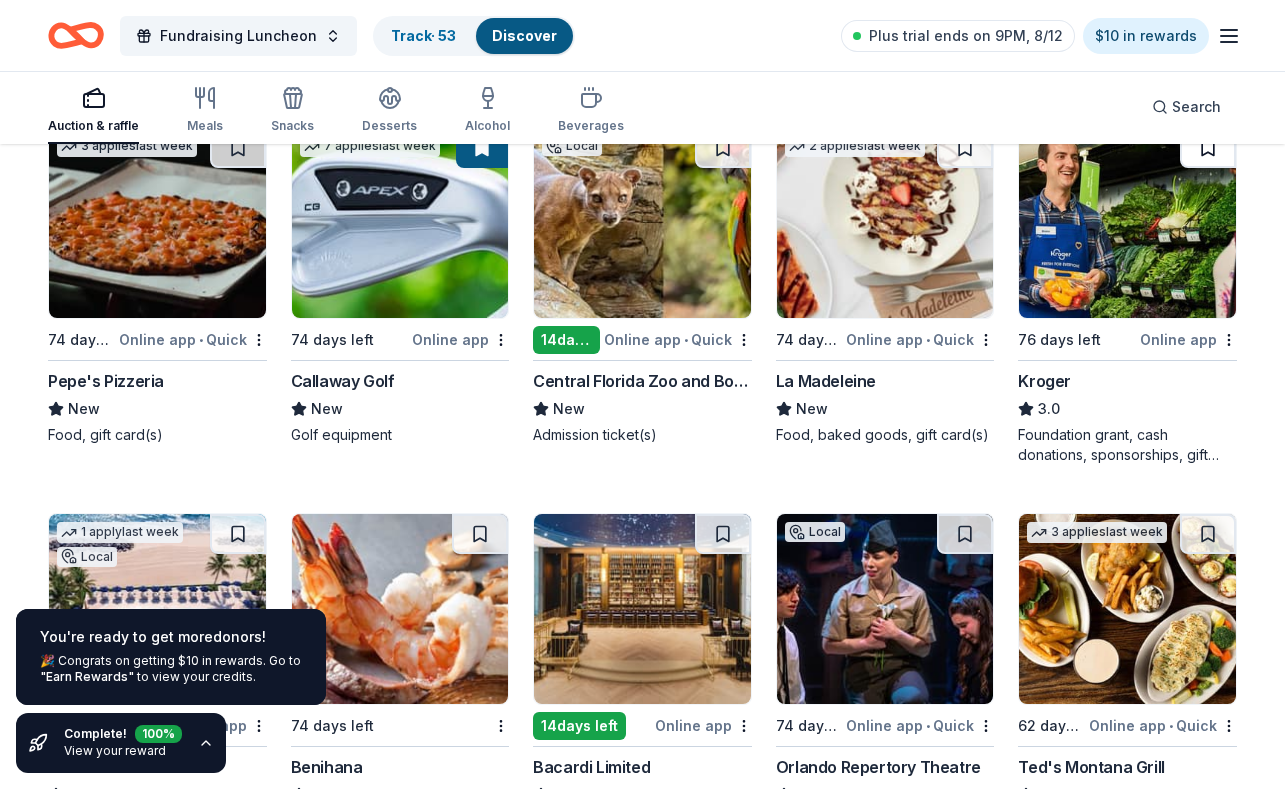 click at bounding box center (1208, 148) 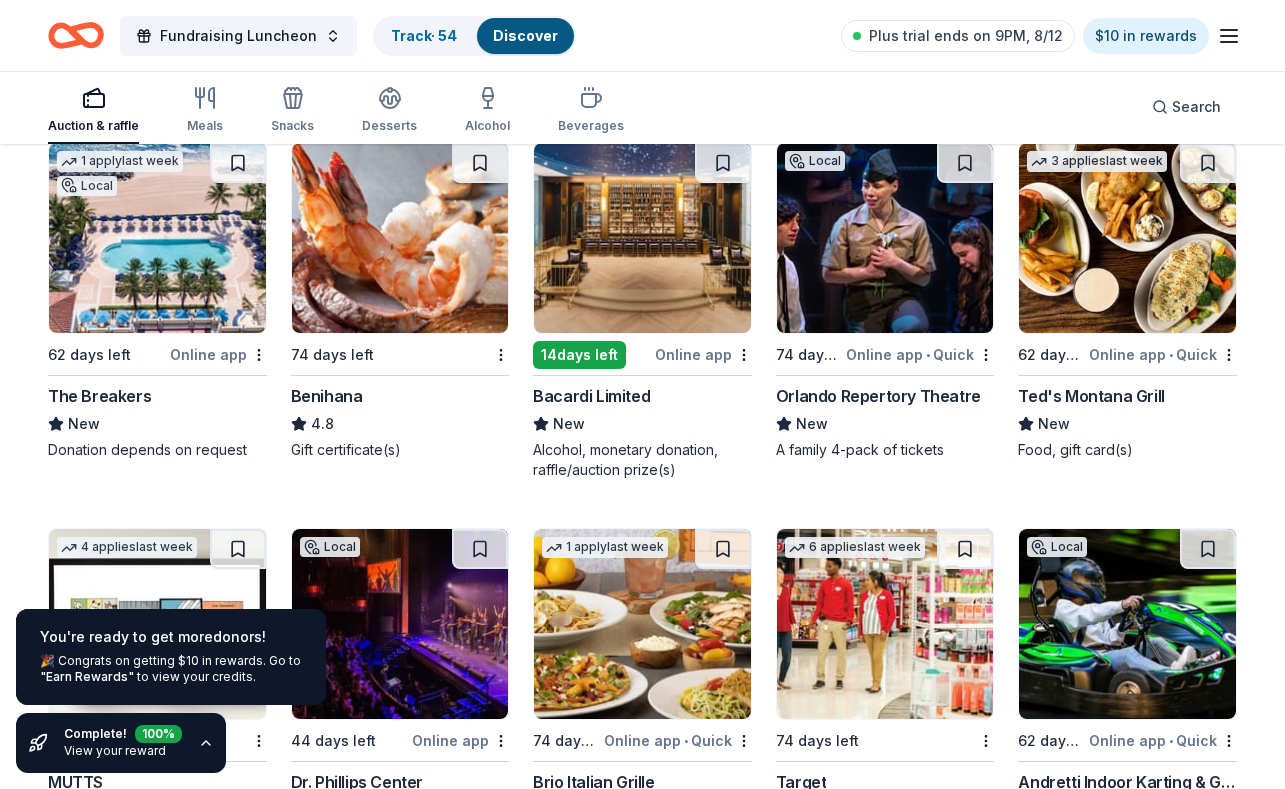 scroll, scrollTop: 12116, scrollLeft: 0, axis: vertical 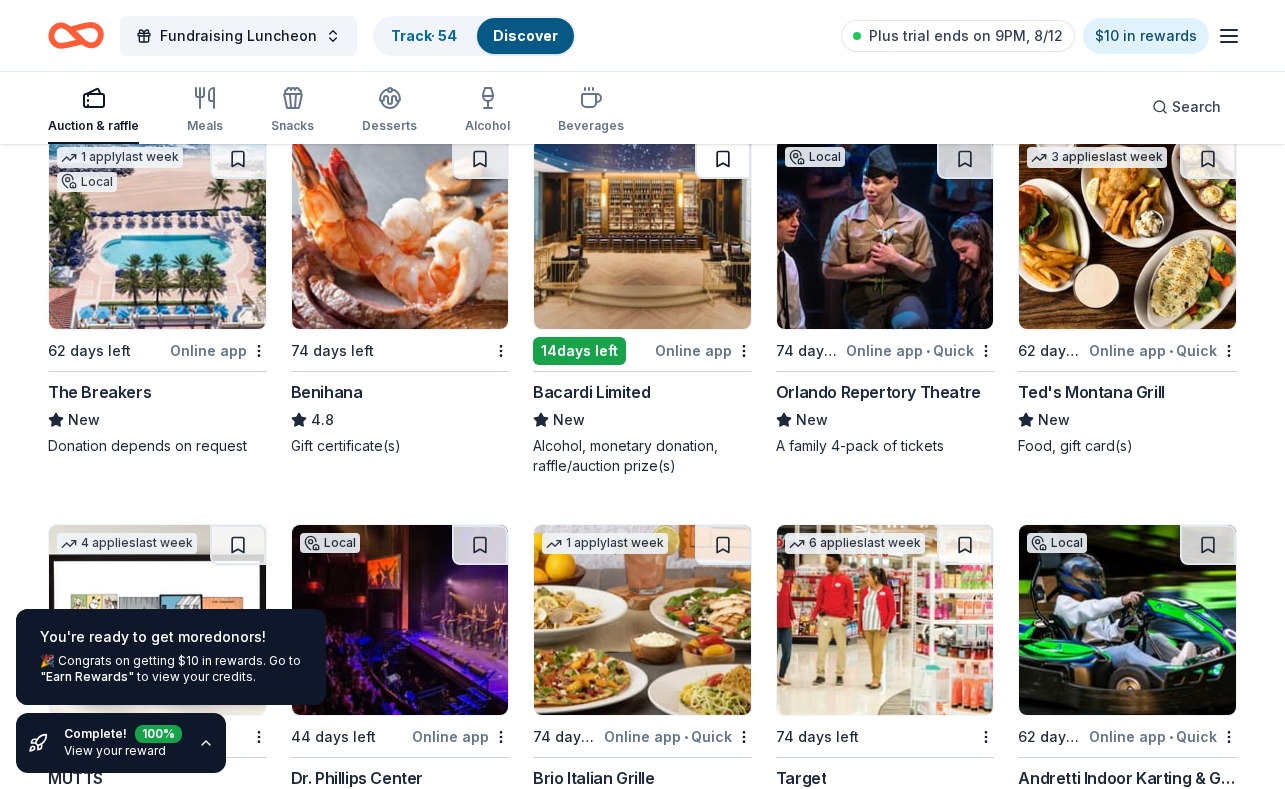 click at bounding box center (723, 159) 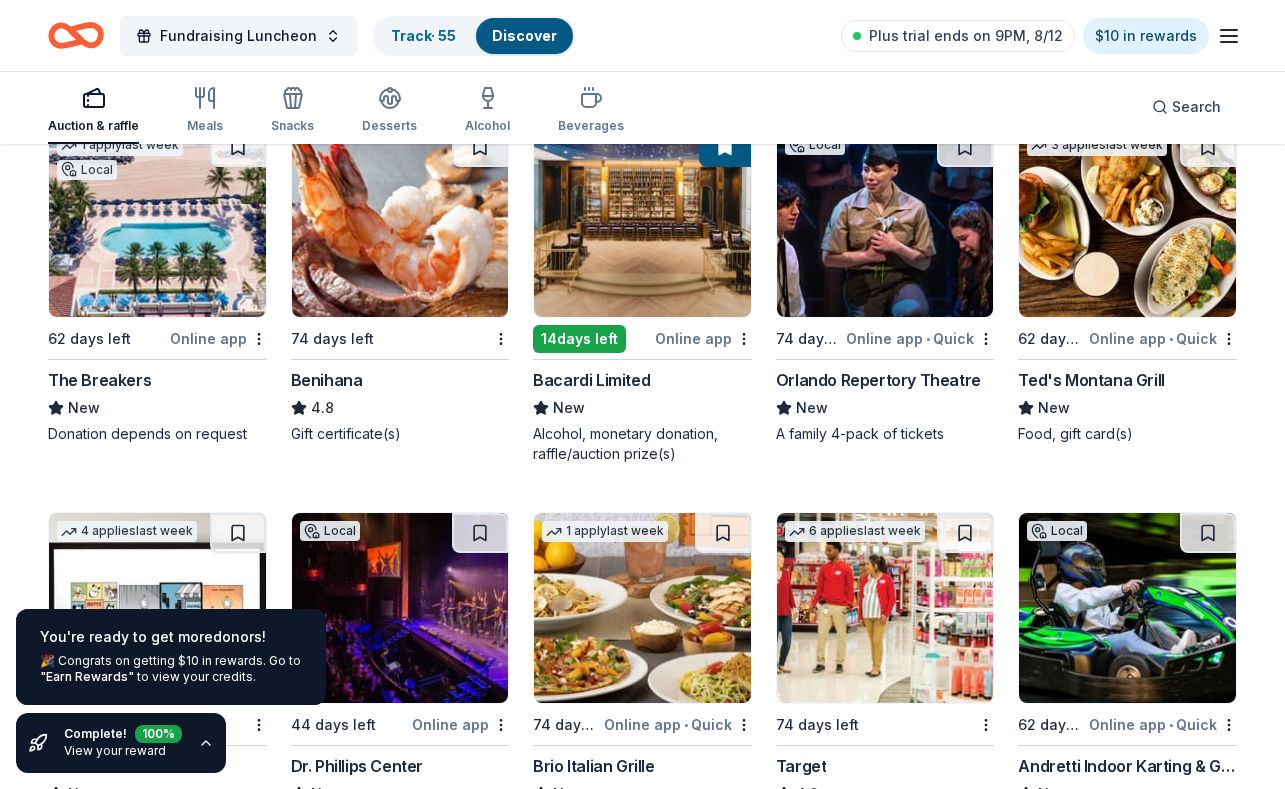scroll, scrollTop: 12122, scrollLeft: 0, axis: vertical 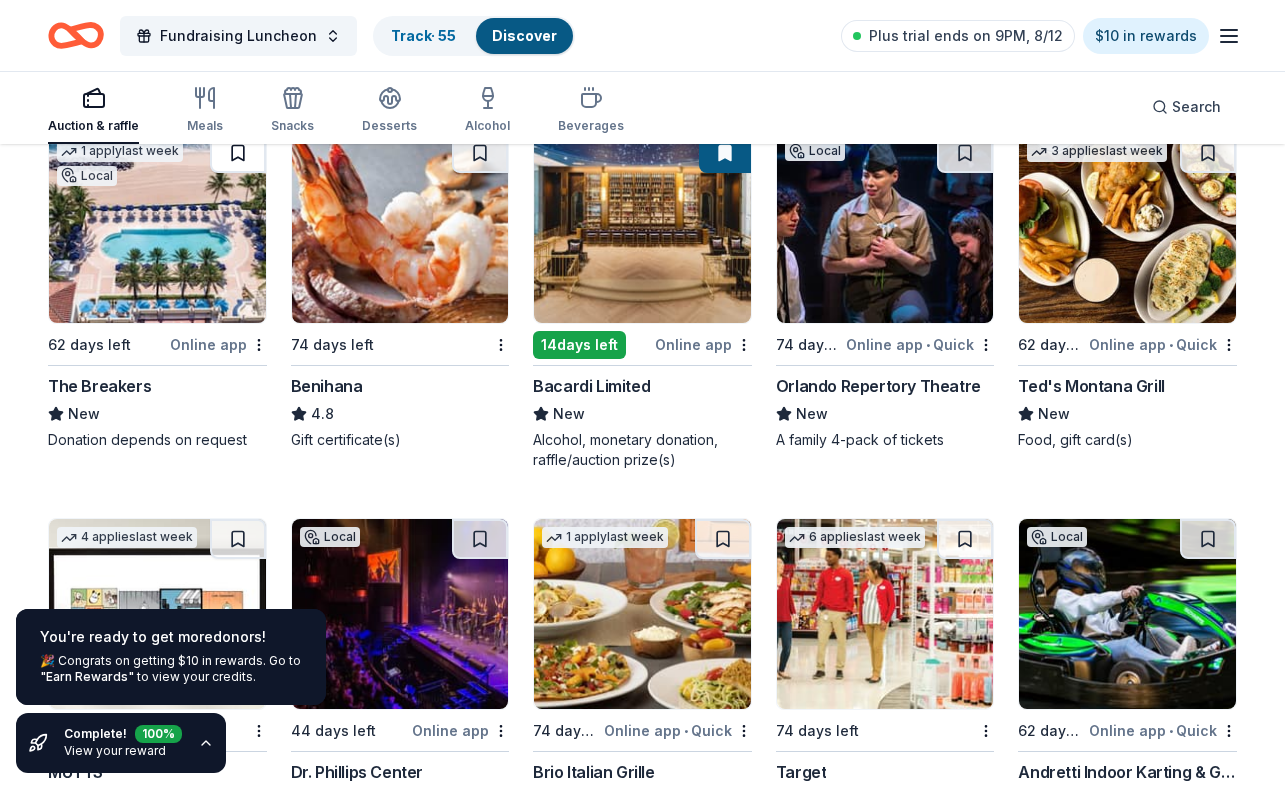 click at bounding box center [238, 153] 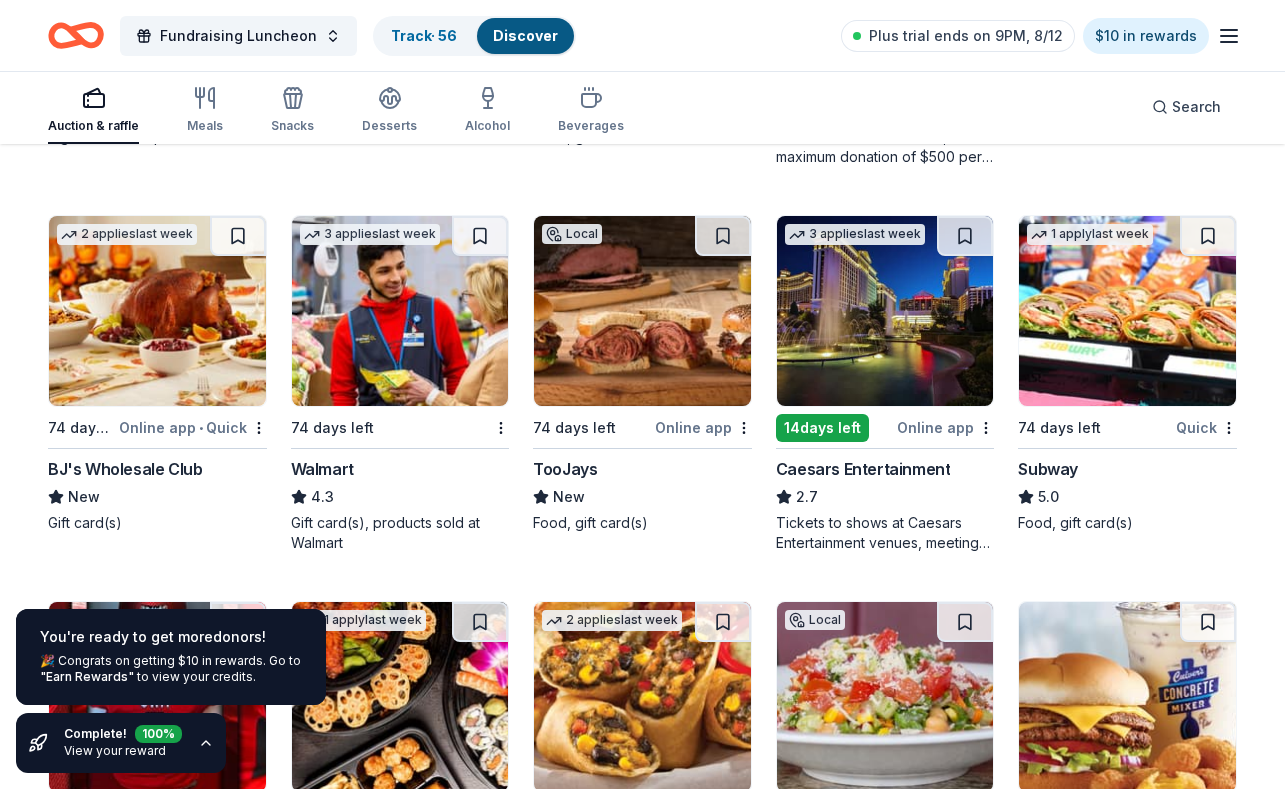 scroll, scrollTop: 12820, scrollLeft: 0, axis: vertical 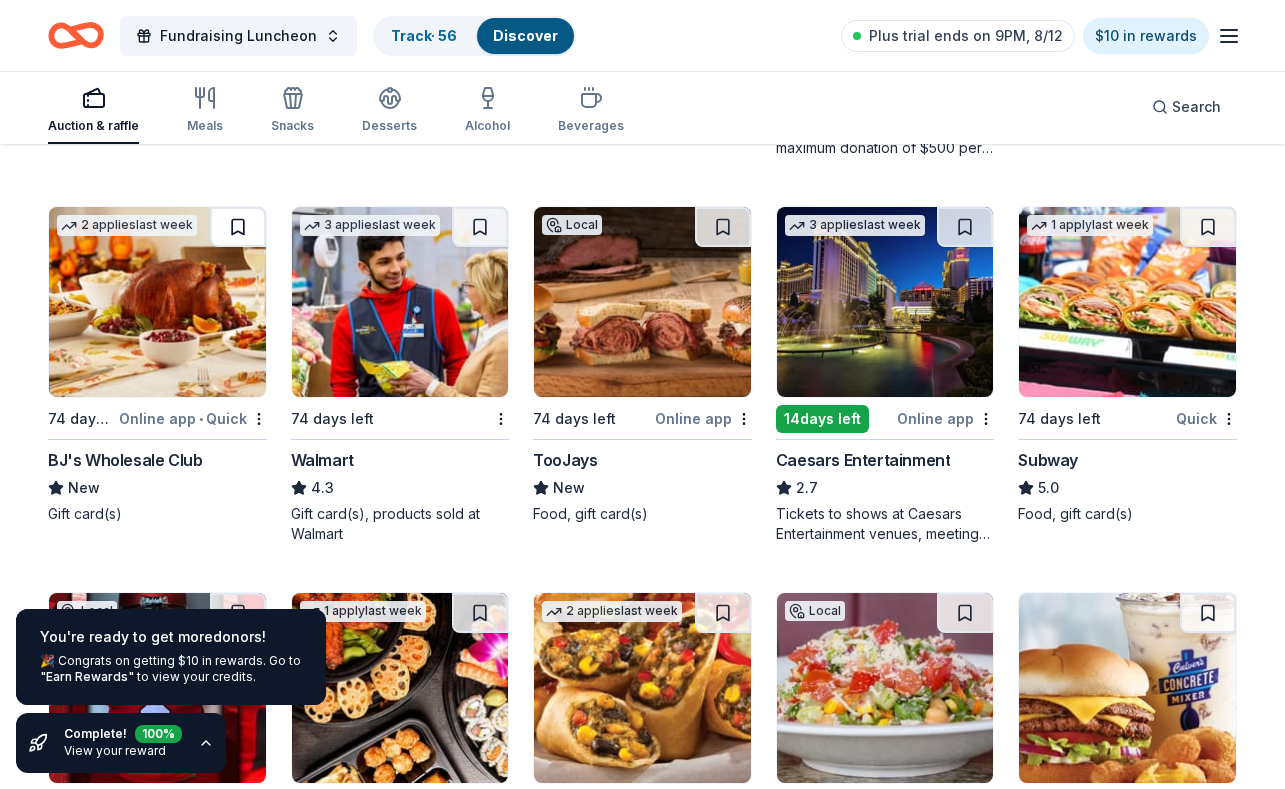 click at bounding box center (238, 227) 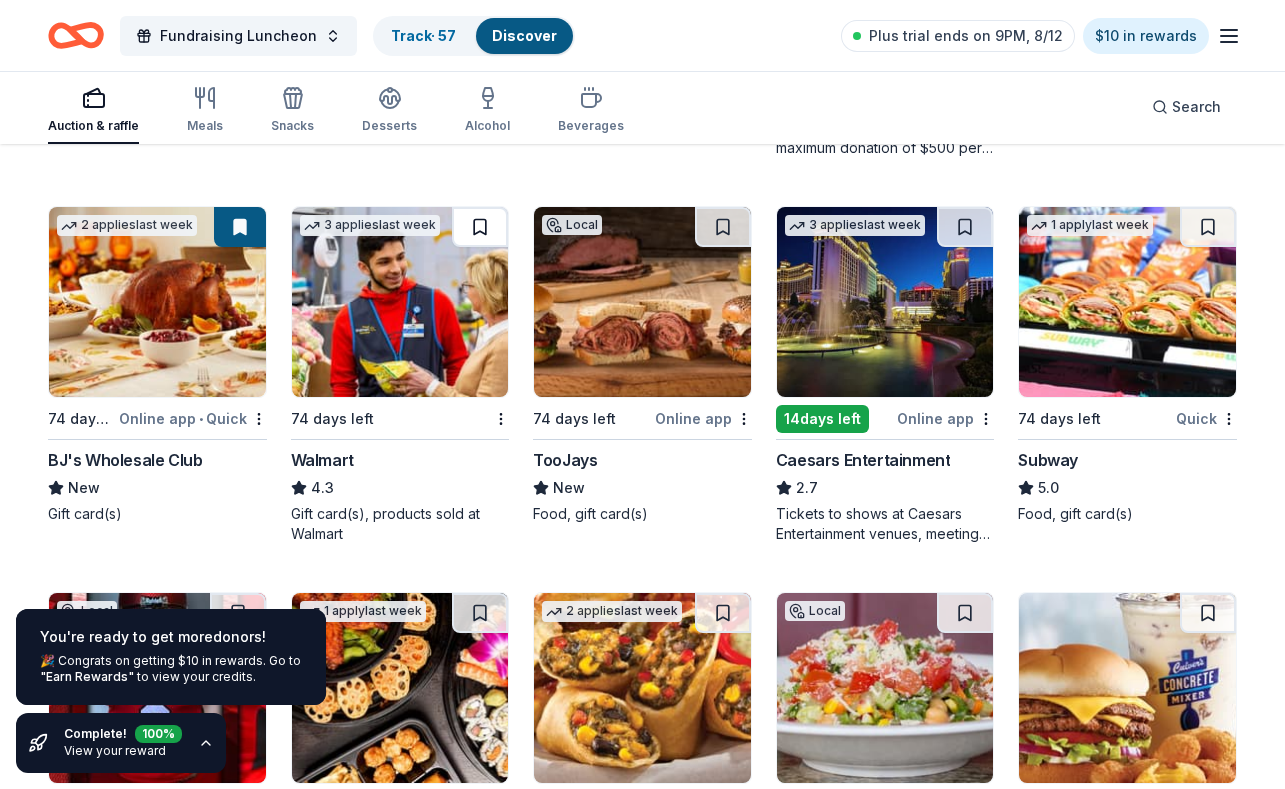 click at bounding box center [480, 227] 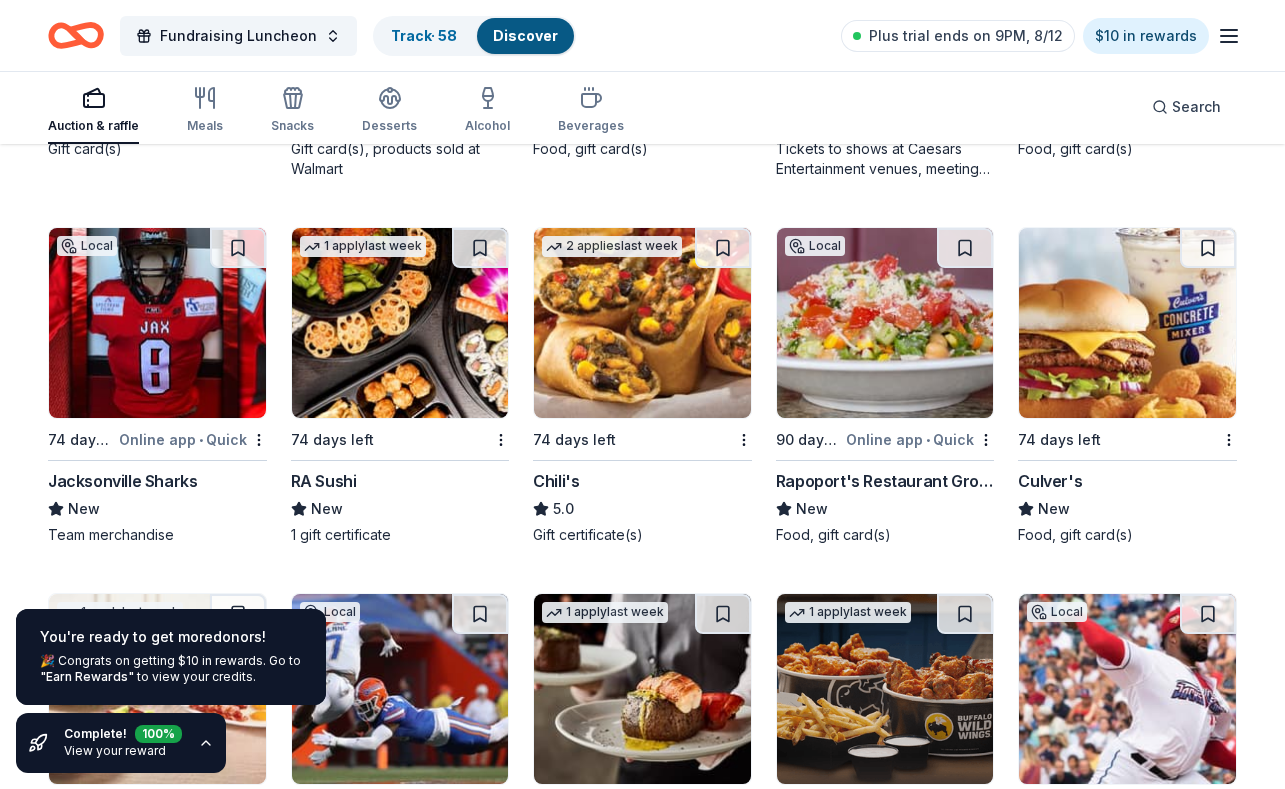 scroll, scrollTop: 13167, scrollLeft: 0, axis: vertical 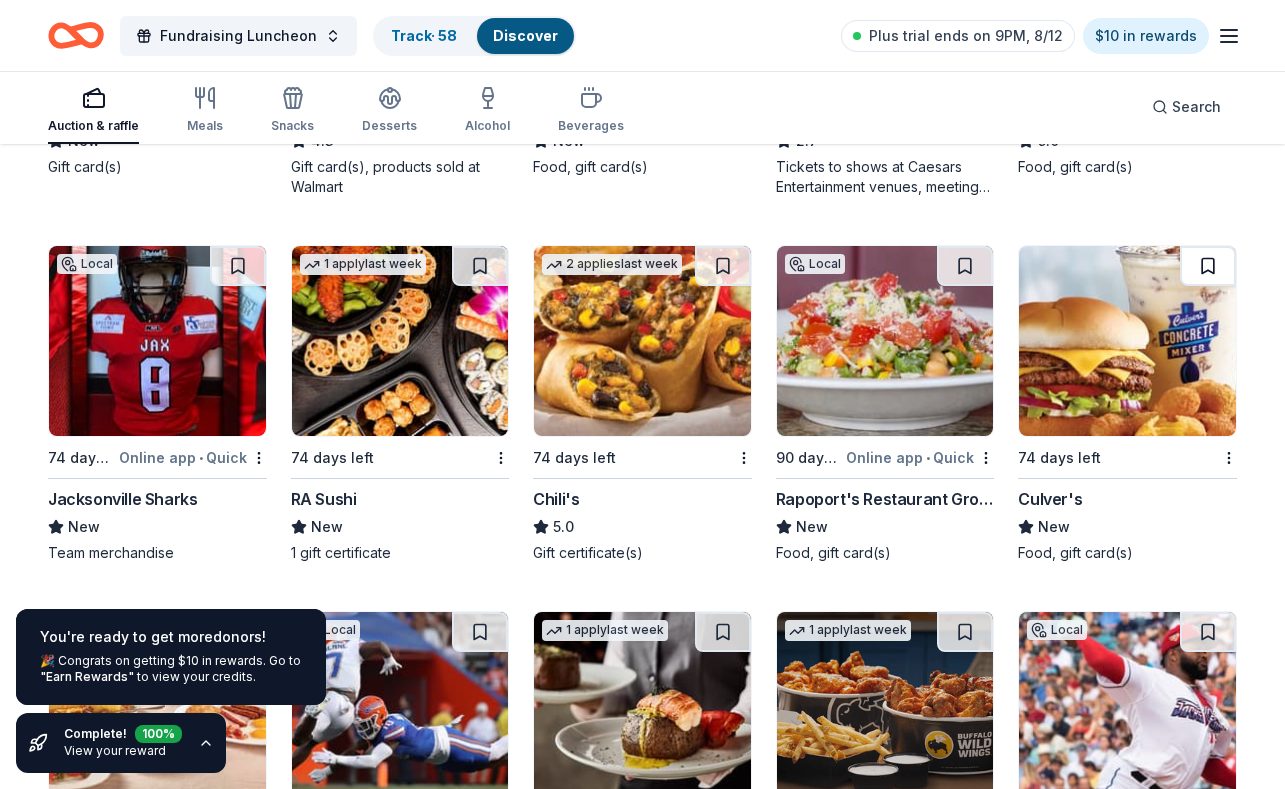 click at bounding box center [1208, 266] 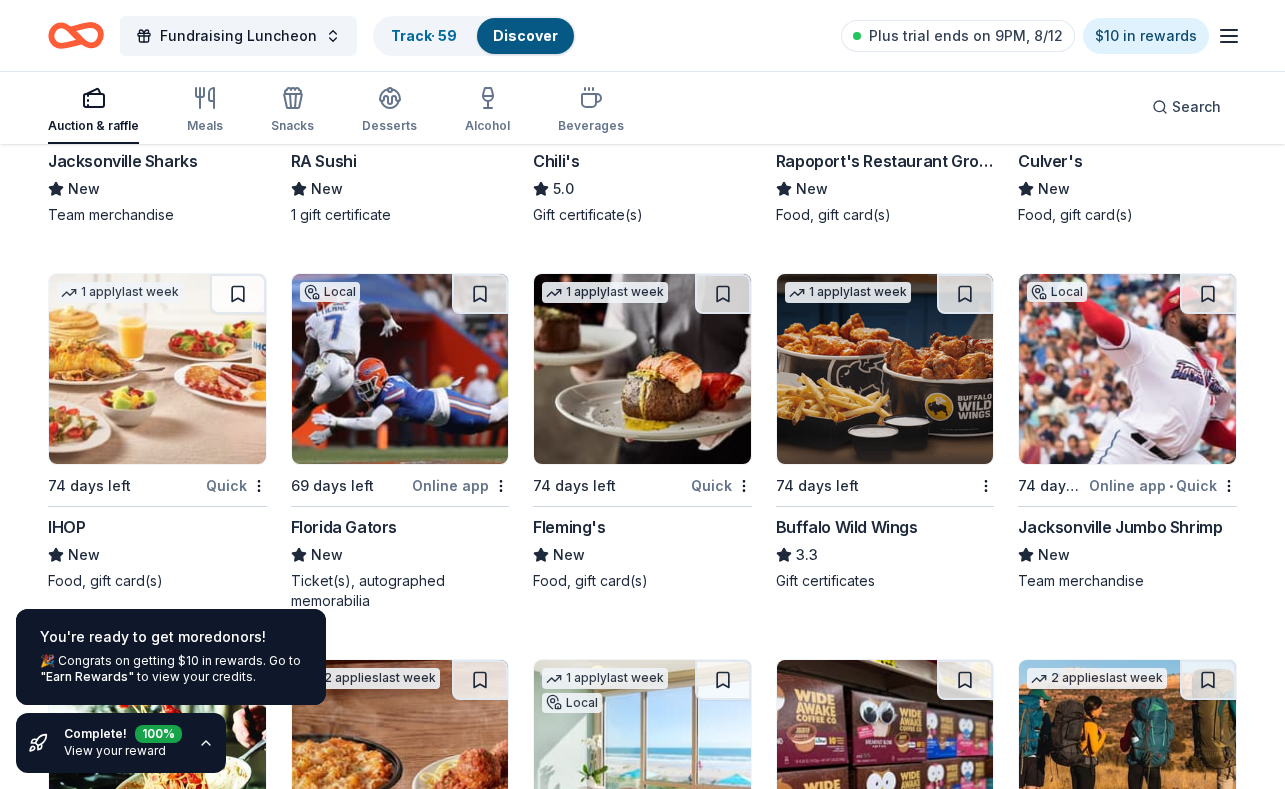 scroll, scrollTop: 13506, scrollLeft: 0, axis: vertical 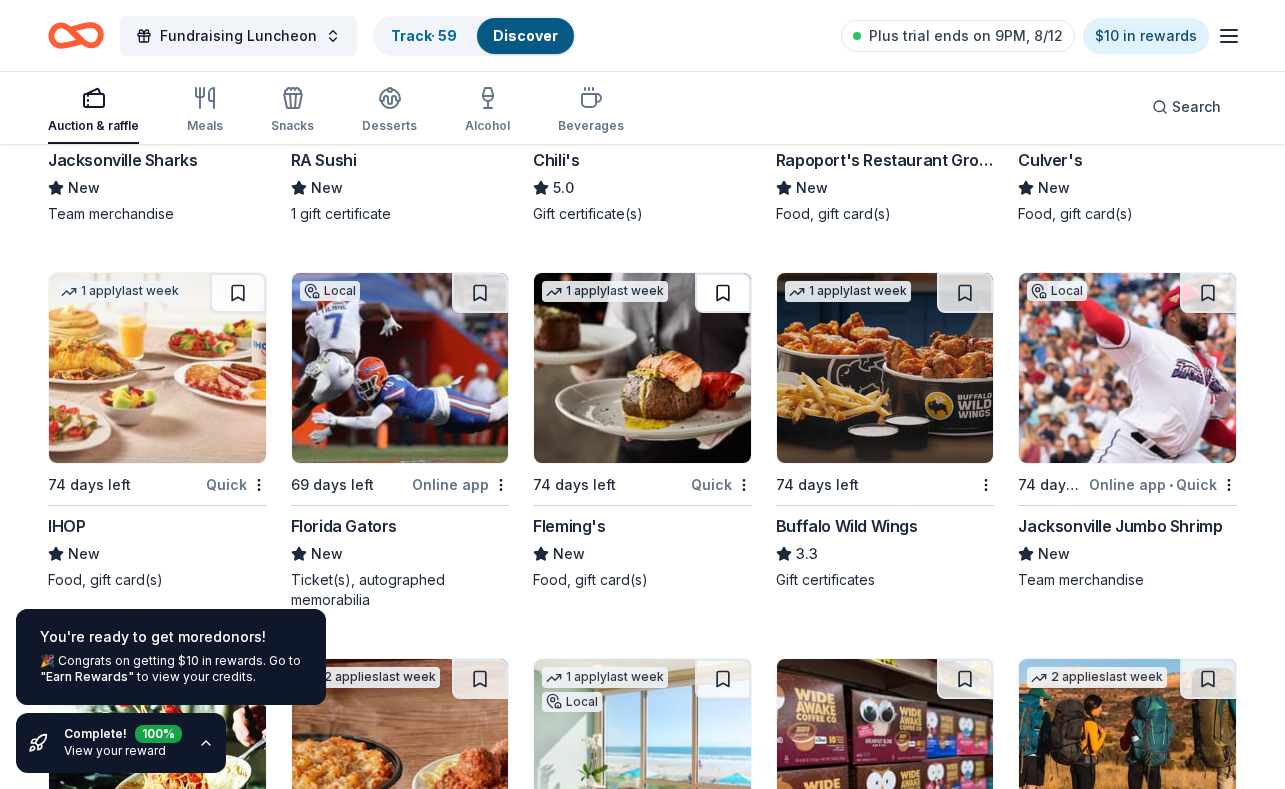 click at bounding box center (723, 293) 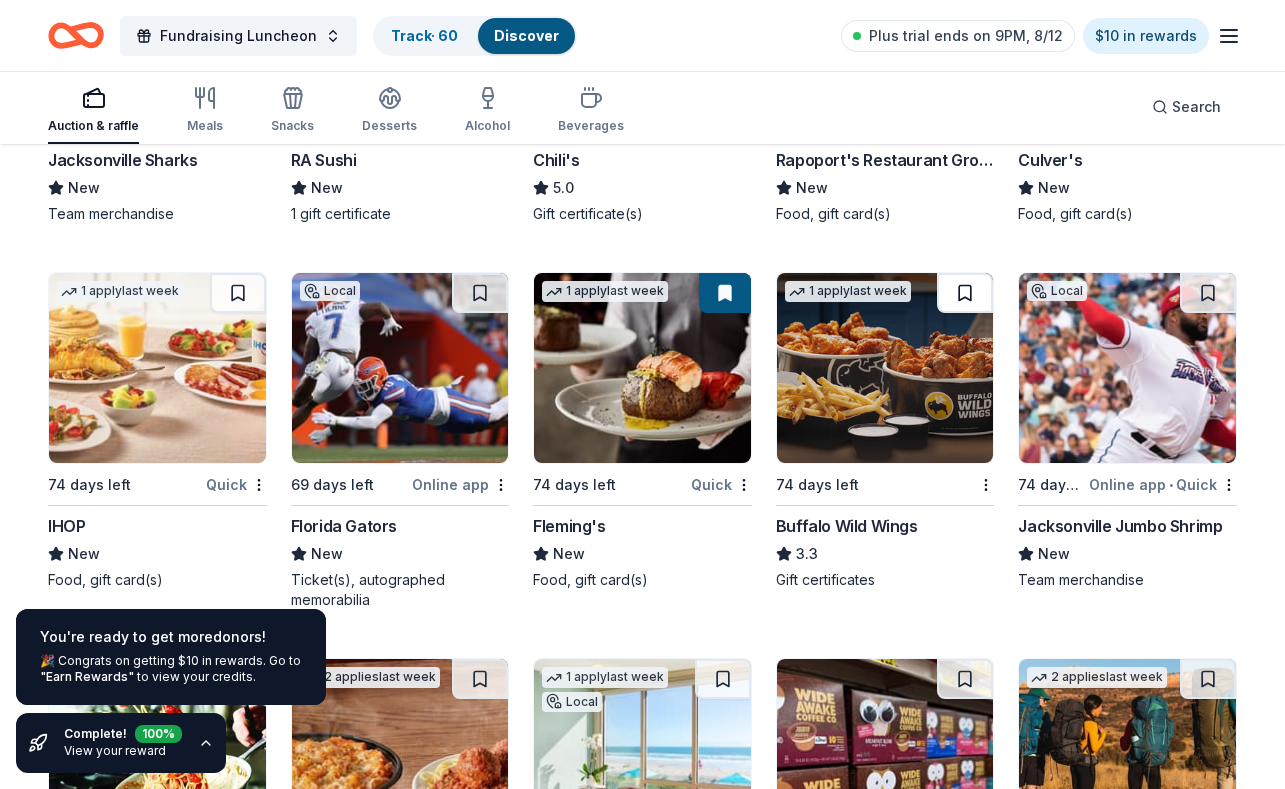 click at bounding box center (965, 293) 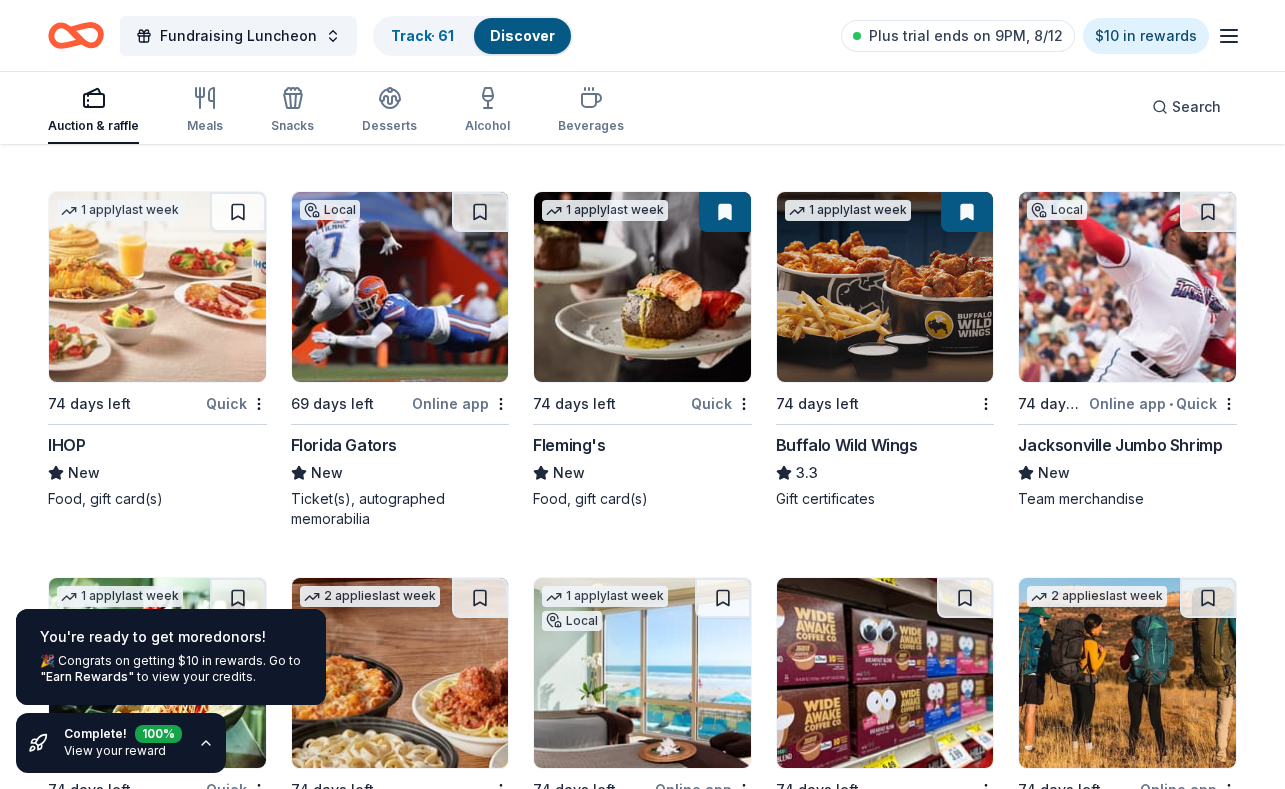 scroll, scrollTop: 13588, scrollLeft: 0, axis: vertical 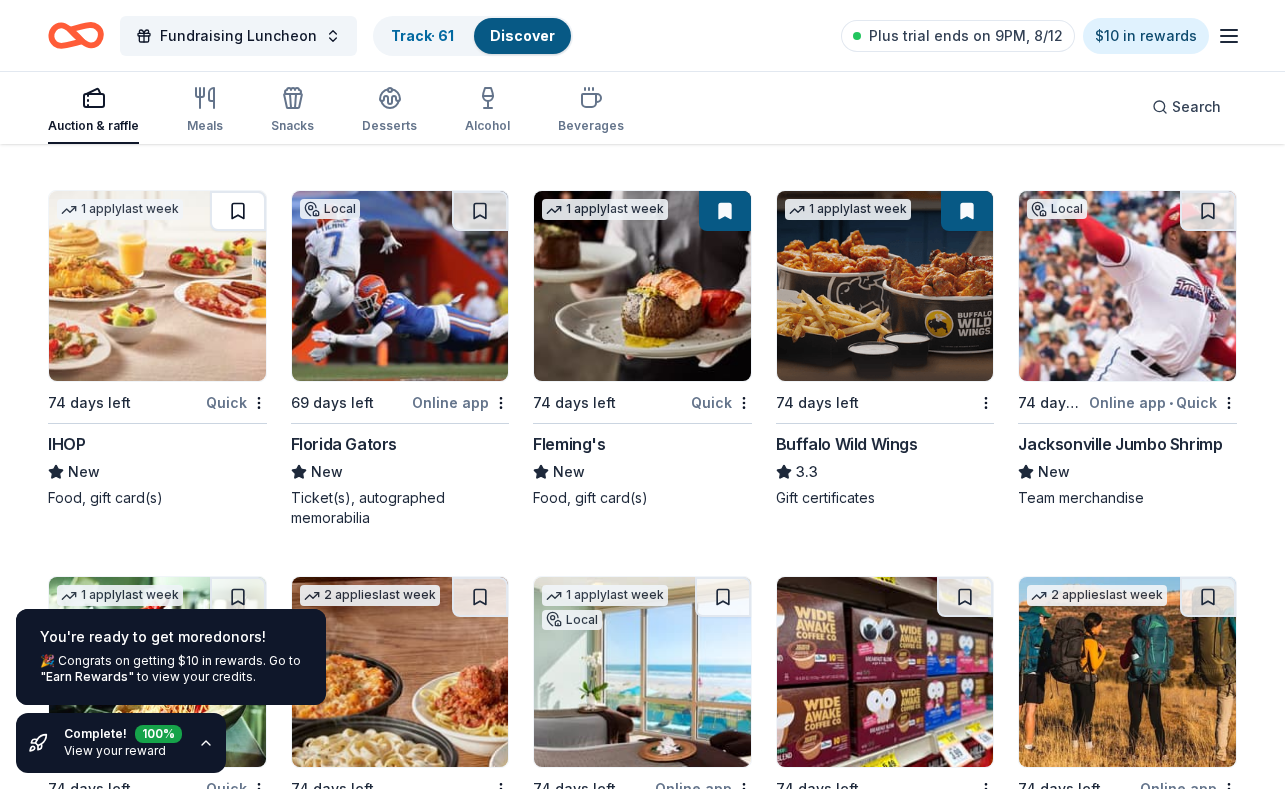 click at bounding box center [238, 211] 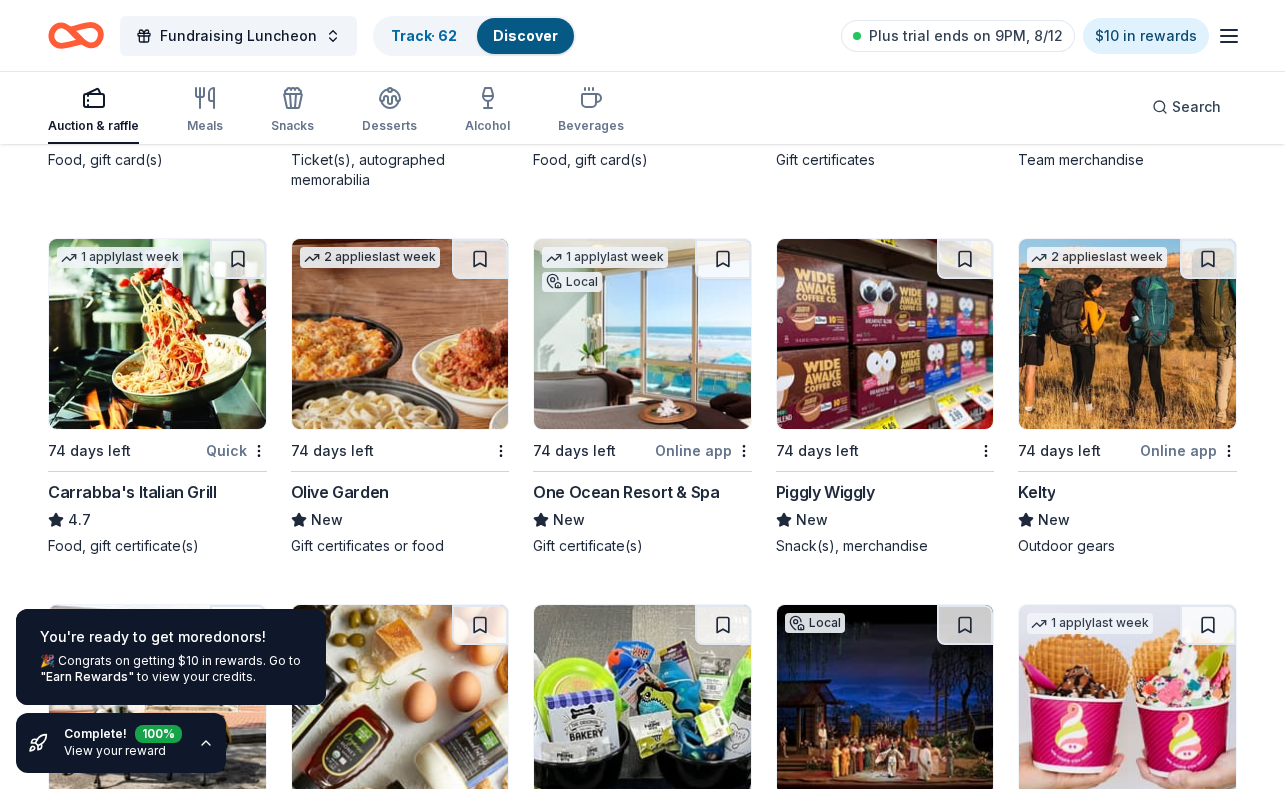 scroll, scrollTop: 13933, scrollLeft: 0, axis: vertical 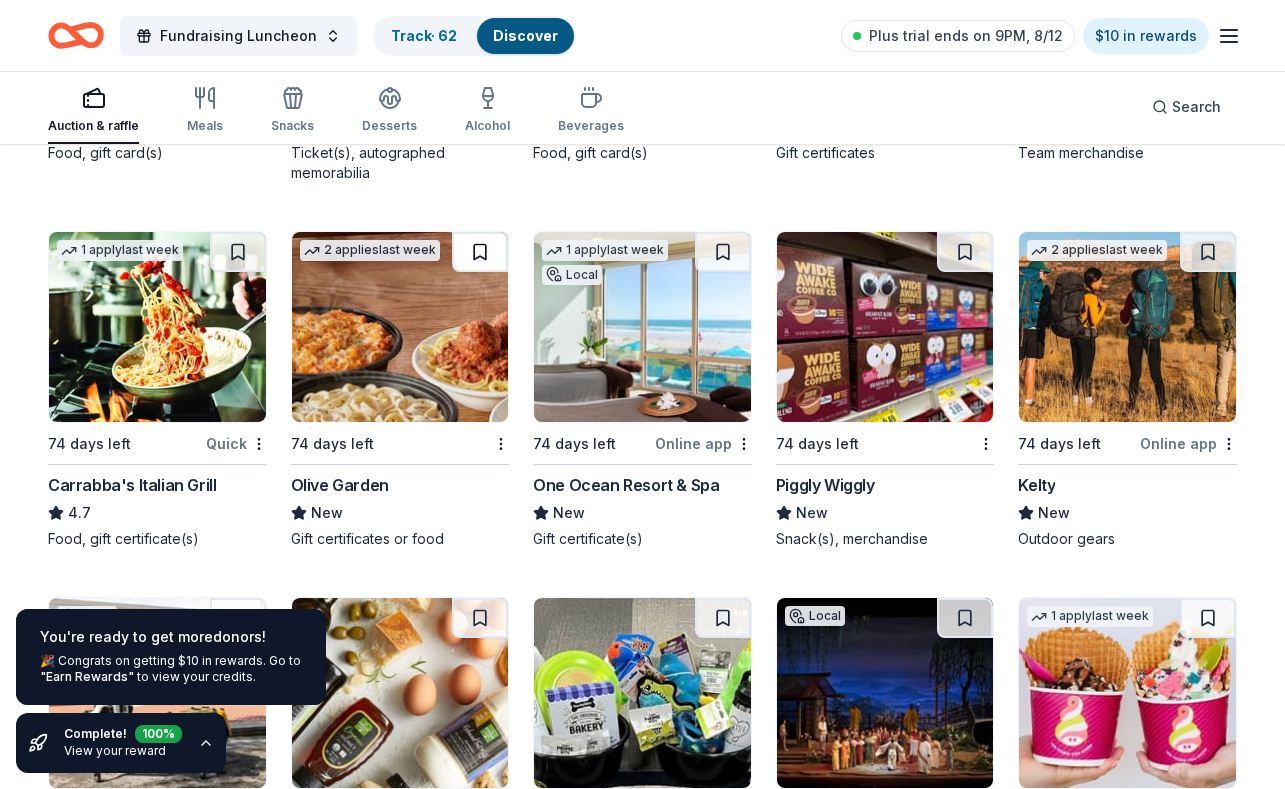 click at bounding box center [480, 252] 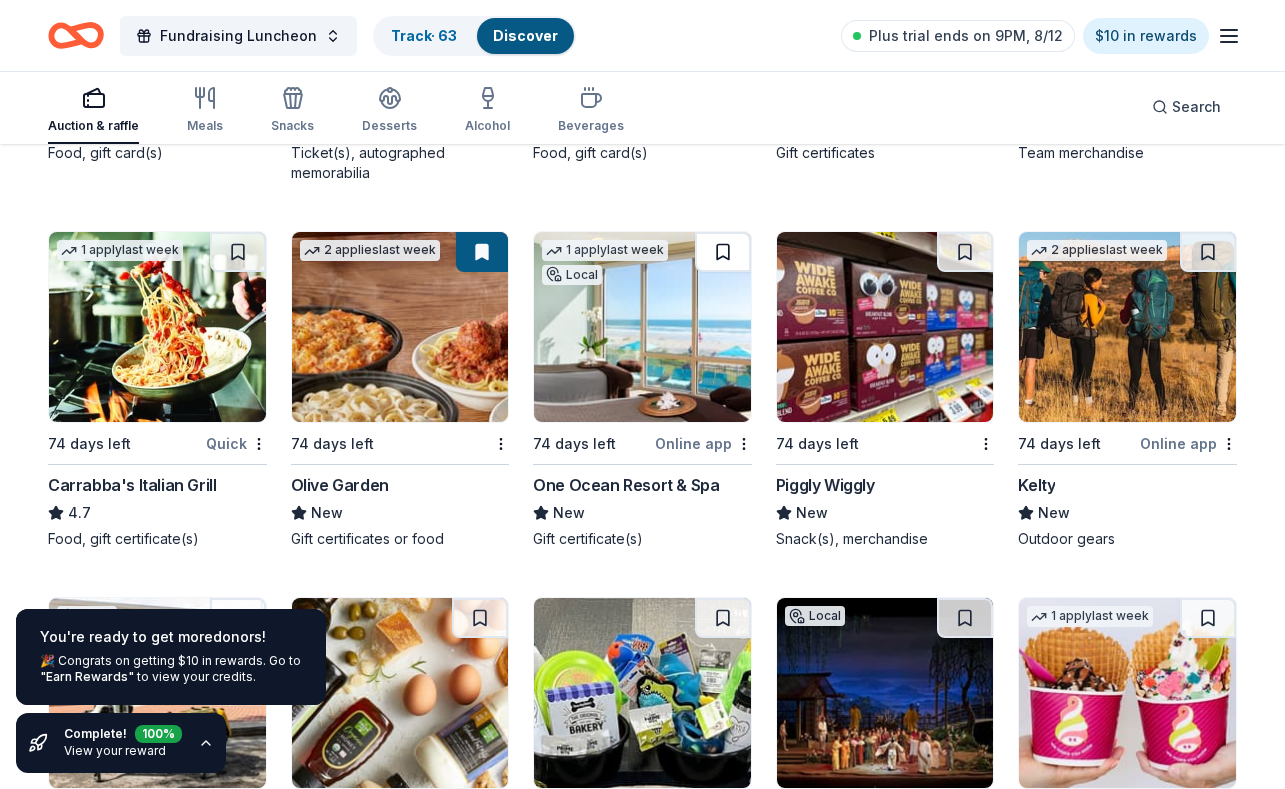 click at bounding box center (723, 252) 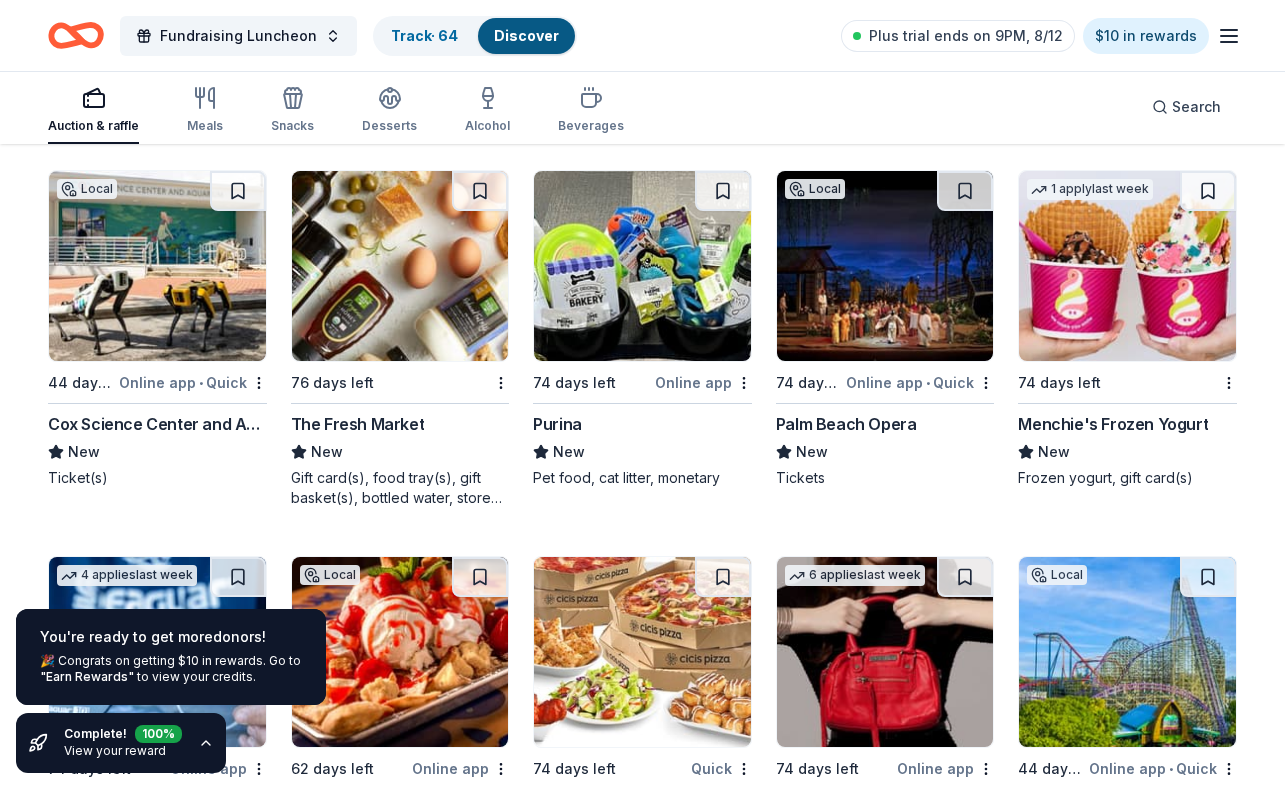 scroll, scrollTop: 14352, scrollLeft: 0, axis: vertical 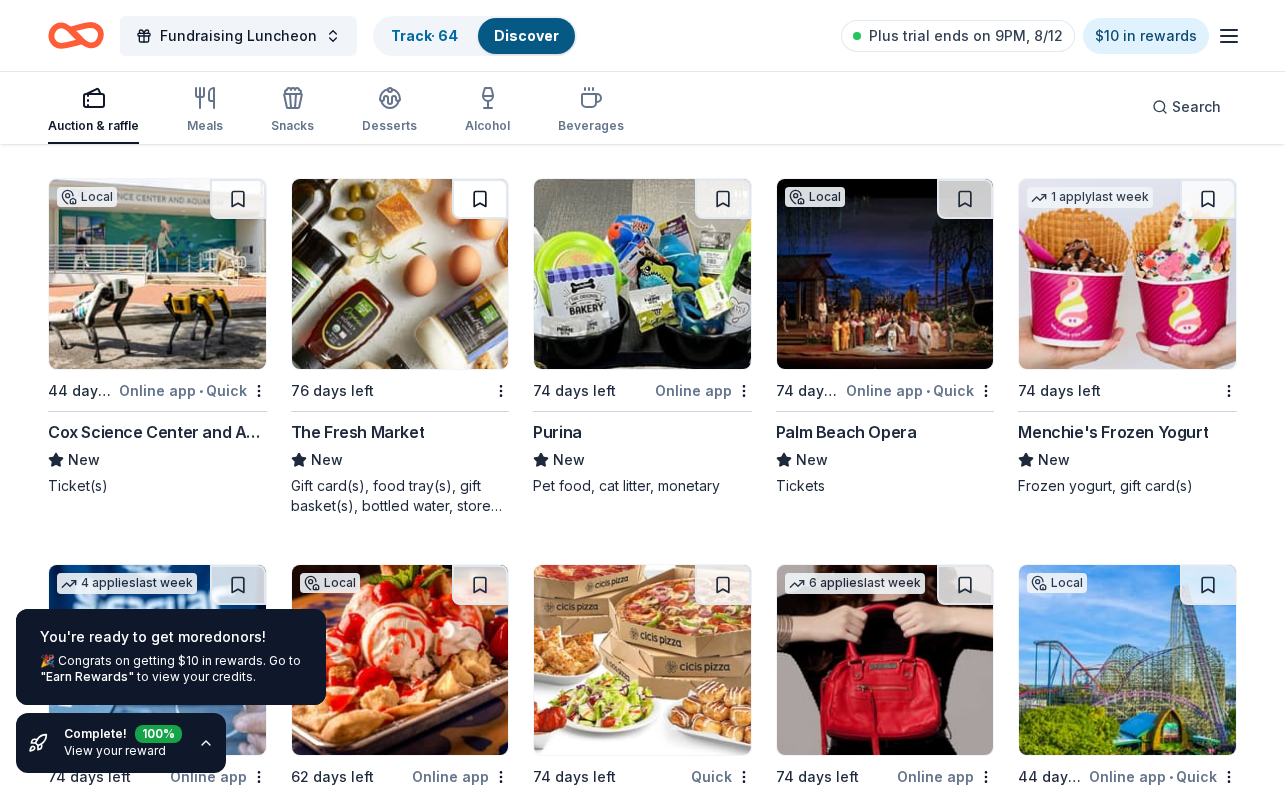 click at bounding box center [480, 199] 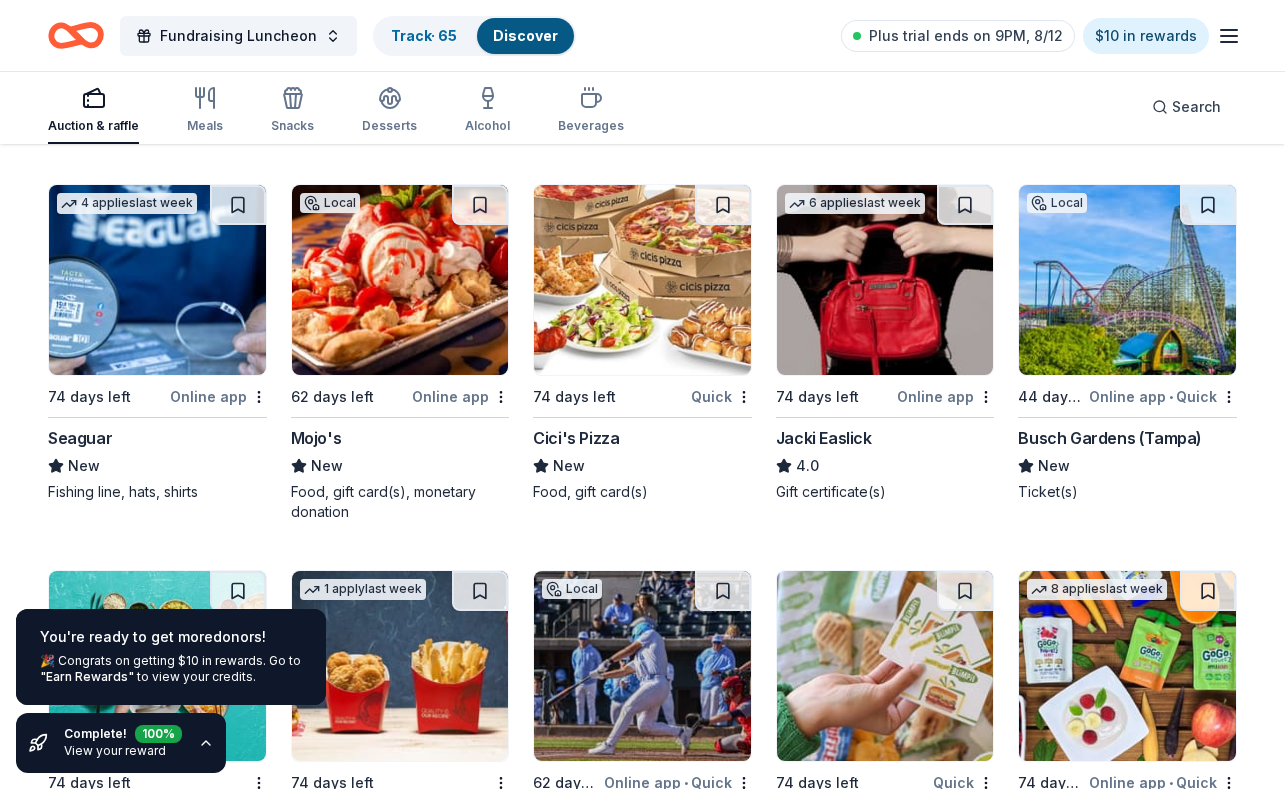 scroll, scrollTop: 14704, scrollLeft: 0, axis: vertical 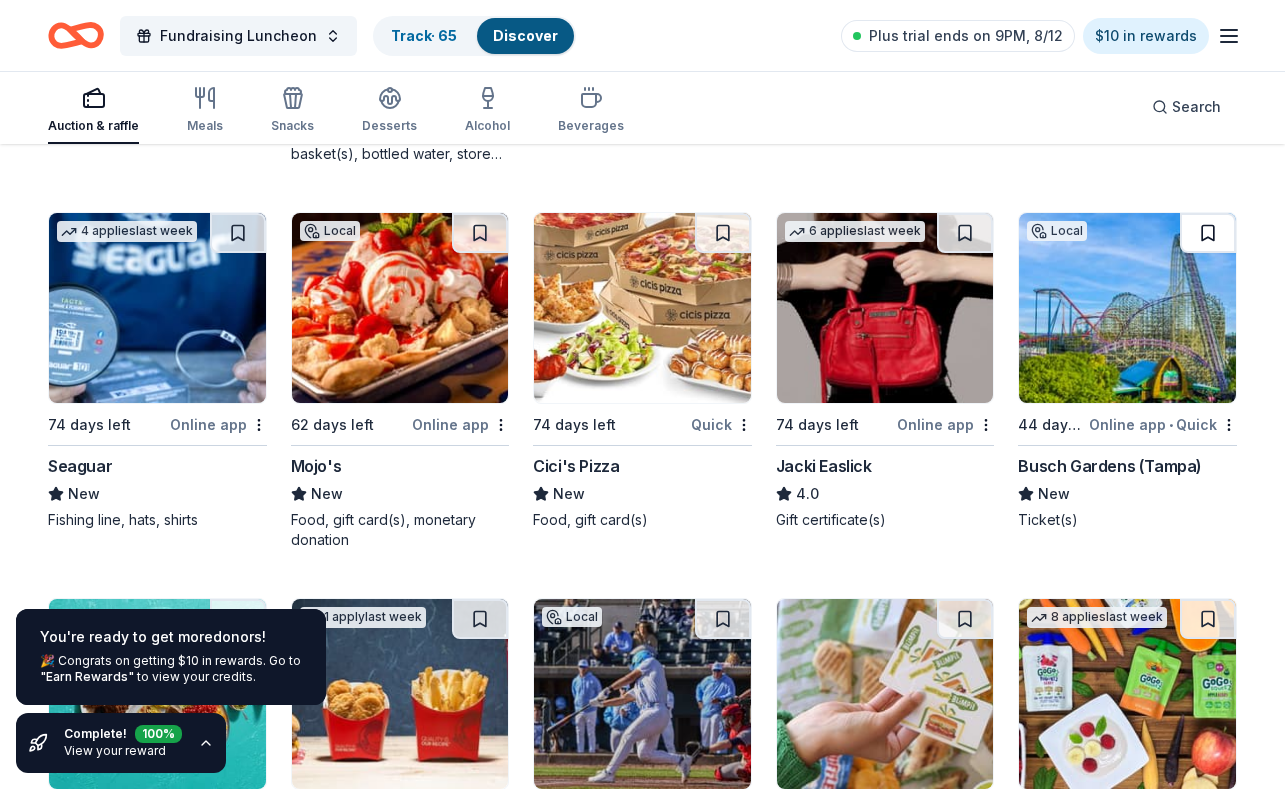 click at bounding box center (1208, 233) 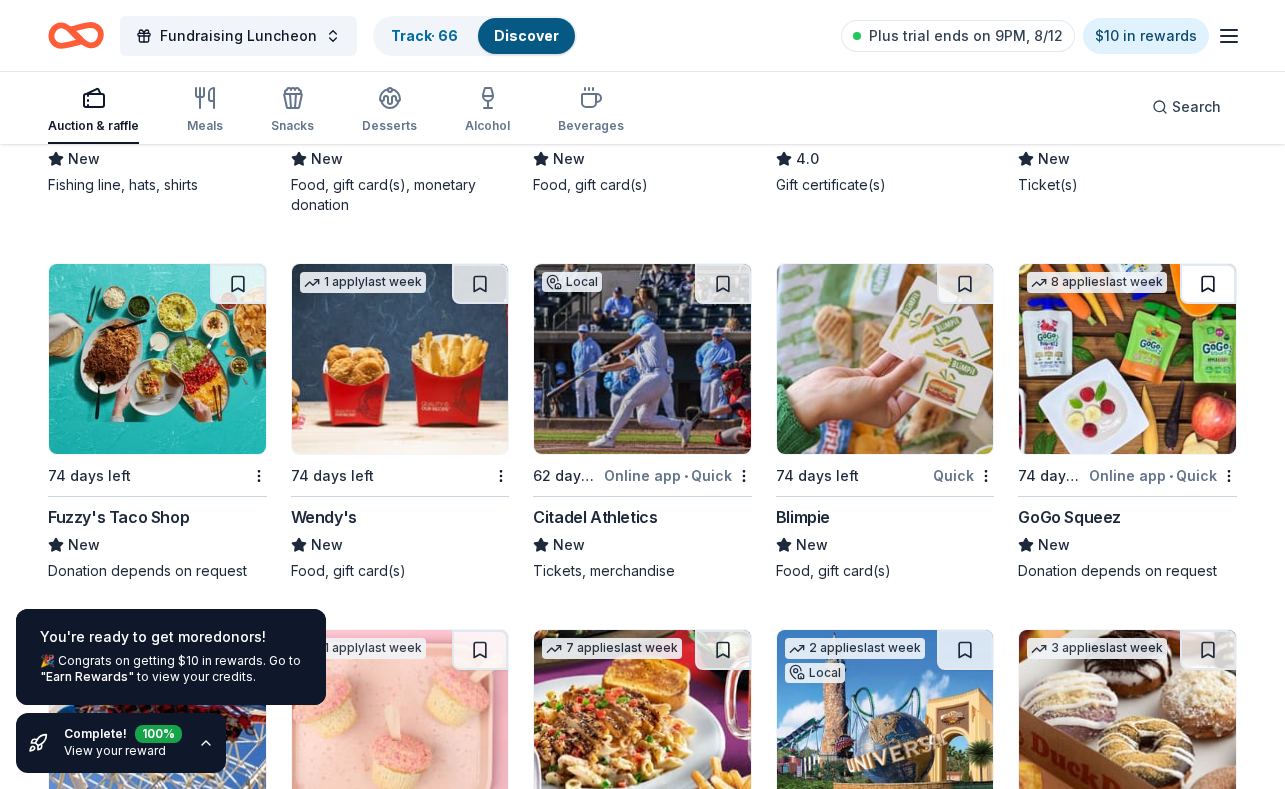 scroll, scrollTop: 15041, scrollLeft: 0, axis: vertical 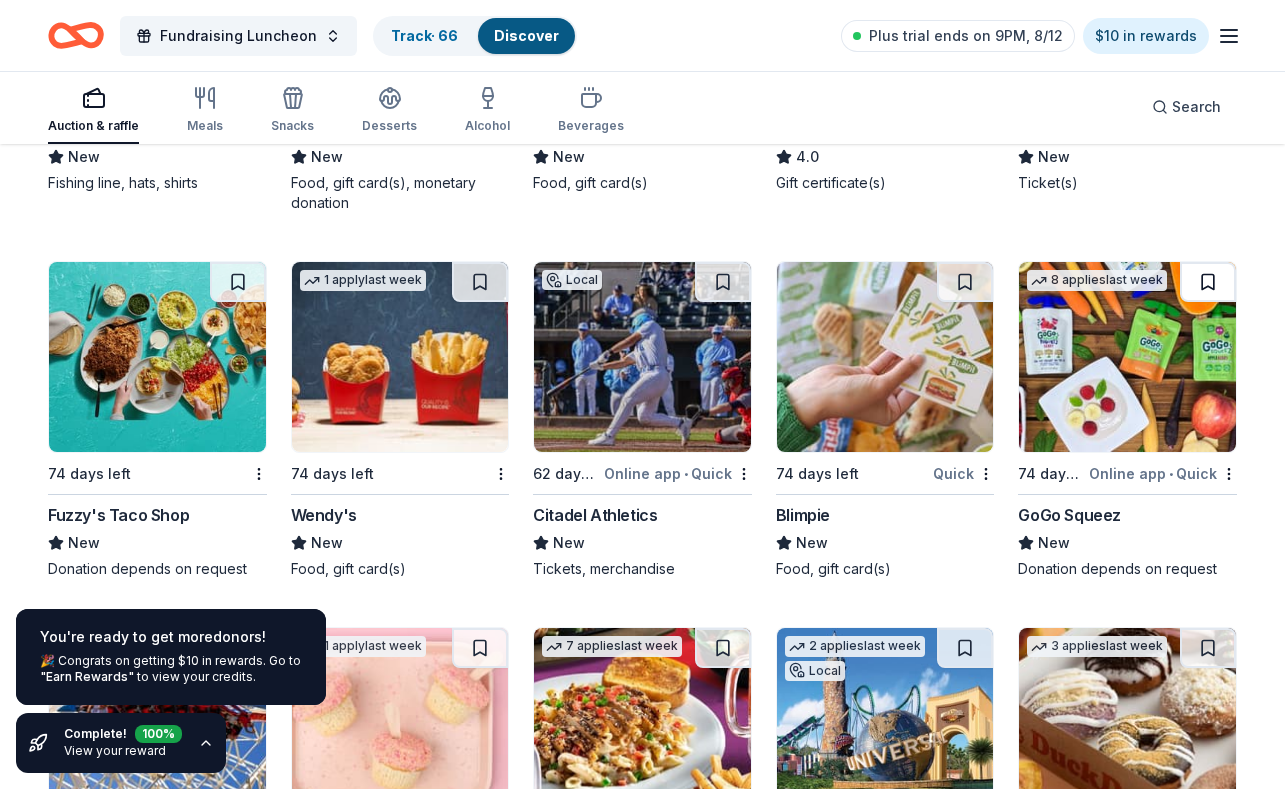 click at bounding box center [1208, 282] 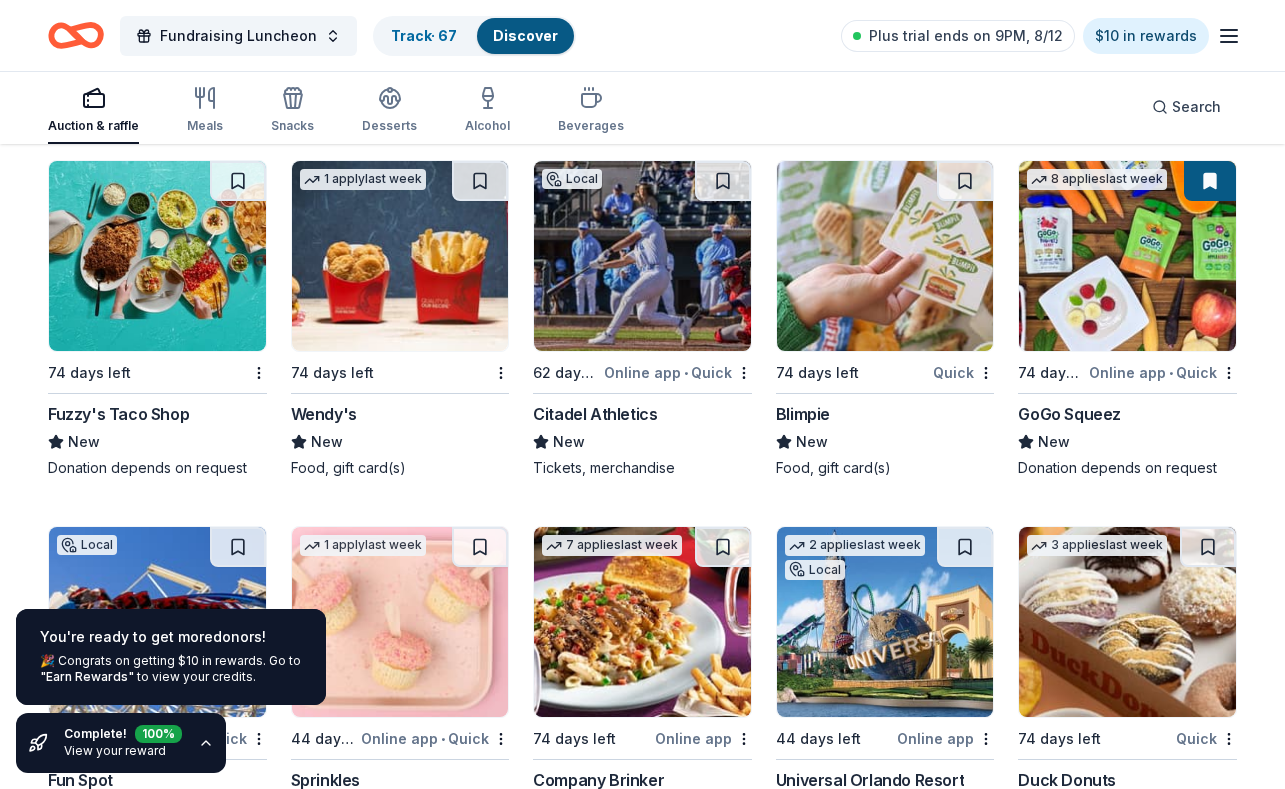 scroll, scrollTop: 15157, scrollLeft: 0, axis: vertical 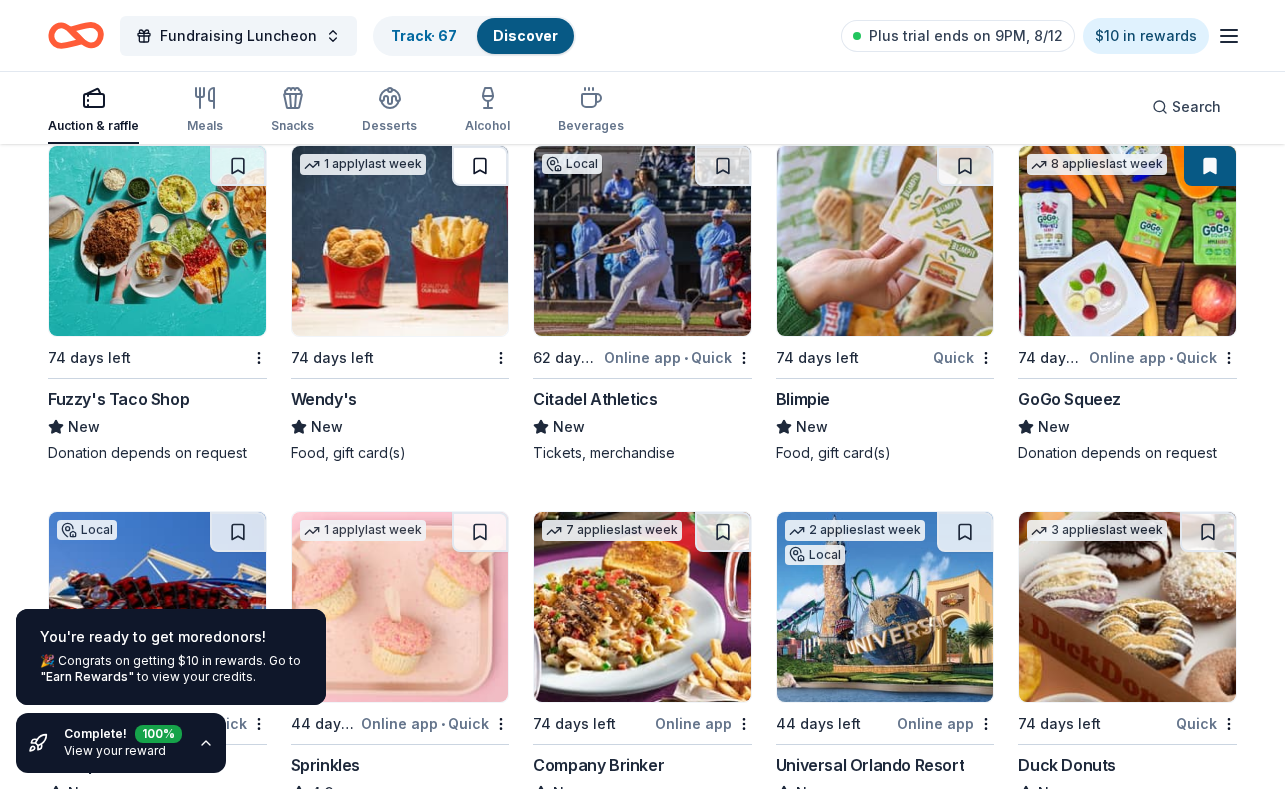 click at bounding box center (480, 166) 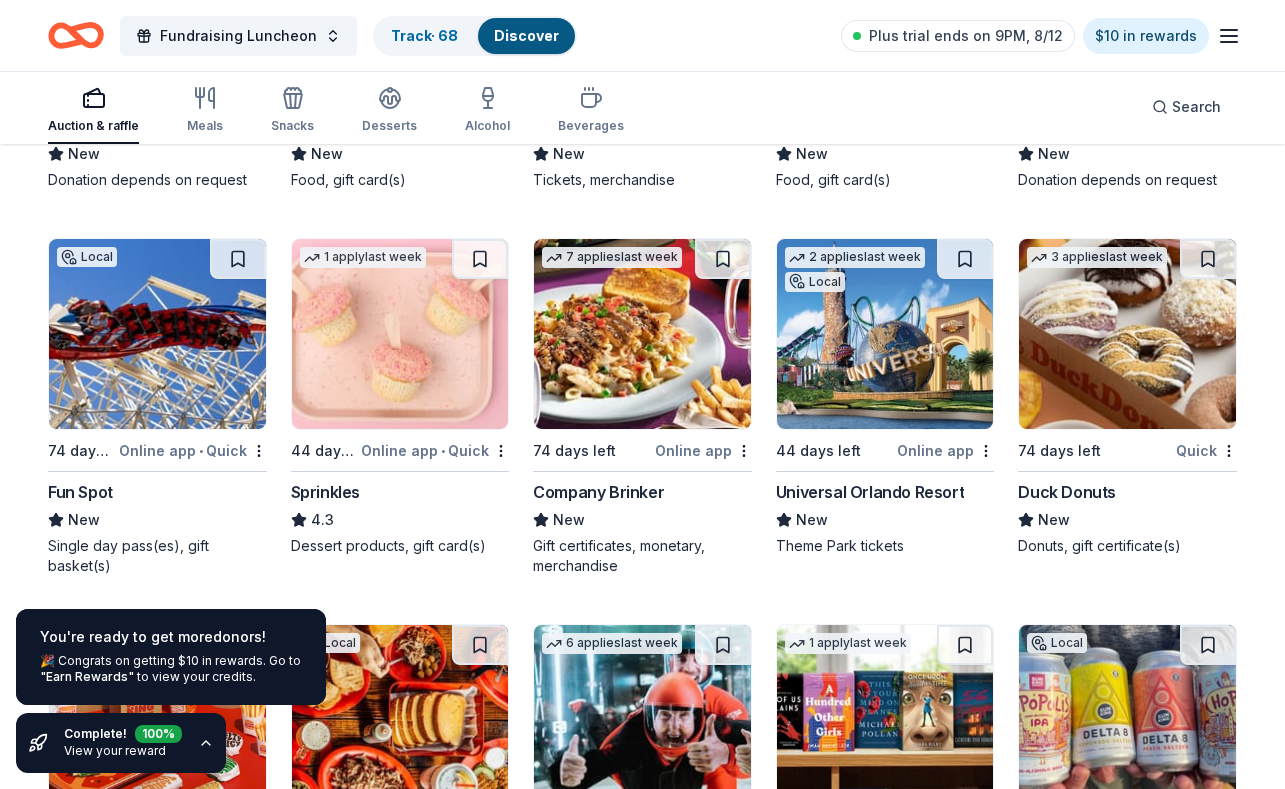 scroll, scrollTop: 15427, scrollLeft: 0, axis: vertical 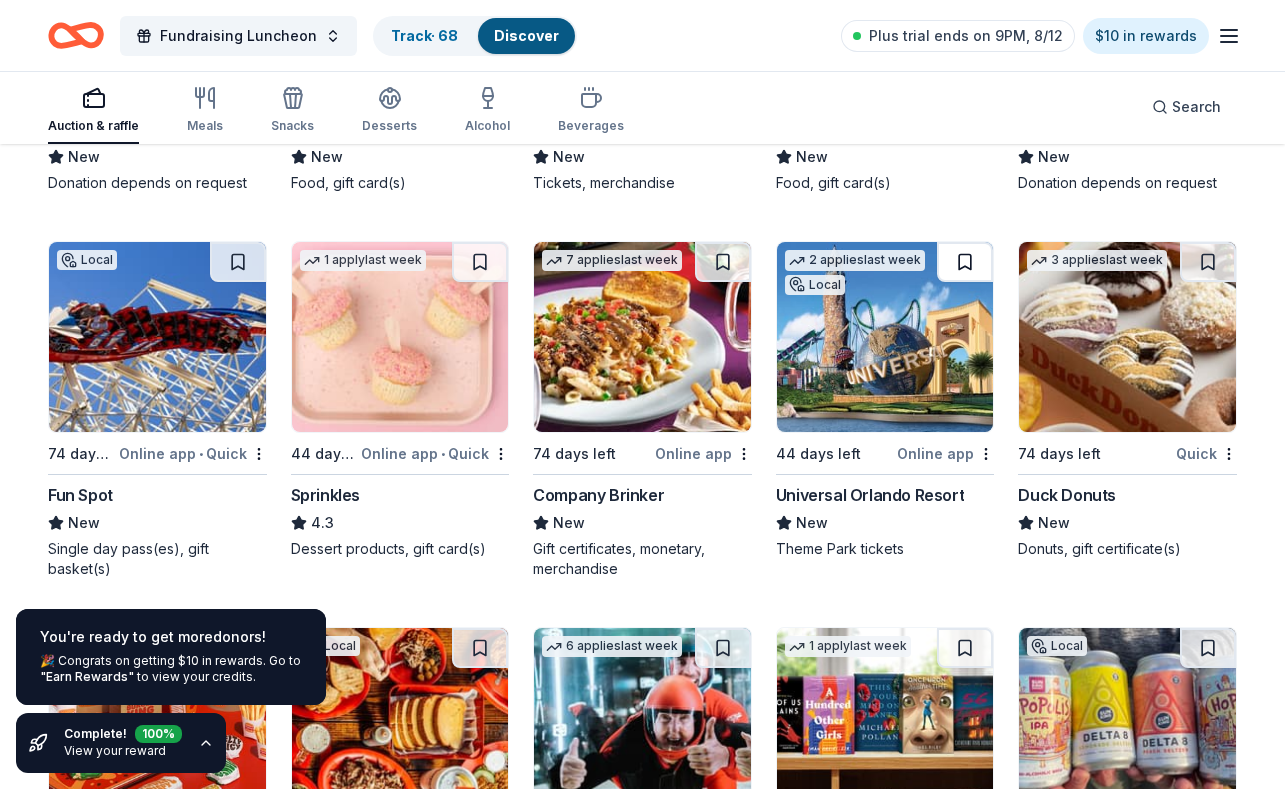 click at bounding box center (965, 262) 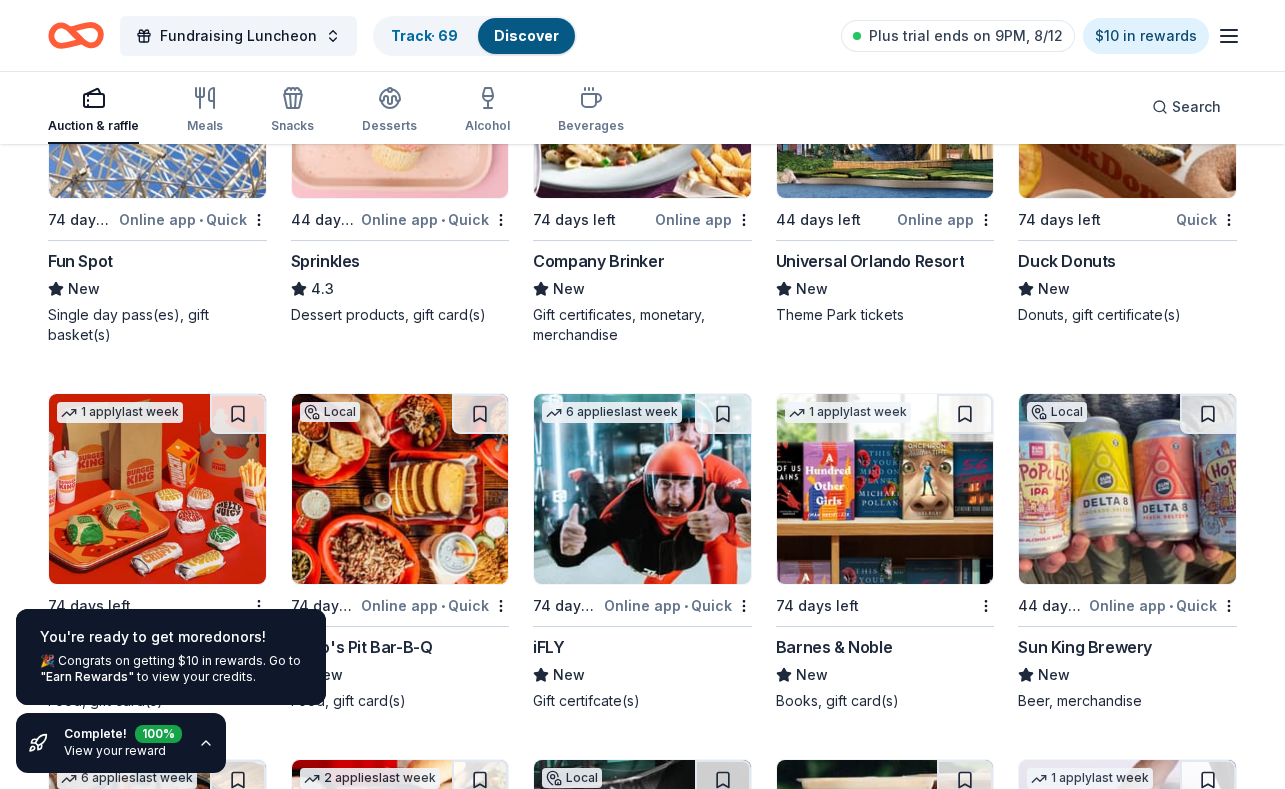 scroll, scrollTop: 15714, scrollLeft: 0, axis: vertical 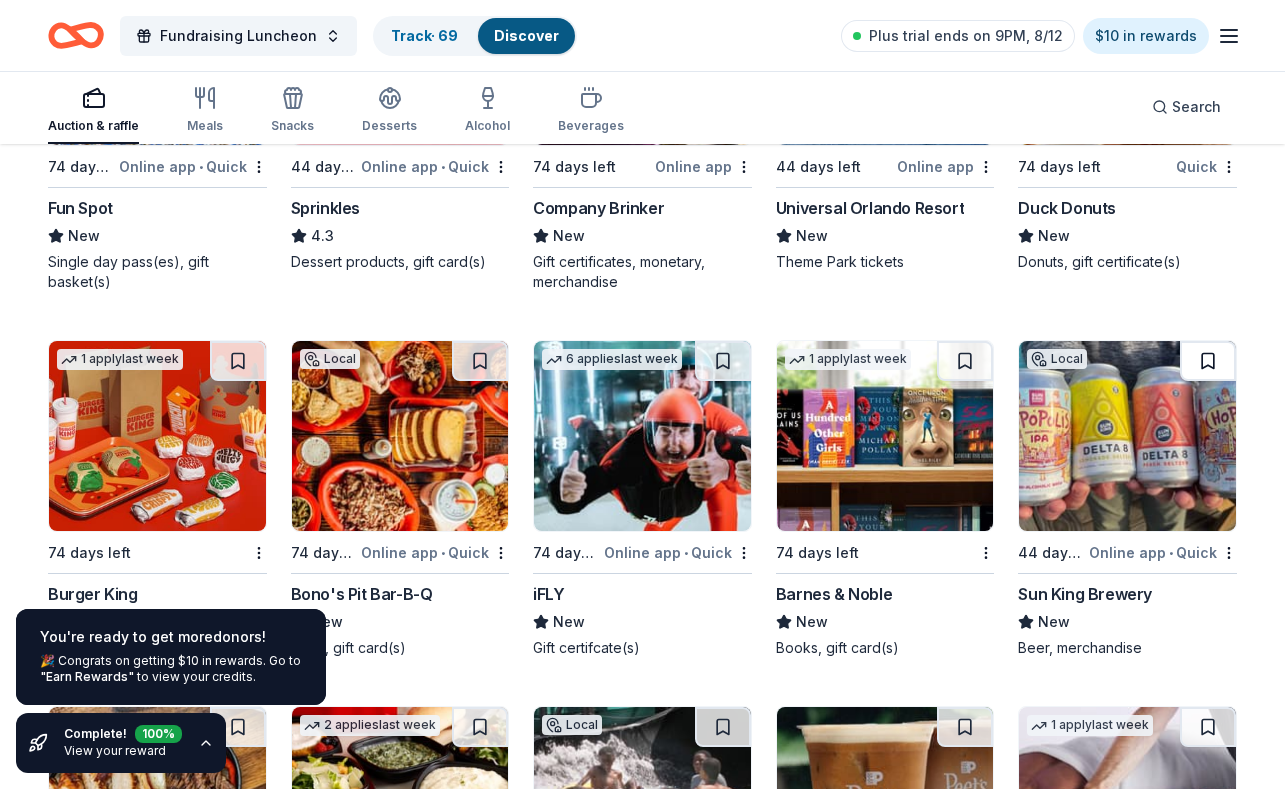 click at bounding box center [1208, 361] 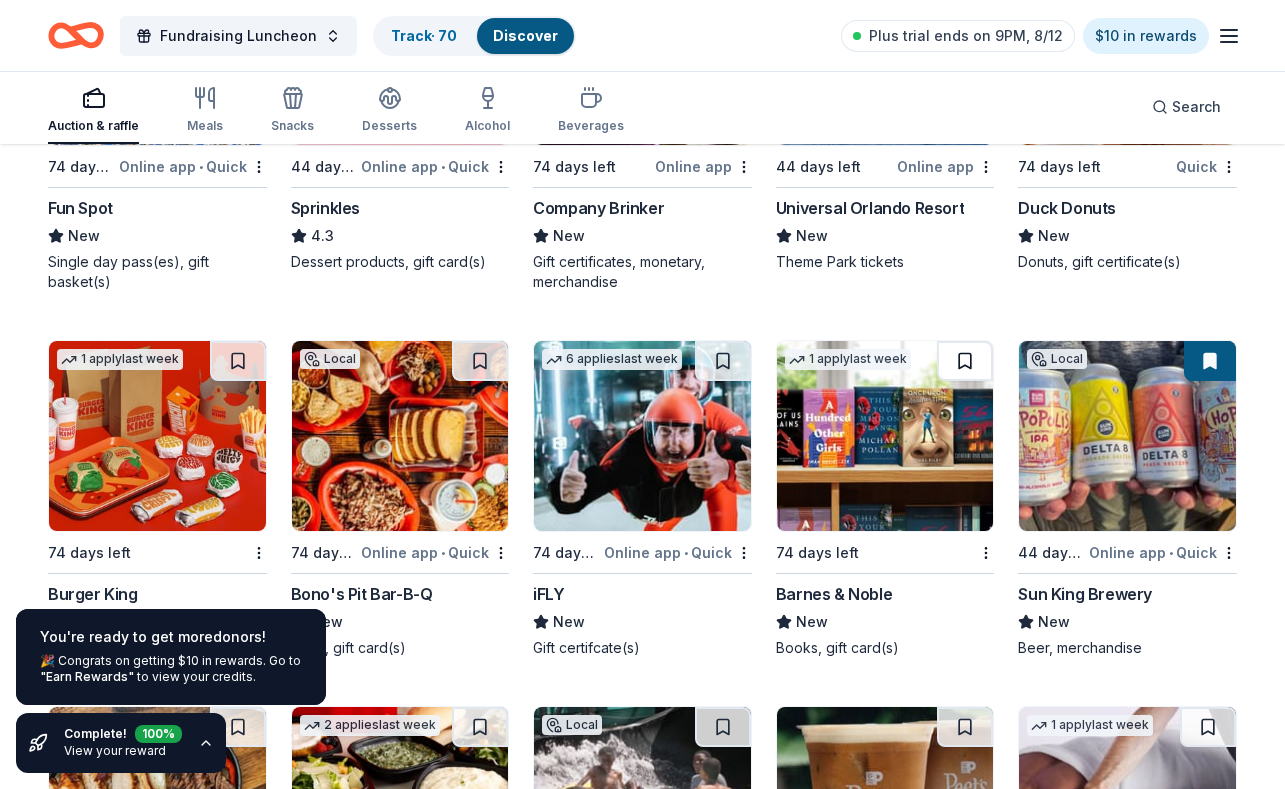 click at bounding box center (965, 361) 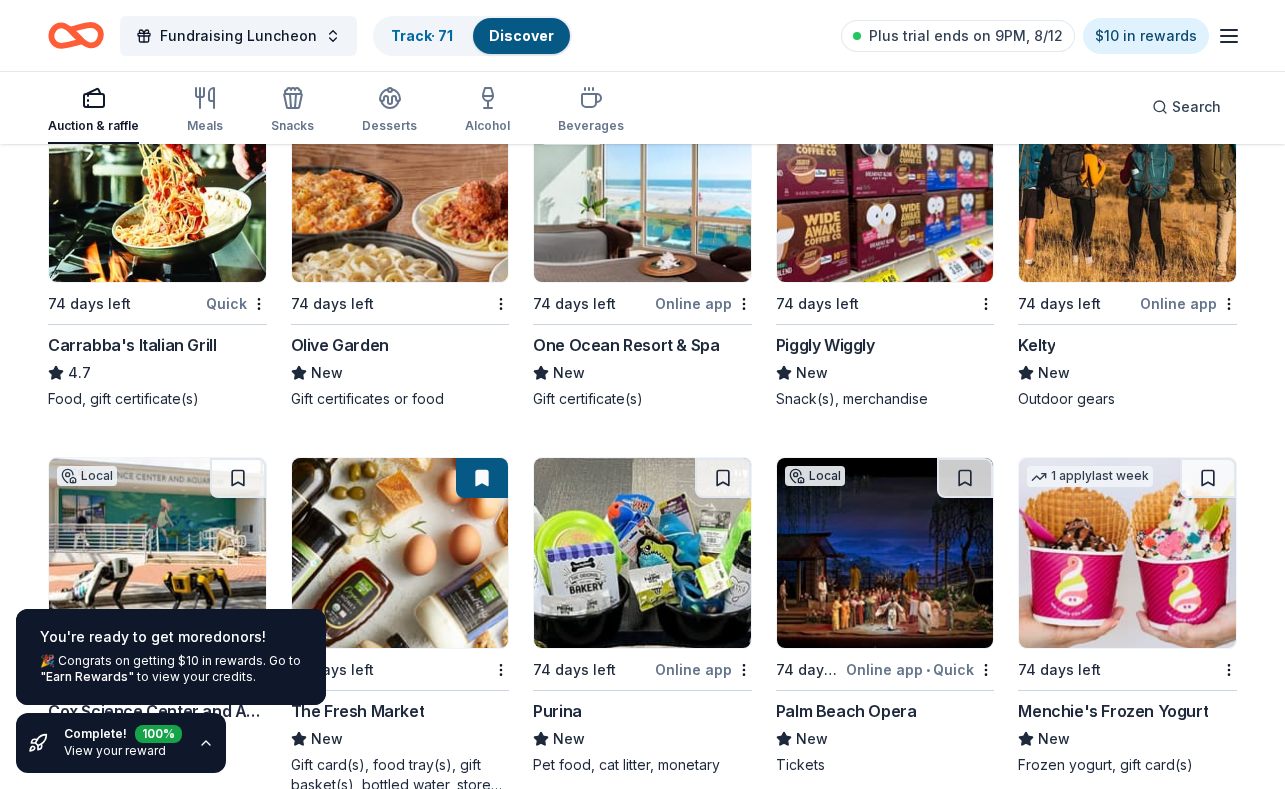 scroll, scrollTop: 13906, scrollLeft: 0, axis: vertical 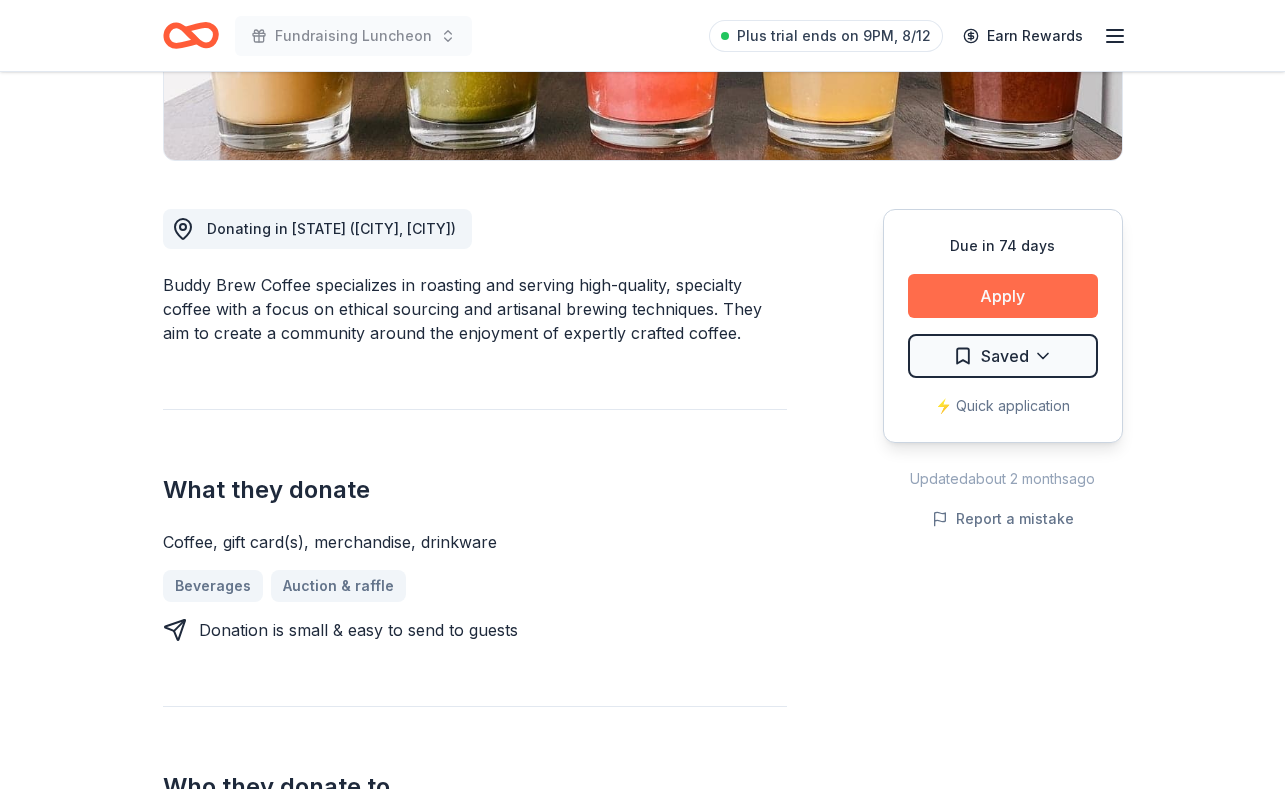 click on "Apply" at bounding box center (1003, 296) 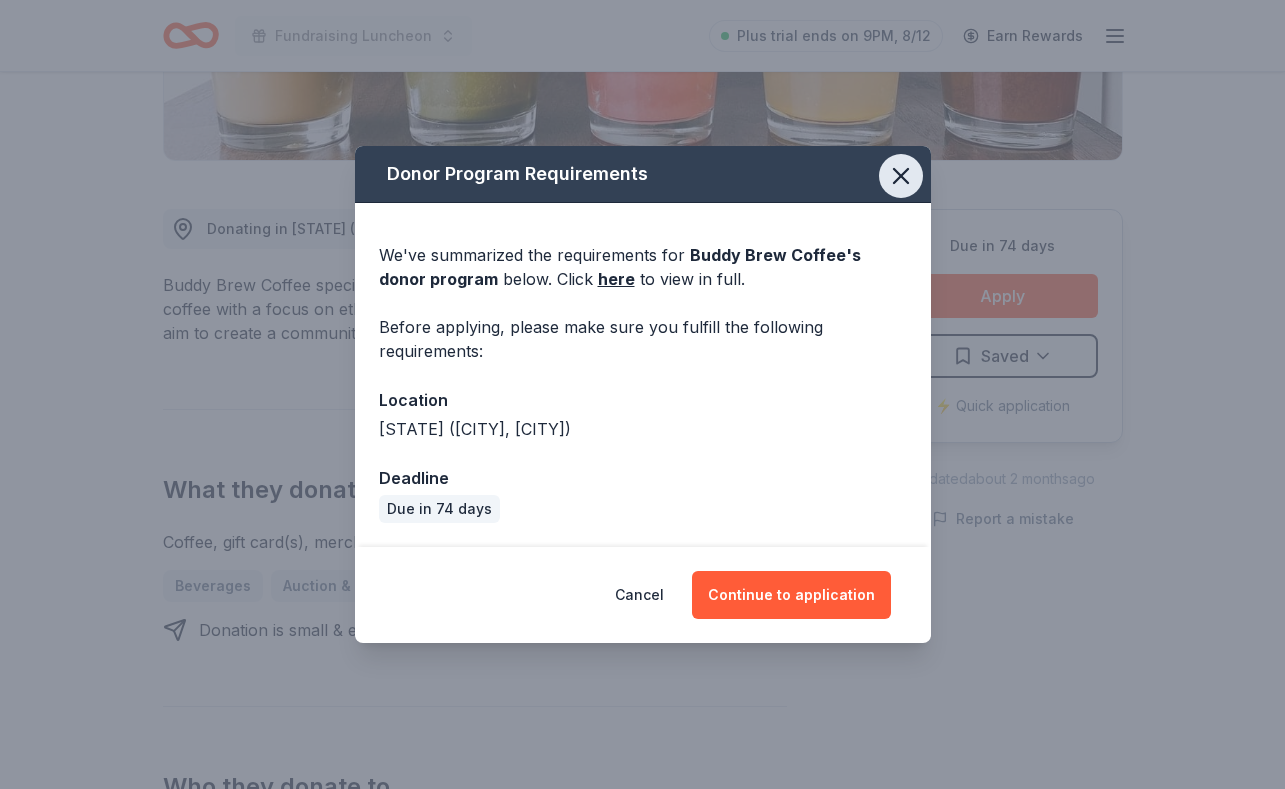 click 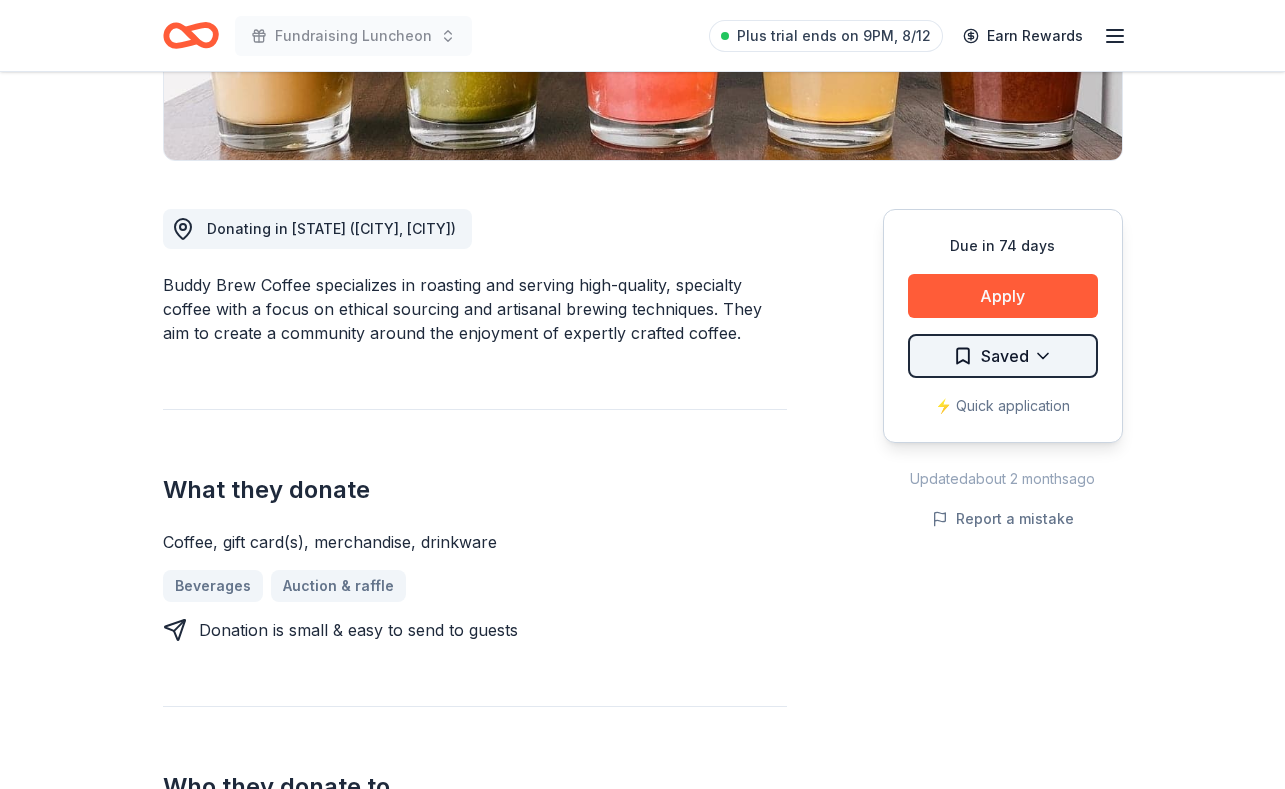 click on "Fundraising Luncheon Plus trial ends on 9PM, 8/12 Earn Rewards Due in 74 days Share Buddy Brew Coffee New Share Donating in FL (Sarasota, Tampa) Buddy Brew Coffee specializes in roasting and serving high-quality, specialty coffee with a focus on ethical sourcing and artisanal brewing techniques. They aim to create a community around the enjoyment of expertly crafted coffee. What they donate Coffee, gift card(s), merchandise, drinkware Beverages Auction & raffle Donation is small & easy to send to guests Who they donate to Buddy Brew Coffee  hasn ' t listed any preferences or eligibility criteria. Upgrade to Pro to view approval rates and average donation values Due in 74 days Apply Saved ⚡️ Quick application Updated  about 2 months  ago Report a mistake New Be the first to review this company! Leave a review Similar donors Top rated 76 days left Online app Abuelo's  5.0 $20 VIP gift cards 13   applies  last week 97 days left Online app Gourmet Gift Baskets 4.5 Gift basket(s) 74 days left Online app 5.0 3" at bounding box center (642, -53) 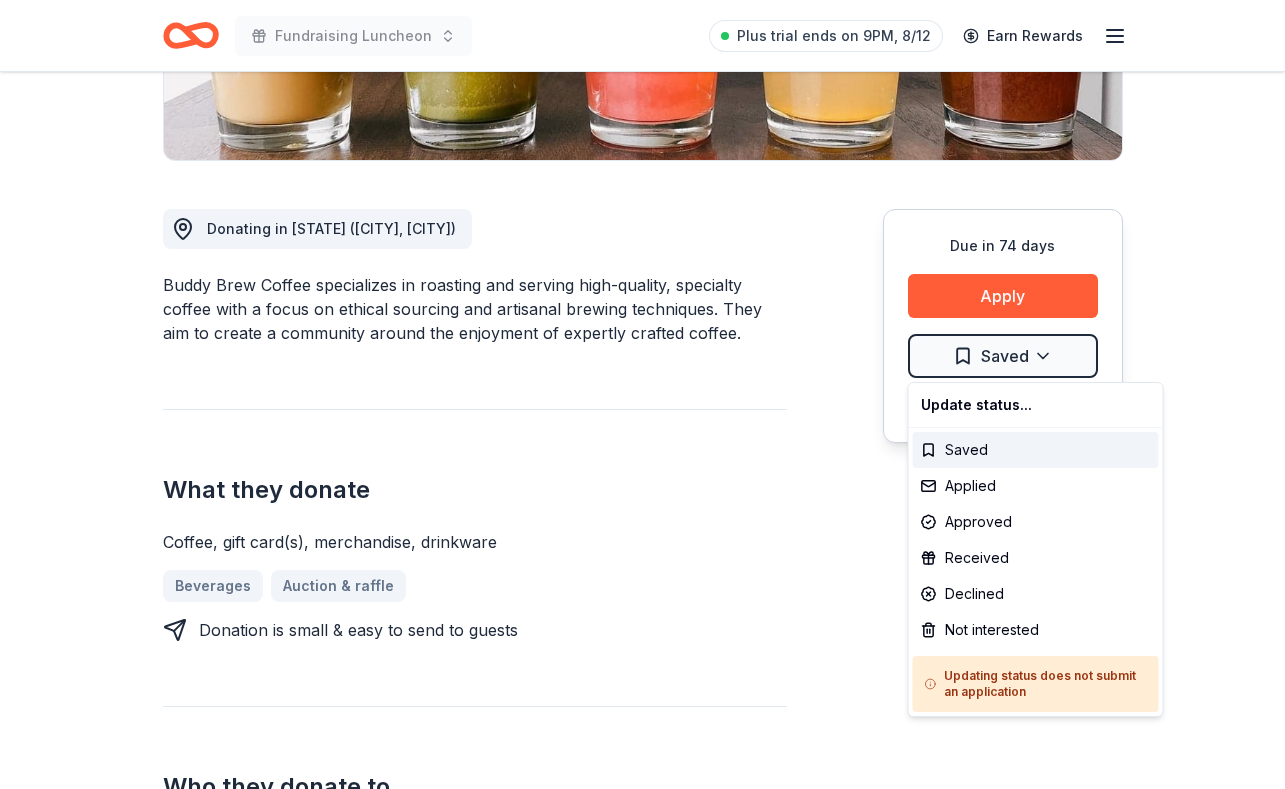 click on "Fundraising Luncheon Plus trial ends on 9PM, 8/12 Earn Rewards Due in 74 days Share Buddy Brew Coffee New Share Donating in FL (Sarasota, Tampa) Buddy Brew Coffee specializes in roasting and serving high-quality, specialty coffee with a focus on ethical sourcing and artisanal brewing techniques. They aim to create a community around the enjoyment of expertly crafted coffee. What they donate Coffee, gift card(s), merchandise, drinkware Beverages Auction & raffle Donation is small & easy to send to guests Who they donate to Buddy Brew Coffee  hasn ' t listed any preferences or eligibility criteria. Upgrade to Pro to view approval rates and average donation values Due in 74 days Apply Saved ⚡️ Quick application Updated  about 2 months  ago Report a mistake New Be the first to review this company! Leave a review Similar donors Top rated 76 days left Online app Abuelo's  5.0 $20 VIP gift cards 13   applies  last week 97 days left Online app Gourmet Gift Baskets 4.5 Gift basket(s) 74 days left Online app 5.0 3" at bounding box center (642, -53) 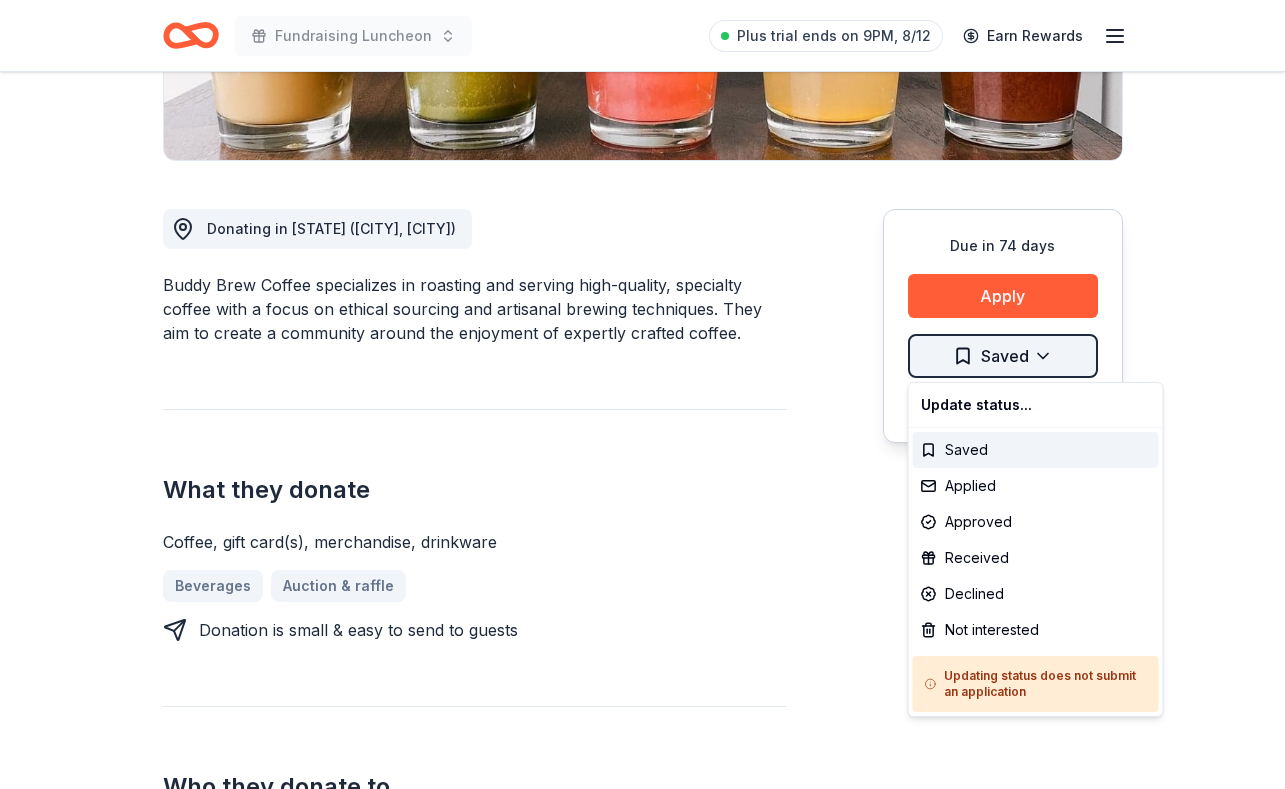 click on "Fundraising Luncheon Plus trial ends on 9PM, 8/12 Earn Rewards Due in 74 days Share Buddy Brew Coffee New Share Donating in FL (Sarasota, Tampa) Buddy Brew Coffee specializes in roasting and serving high-quality, specialty coffee with a focus on ethical sourcing and artisanal brewing techniques. They aim to create a community around the enjoyment of expertly crafted coffee. What they donate Coffee, gift card(s), merchandise, drinkware Beverages Auction & raffle Donation is small & easy to send to guests Who they donate to Buddy Brew Coffee  hasn ' t listed any preferences or eligibility criteria. Upgrade to Pro to view approval rates and average donation values Due in 74 days Apply Saved ⚡️ Quick application Updated  about 2 months  ago Report a mistake New Be the first to review this company! Leave a review Similar donors Top rated 76 days left Online app Abuelo's  5.0 $20 VIP gift cards 13   applies  last week 97 days left Online app Gourmet Gift Baskets 4.5 Gift basket(s) 74 days left Online app 5.0 3" at bounding box center (642, -53) 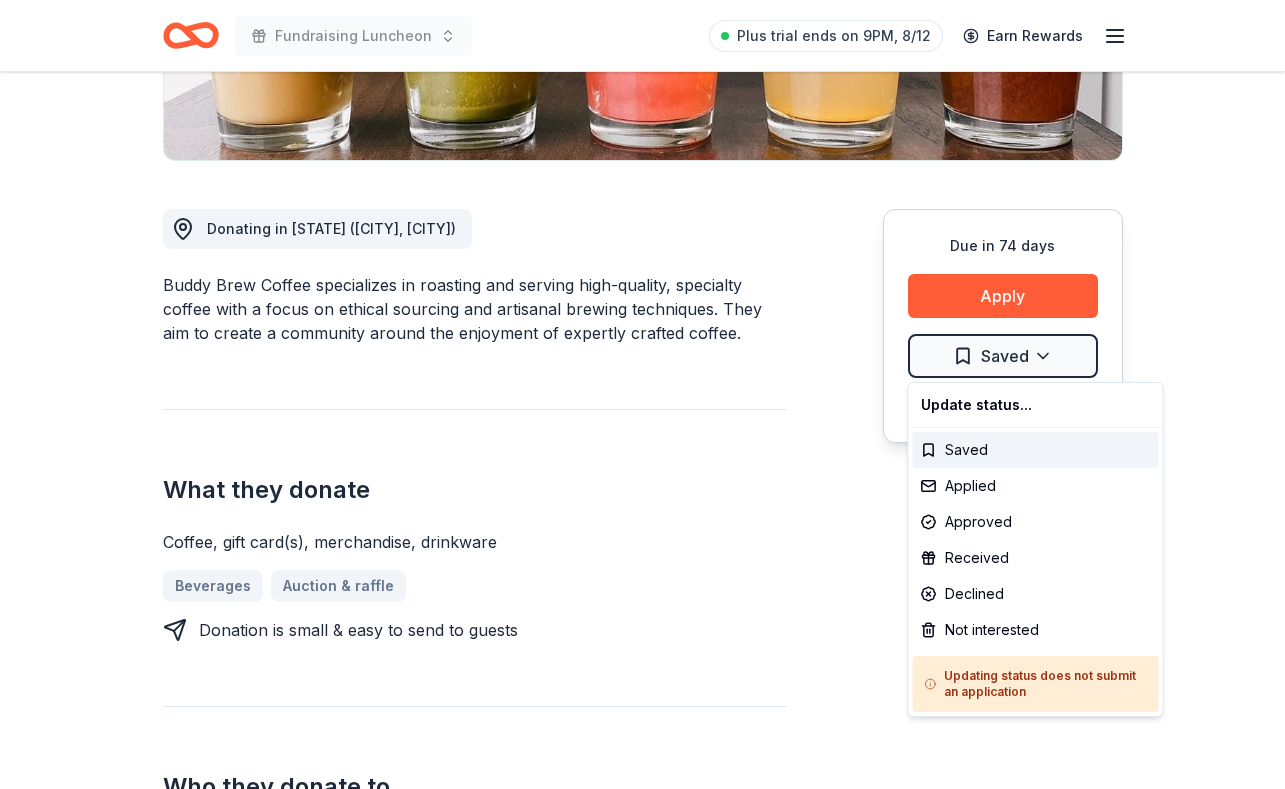 click on "Fundraising Luncheon Plus trial ends on 9PM, 8/12 Earn Rewards Due in 74 days Share Buddy Brew Coffee New Share Donating in FL (Sarasota, Tampa) Buddy Brew Coffee specializes in roasting and serving high-quality, specialty coffee with a focus on ethical sourcing and artisanal brewing techniques. They aim to create a community around the enjoyment of expertly crafted coffee. What they donate Coffee, gift card(s), merchandise, drinkware Beverages Auction & raffle Donation is small & easy to send to guests Who they donate to Buddy Brew Coffee  hasn ' t listed any preferences or eligibility criteria. Upgrade to Pro to view approval rates and average donation values Due in 74 days Apply Saved ⚡️ Quick application Updated  about 2 months  ago Report a mistake New Be the first to review this company! Leave a review Similar donors Top rated 76 days left Online app Abuelo's  5.0 $20 VIP gift cards 13   applies  last week 97 days left Online app Gourmet Gift Baskets 4.5 Gift basket(s) 74 days left Online app 5.0 3" at bounding box center (642, -53) 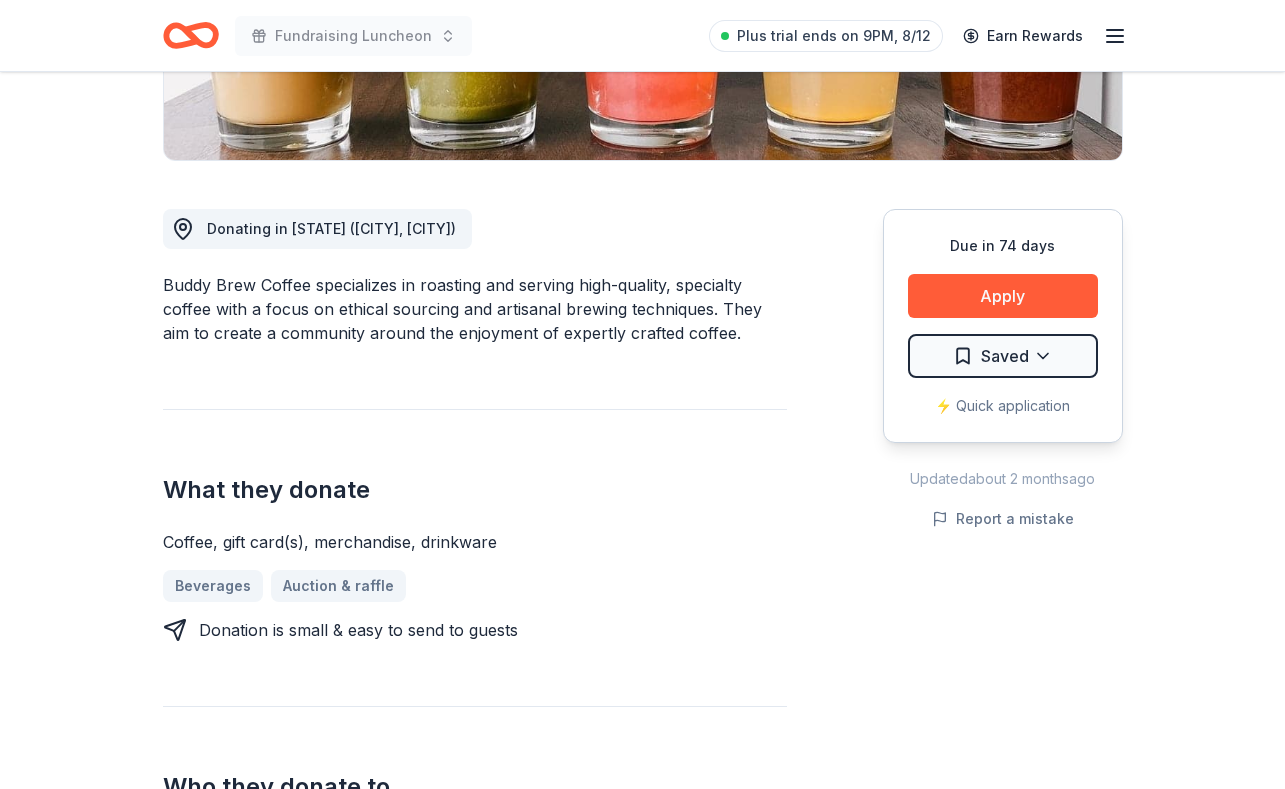 click on "⚡️ Quick application" at bounding box center [1003, 406] 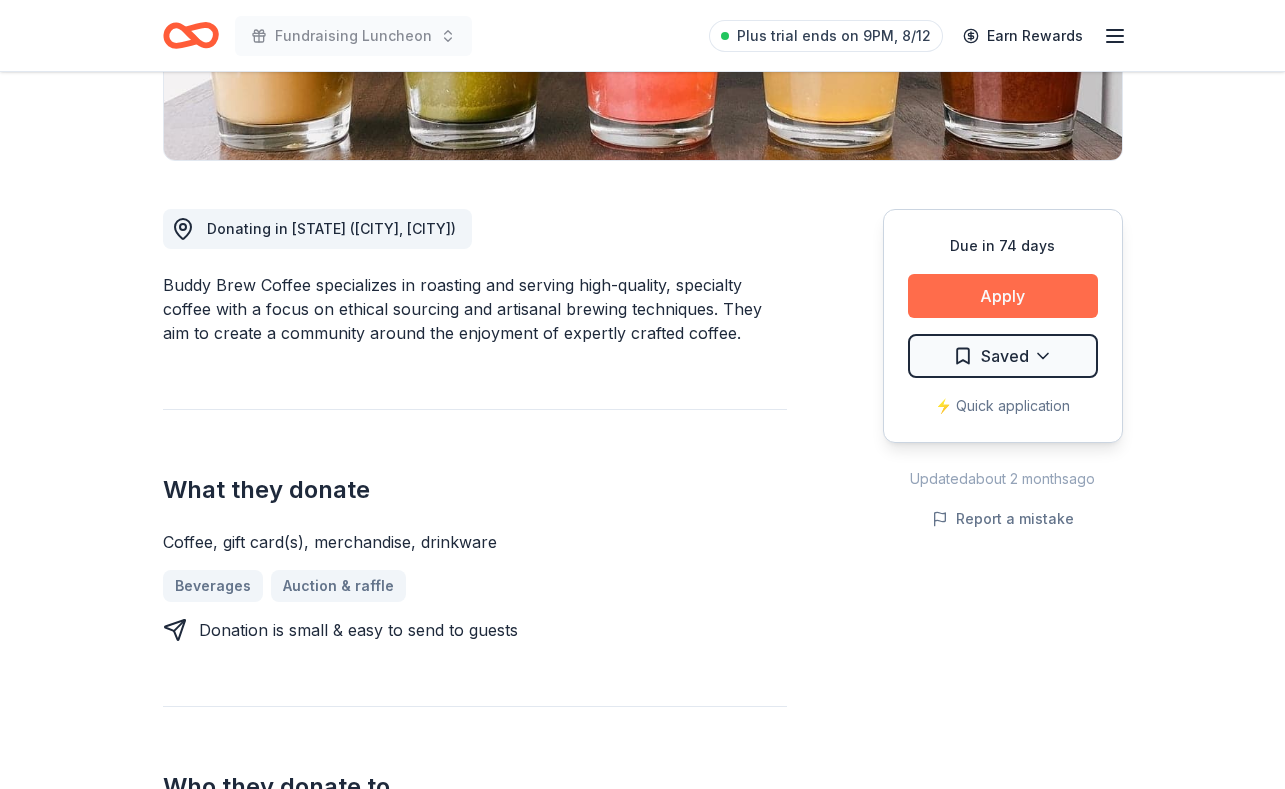 click on "Apply" at bounding box center (1003, 296) 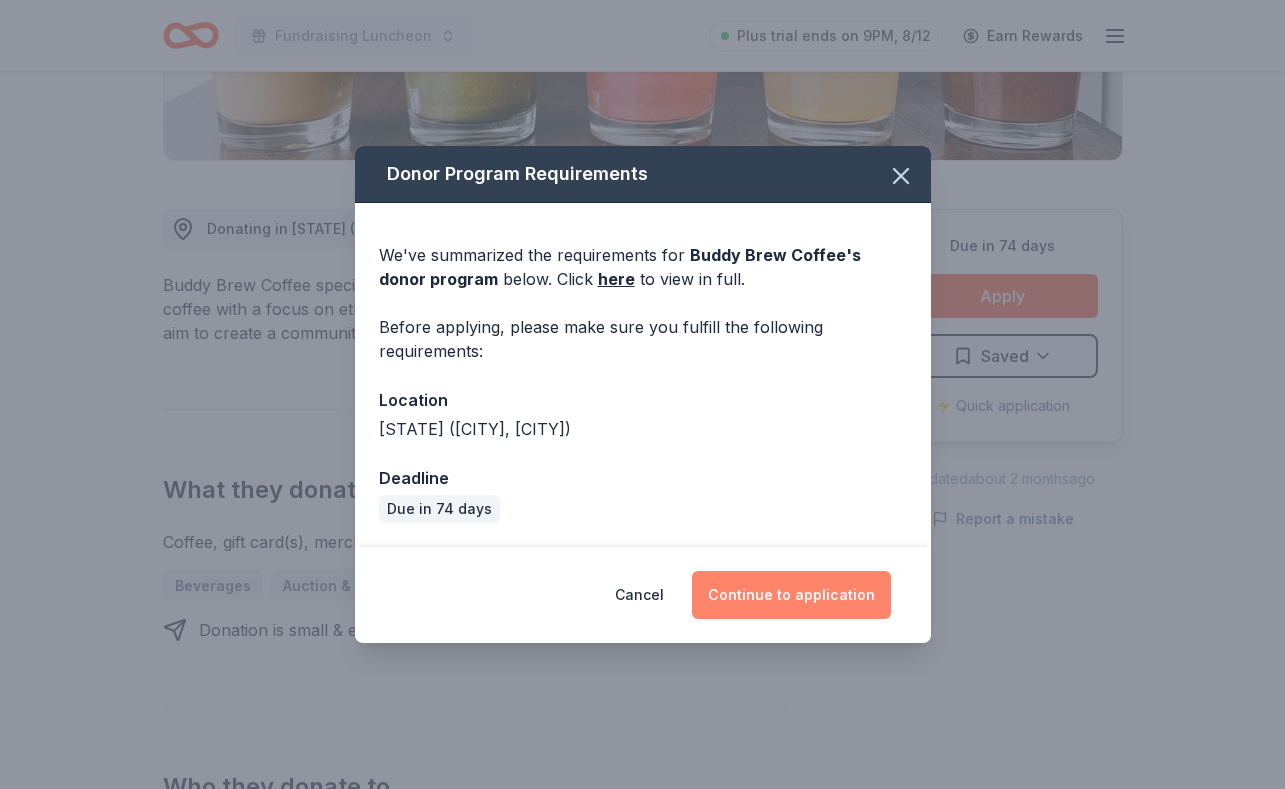 click on "Continue to application" at bounding box center [791, 595] 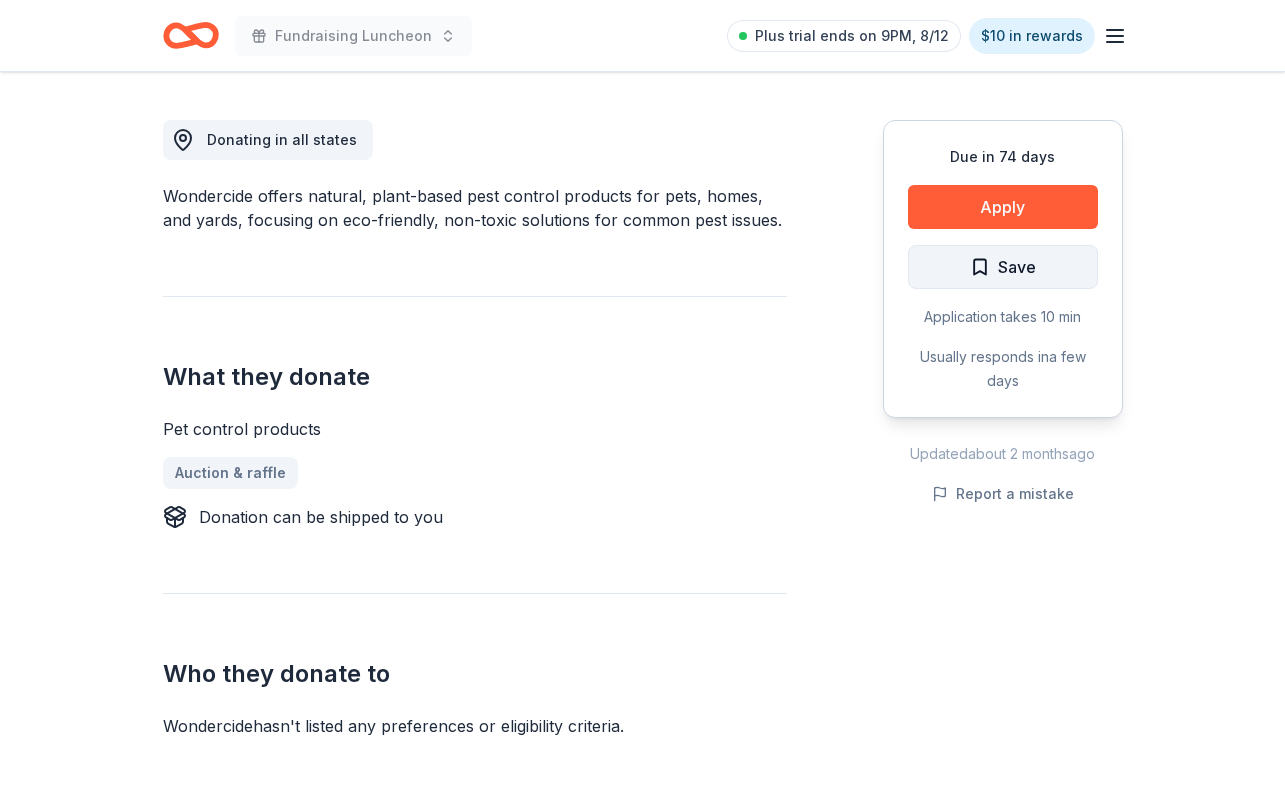 scroll, scrollTop: 507, scrollLeft: 0, axis: vertical 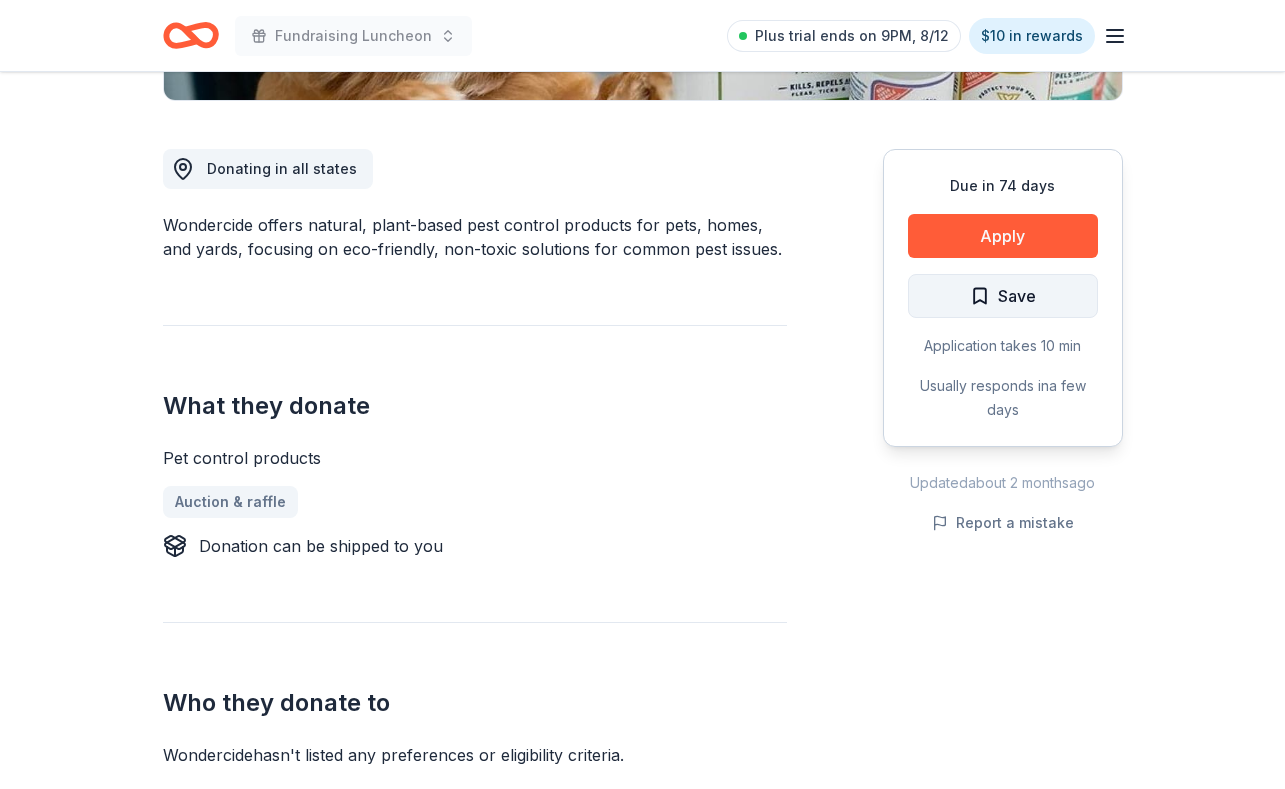 click on "Save" at bounding box center [1003, 296] 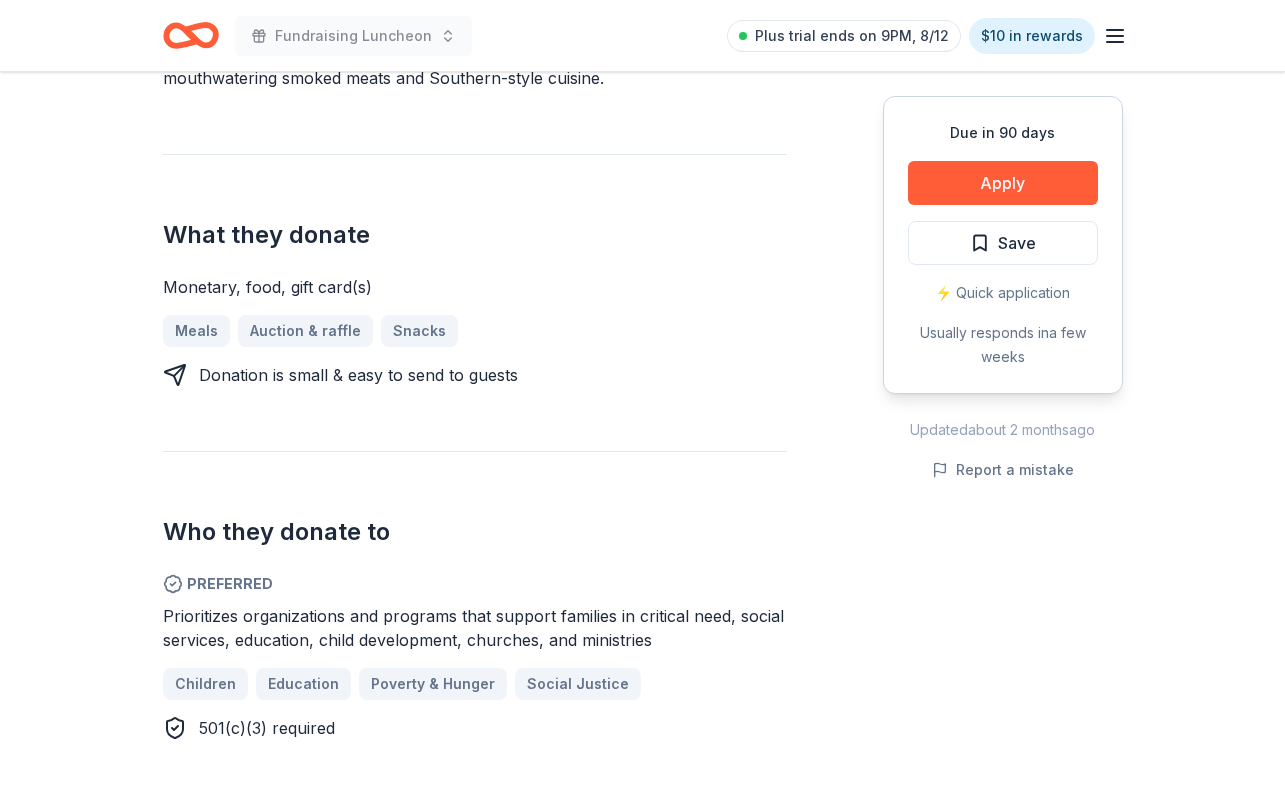 scroll, scrollTop: 395, scrollLeft: 0, axis: vertical 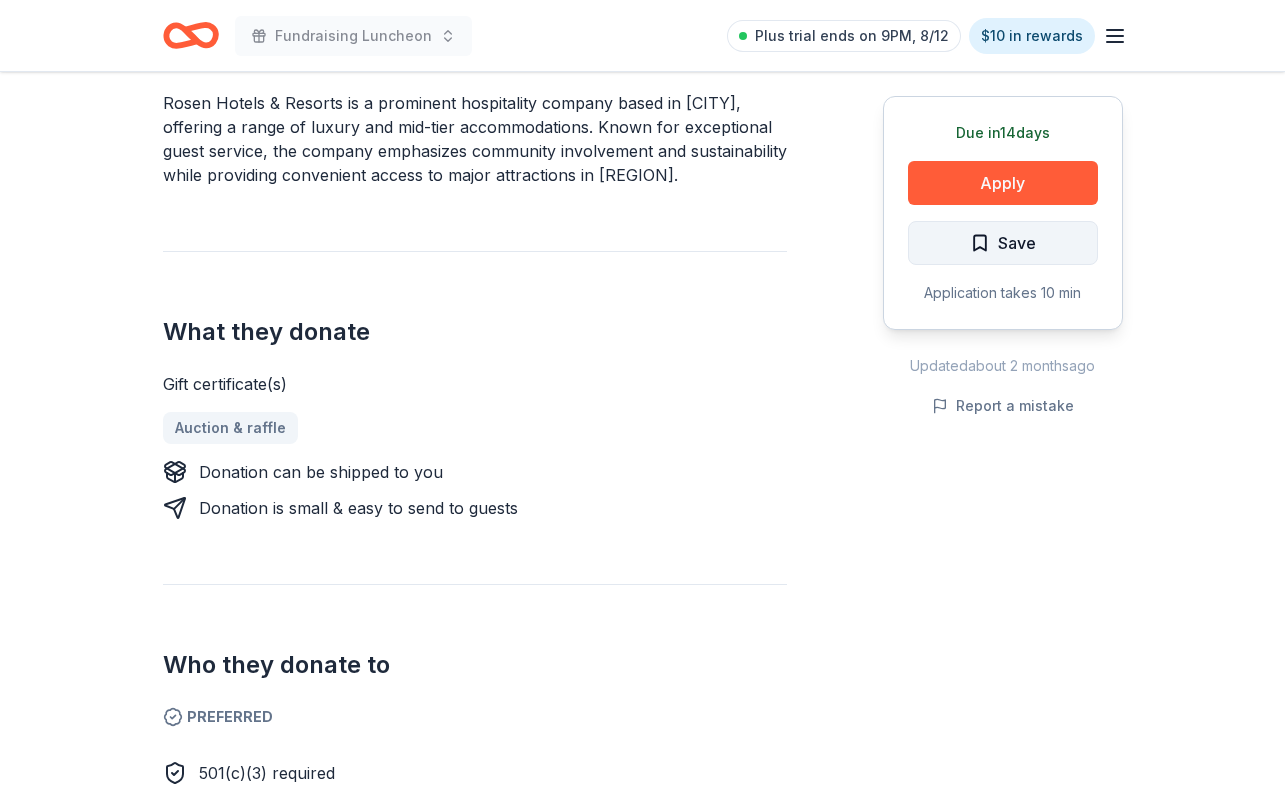 click on "Save" at bounding box center (1003, 243) 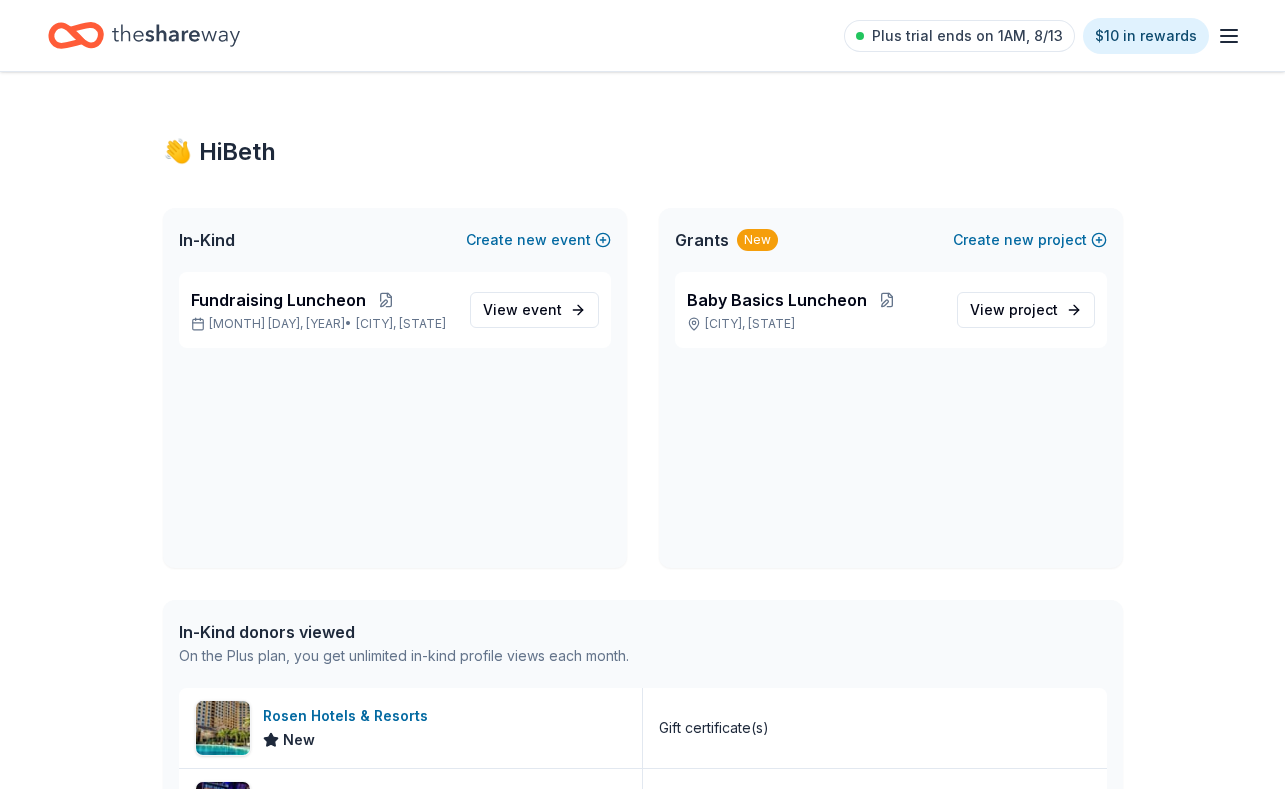 scroll, scrollTop: 0, scrollLeft: 0, axis: both 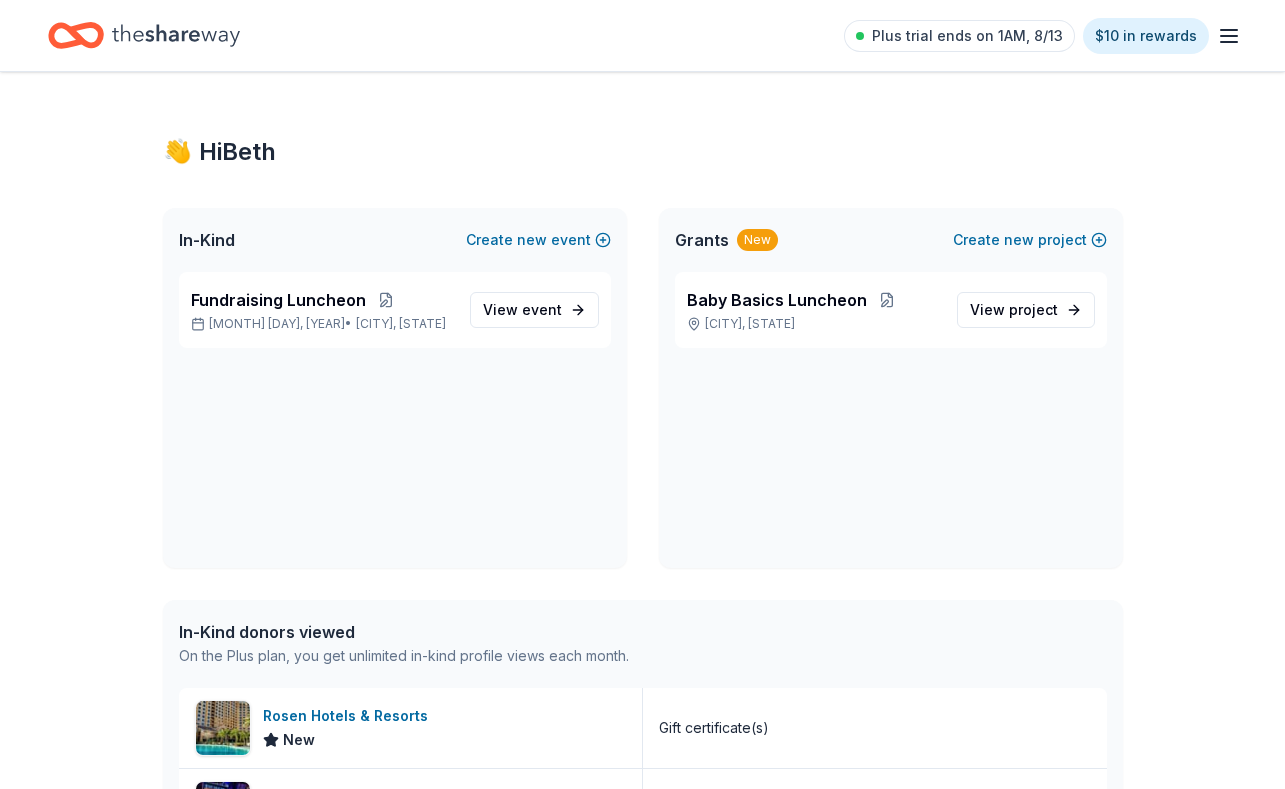 click on "In-Kind Create  new  event" at bounding box center [395, 240] 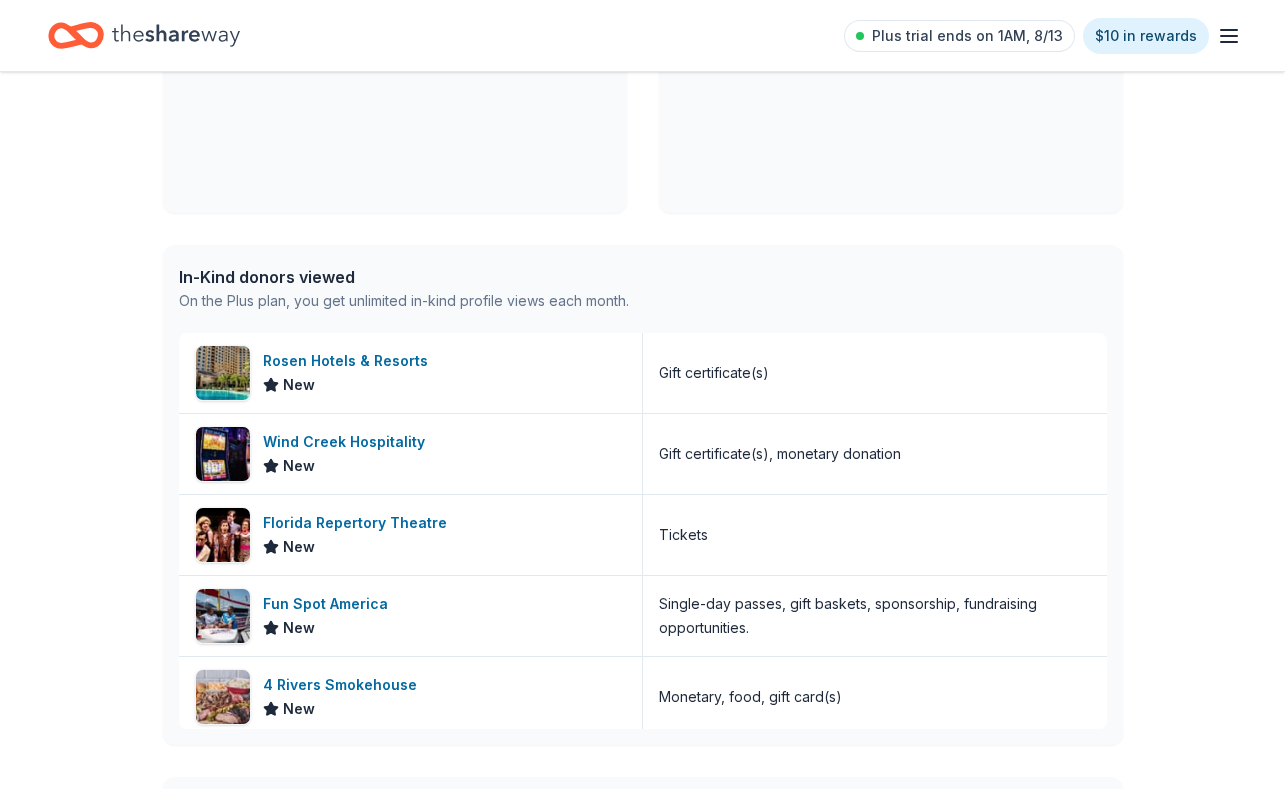 scroll, scrollTop: 360, scrollLeft: 0, axis: vertical 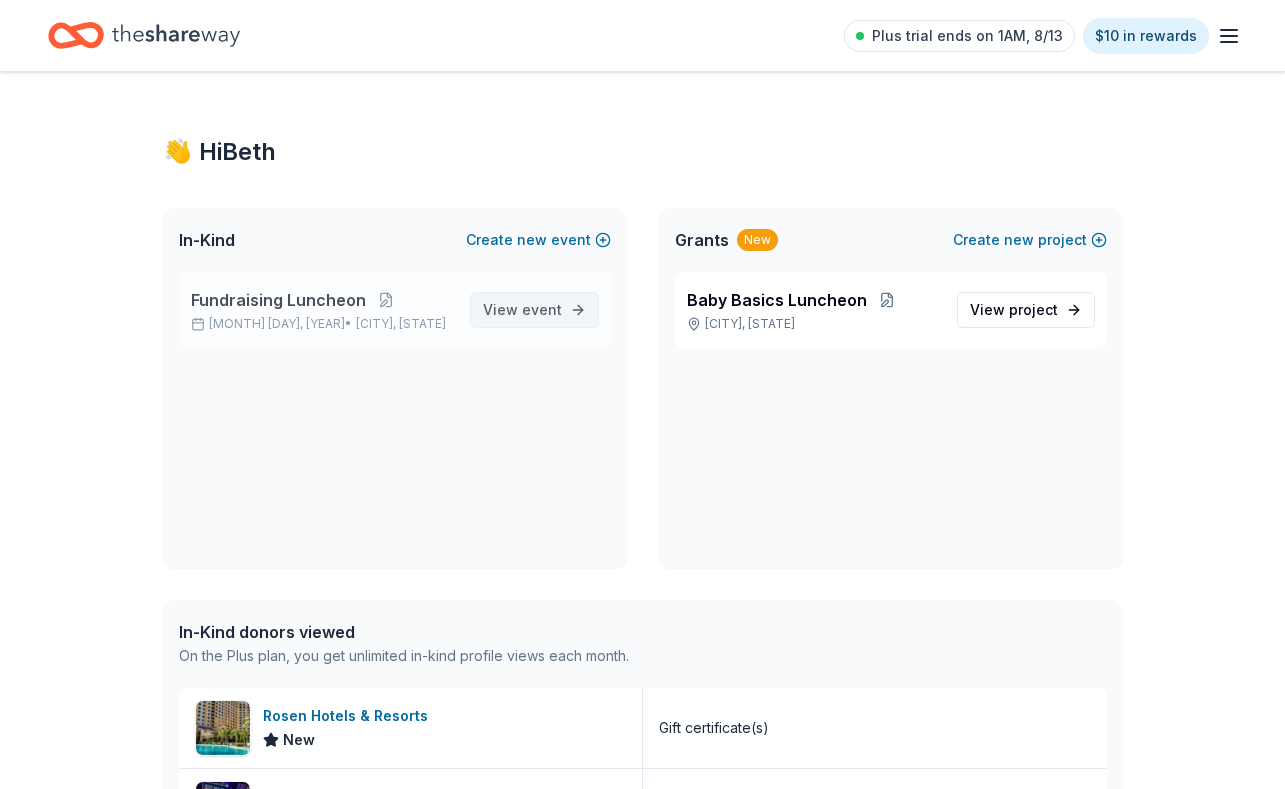 click on "View   event" at bounding box center (522, 310) 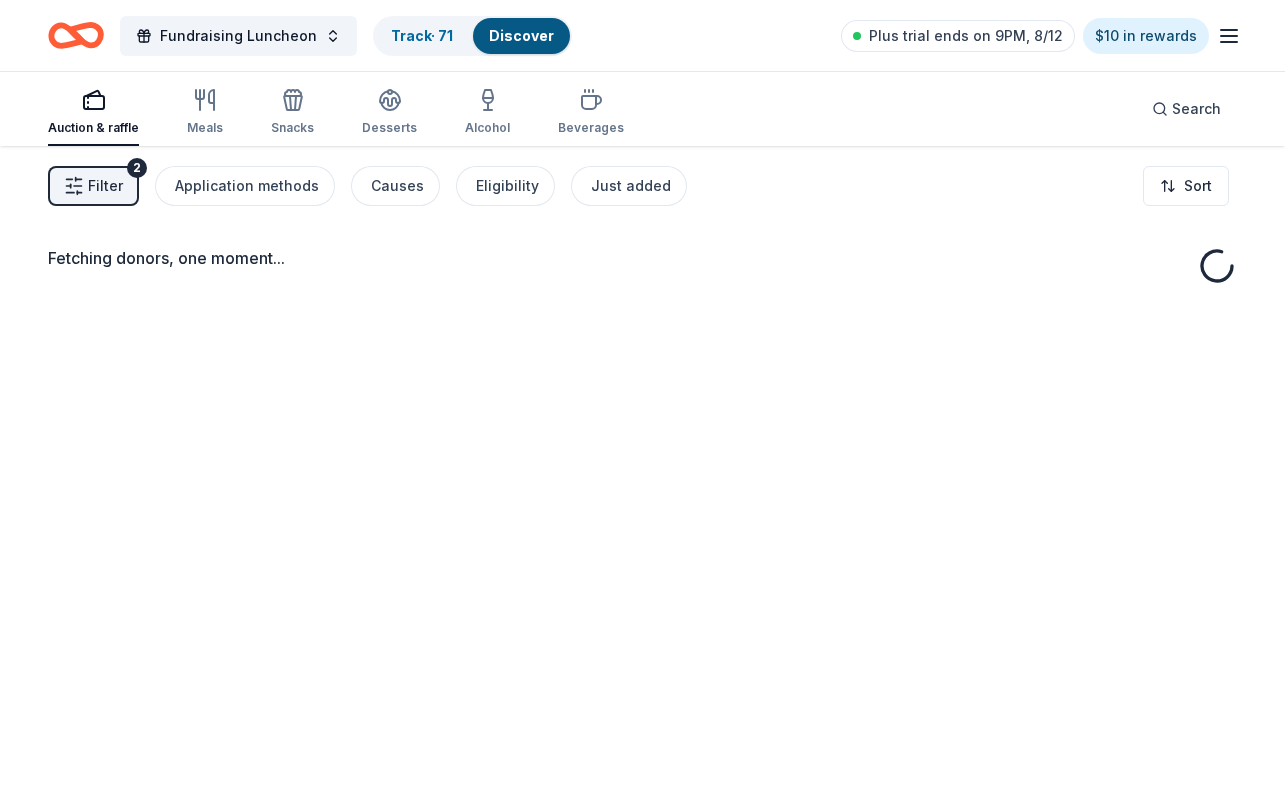 click on "Discover" at bounding box center (521, 36) 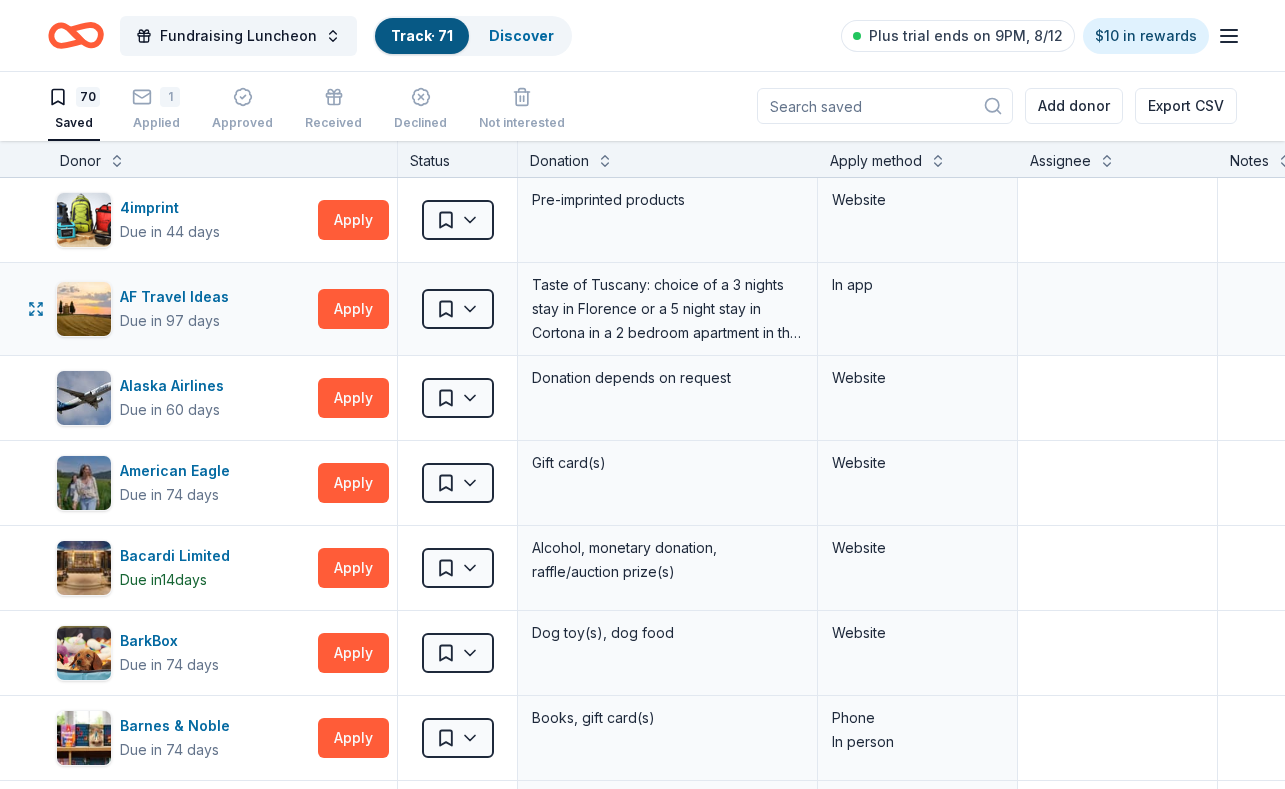 scroll, scrollTop: 0, scrollLeft: 0, axis: both 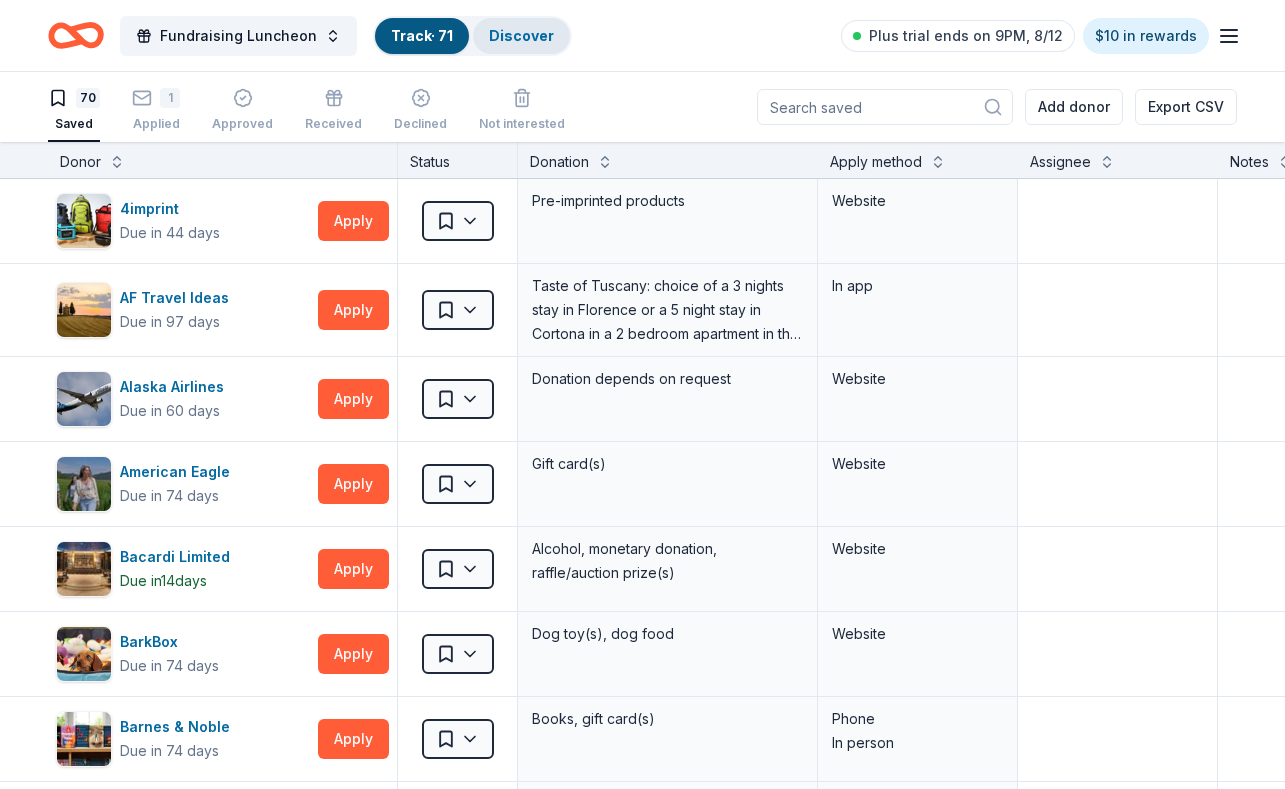 click on "Discover" at bounding box center (521, 35) 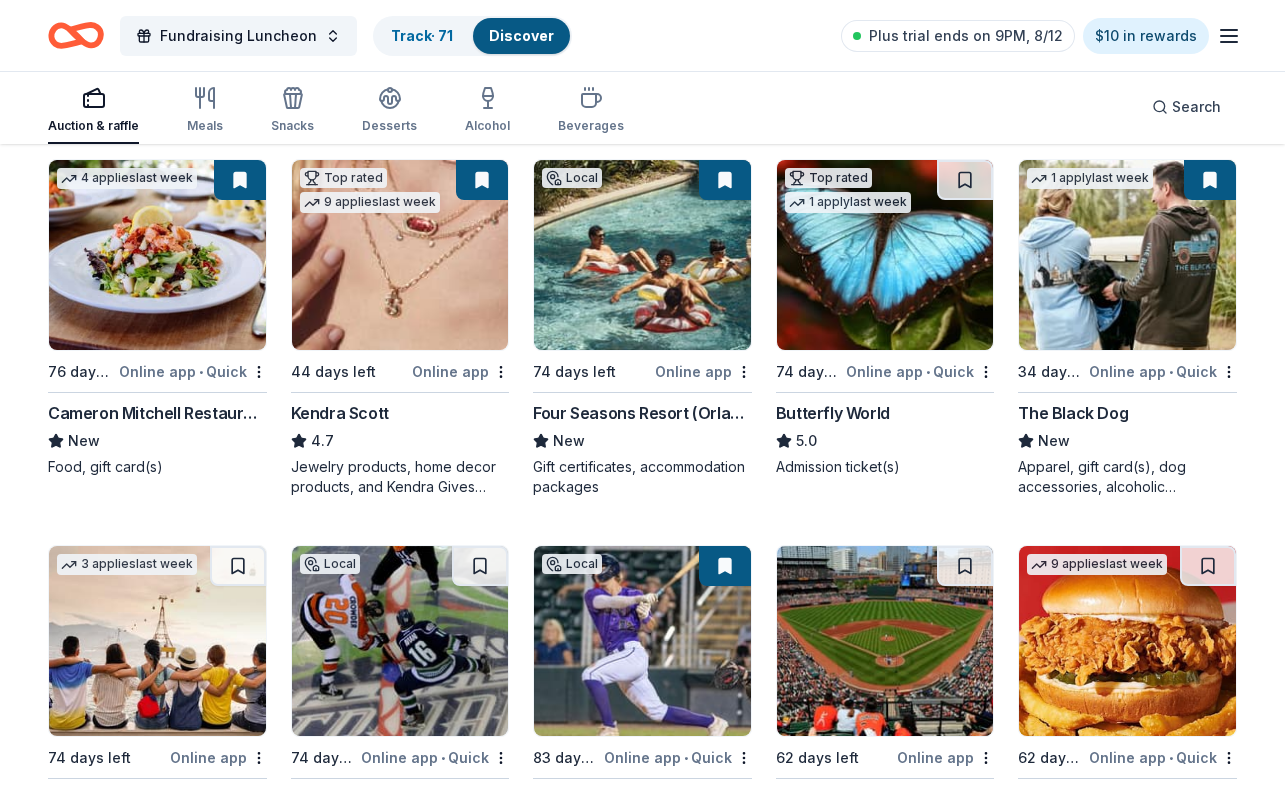 scroll, scrollTop: 576, scrollLeft: 0, axis: vertical 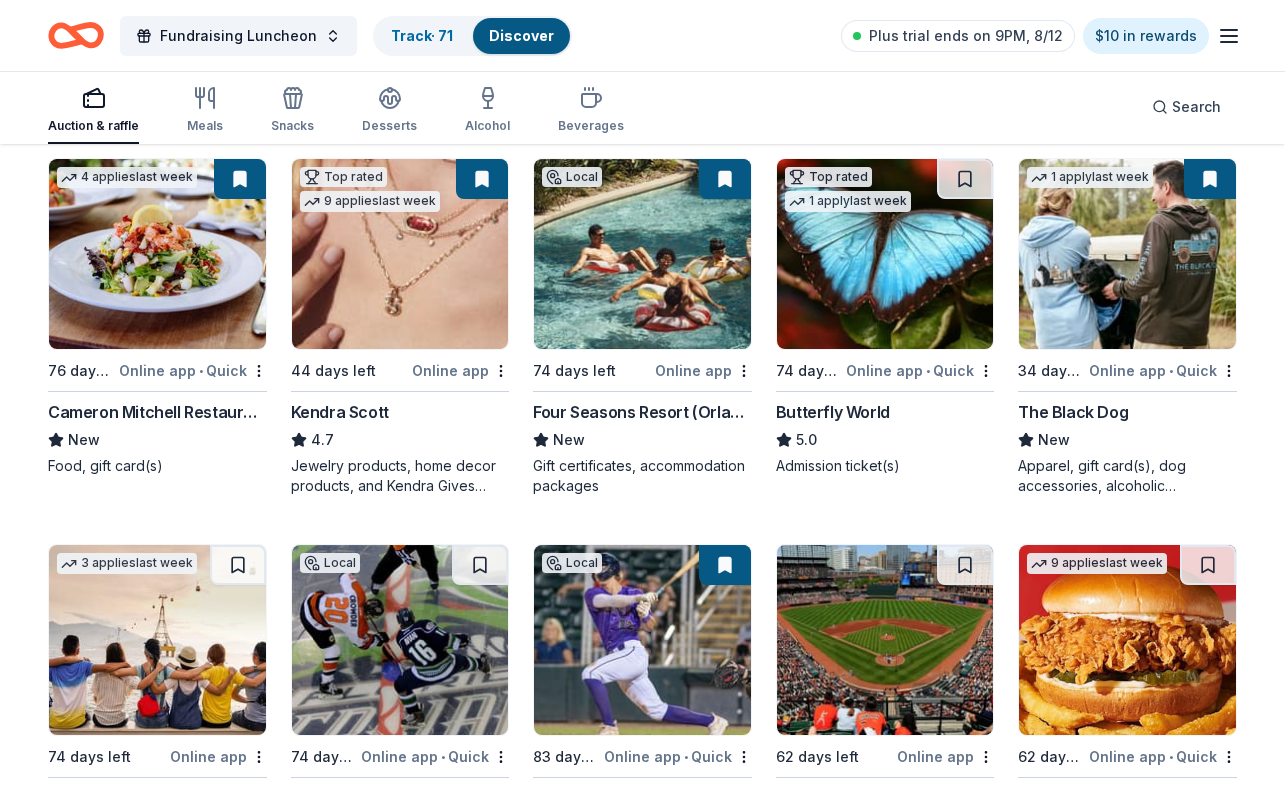 click on "Online app • Quick" at bounding box center [1163, 370] 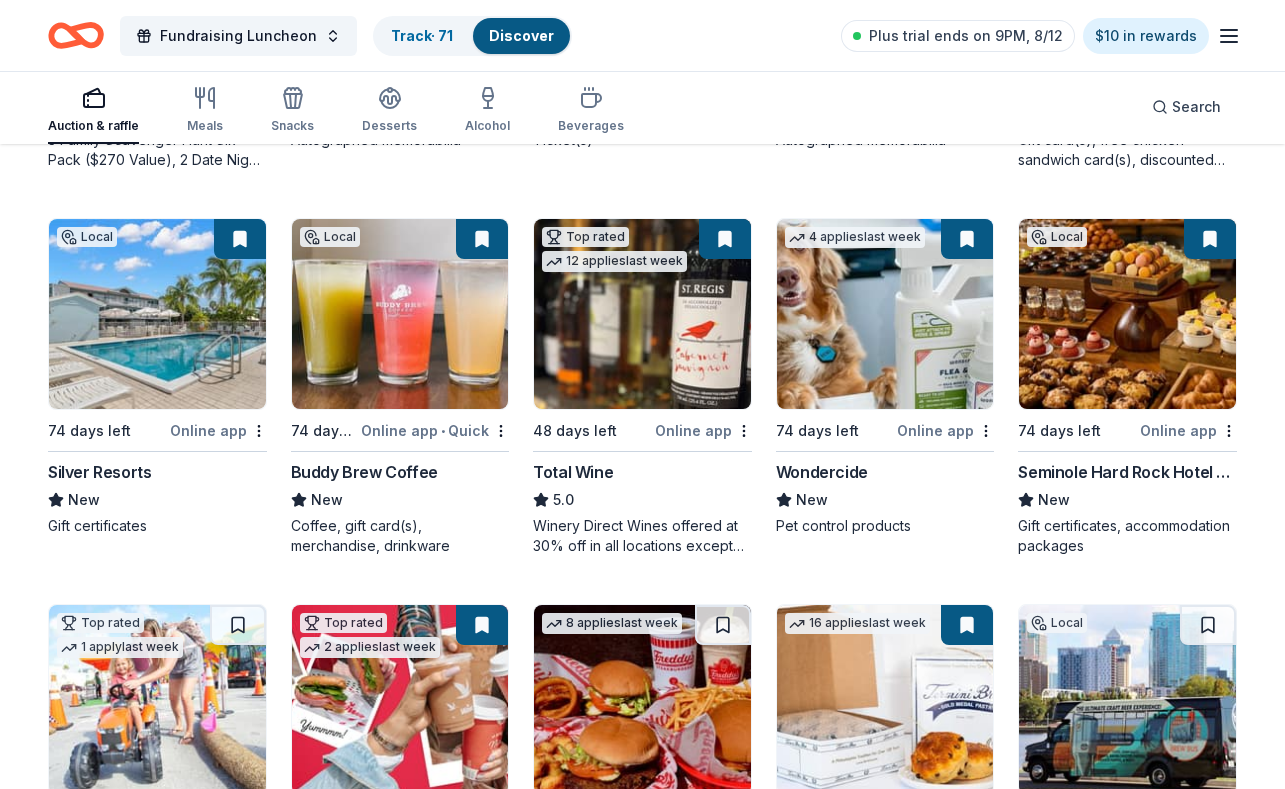 scroll, scrollTop: 1297, scrollLeft: 0, axis: vertical 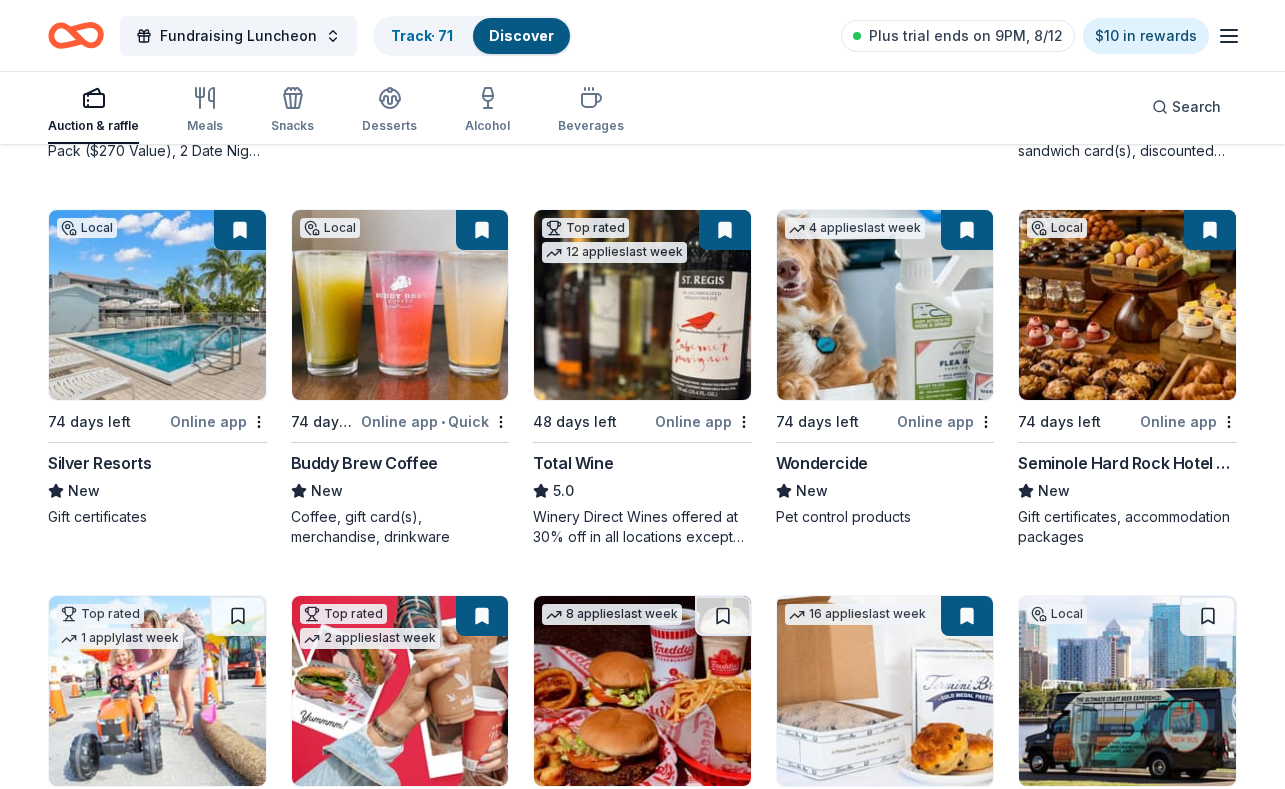 click on "Online app" at bounding box center (218, 421) 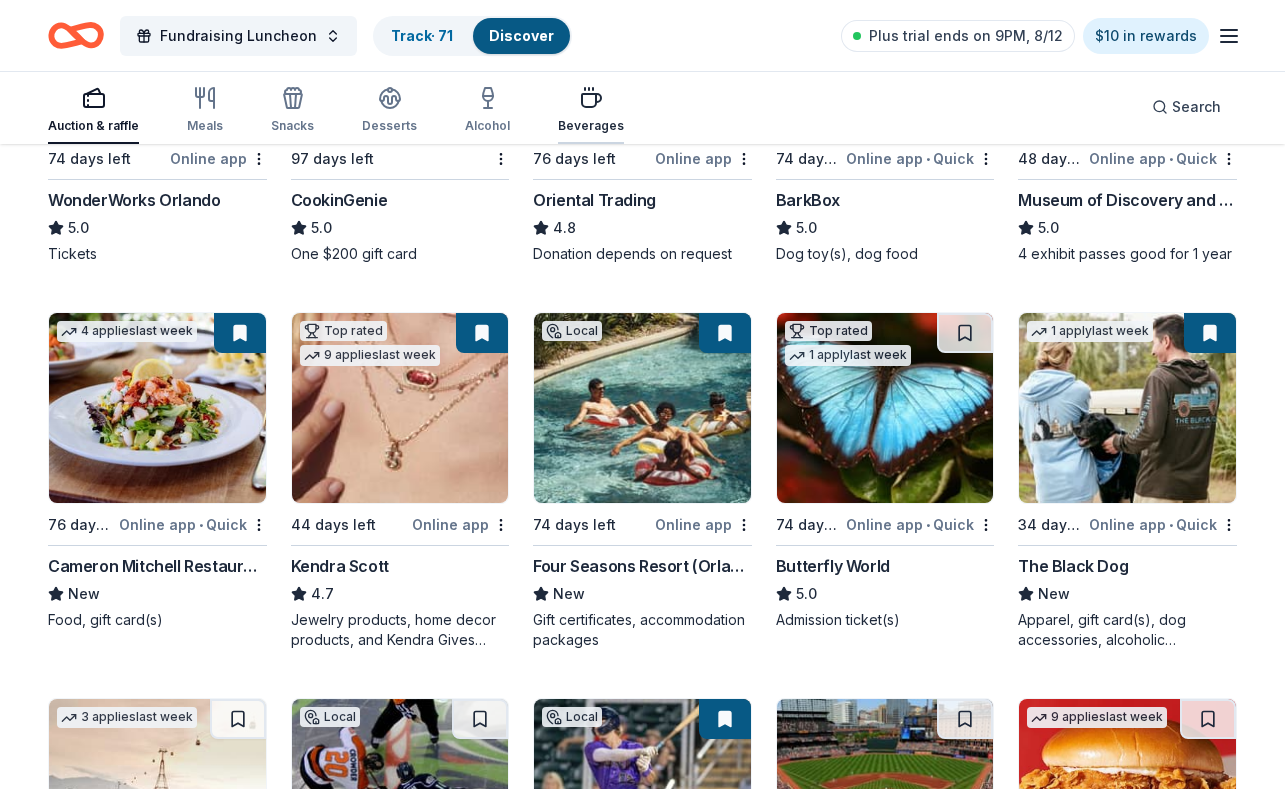 scroll, scrollTop: 419, scrollLeft: 0, axis: vertical 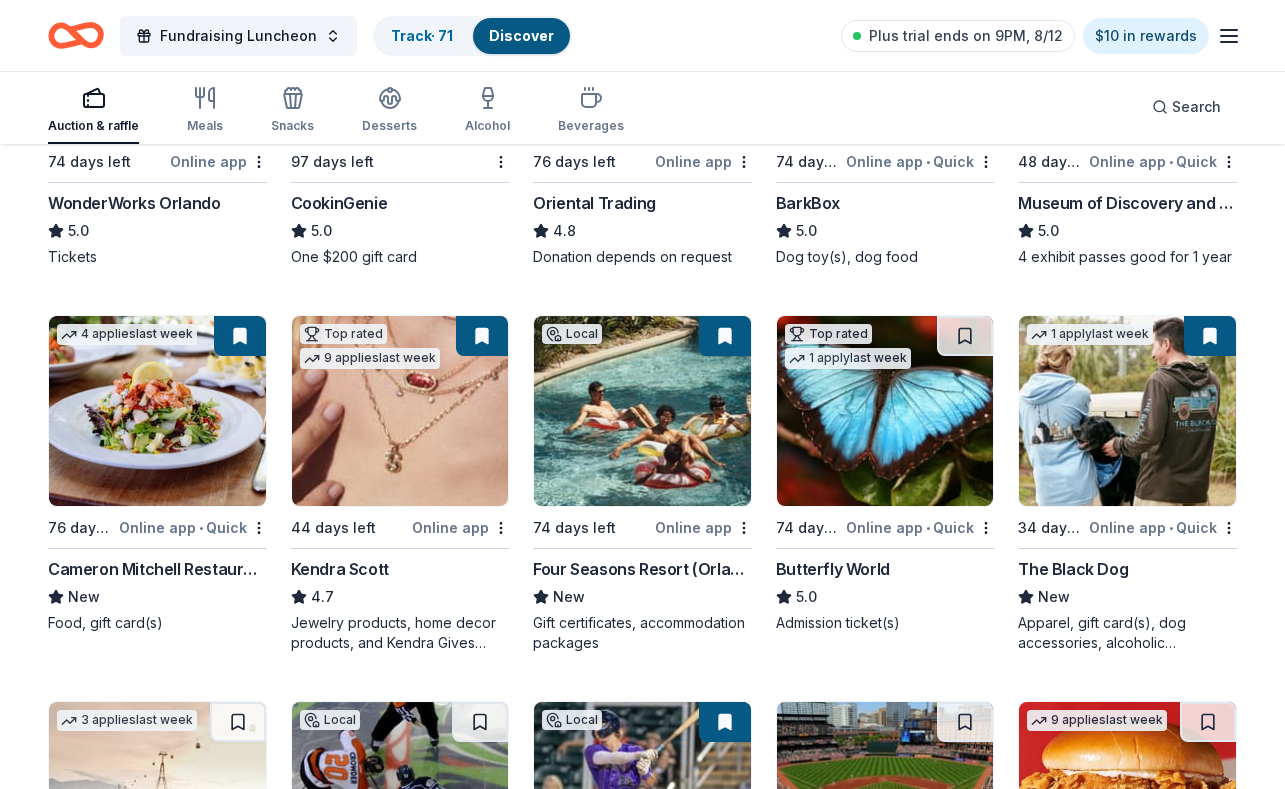 click on "Online app" at bounding box center [703, 161] 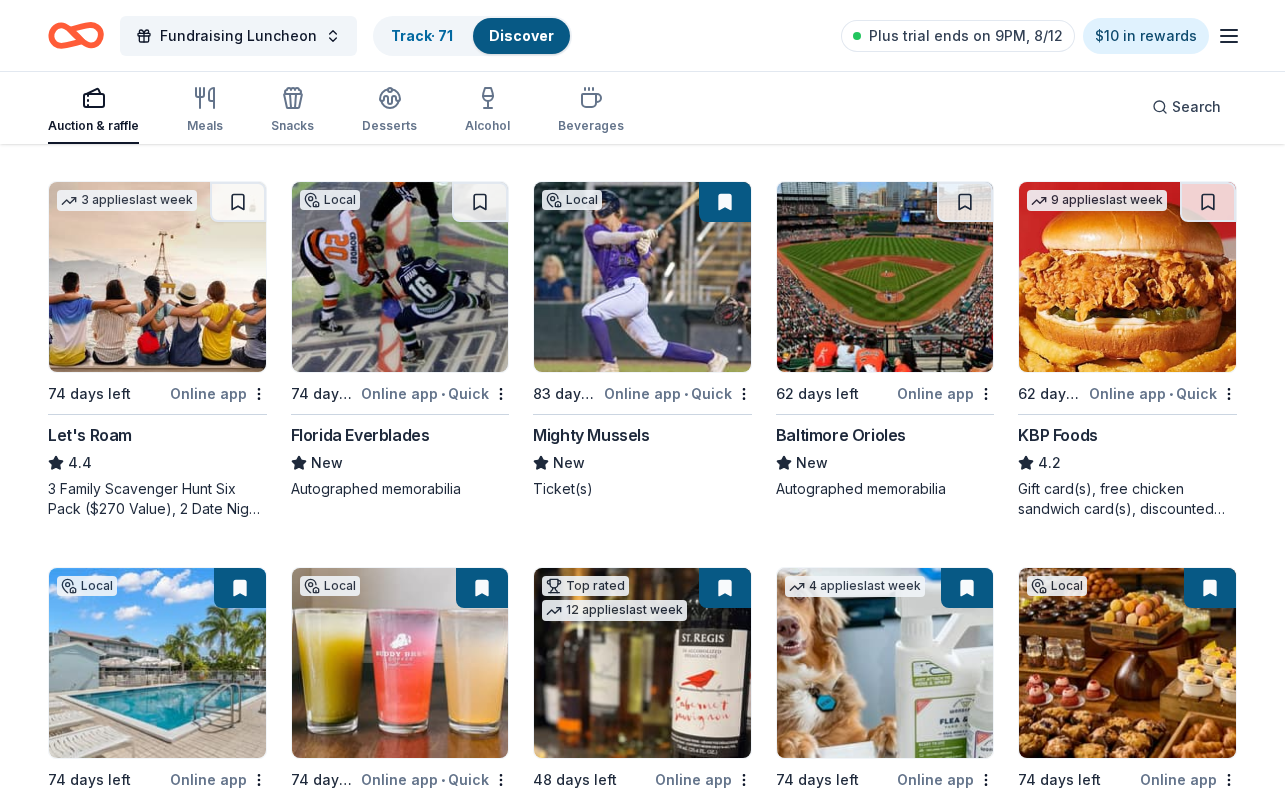 scroll, scrollTop: 943, scrollLeft: 0, axis: vertical 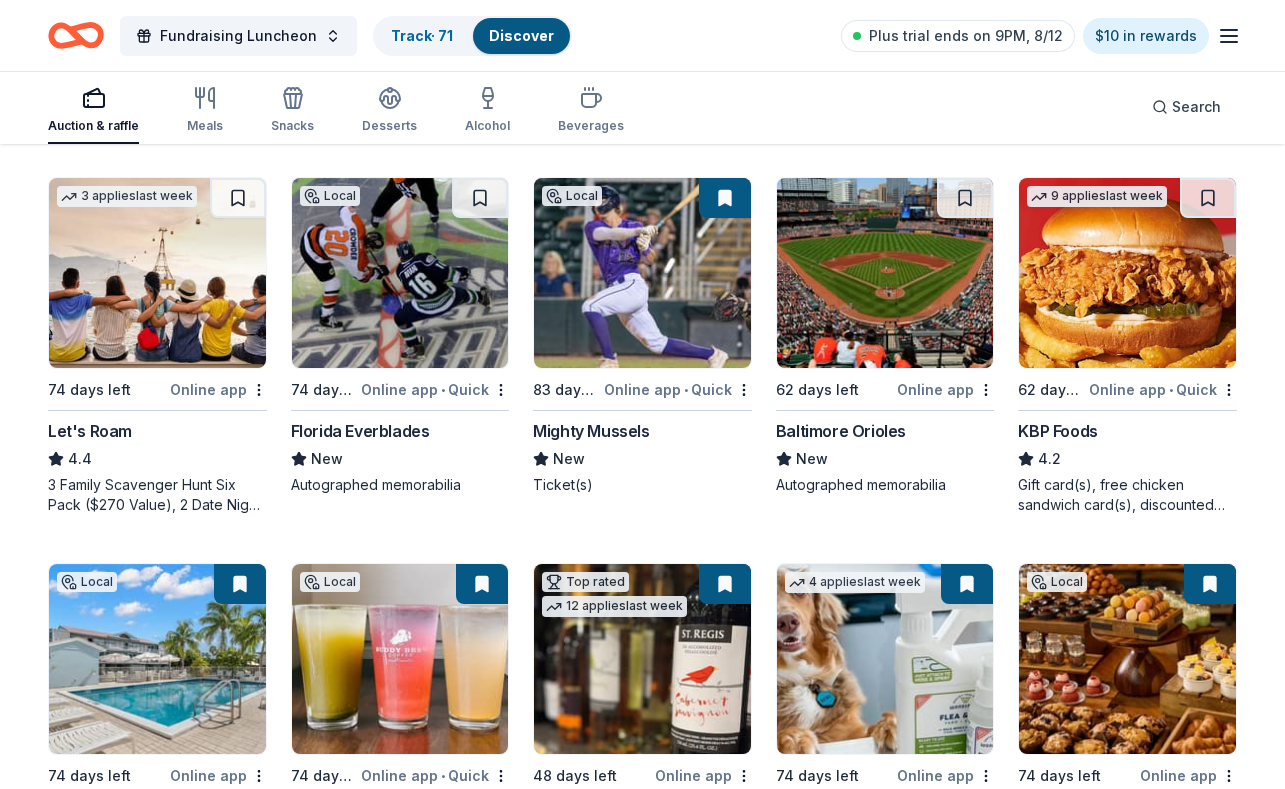click at bounding box center [400, 273] 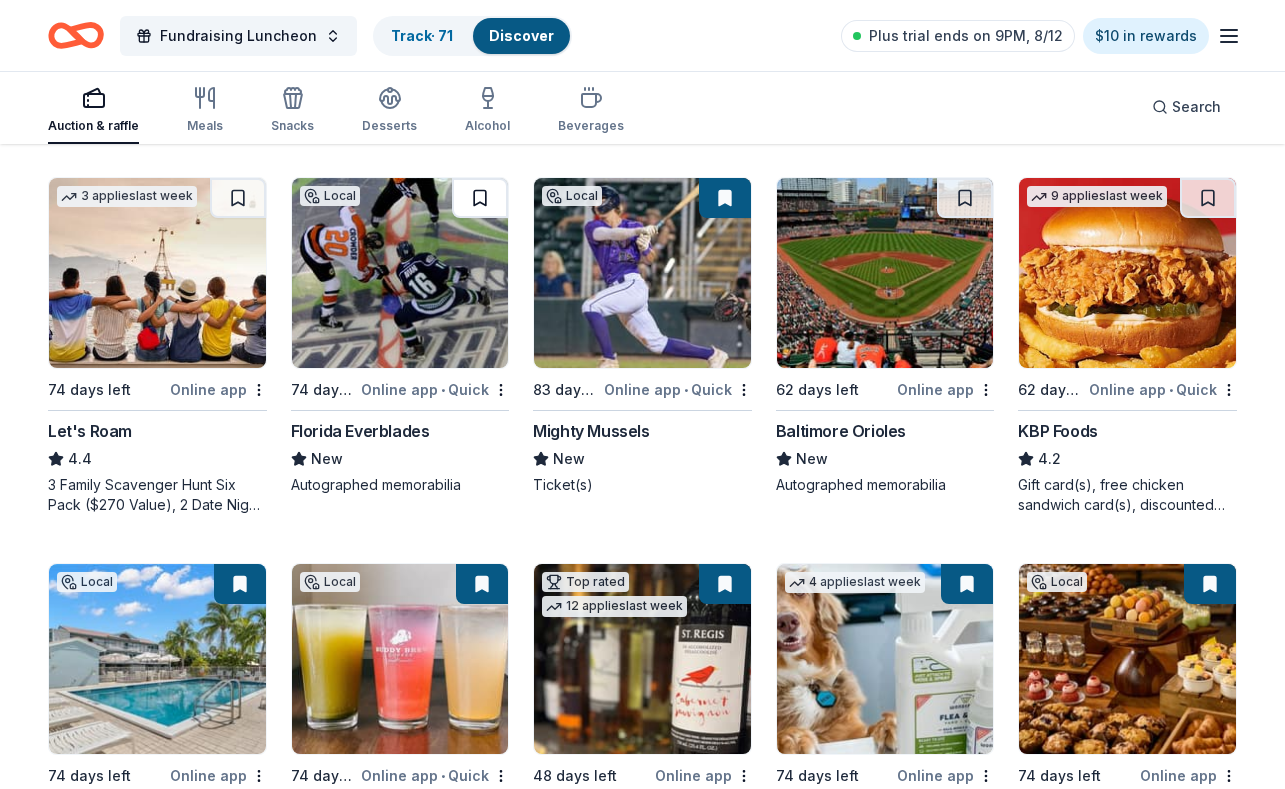 click at bounding box center (480, 198) 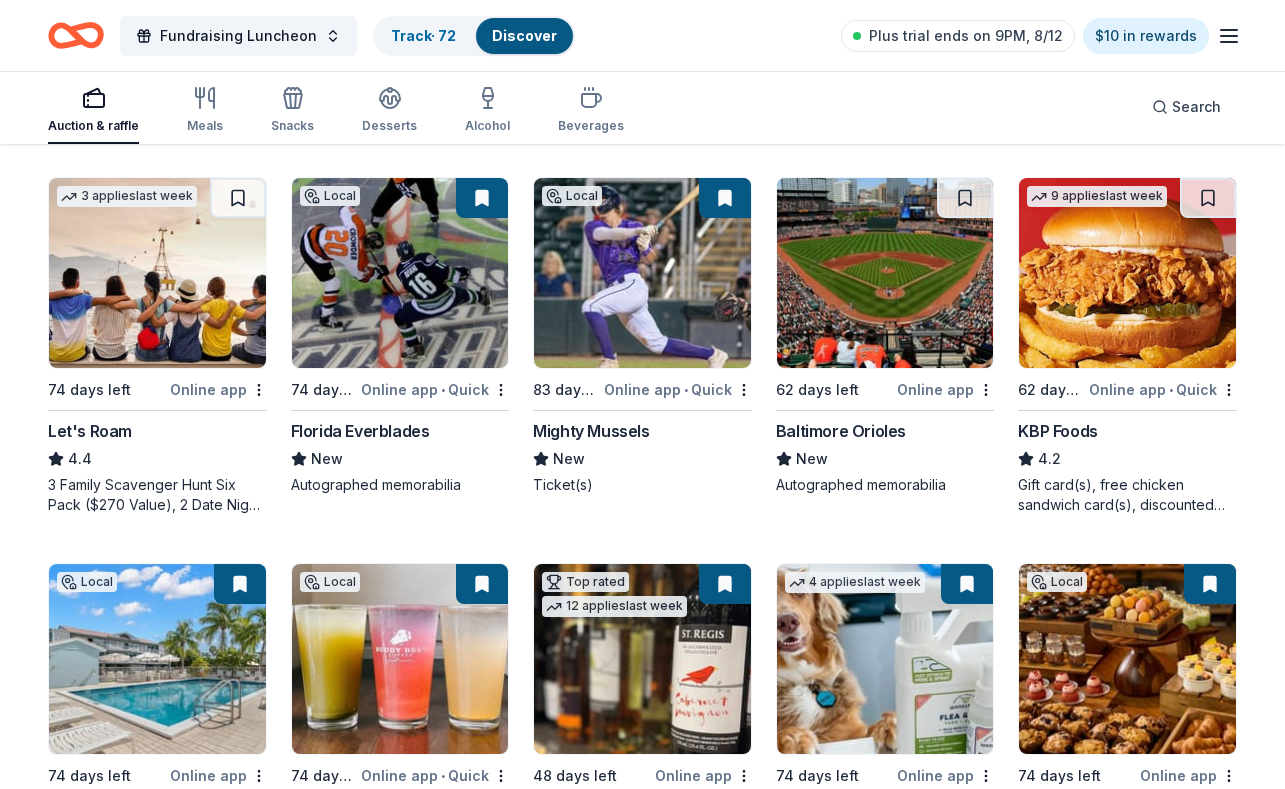 click at bounding box center [157, 273] 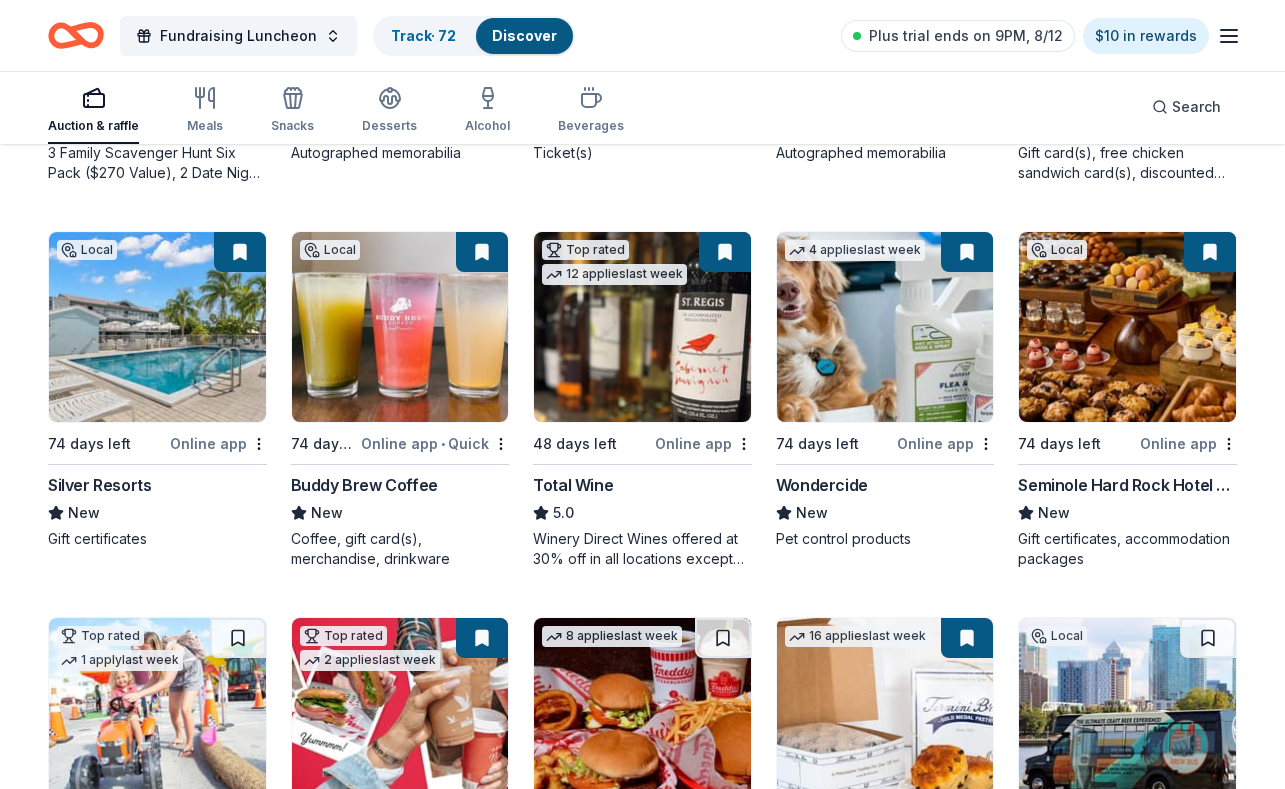 scroll, scrollTop: 1281, scrollLeft: 0, axis: vertical 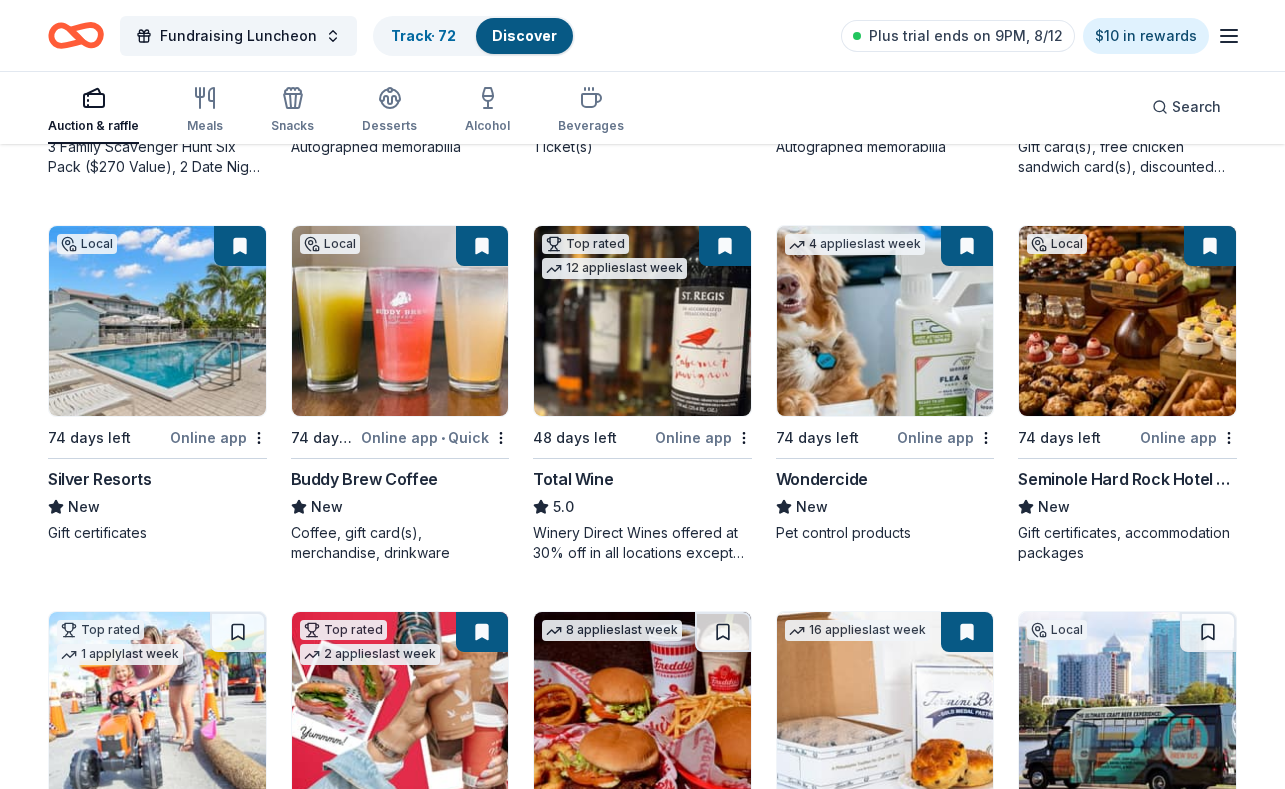 click on "Online app" at bounding box center [945, 437] 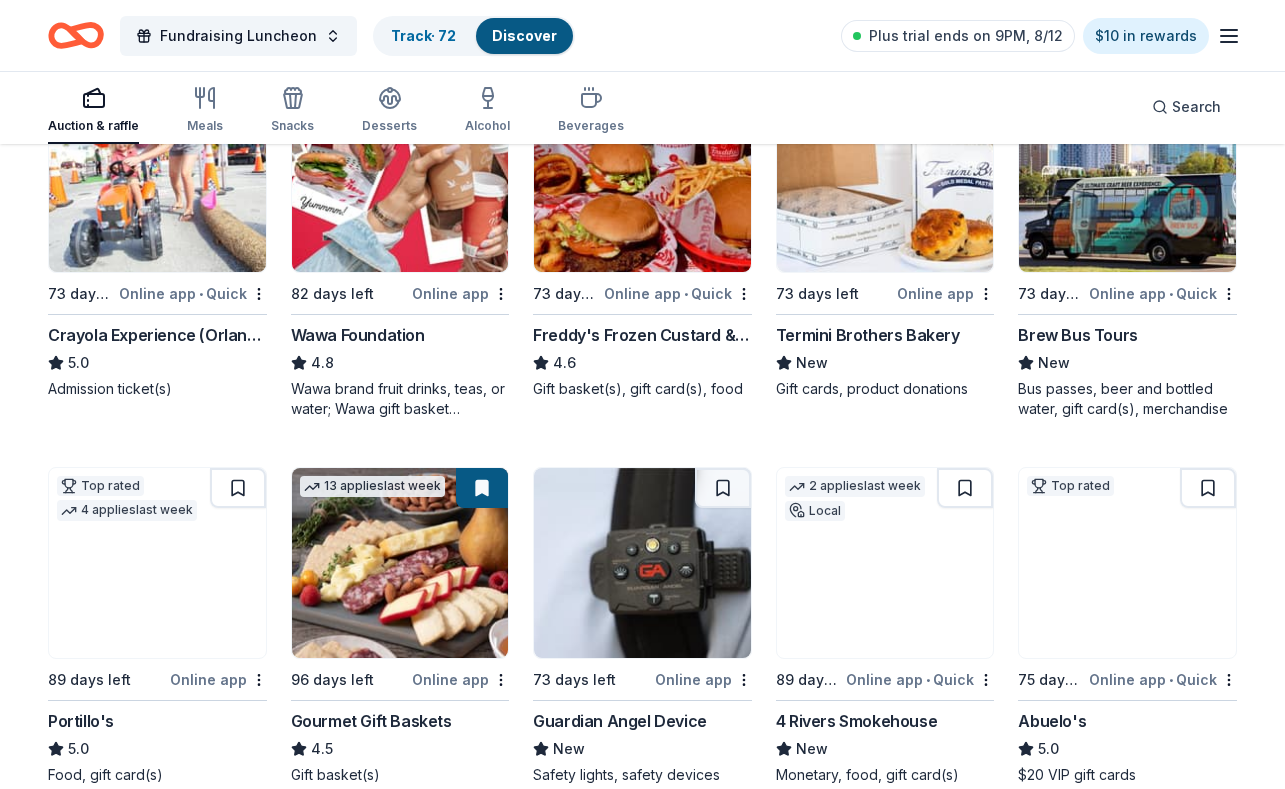 scroll, scrollTop: 1810, scrollLeft: 0, axis: vertical 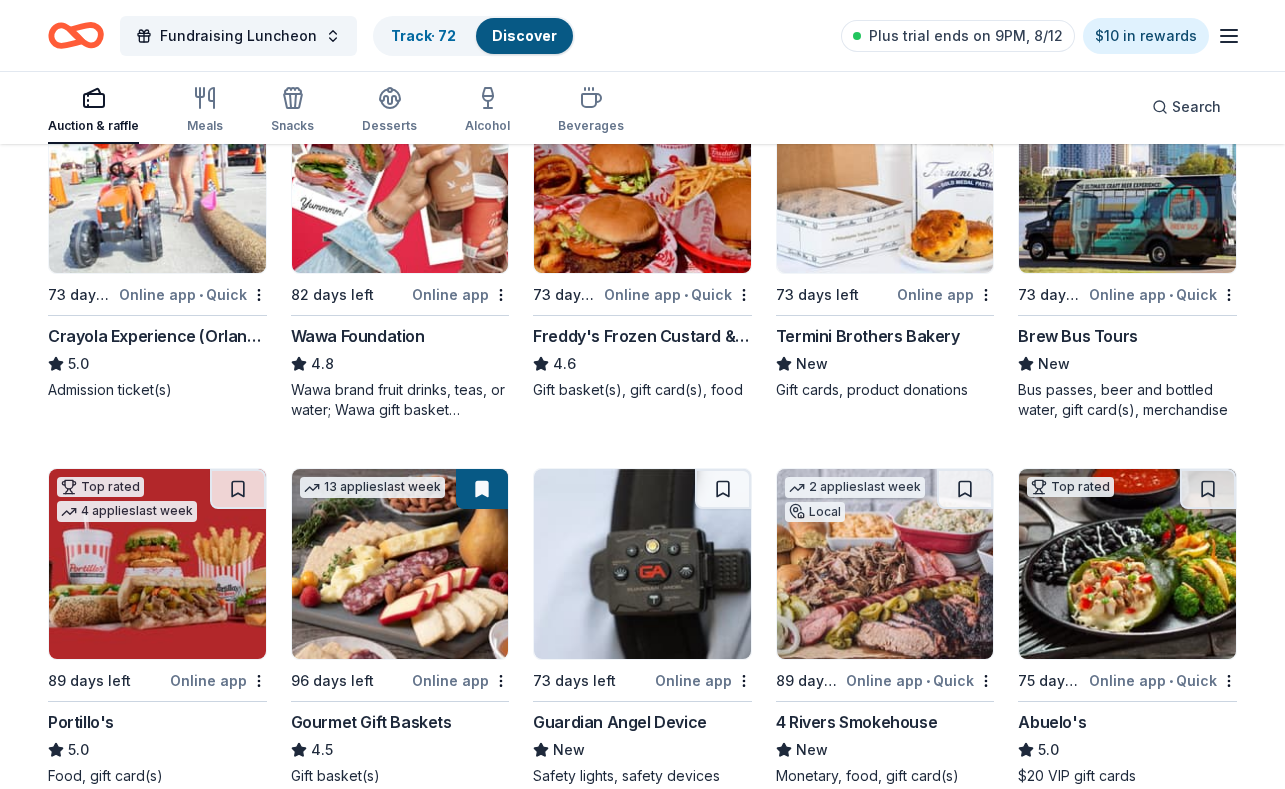 click at bounding box center [400, 178] 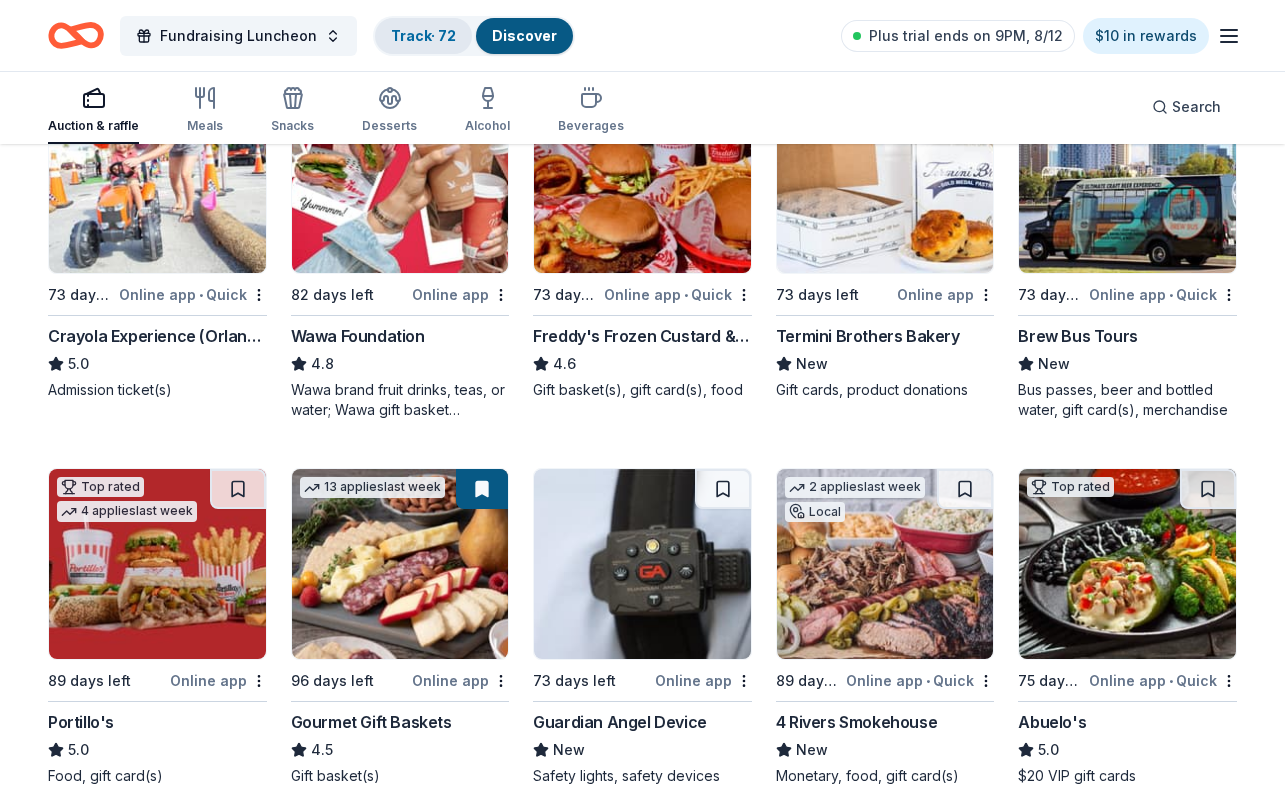 click on "Track  · 72" at bounding box center [423, 35] 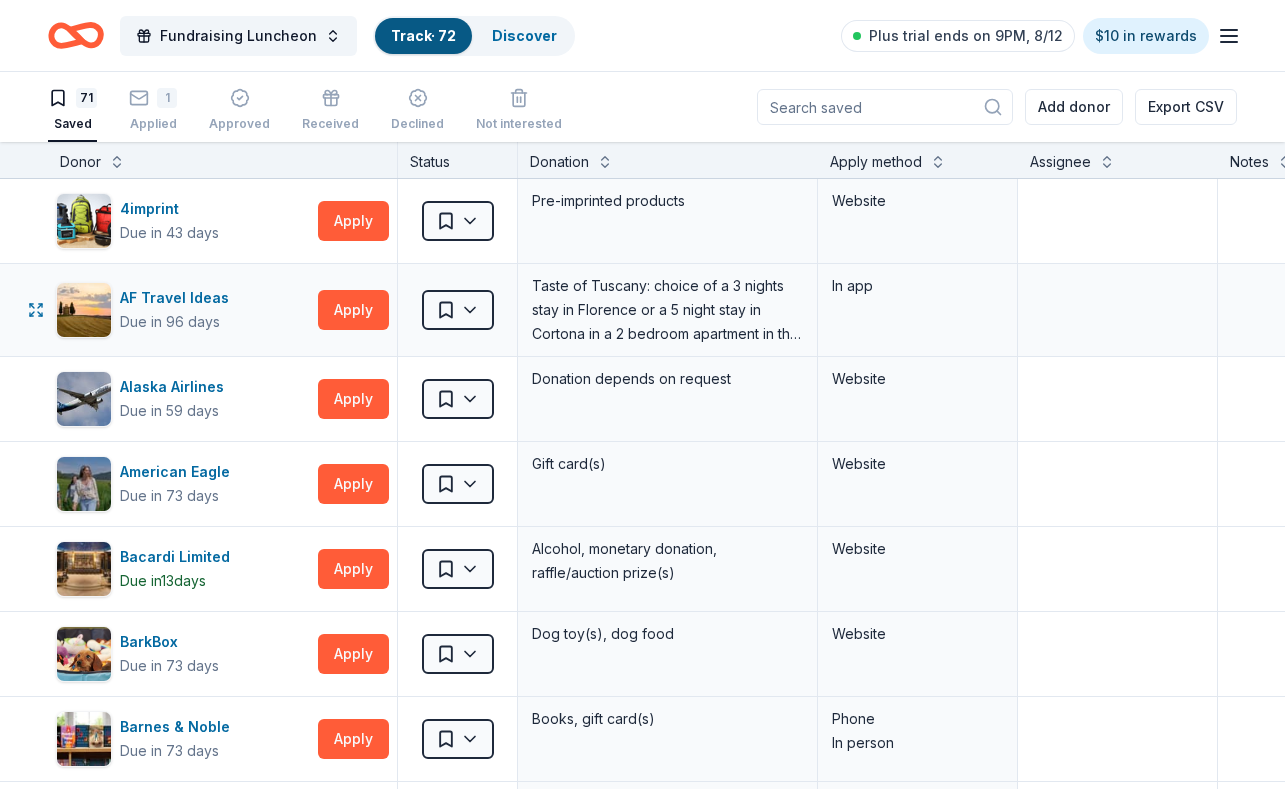 scroll, scrollTop: 1, scrollLeft: 0, axis: vertical 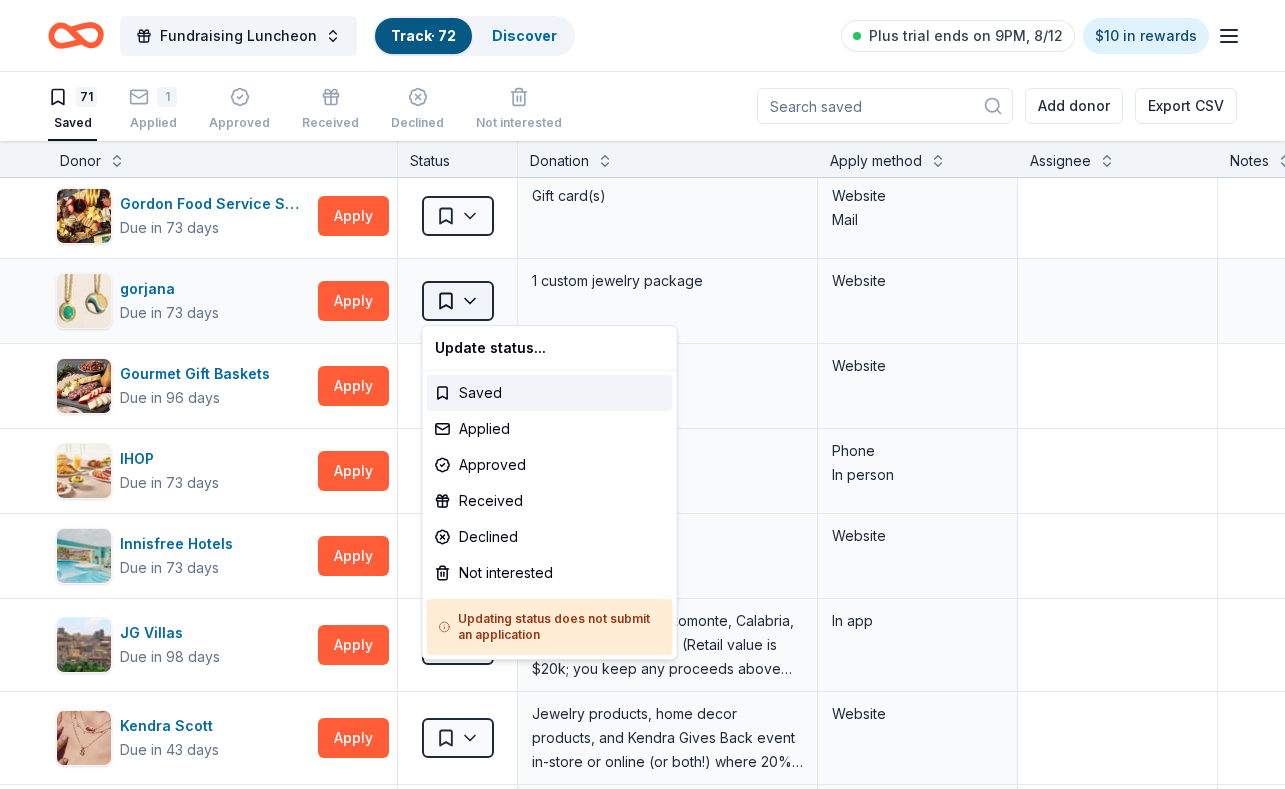 click on "Fundraising Luncheon Track  · 72 Discover Plus trial ends on 9PM, 8/12 $10 in rewards 71 Saved 1 Applied Approved Received Declined Not interested Add donor Export CSV Donor Status Donation Apply method Assignee Notes 4imprint Due in 43 days Apply Saved Pre-imprinted products Website AF Travel Ideas Due in 96 days Apply Saved Taste of Tuscany: choice of a 3 nights stay in Florence or a 5 night stay in Cortona in a 2 bedroom apartment in the city center (Retail value is €2.500 Euro; you keep any proceeds above our charity rate of €1.800 Euro). The package includes a private walking tour of the town with a professional guide, a visit to an artisanal jewelry boutique with a glass of Italian Prosecco, wine tasting in a traditional Enoteca with local wines, pre-arrival and in-house local English speaking concierge and booking services, and all consumption fees (A/C, heating, etc). Upgrade and a la carte extras available on request. In app Alaska Airlines Due in 59 days Apply Saved Donation depends on request" at bounding box center (642, 393) 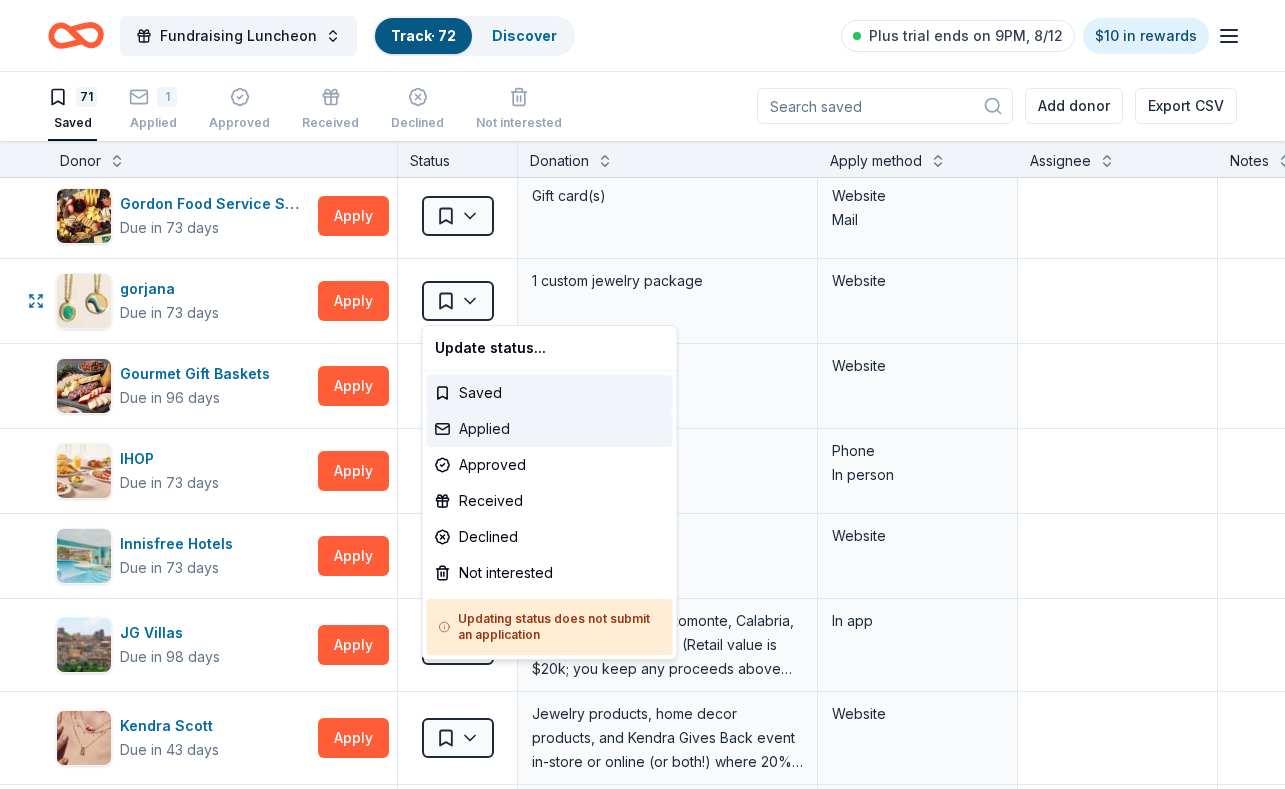click on "Applied" at bounding box center [550, 429] 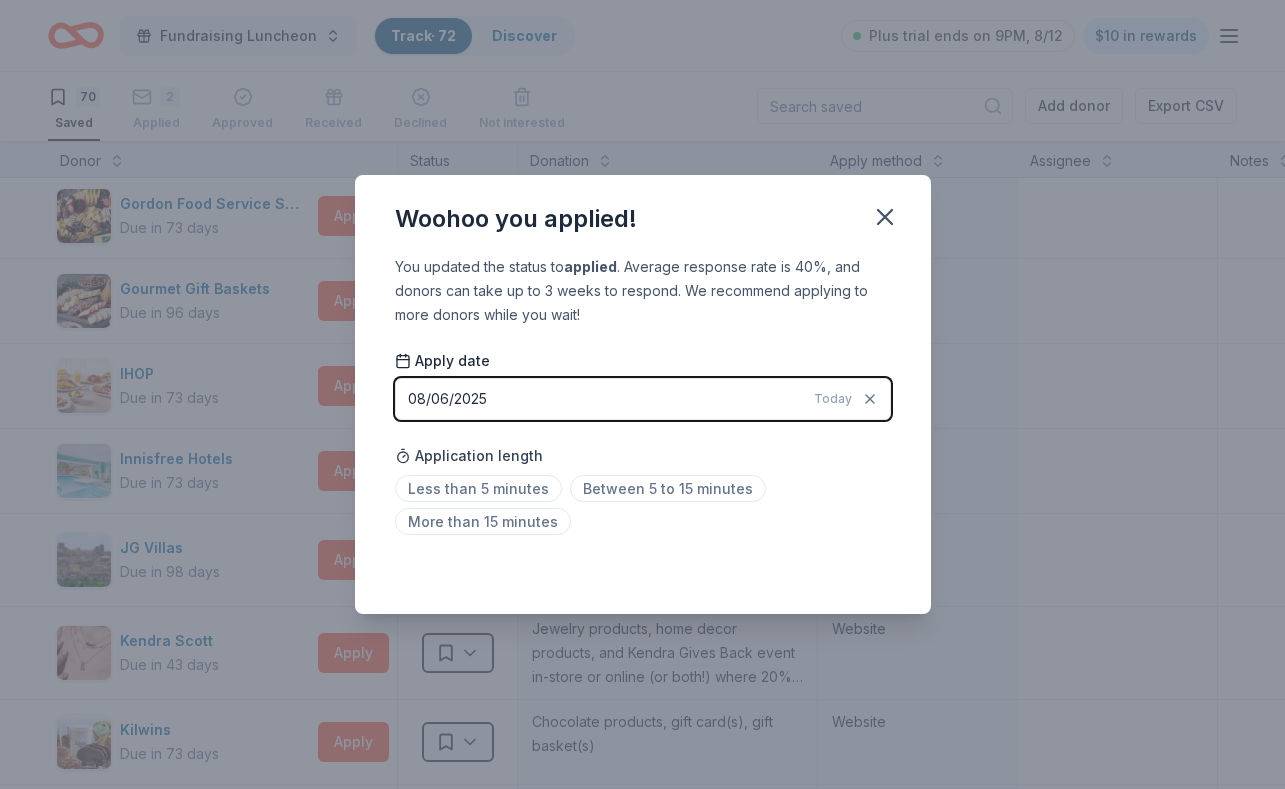click on "08/06/2025 Today" at bounding box center [643, 399] 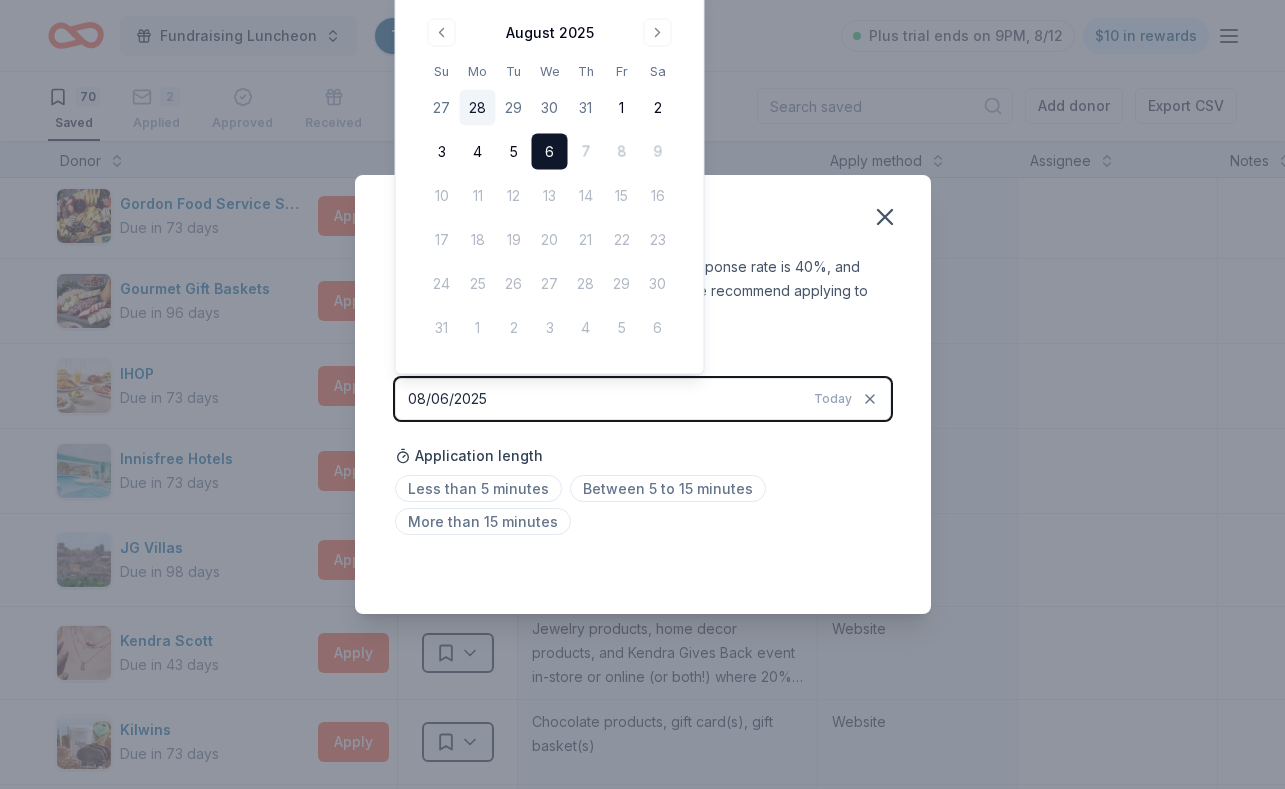click on "28" at bounding box center (478, 108) 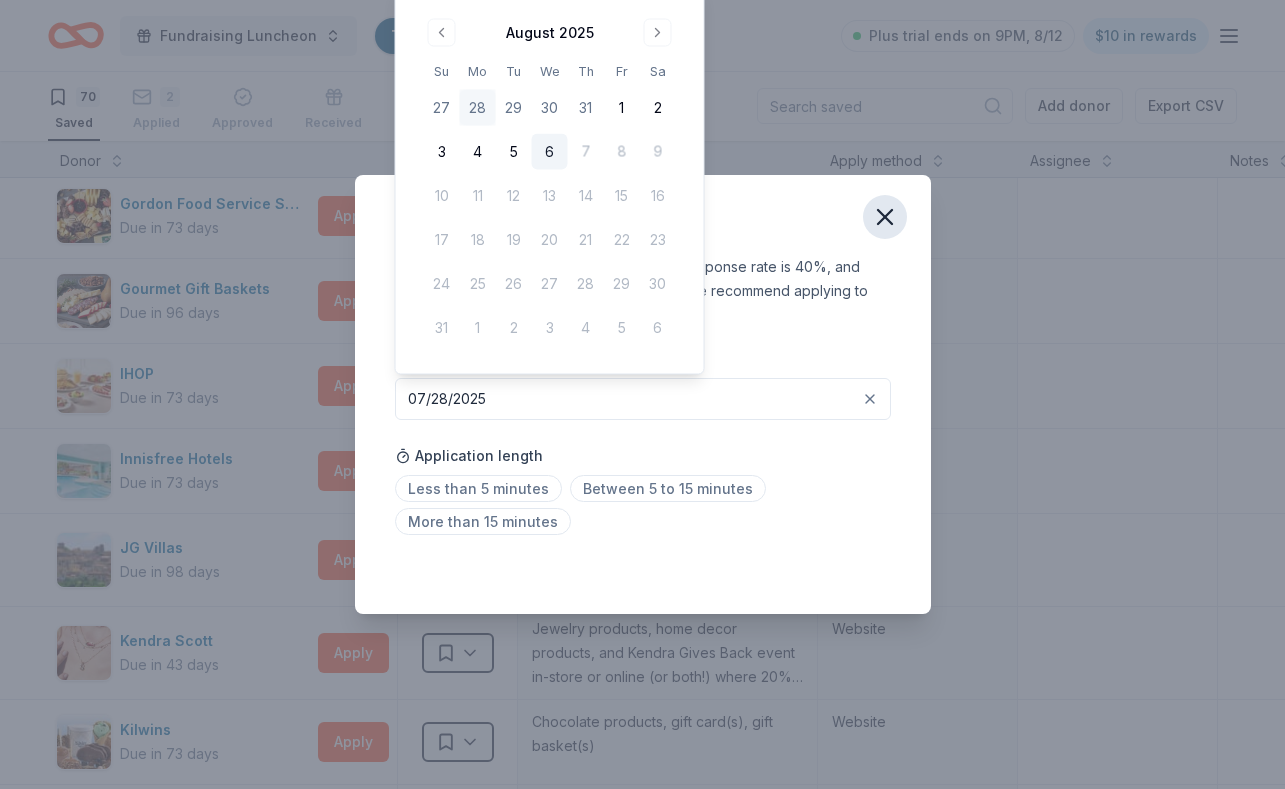 click 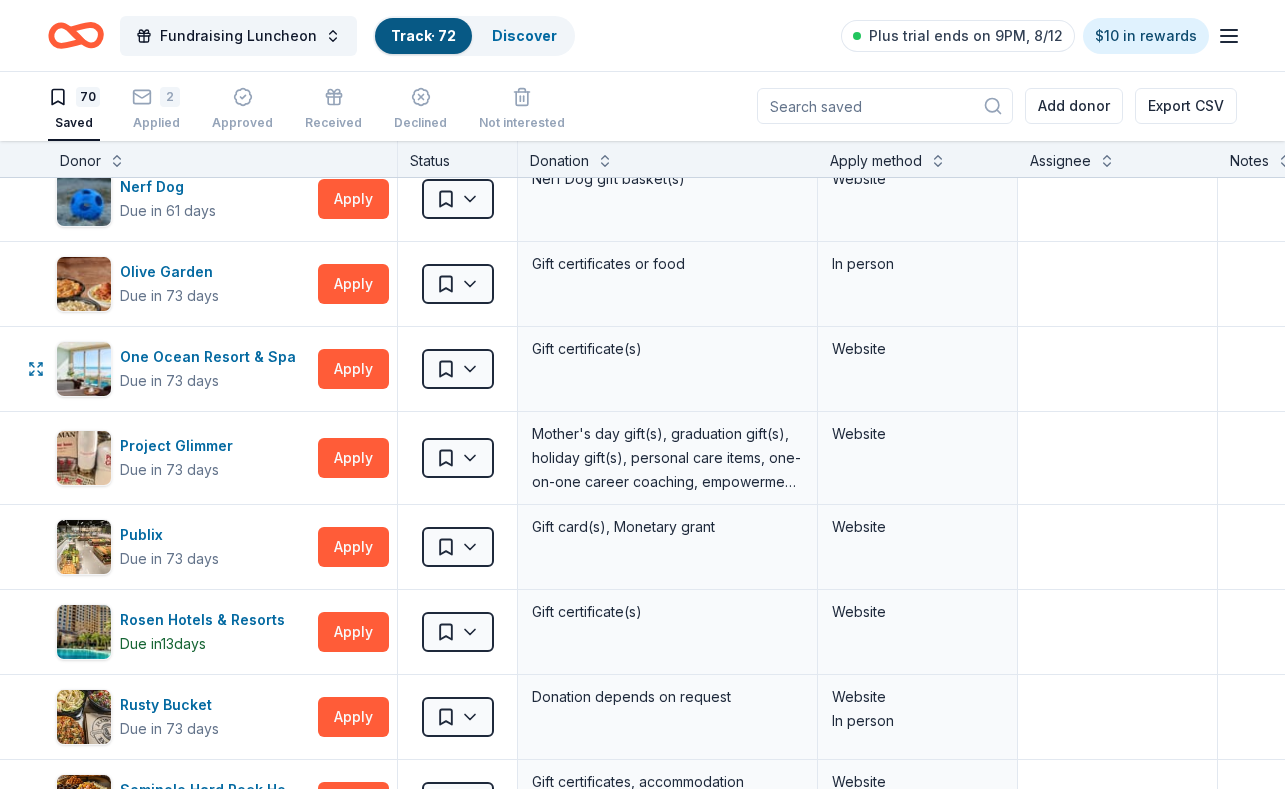 scroll, scrollTop: 3118, scrollLeft: 0, axis: vertical 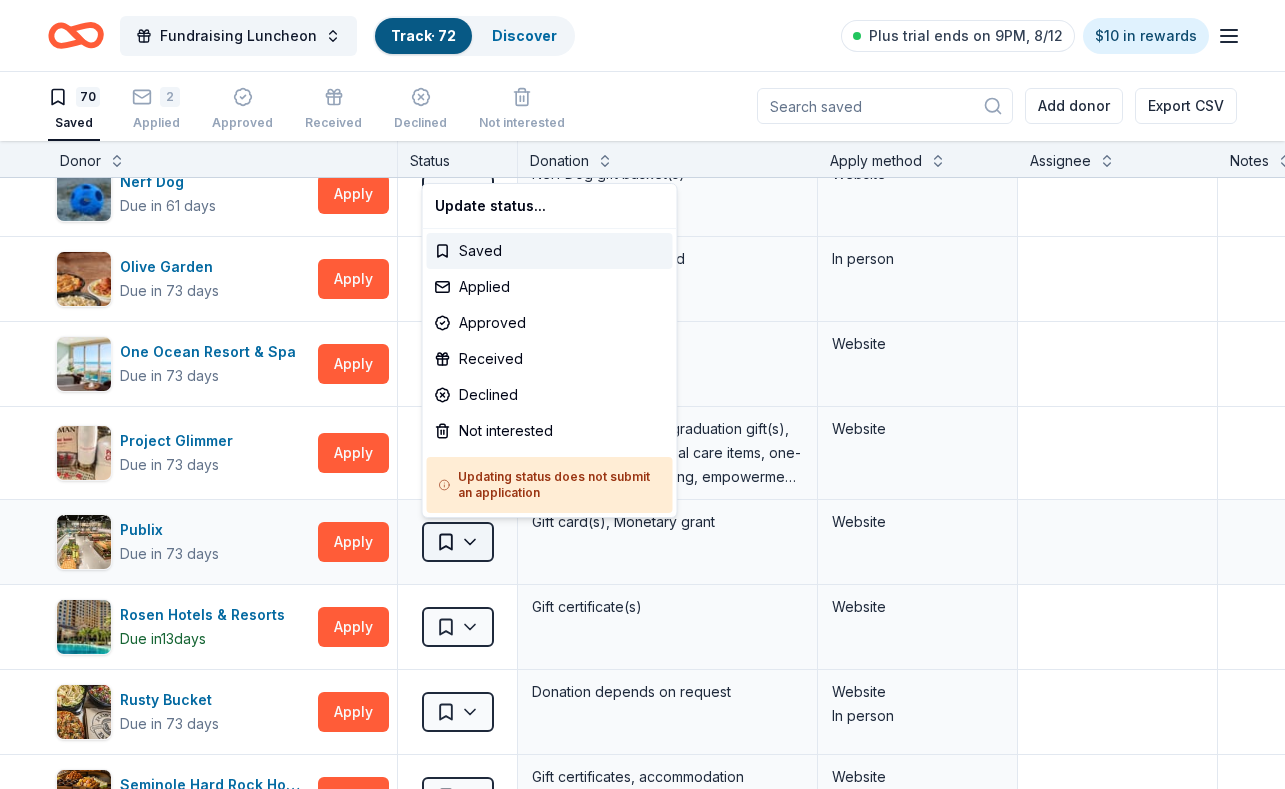 click on "Fundraising Luncheon Track  · 72 Discover Plus trial ends on 9PM, 8/12 $10 in rewards 70 Saved 2 Applied Approved Received Declined Not interested Add donor Export CSV Donor Status Donation Apply method Assignee Notes 4imprint Due in 43 days Apply Saved Pre-imprinted products Website AF Travel Ideas Due in 96 days Apply Saved Taste of Tuscany: choice of a 3 nights stay in Florence or a 5 night stay in Cortona in a 2 bedroom apartment in the city center (Retail value is €2.500 Euro; you keep any proceeds above our charity rate of €1.800 Euro). The package includes a private walking tour of the town with a professional guide, a visit to an artisanal jewelry boutique with a glass of Italian Prosecco, wine tasting in a traditional Enoteca with local wines, pre-arrival and in-house local English speaking concierge and booking services, and all consumption fees (A/C, heating, etc). Upgrade and a la carte extras available on request. In app Alaska Airlines Due in 59 days Apply Saved Donation depends on request" at bounding box center (642, 393) 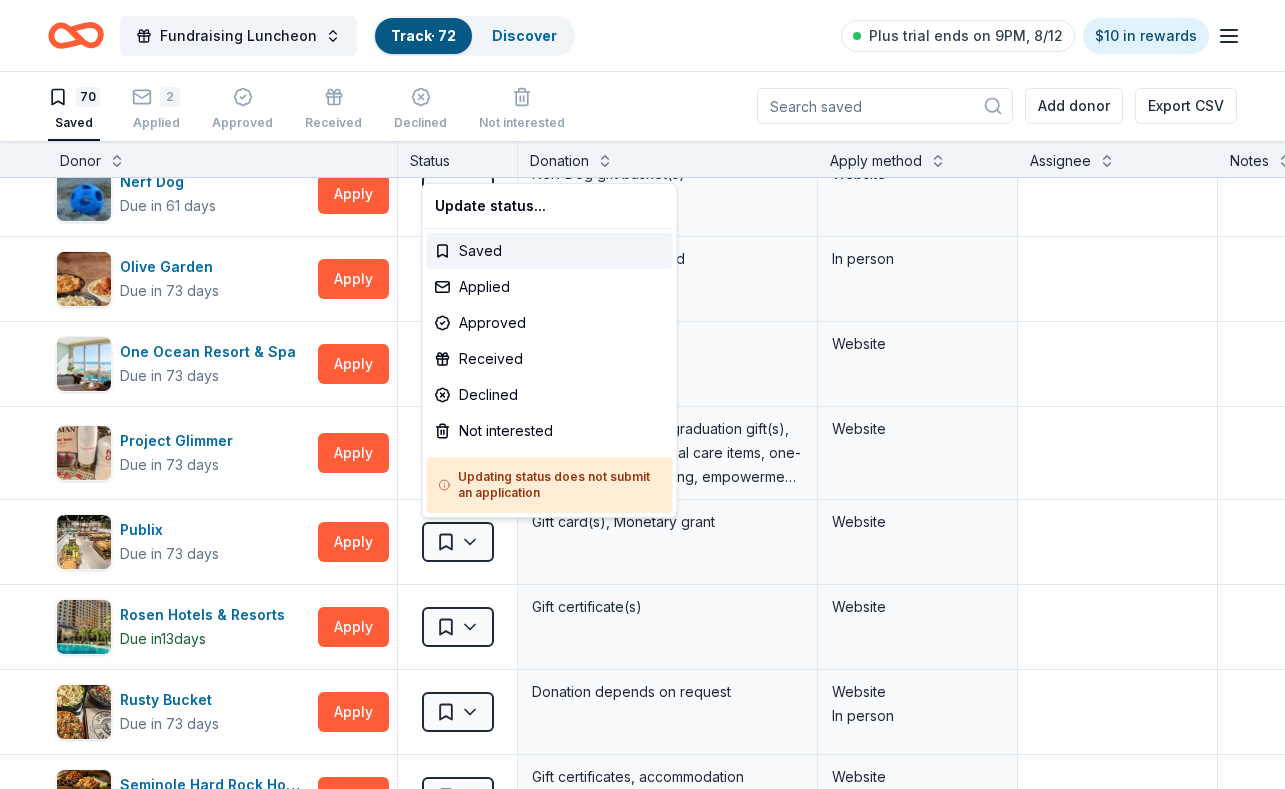 click on "Fundraising Luncheon Track  · 72 Discover Plus trial ends on 9PM, 8/12 $10 in rewards 70 Saved 2 Applied Approved Received Declined Not interested Add donor Export CSV Donor Status Donation Apply method Assignee Notes 4imprint Due in 43 days Apply Saved Pre-imprinted products Website AF Travel Ideas Due in 96 days Apply Saved Taste of Tuscany: choice of a 3 nights stay in Florence or a 5 night stay in Cortona in a 2 bedroom apartment in the city center (Retail value is €2.500 Euro; you keep any proceeds above our charity rate of €1.800 Euro). The package includes a private walking tour of the town with a professional guide, a visit to an artisanal jewelry boutique with a glass of Italian Prosecco, wine tasting in a traditional Enoteca with local wines, pre-arrival and in-house local English speaking concierge and booking services, and all consumption fees (A/C, heating, etc). Upgrade and a la carte extras available on request. In app Alaska Airlines Due in 59 days Apply Saved Donation depends on request" at bounding box center (642, 393) 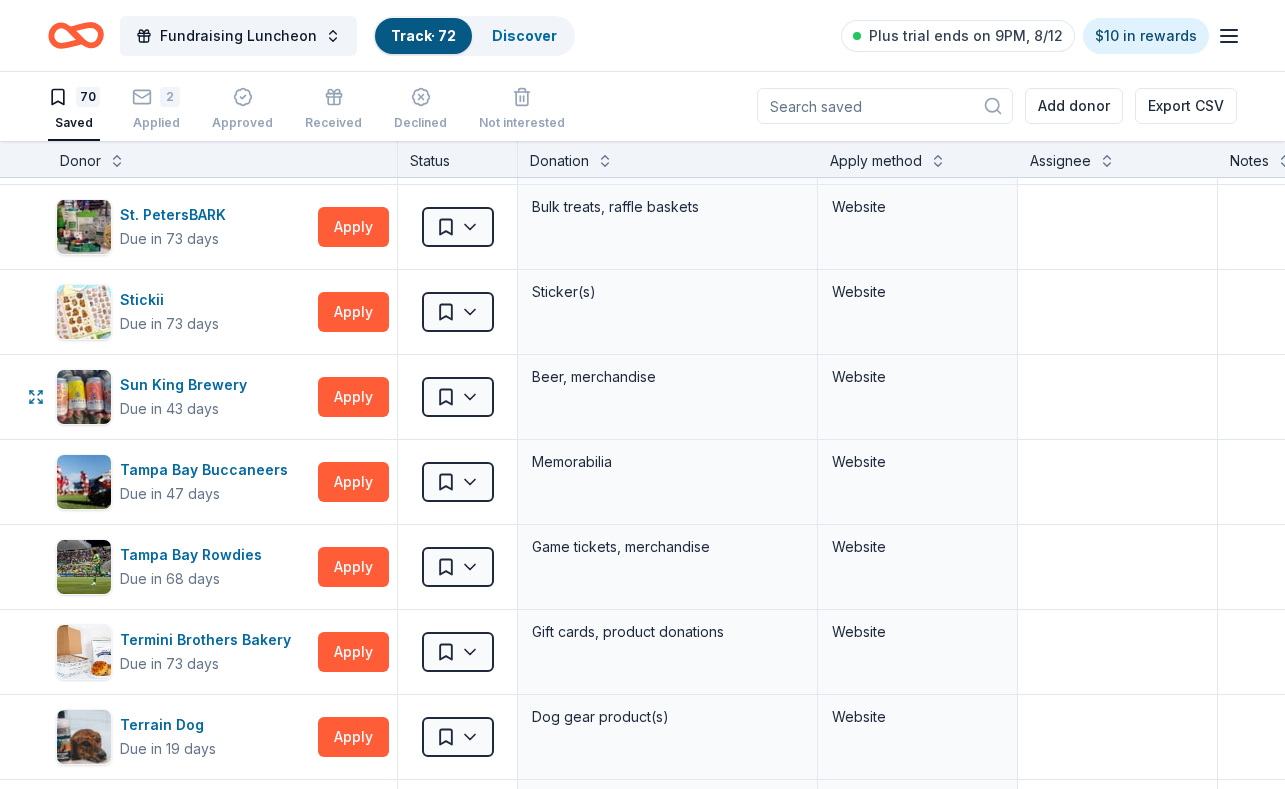 scroll, scrollTop: 4036, scrollLeft: 0, axis: vertical 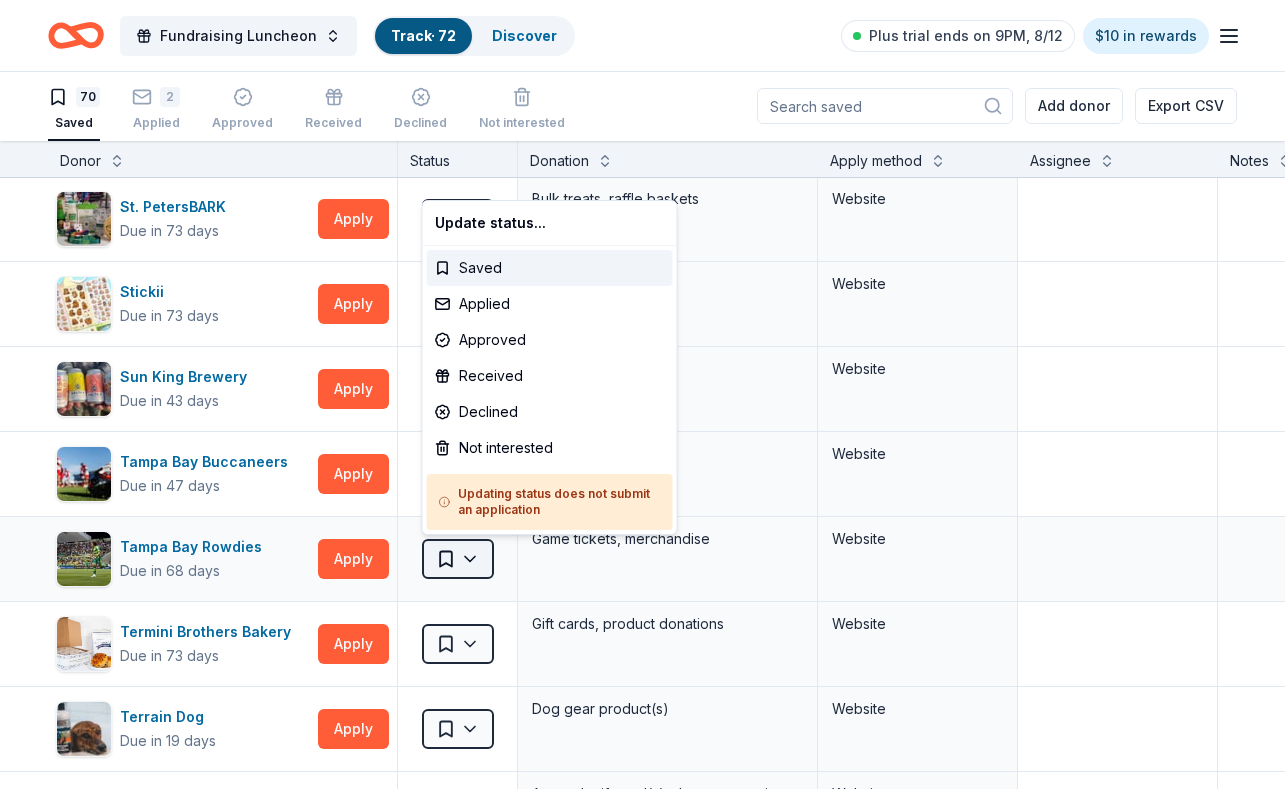 click on "Fundraising Luncheon Track  · 72 Discover Plus trial ends on 9PM, 8/12 $10 in rewards 70 Saved 2 Applied Approved Received Declined Not interested Add donor Export CSV Donor Status Donation Apply method Assignee Notes 4imprint Due in 43 days Apply Saved Pre-imprinted products Website AF Travel Ideas Due in 96 days Apply Saved Taste of Tuscany: choice of a 3 nights stay in Florence or a 5 night stay in Cortona in a 2 bedroom apartment in the city center (Retail value is €2.500 Euro; you keep any proceeds above our charity rate of €1.800 Euro). The package includes a private walking tour of the town with a professional guide, a visit to an artisanal jewelry boutique with a glass of Italian Prosecco, wine tasting in a traditional Enoteca with local wines, pre-arrival and in-house local English speaking concierge and booking services, and all consumption fees (A/C, heating, etc). Upgrade and a la carte extras available on request. In app Alaska Airlines Due in 59 days Apply Saved Donation depends on request" at bounding box center (642, 393) 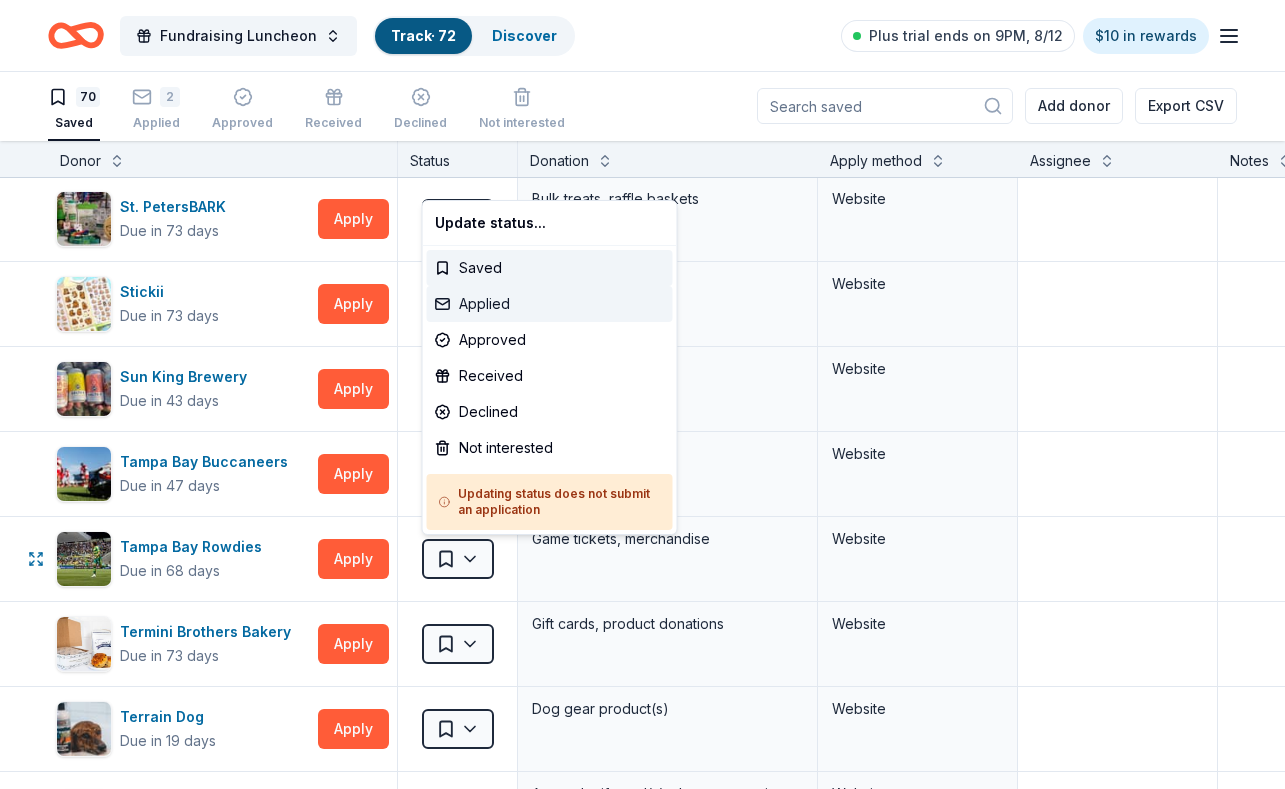 click on "Applied" at bounding box center (550, 304) 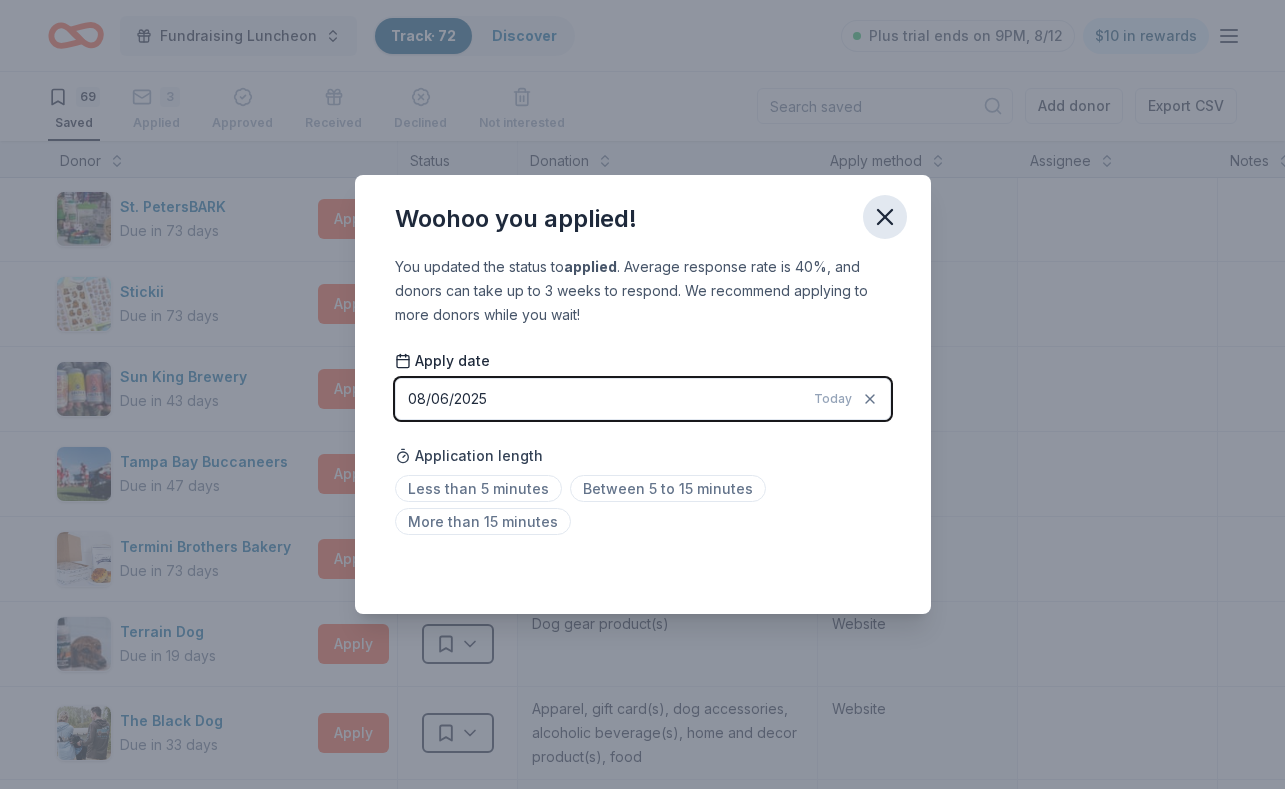 click 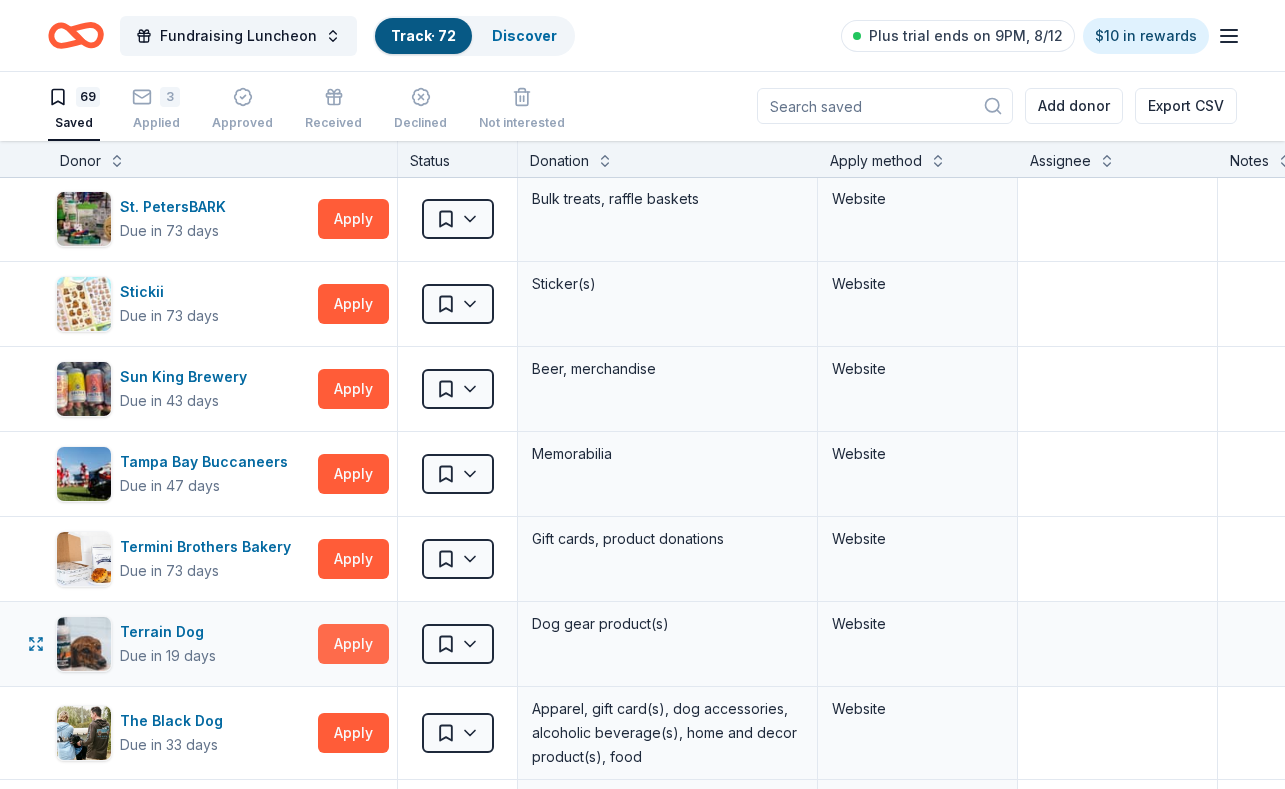 click on "Apply" at bounding box center (353, 644) 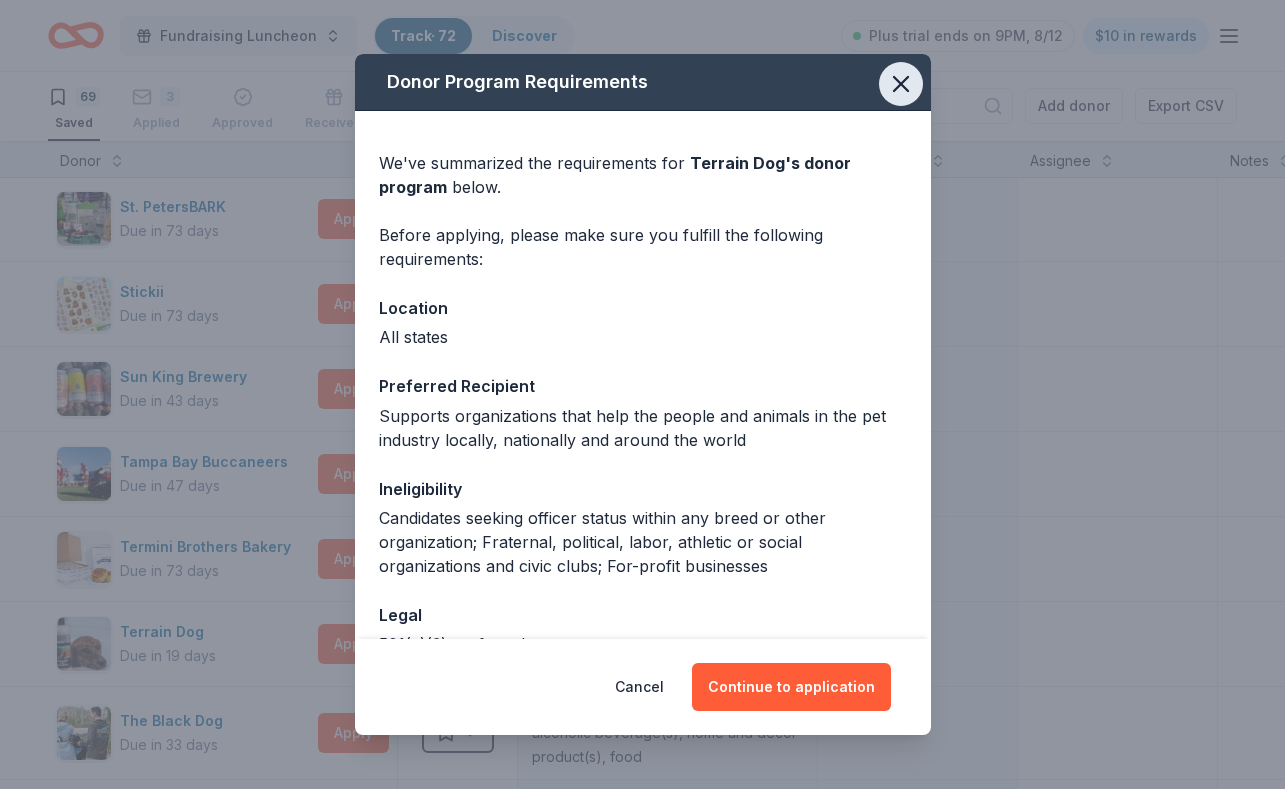 click 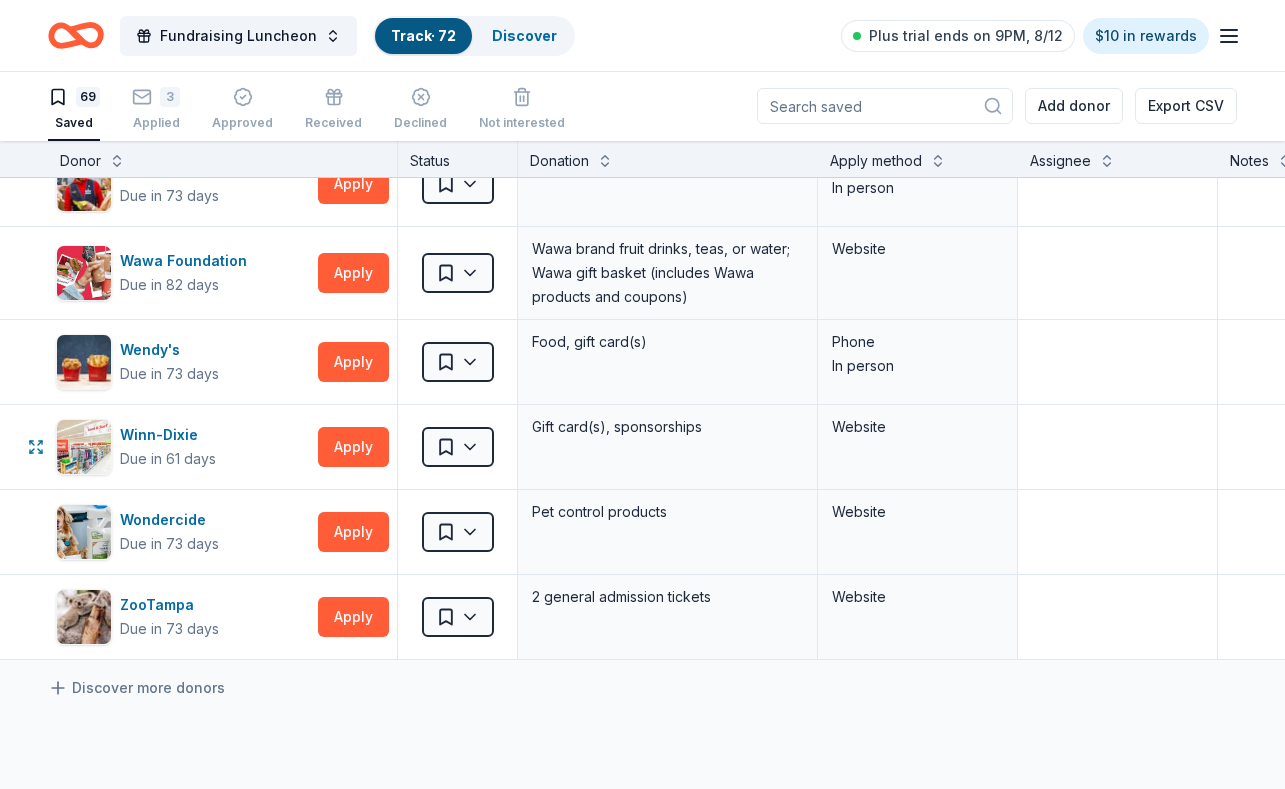 scroll, scrollTop: 5453, scrollLeft: 0, axis: vertical 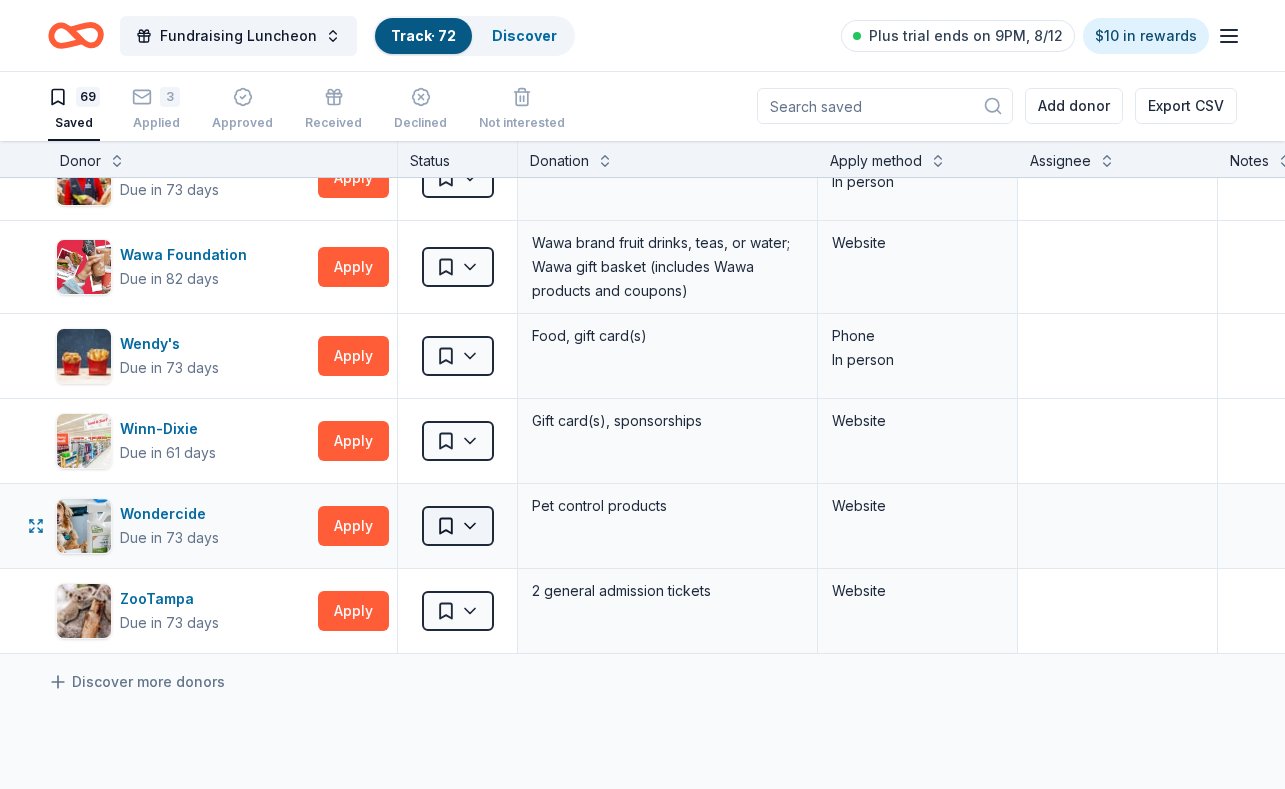 click on "Fundraising Luncheon Track  · 72 Discover Plus trial ends on 9PM, 8/12 $10 in rewards 69 Saved 3 Applied Approved Received Declined Not interested Add donor Export CSV Donor Status Donation Apply method Assignee Notes 4imprint Due in 43 days Apply Saved Pre-imprinted products Website AF Travel Ideas Due in 96 days Apply Saved Taste of Tuscany: choice of a 3 nights stay in Florence or a 5 night stay in Cortona in a 2 bedroom apartment in the city center (Retail value is €2.500 Euro; you keep any proceeds above our charity rate of €1.800 Euro). The package includes a private walking tour of the town with a professional guide, a visit to an artisanal jewelry boutique with a glass of Italian Prosecco, wine tasting in a traditional Enoteca with local wines, pre-arrival and in-house local English speaking concierge and booking services, and all consumption fees (A/C, heating, etc). Upgrade and a la carte extras available on request. In app Alaska Airlines Due in 59 days Apply Saved Donation depends on request" at bounding box center (642, 393) 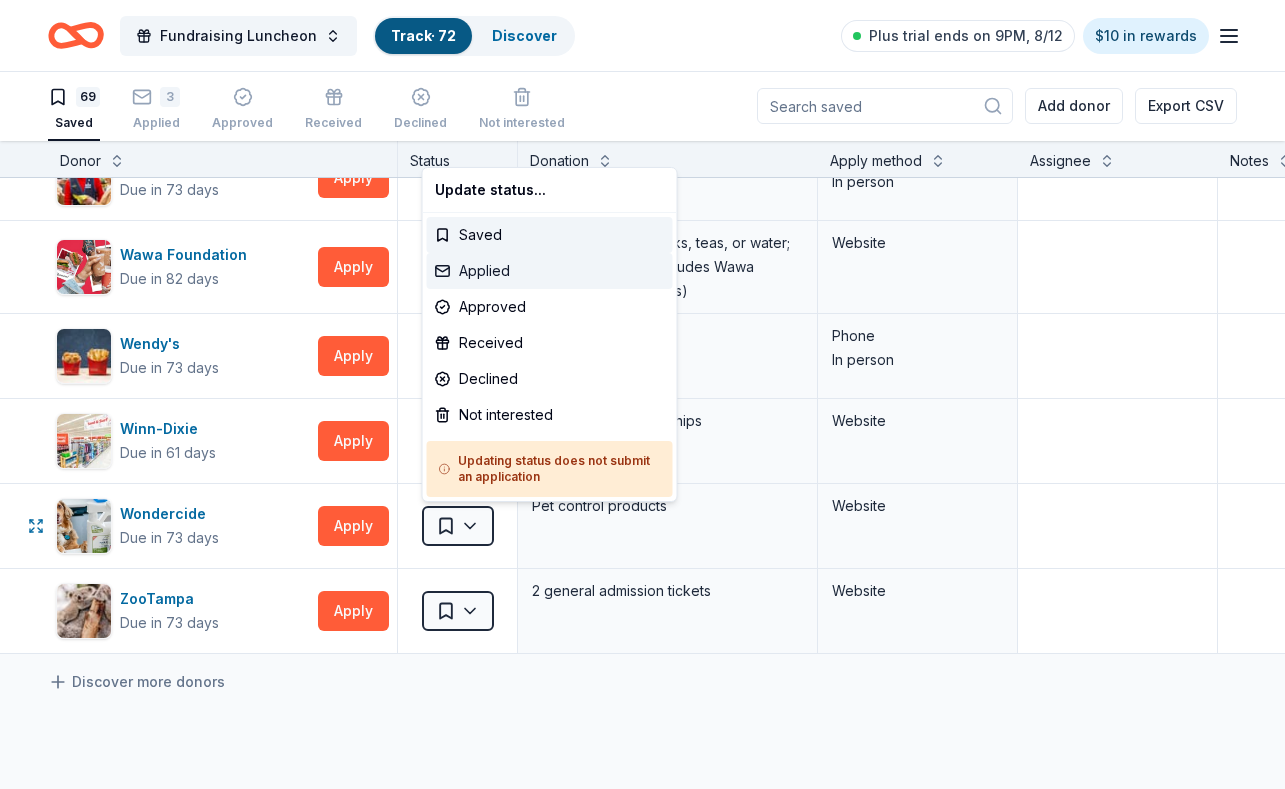 click on "Applied" at bounding box center [550, 271] 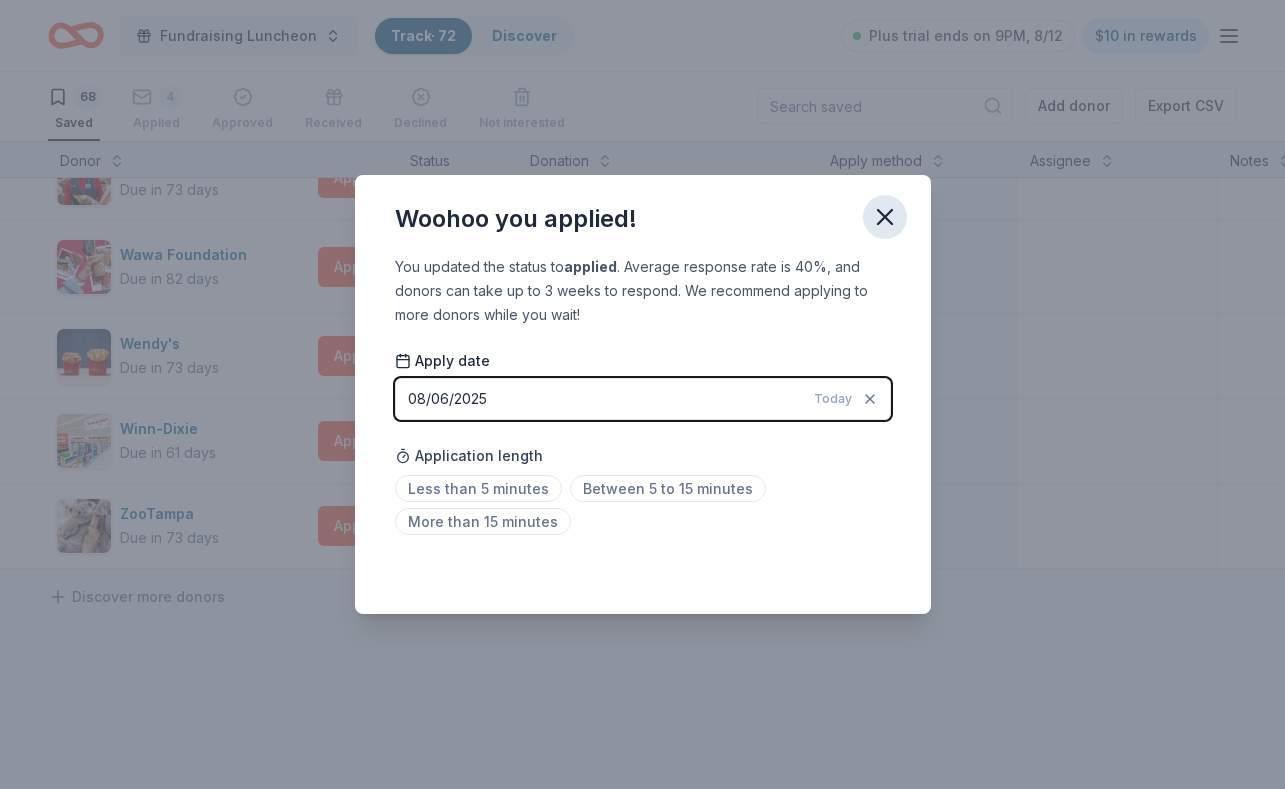 click 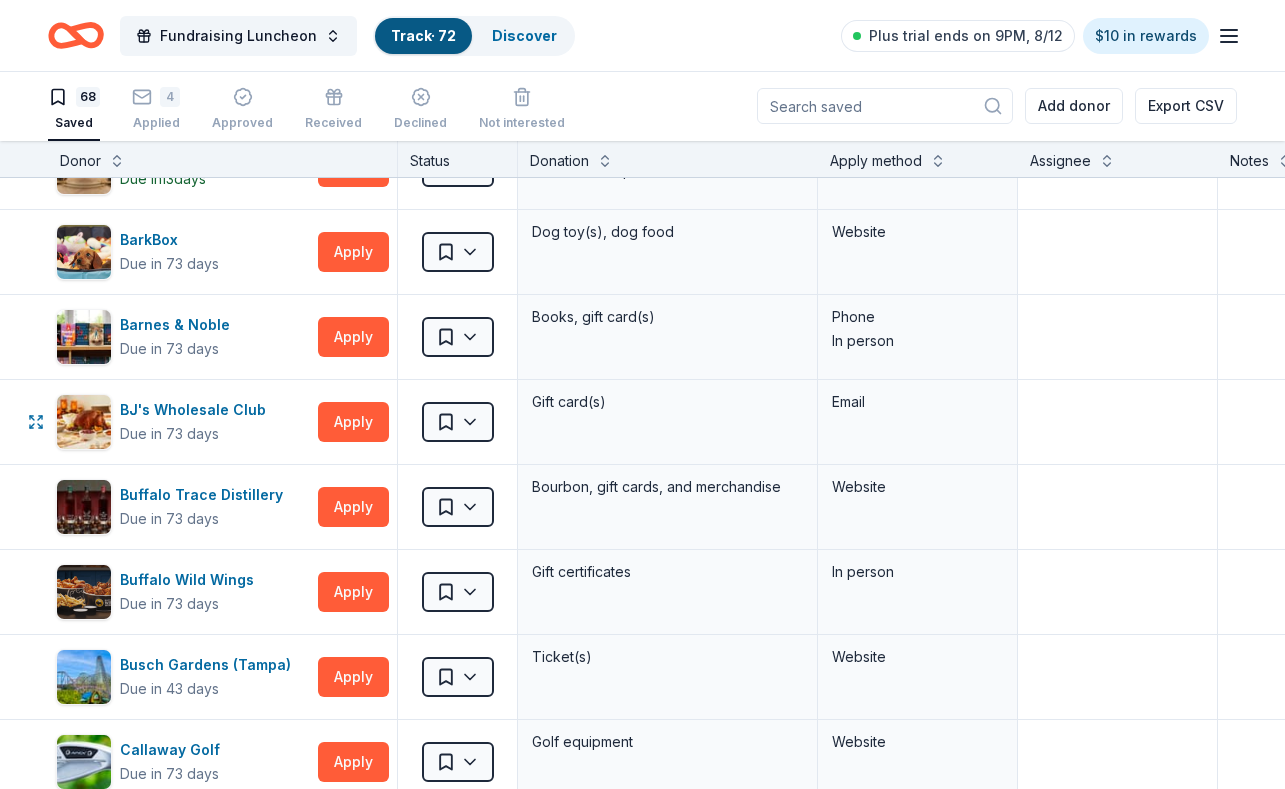 scroll, scrollTop: 396, scrollLeft: 0, axis: vertical 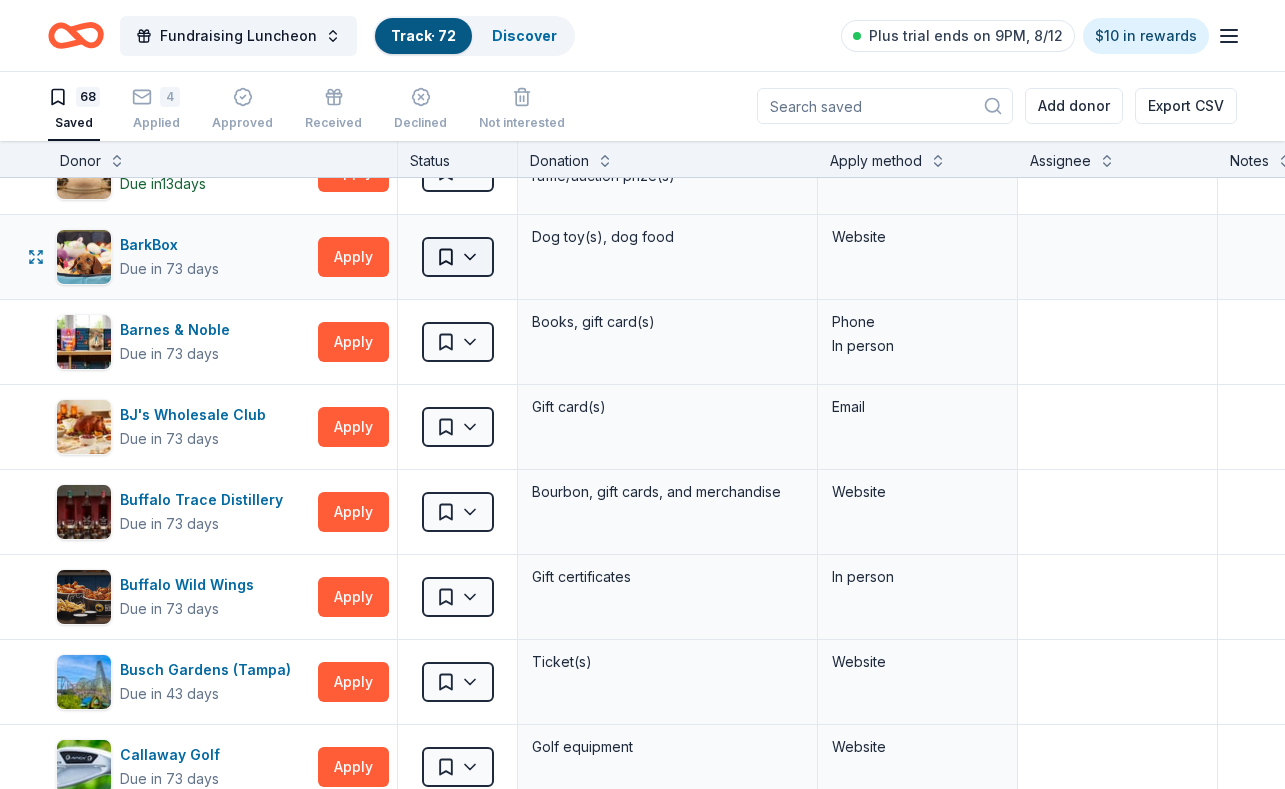click on "Fundraising Luncheon Track  · 72 Discover Plus trial ends on 9PM, 8/12 $10 in rewards 68 Saved 4 Applied Approved Received Declined Not interested Add donor Export CSV Donor Status Donation Apply method Assignee Notes 4imprint Due in 43 days Apply Saved Pre-imprinted products Website AF Travel Ideas Due in 96 days Apply Saved Taste of Tuscany: choice of a 3 nights stay in Florence or a 5 night stay in Cortona in a 2 bedroom apartment in the city center (Retail value is €2.500 Euro; you keep any proceeds above our charity rate of €1.800 Euro). The package includes a private walking tour of the town with a professional guide, a visit to an artisanal jewelry boutique with a glass of Italian Prosecco, wine tasting in a traditional Enoteca with local wines, pre-arrival and in-house local English speaking concierge and booking services, and all consumption fees (A/C, heating, etc). Upgrade and a la carte extras available on request. In app Alaska Airlines Due in 59 days Apply Saved Donation depends on request" at bounding box center [642, 393] 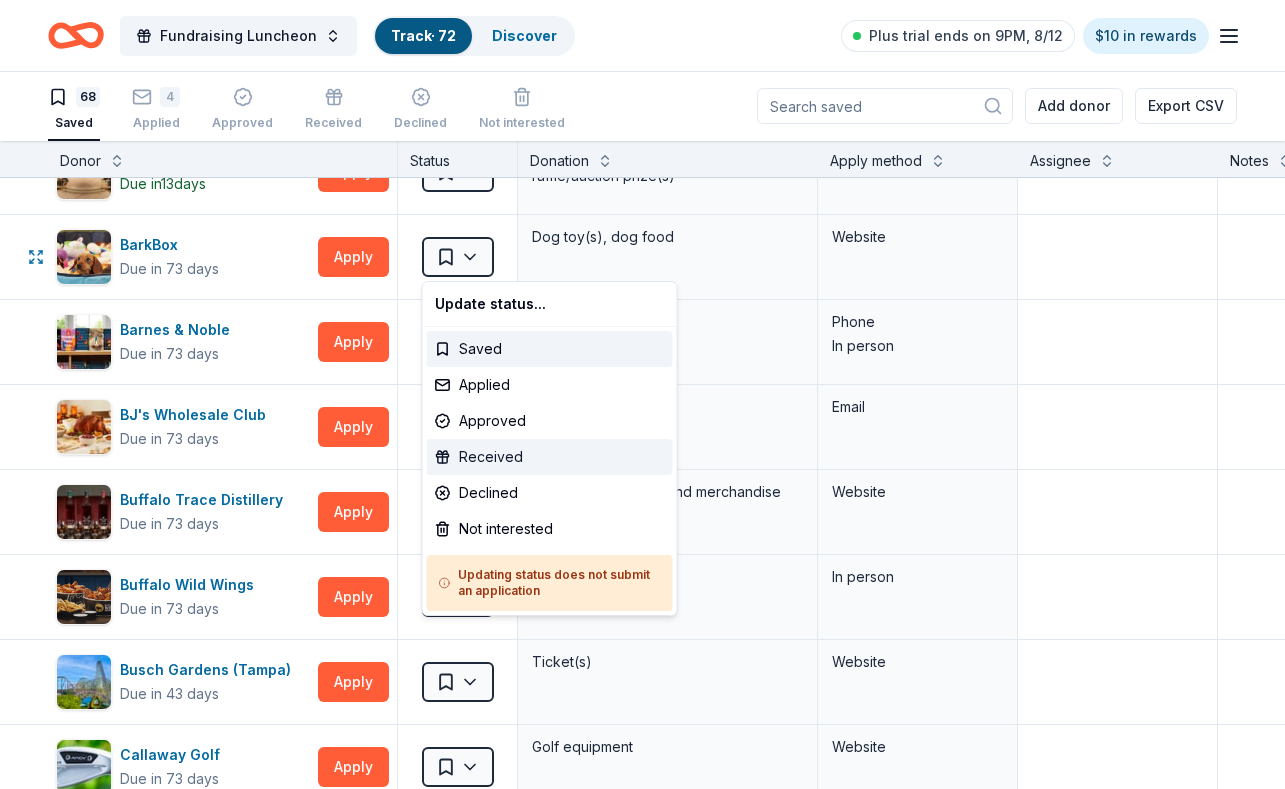 click on "Received" at bounding box center (550, 457) 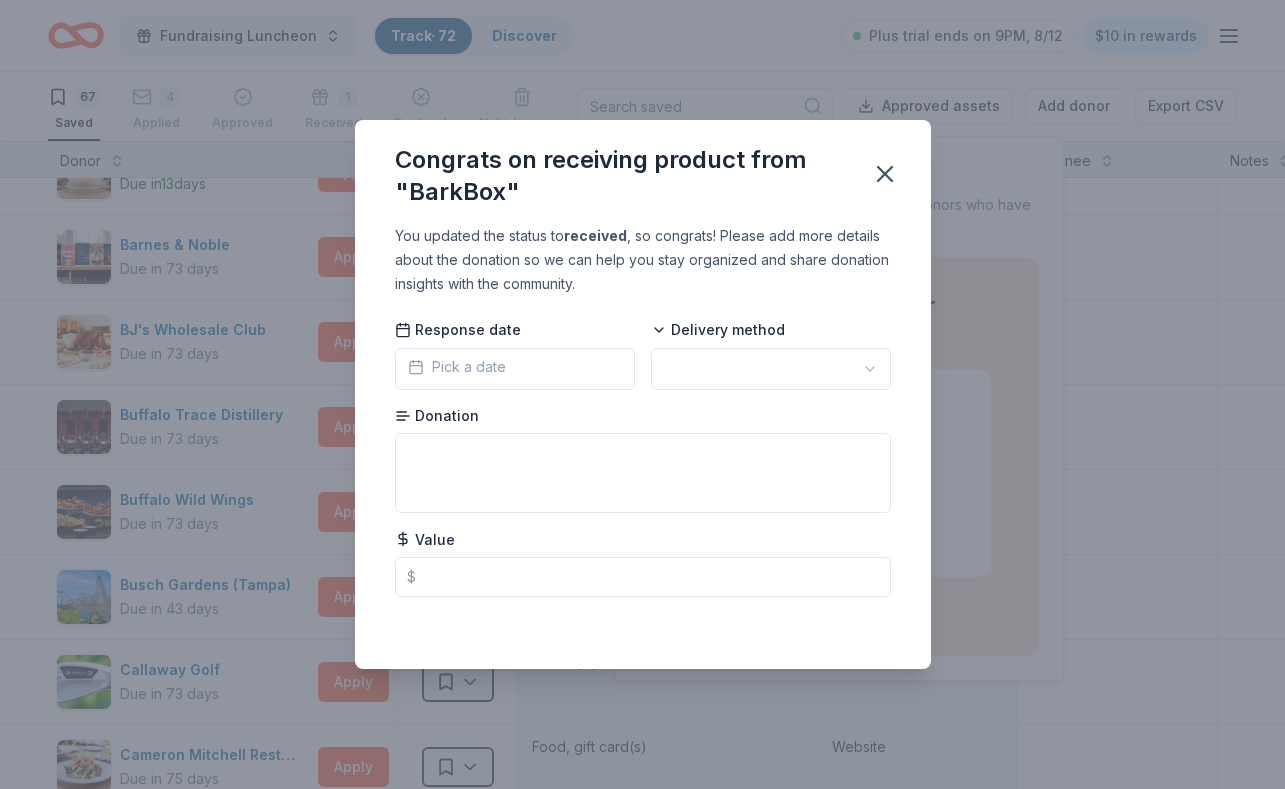 click on "Pick a date" at bounding box center (457, 367) 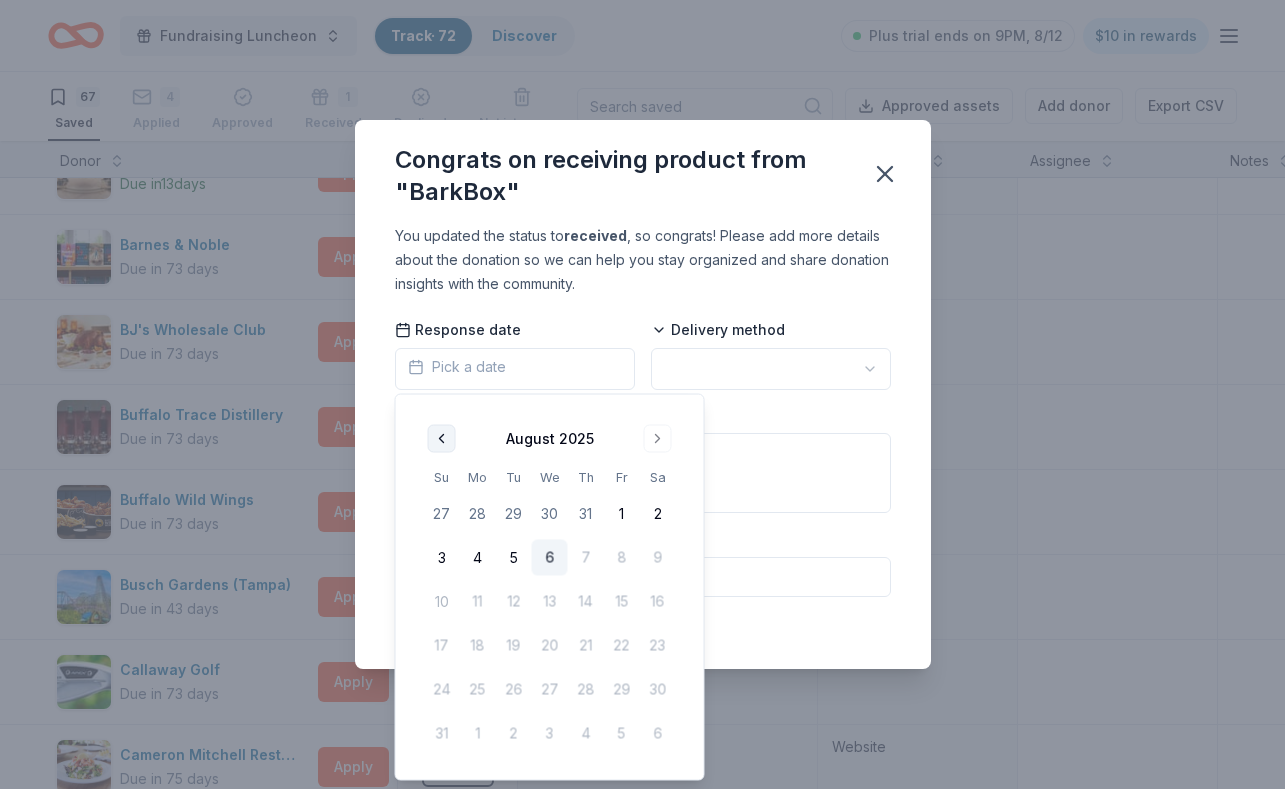 click at bounding box center (442, 439) 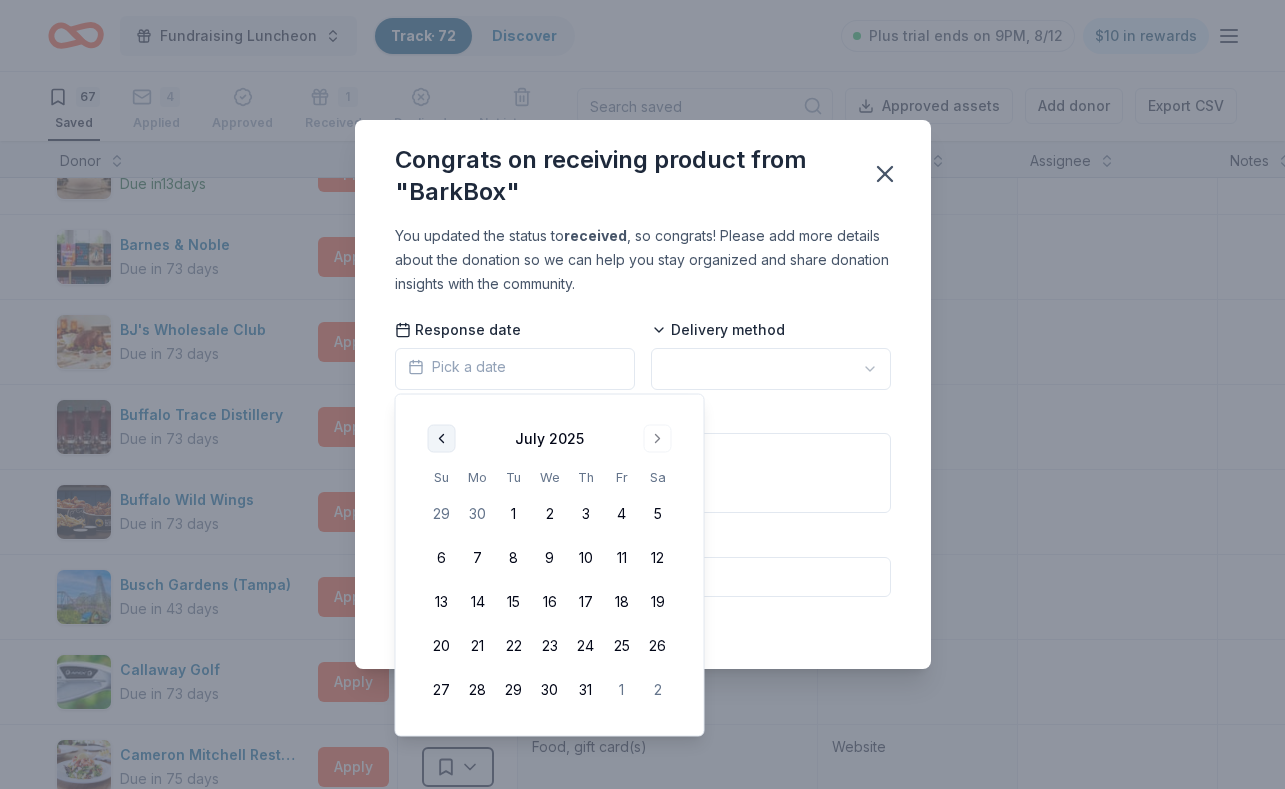 click at bounding box center [442, 439] 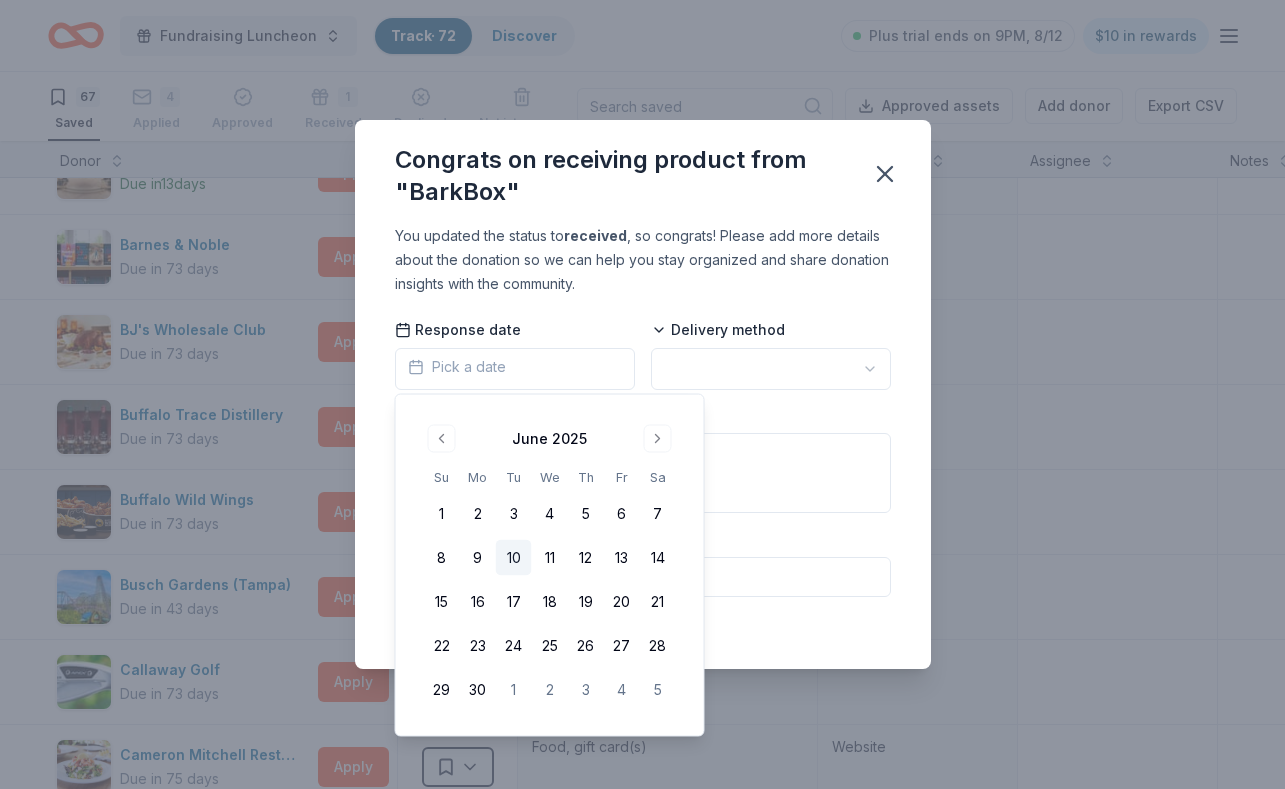 click on "10" at bounding box center (514, 558) 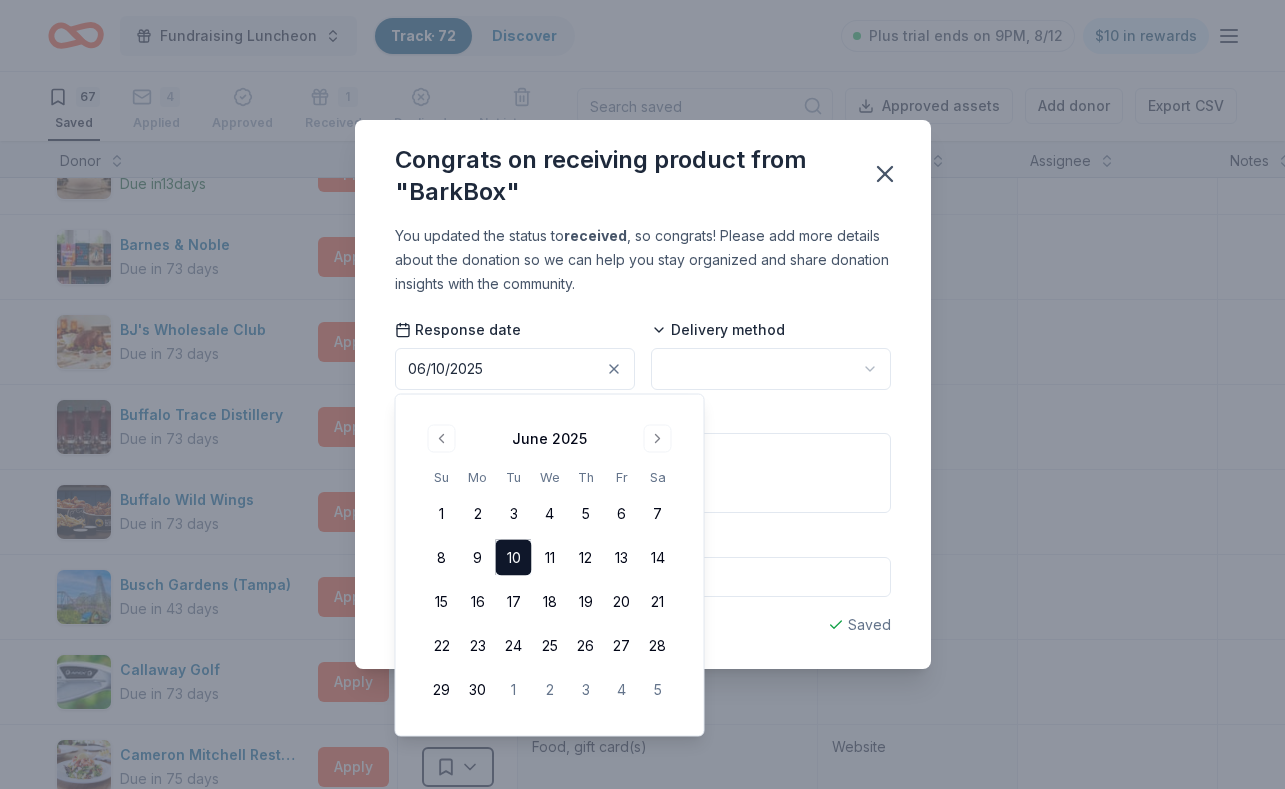 scroll, scrollTop: 0, scrollLeft: 0, axis: both 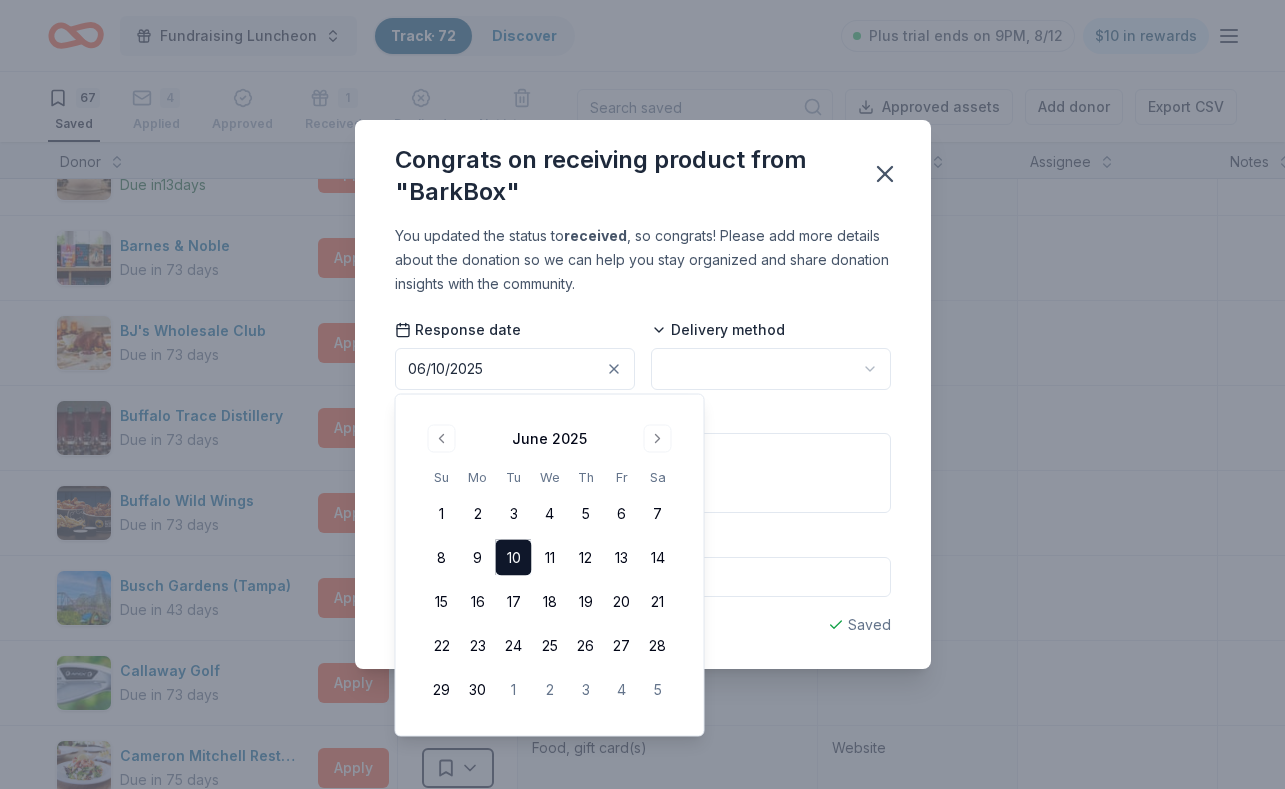 click on "Fundraising Luncheon Track  · 72 Discover Plus trial ends on 9PM, 8/12 $10 in rewards 67 Saved 4 Applied Approved 1 Received Declined Not interested  Approved assets Add donor Export CSV Donor Status Donation Apply method Assignee Notes 4imprint Due in 43 days Apply Saved Pre-imprinted products Website AF Travel Ideas Due in 96 days Apply Saved Taste of Tuscany: choice of a 3 nights stay in Florence or a 5 night stay in Cortona in a 2 bedroom apartment in the city center (Retail value is €2.500 Euro; you keep any proceeds above our charity rate of €1.800 Euro). The package includes a private walking tour of the town with a professional guide, a visit to an artisanal jewelry boutique with a glass of Italian Prosecco, wine tasting in a traditional Enoteca with local wines, pre-arrival and in-house local English speaking concierge and booking services, and all consumption fees (A/C, heating, etc). Upgrade and a la carte extras available on request. In app Alaska Airlines Due in 59 days Apply Saved Website" at bounding box center [642, 394] 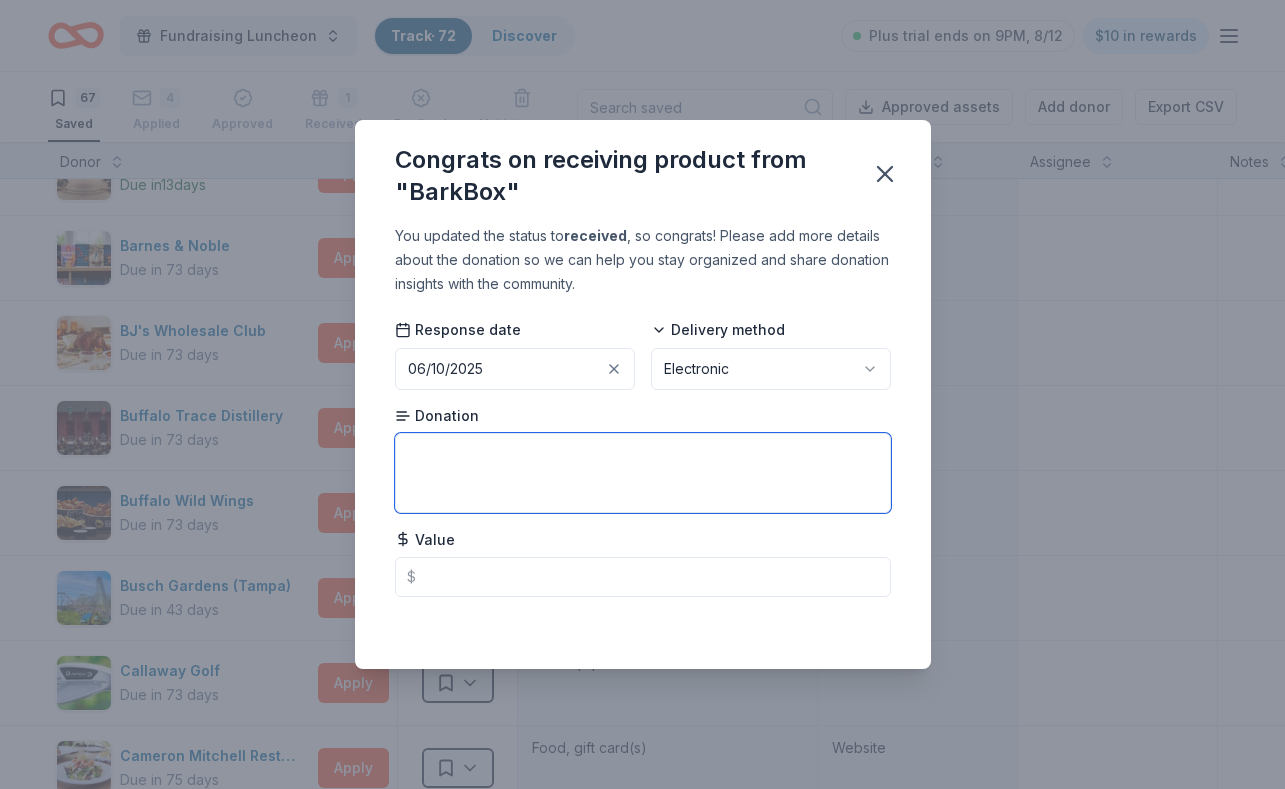 click at bounding box center [643, 473] 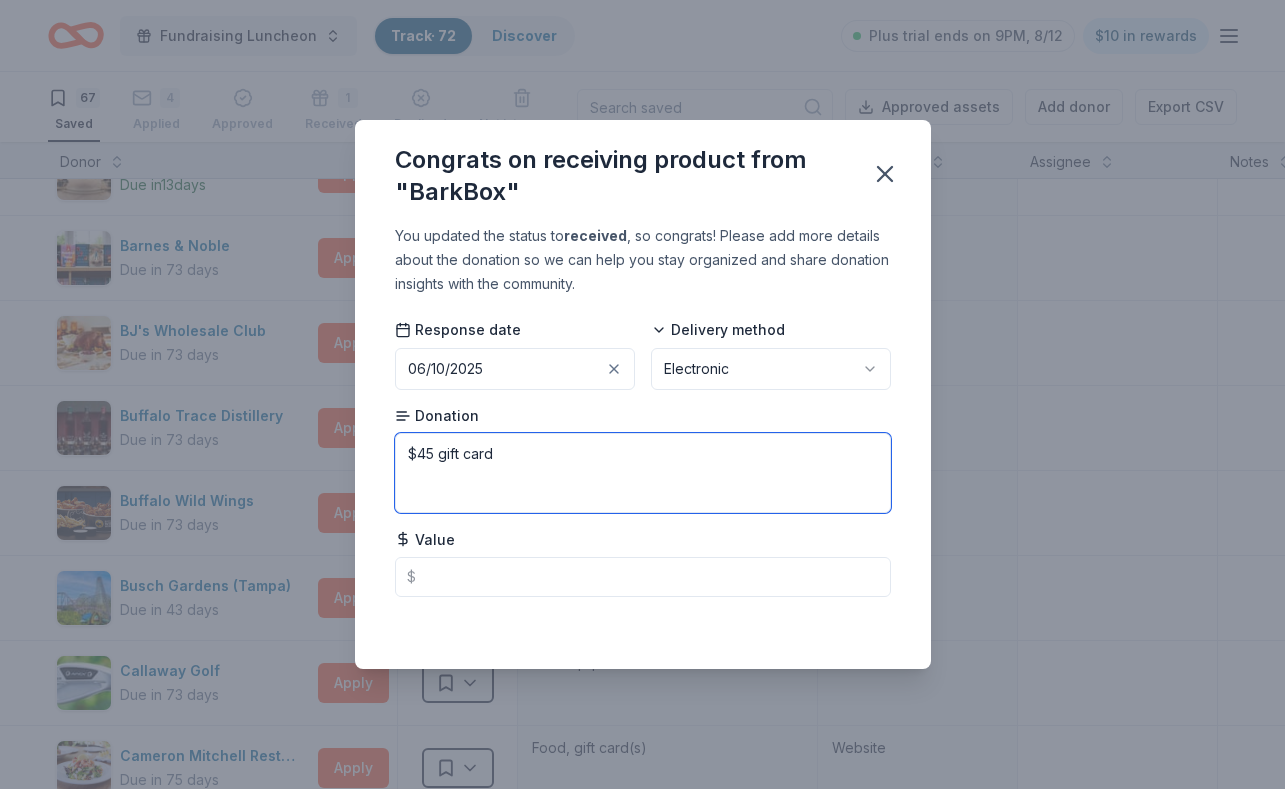 drag, startPoint x: 507, startPoint y: 454, endPoint x: 411, endPoint y: 442, distance: 96.74709 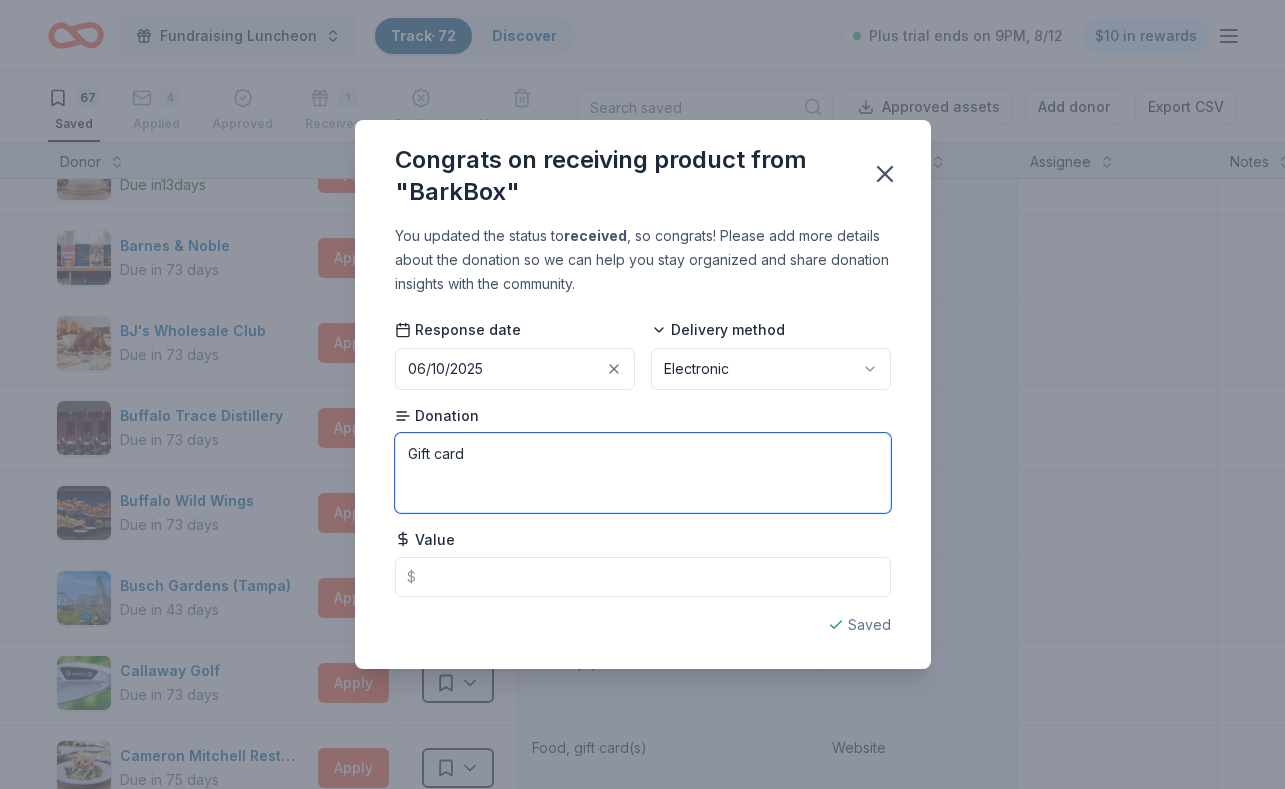 type on "Gift card" 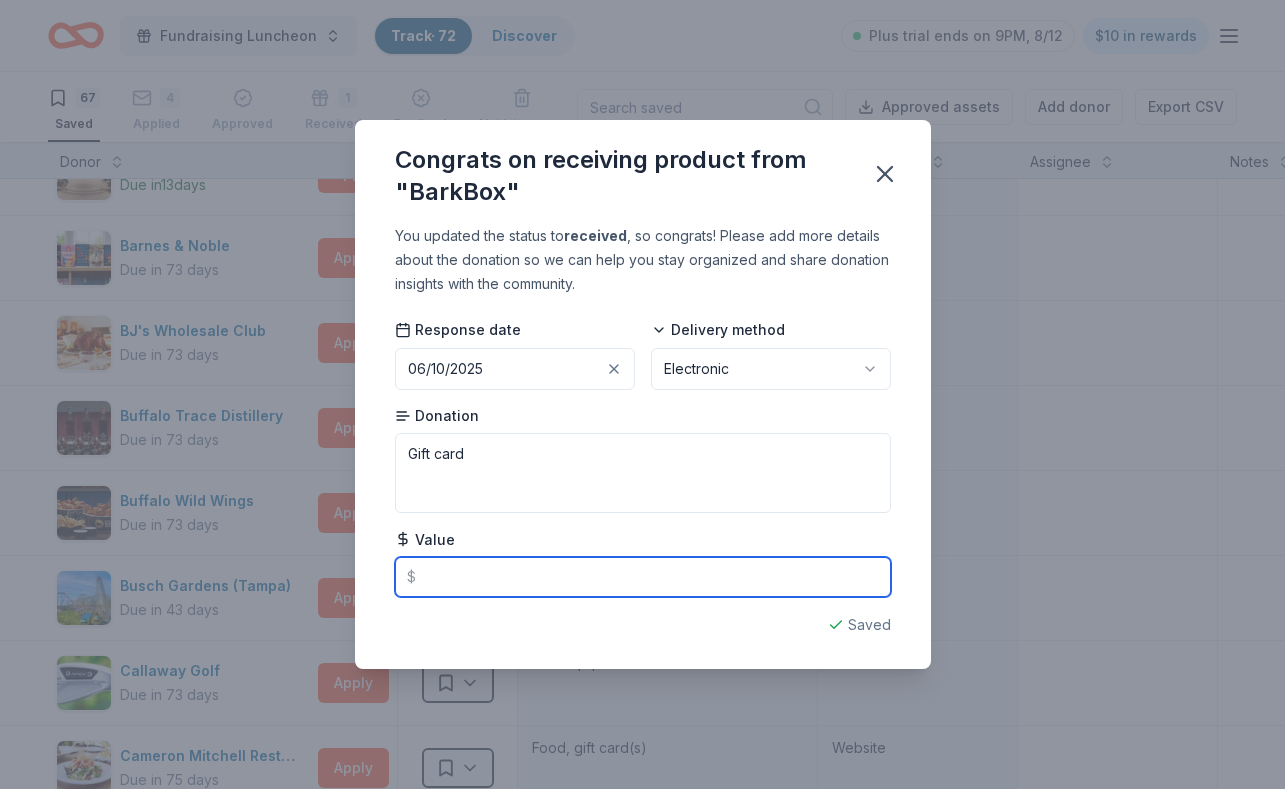 click at bounding box center (643, 577) 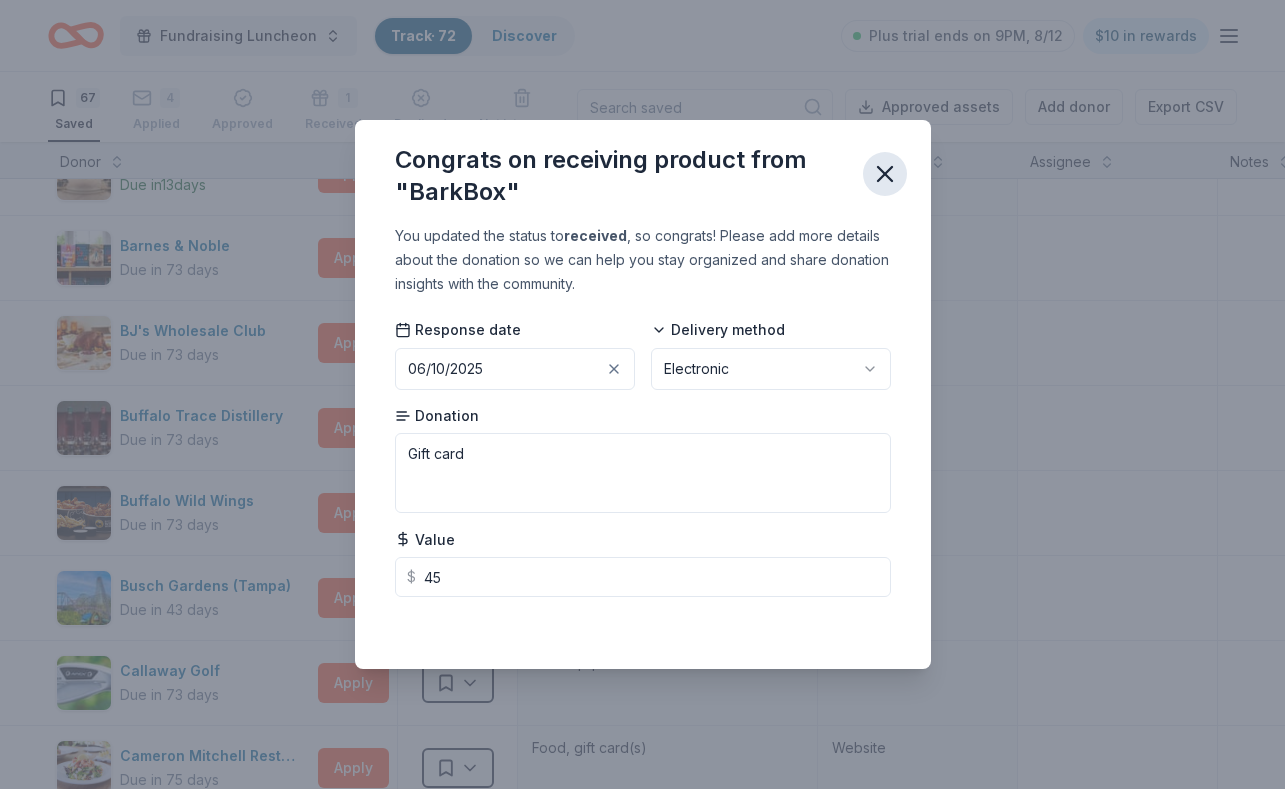 type on "45.00" 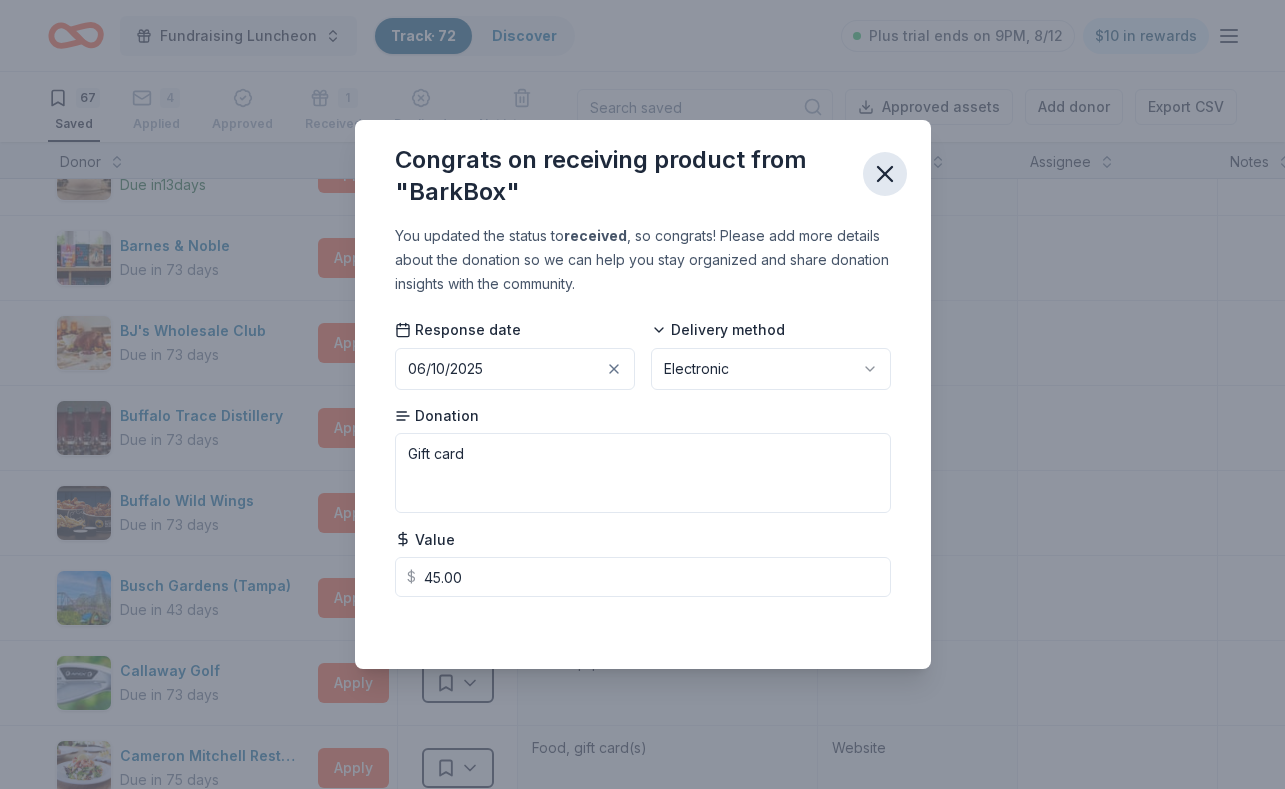 click 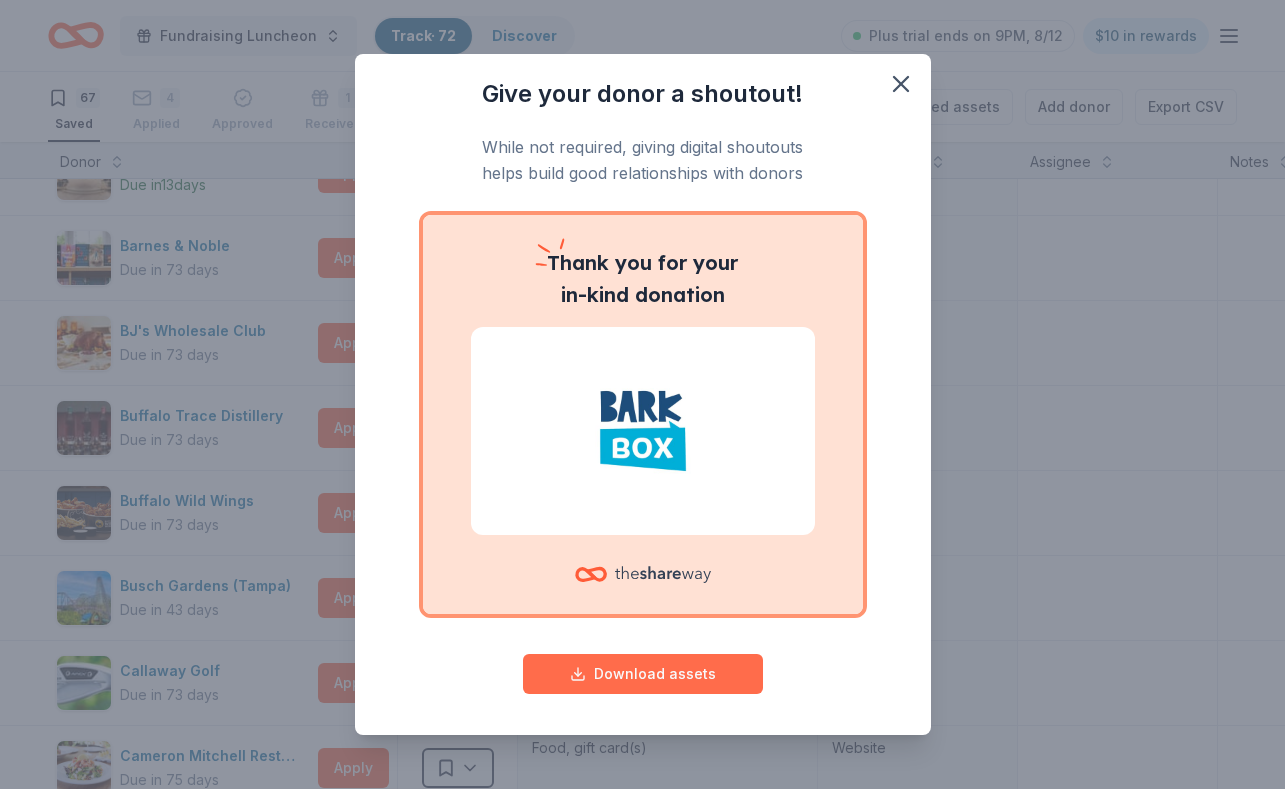 click on "Download assets" at bounding box center [643, 674] 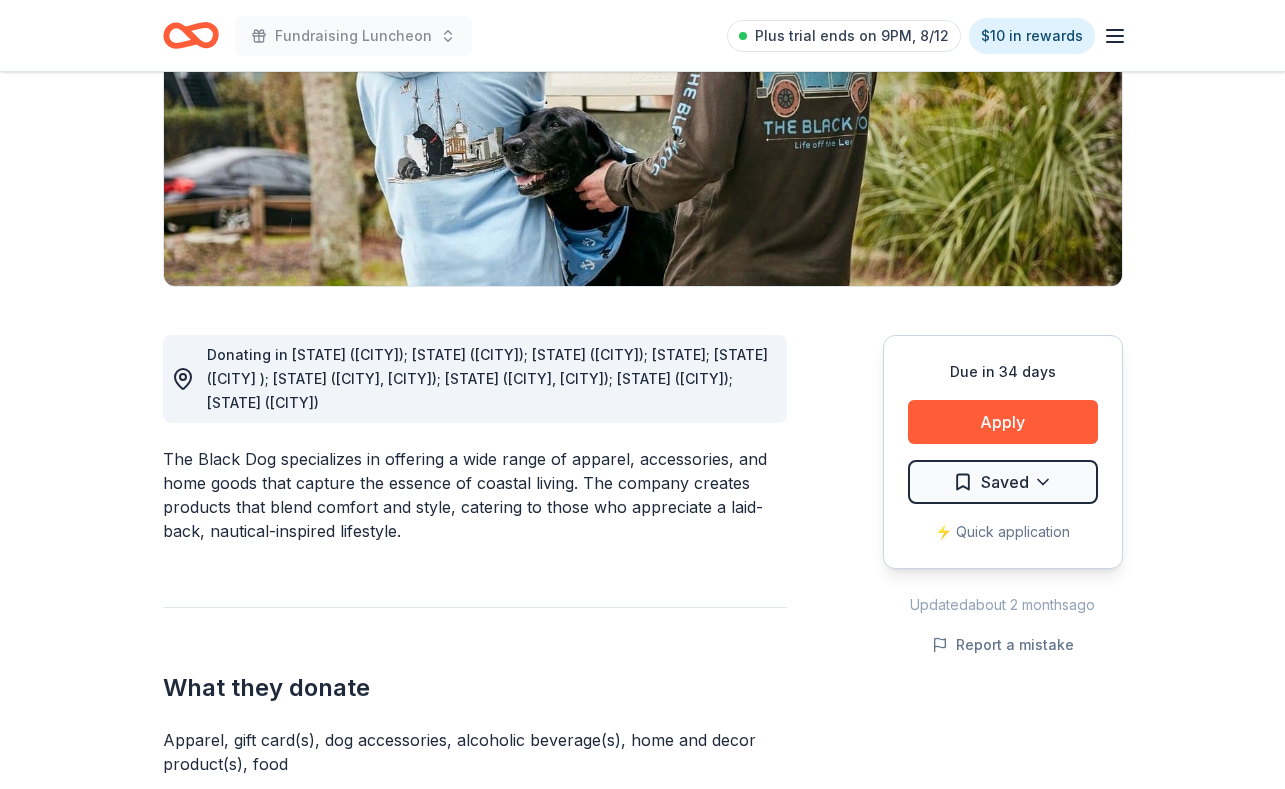 scroll, scrollTop: 326, scrollLeft: 0, axis: vertical 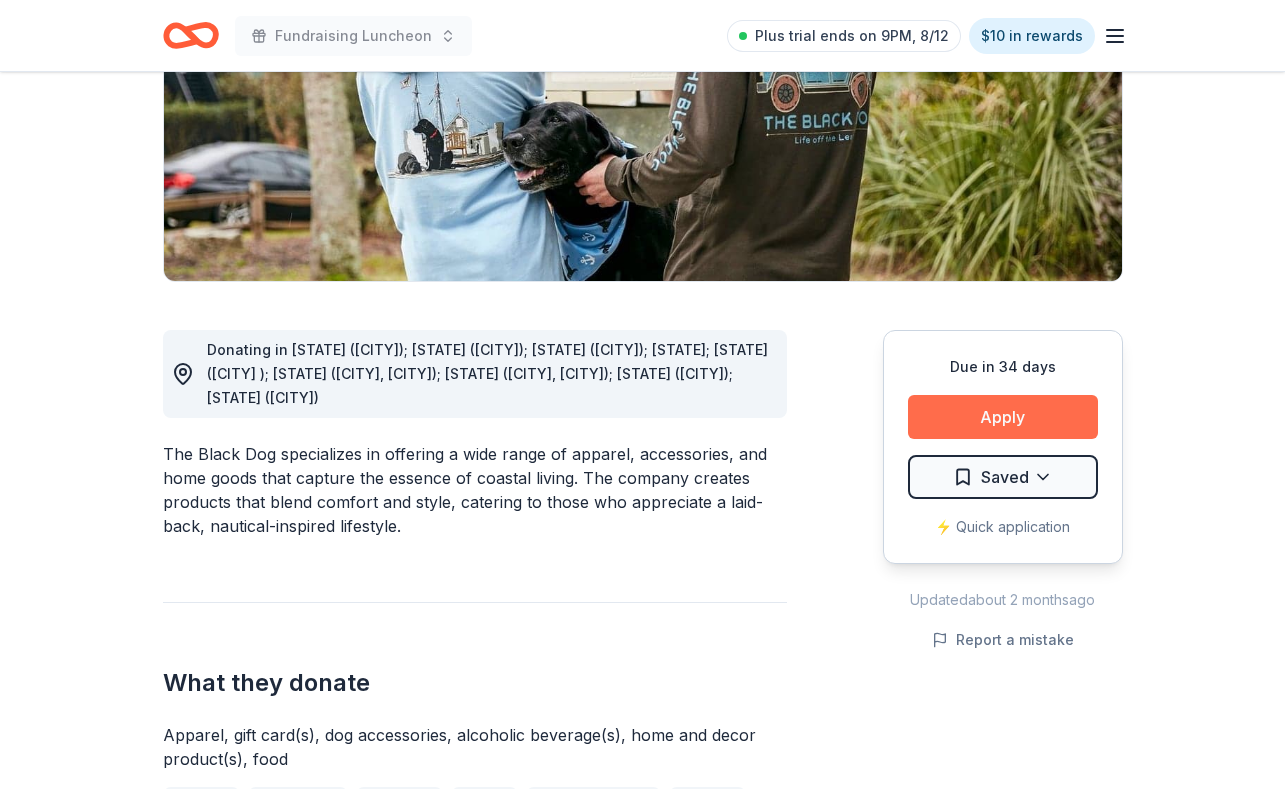 click on "Apply" at bounding box center (1003, 417) 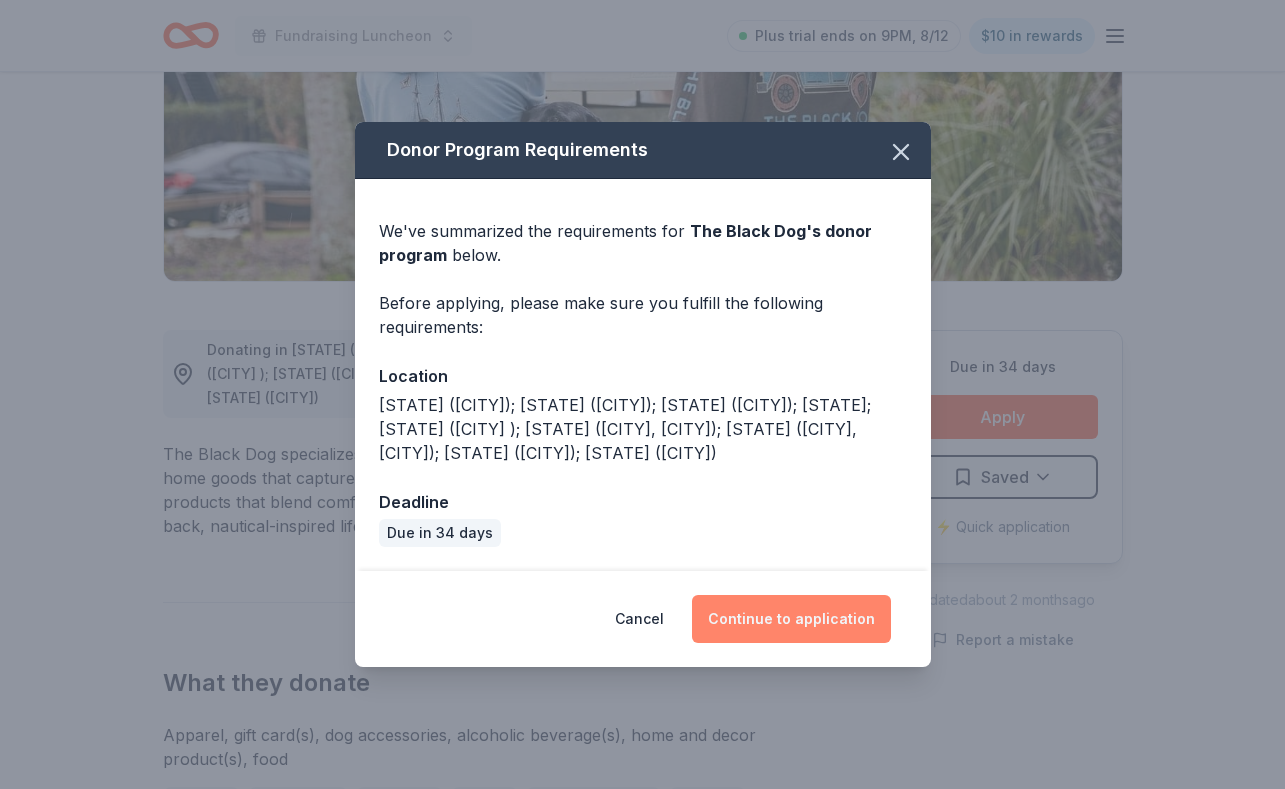 click on "Continue to application" at bounding box center [791, 619] 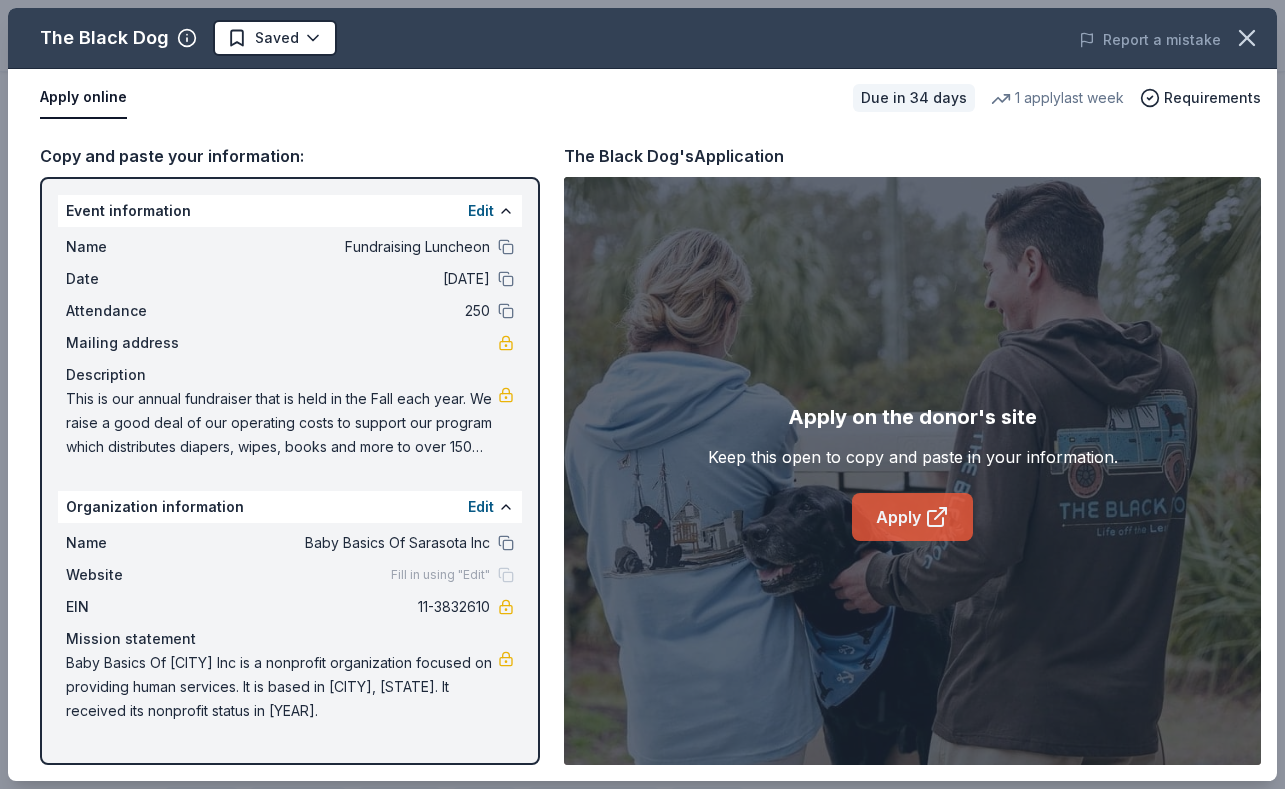 click on "Apply" at bounding box center [912, 517] 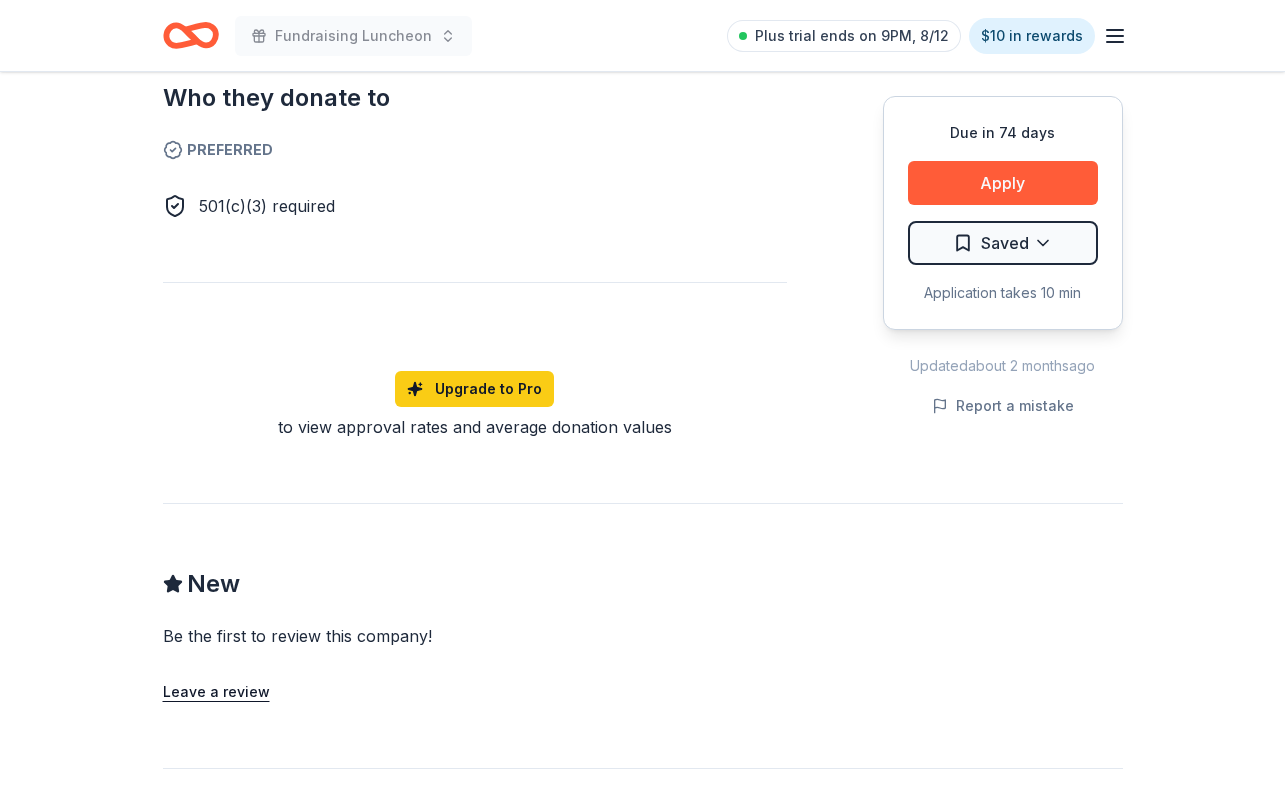 scroll, scrollTop: 1090, scrollLeft: 0, axis: vertical 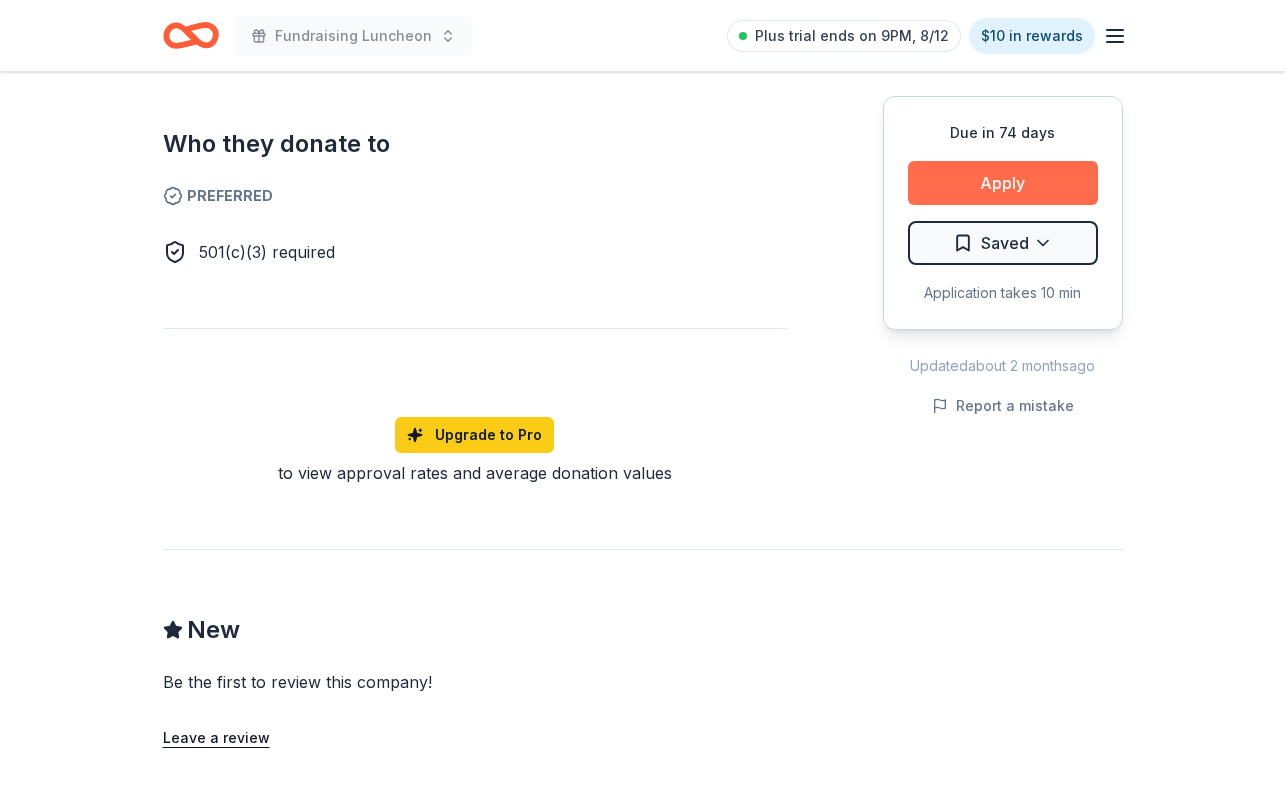 click on "Apply" at bounding box center (1003, 183) 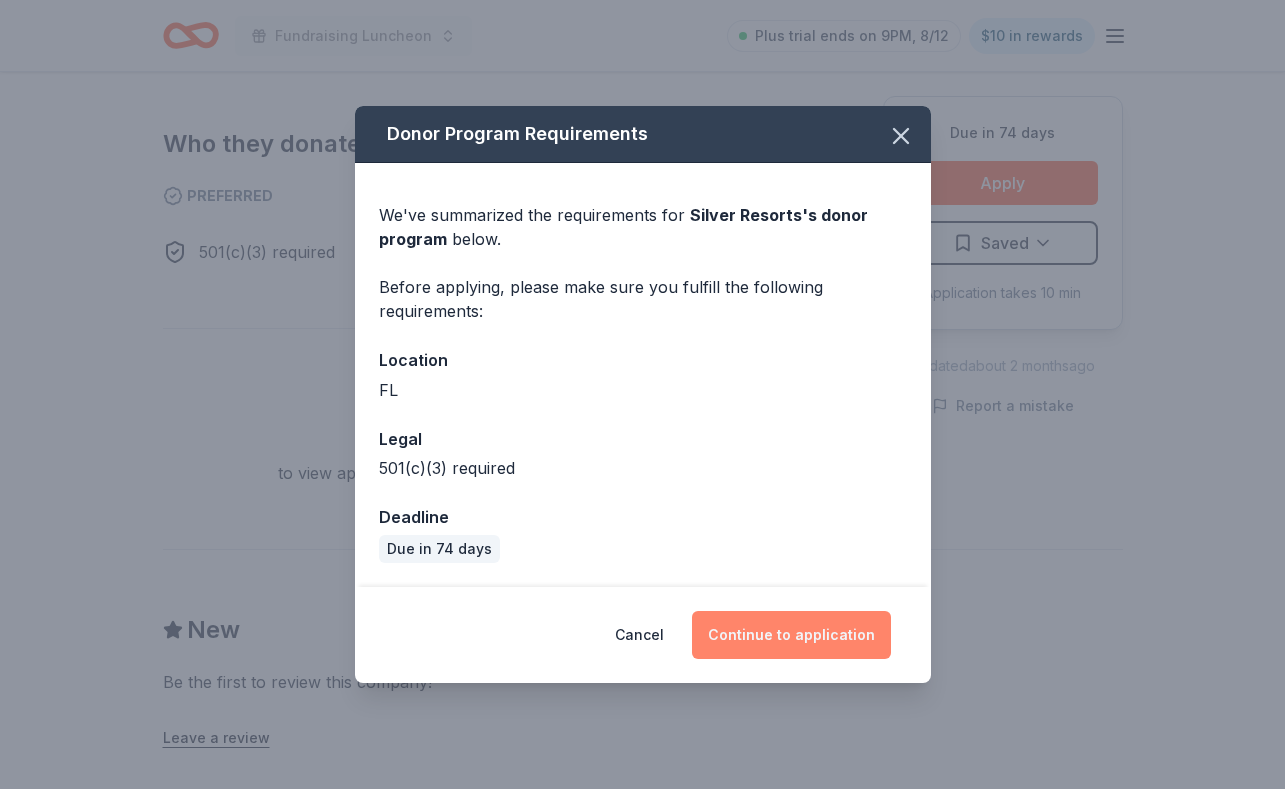 click on "Continue to application" at bounding box center (791, 635) 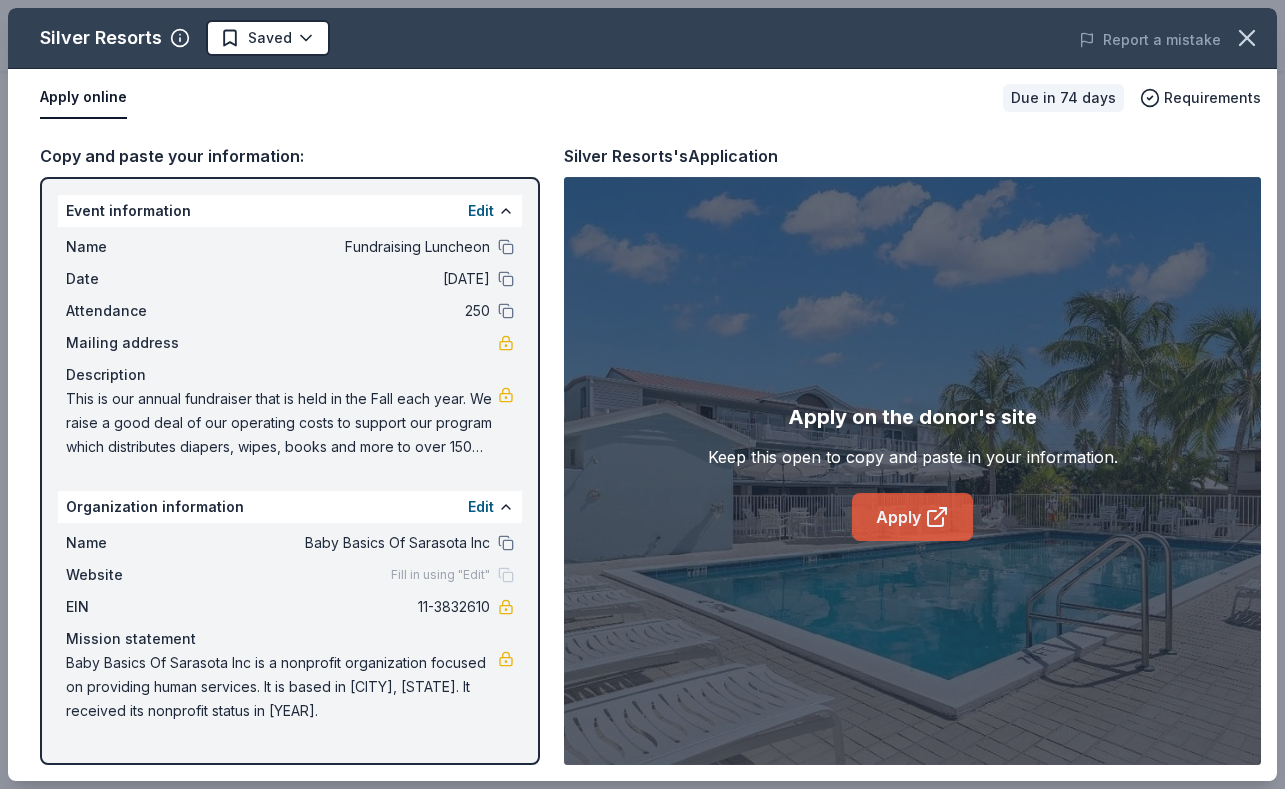 click on "Apply" at bounding box center [912, 517] 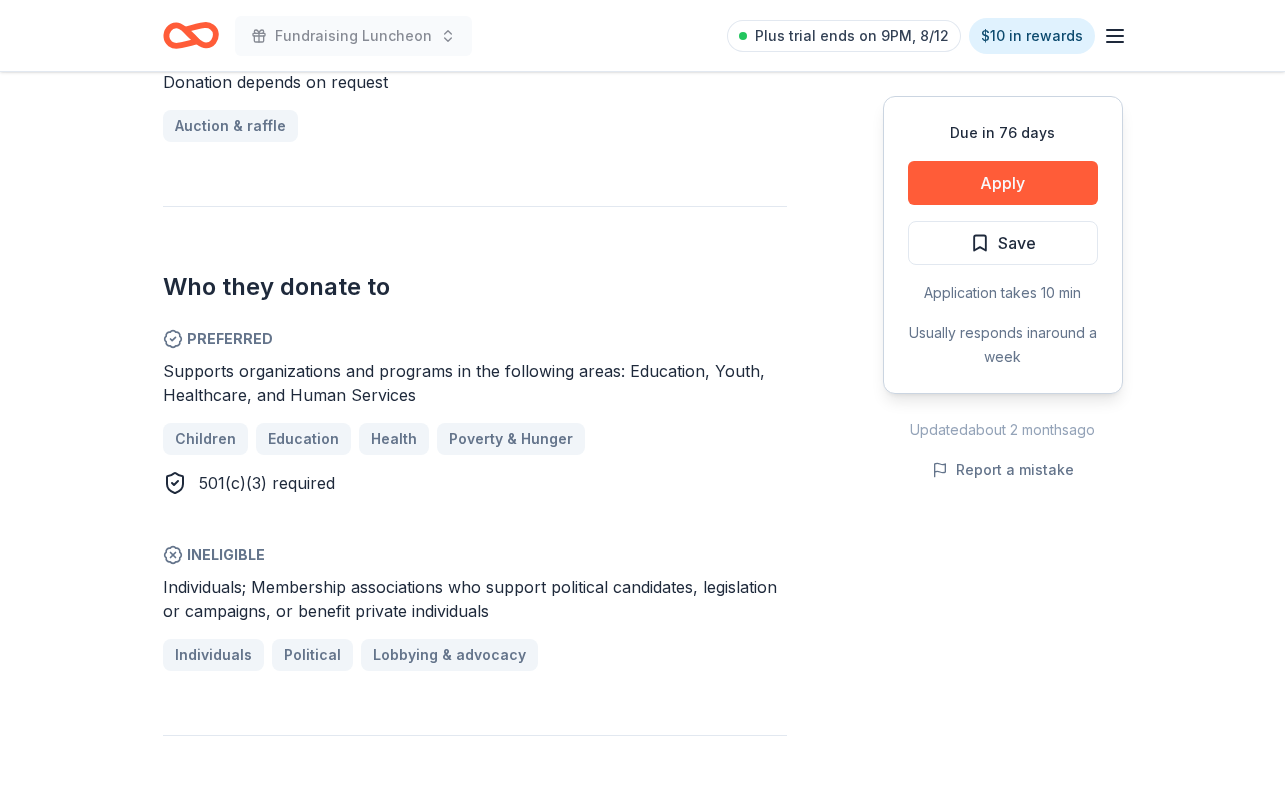 scroll, scrollTop: 908, scrollLeft: 0, axis: vertical 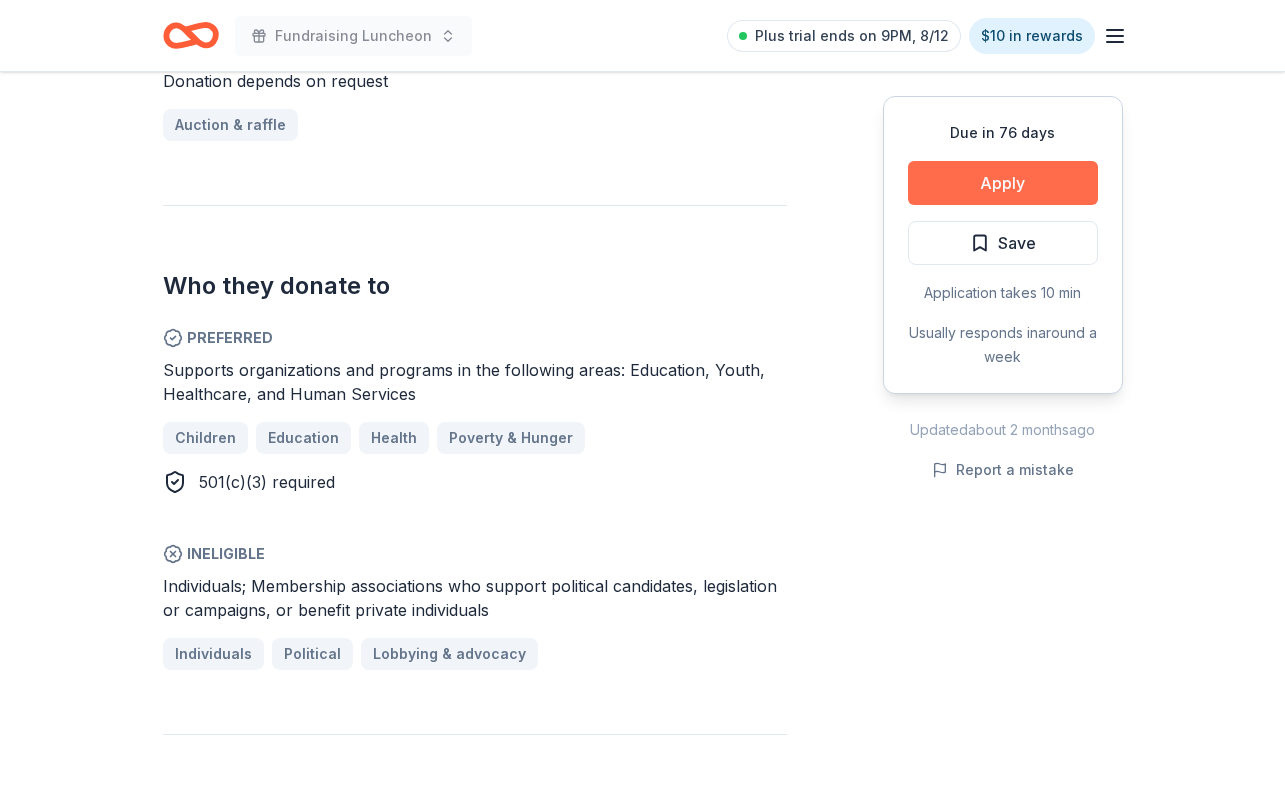 click on "Apply" at bounding box center [1003, 183] 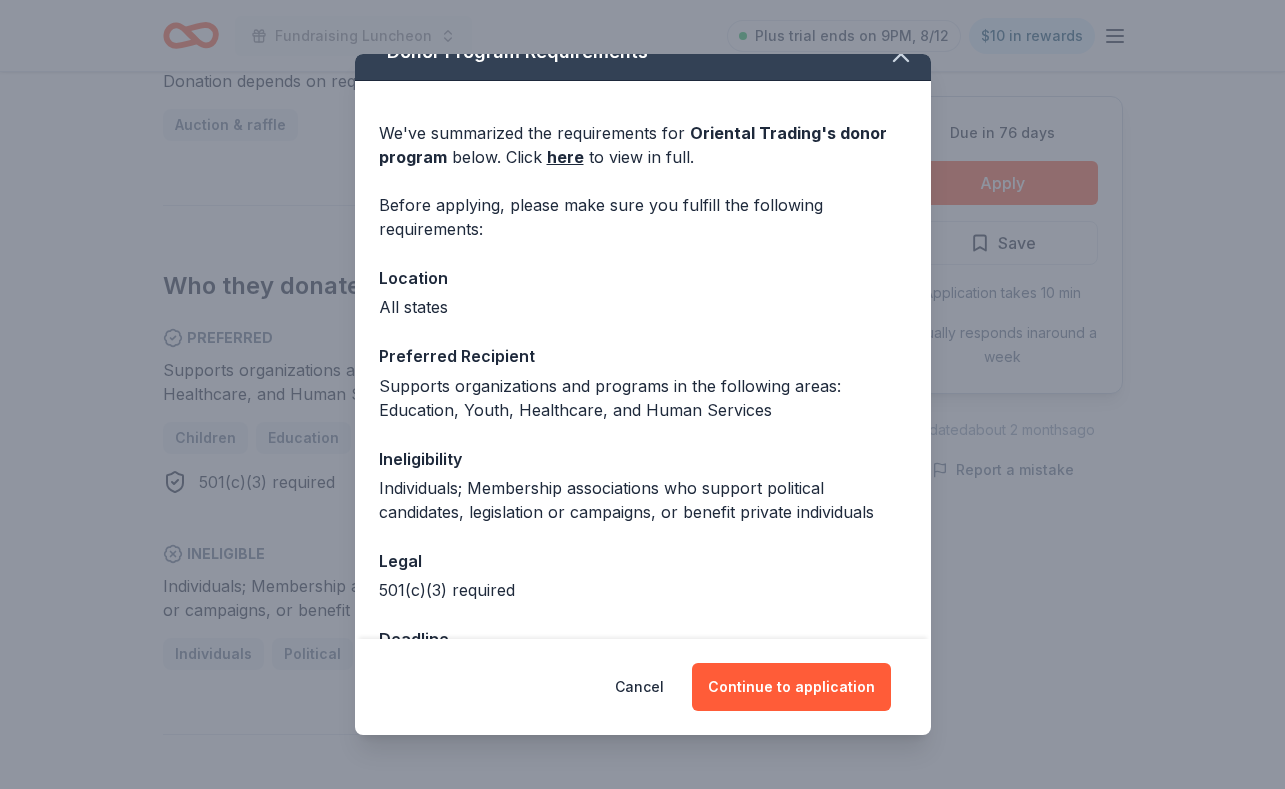 scroll, scrollTop: 0, scrollLeft: 0, axis: both 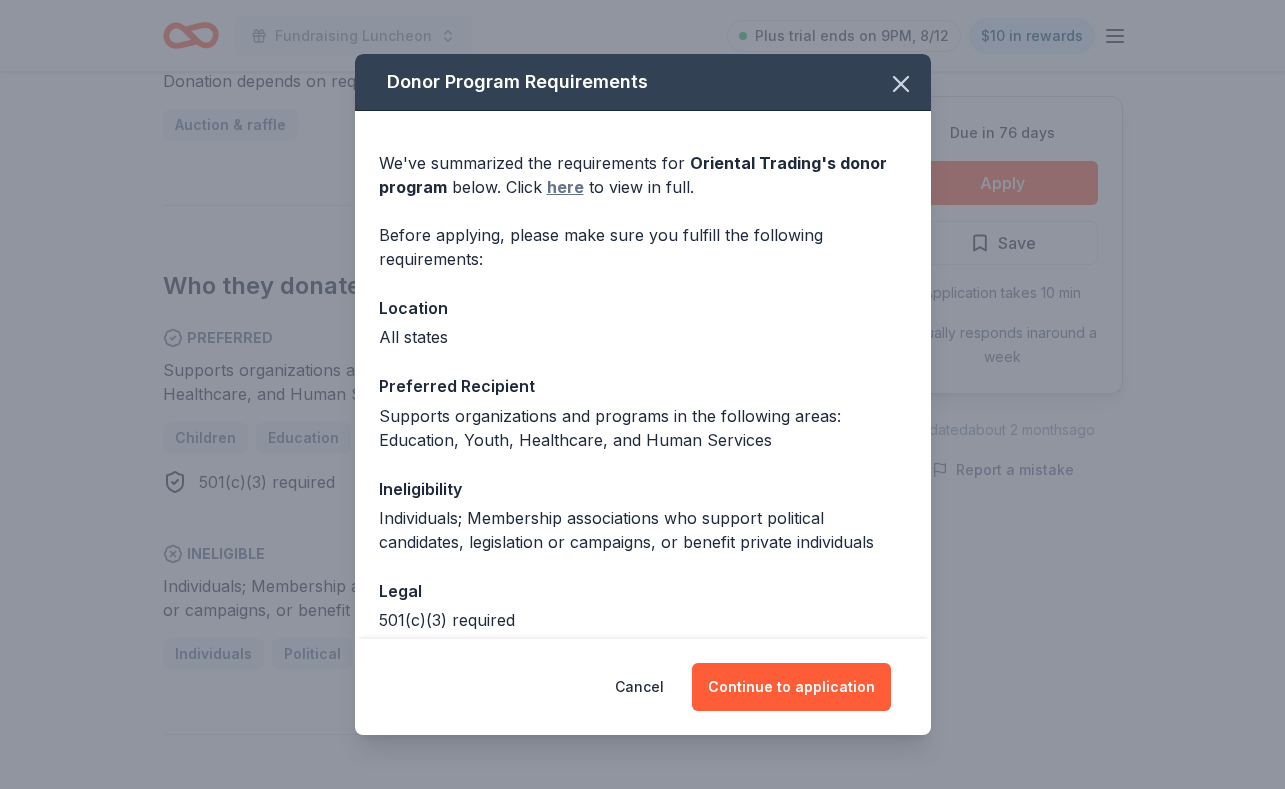 click on "here" at bounding box center (565, 187) 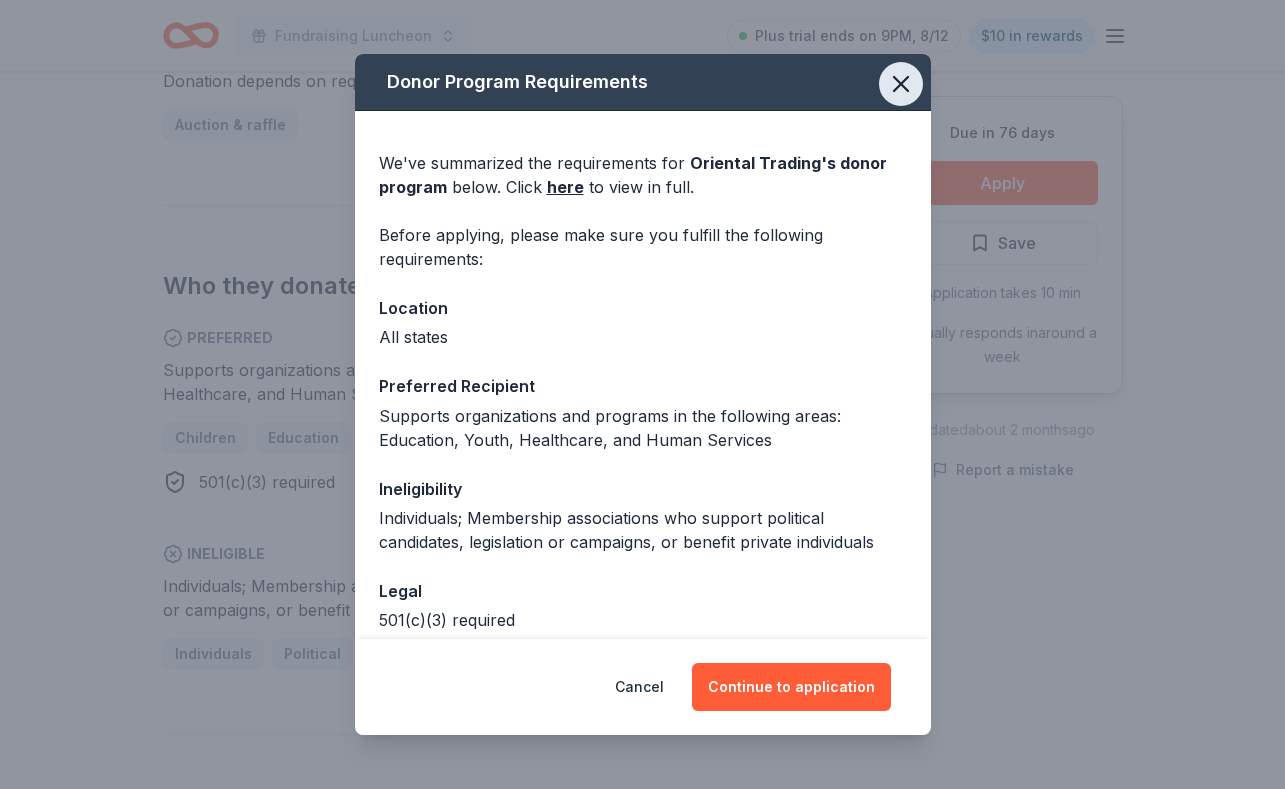 click 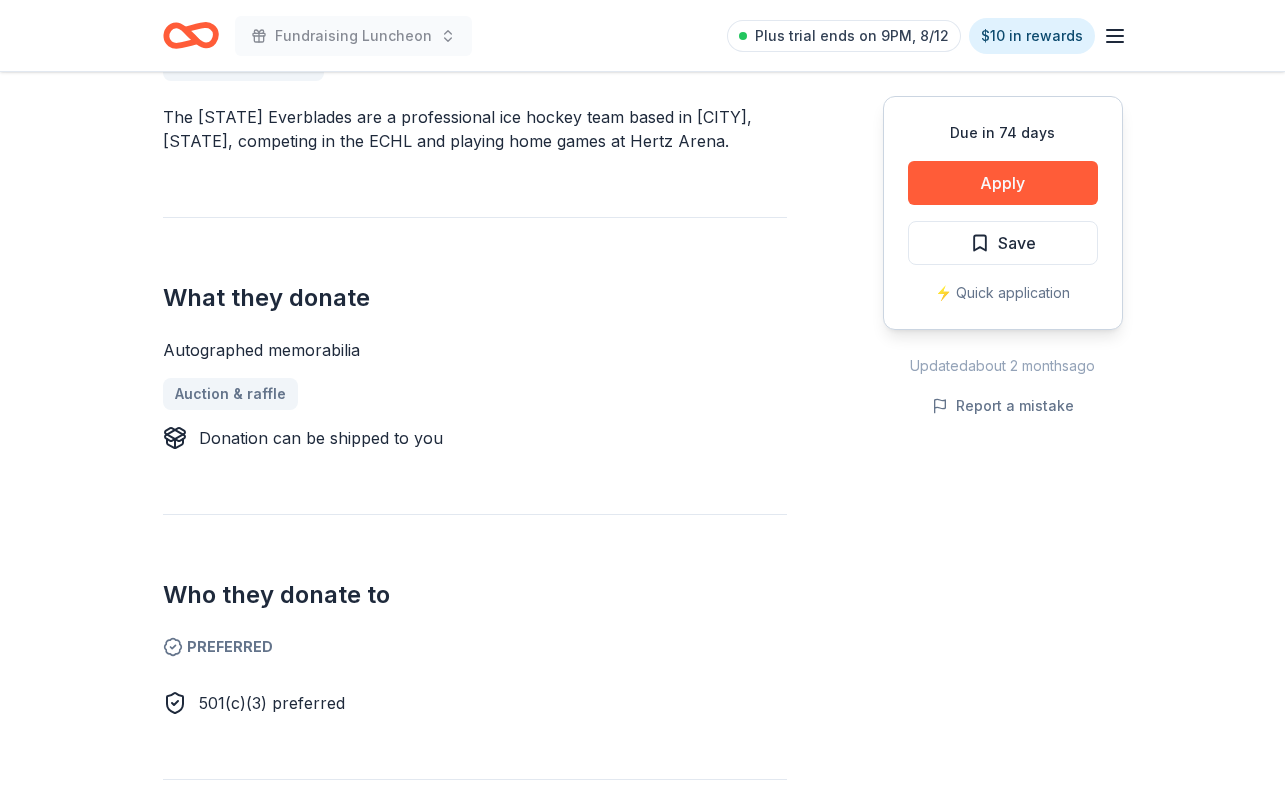 scroll, scrollTop: 623, scrollLeft: 0, axis: vertical 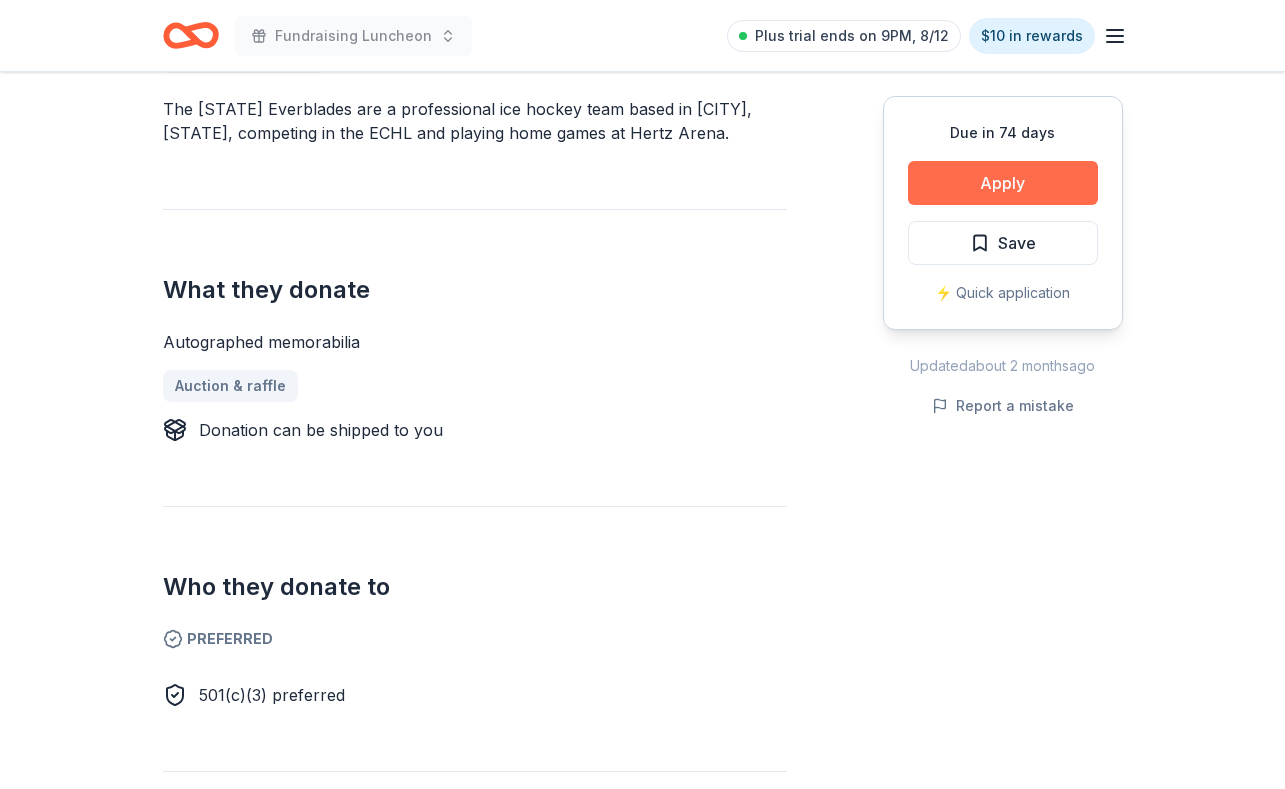 click on "Apply" at bounding box center [1003, 183] 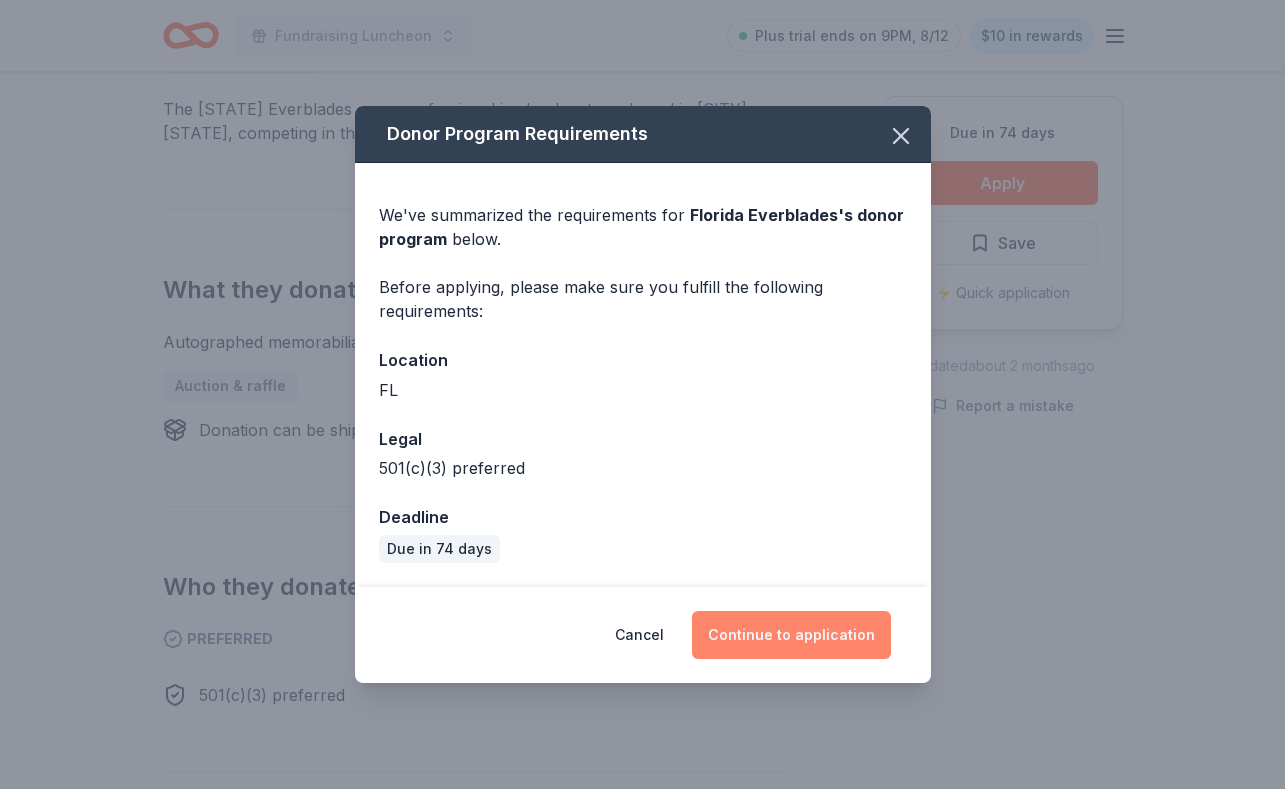 click on "Continue to application" at bounding box center [791, 635] 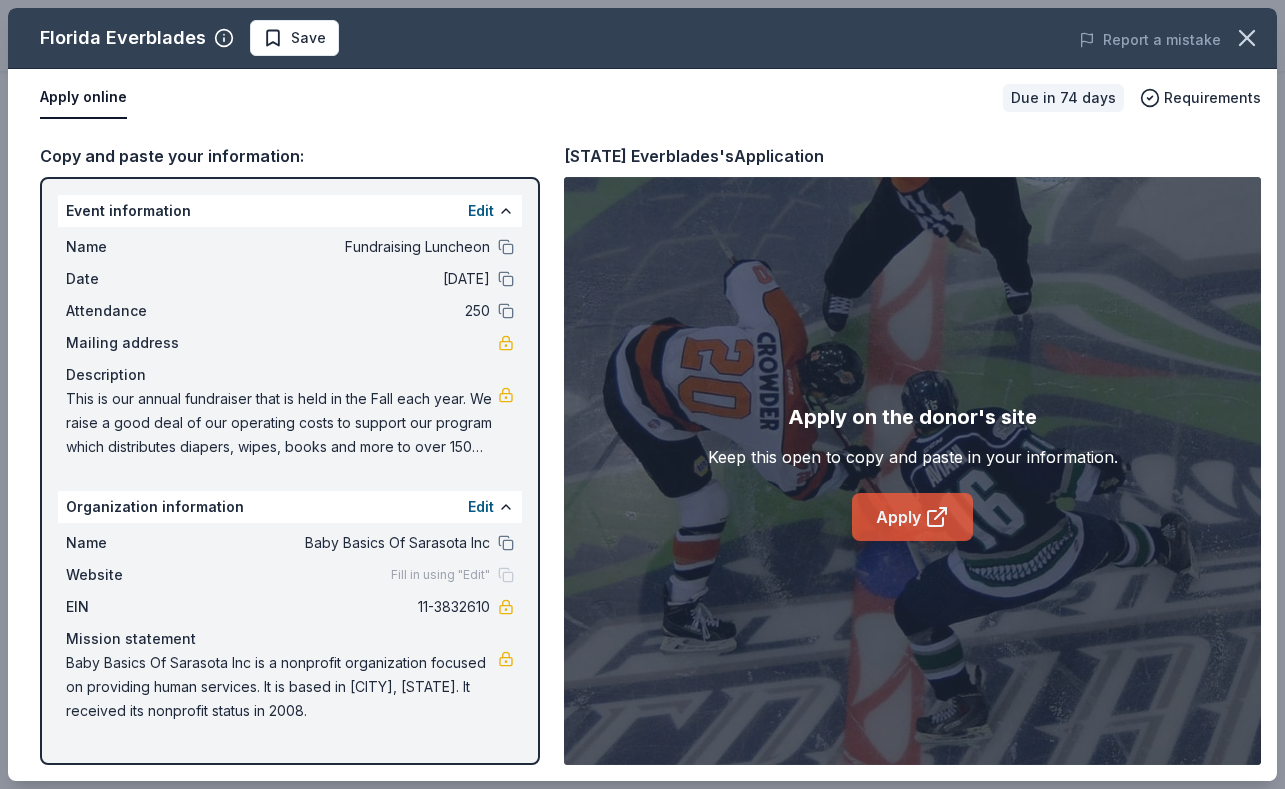 click on "Apply" at bounding box center [912, 517] 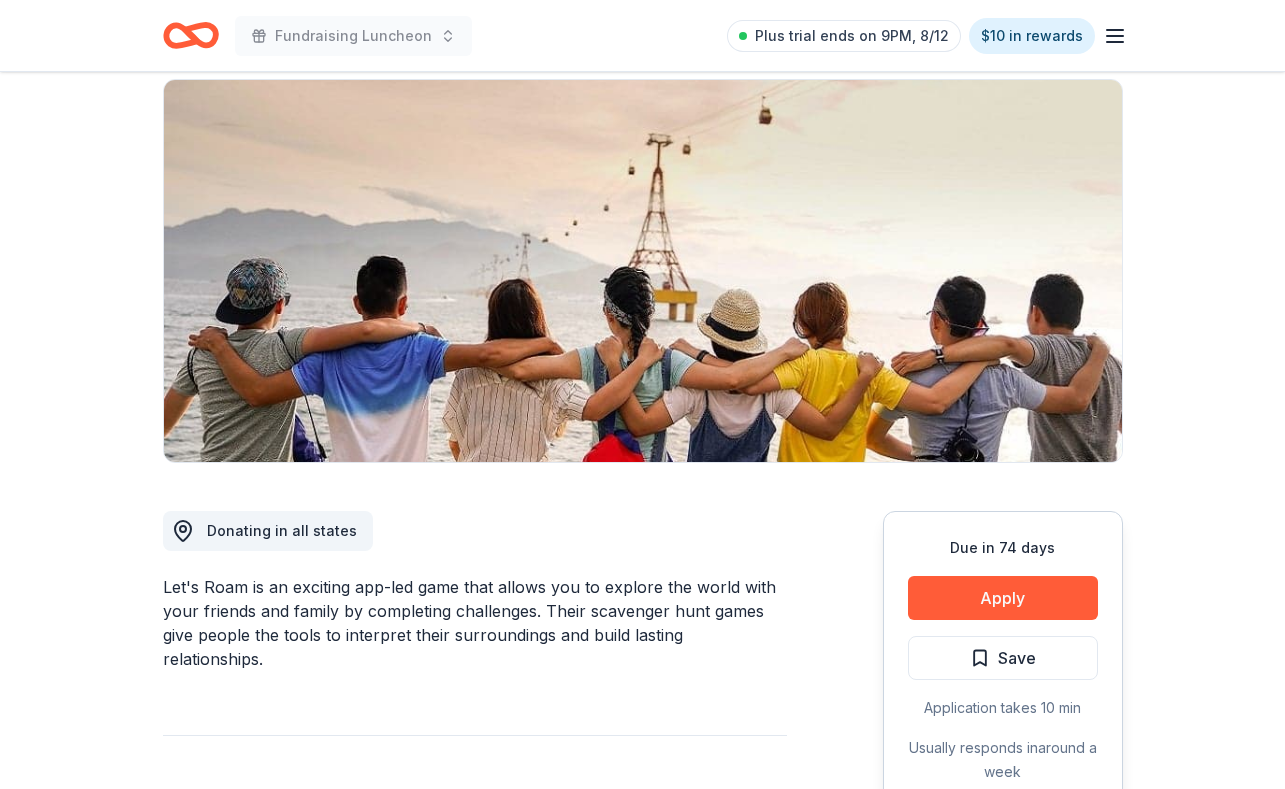scroll, scrollTop: 150, scrollLeft: 0, axis: vertical 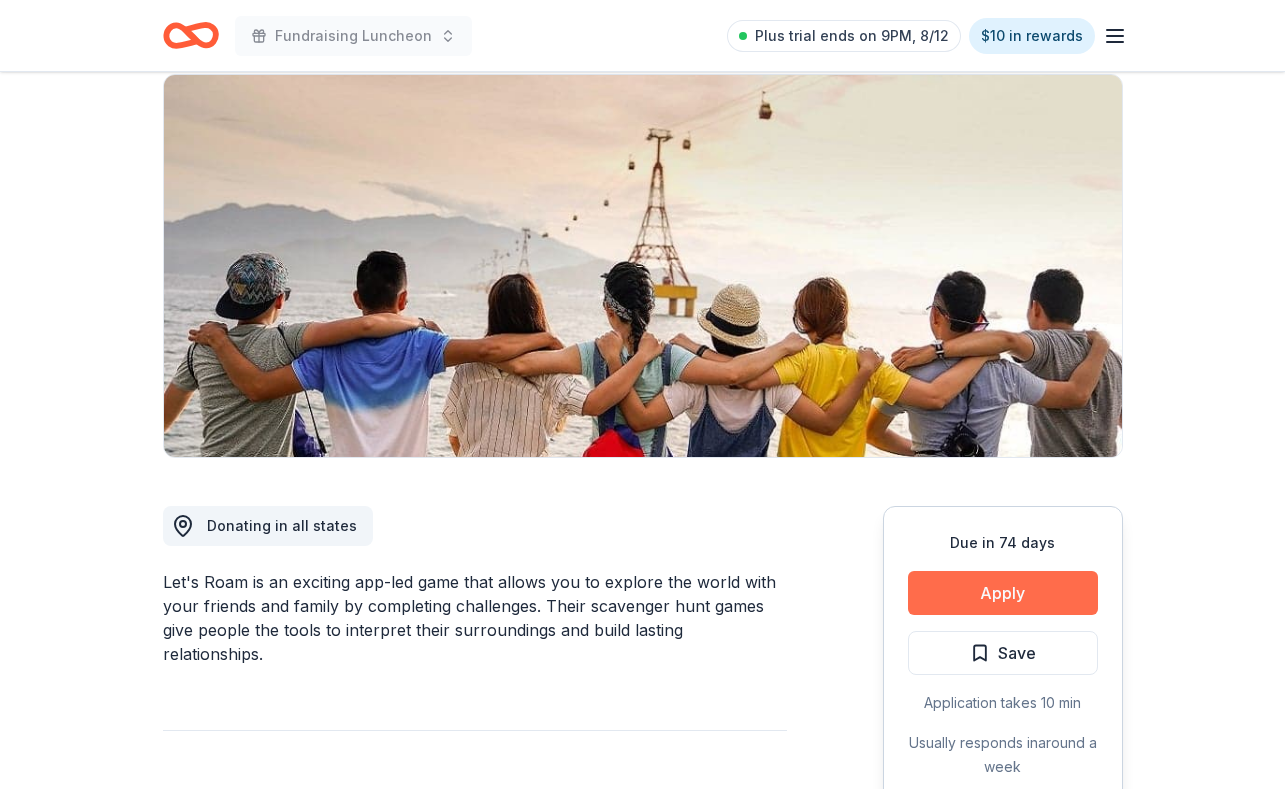 click on "Apply" at bounding box center (1003, 593) 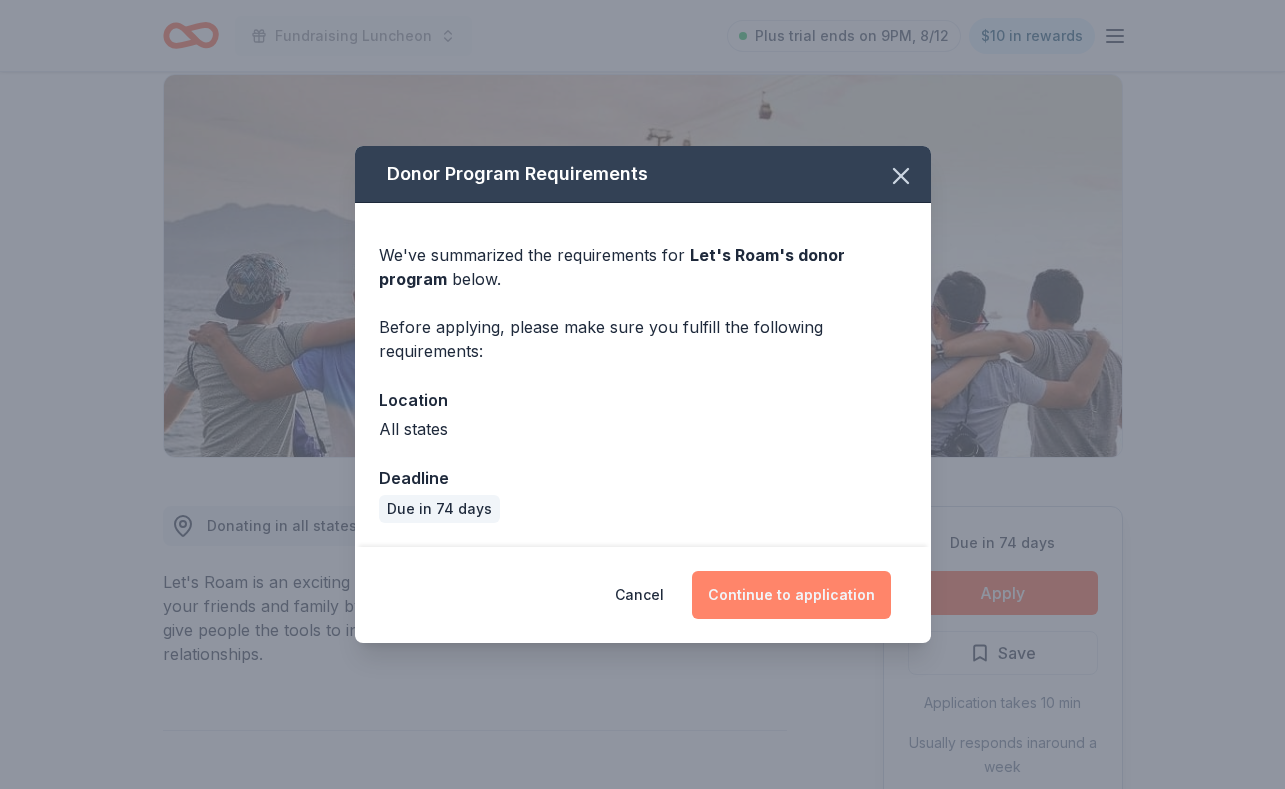 click on "Continue to application" at bounding box center (791, 595) 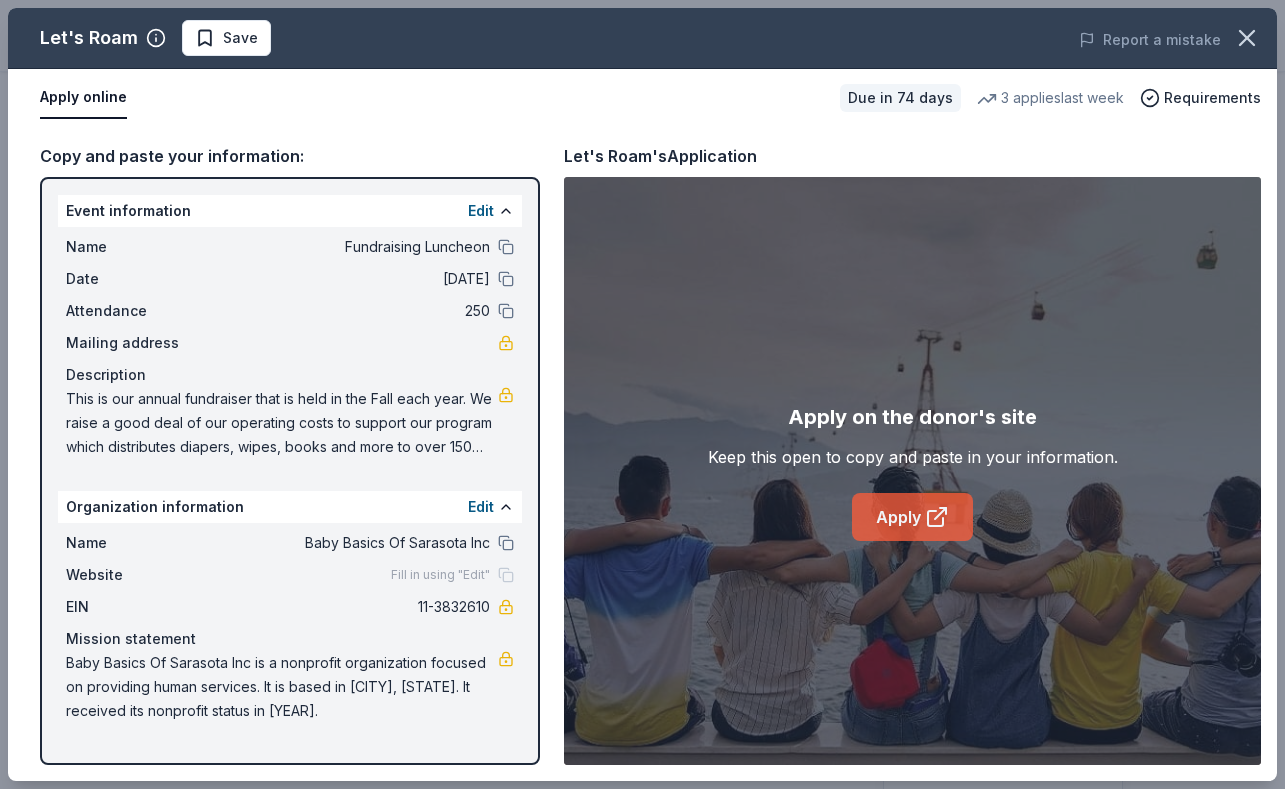 click on "Apply" at bounding box center [912, 517] 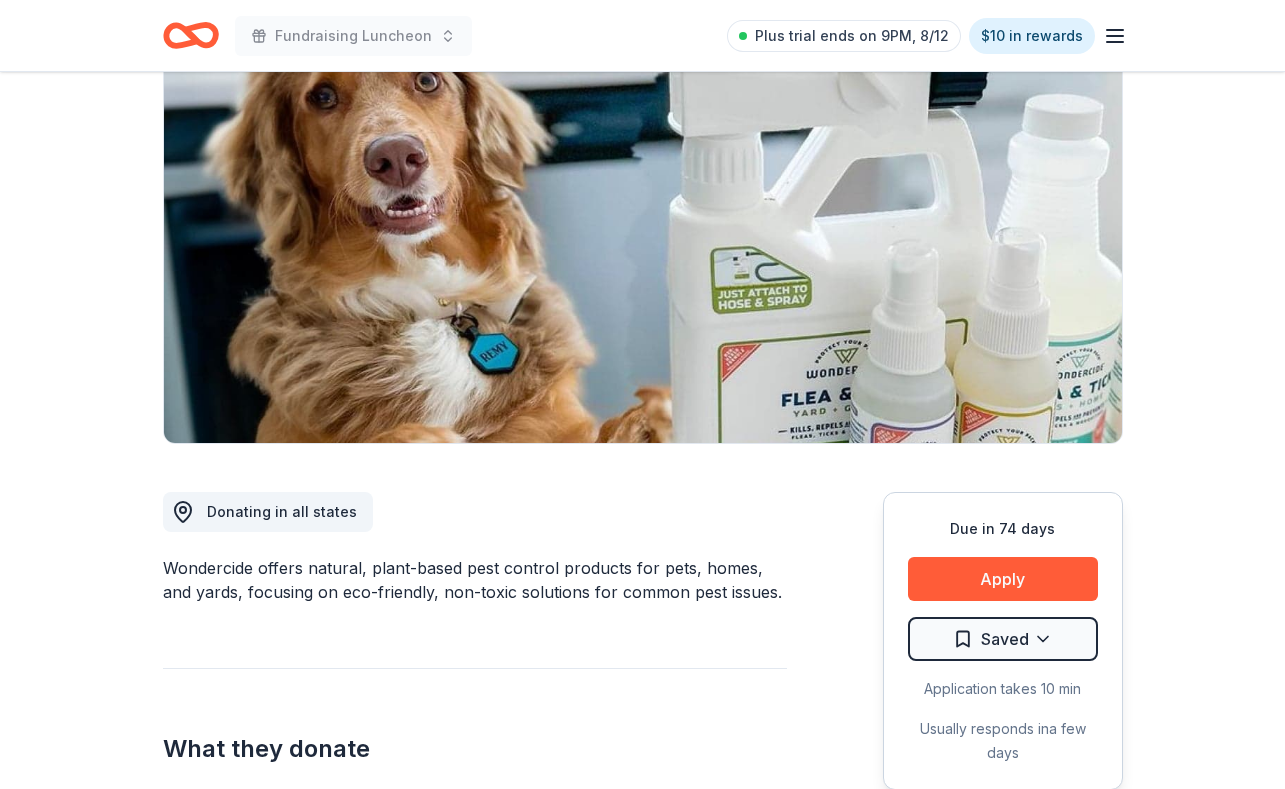 scroll, scrollTop: 169, scrollLeft: 0, axis: vertical 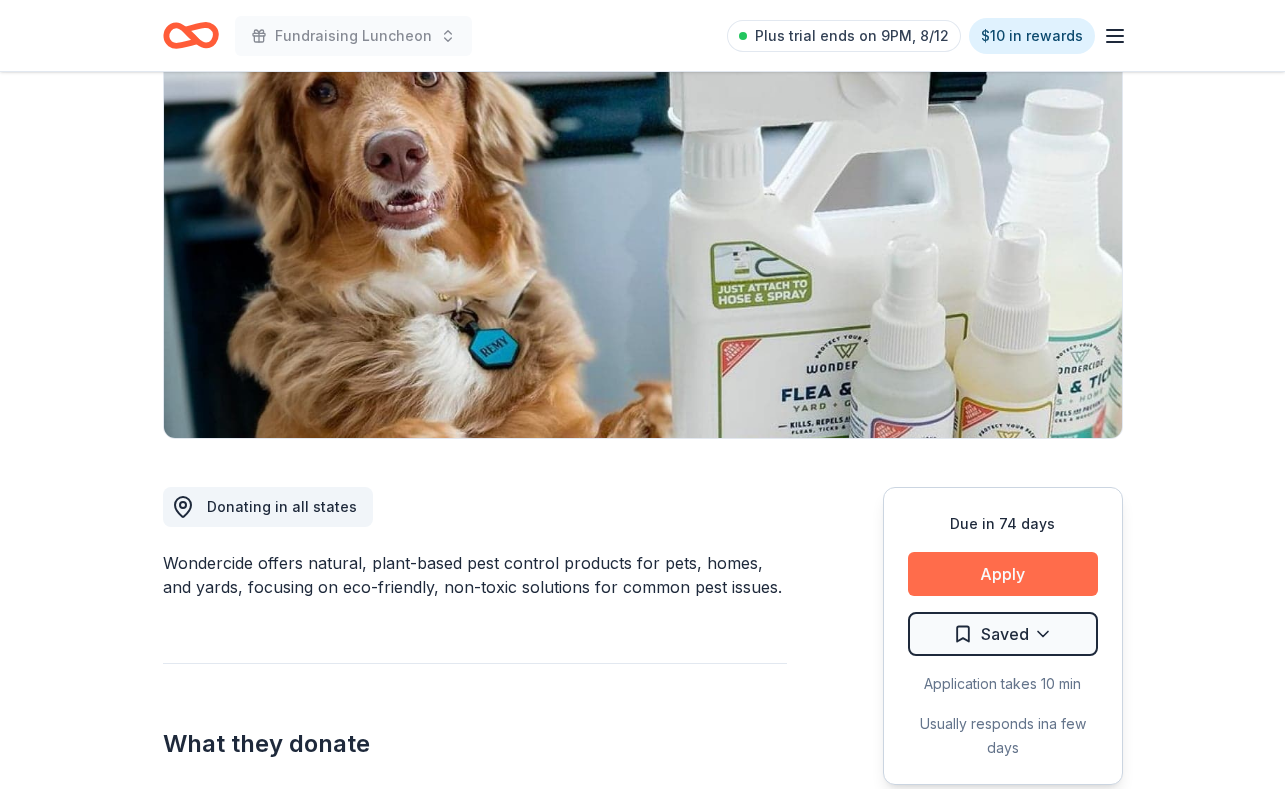 click on "Apply" at bounding box center (1003, 574) 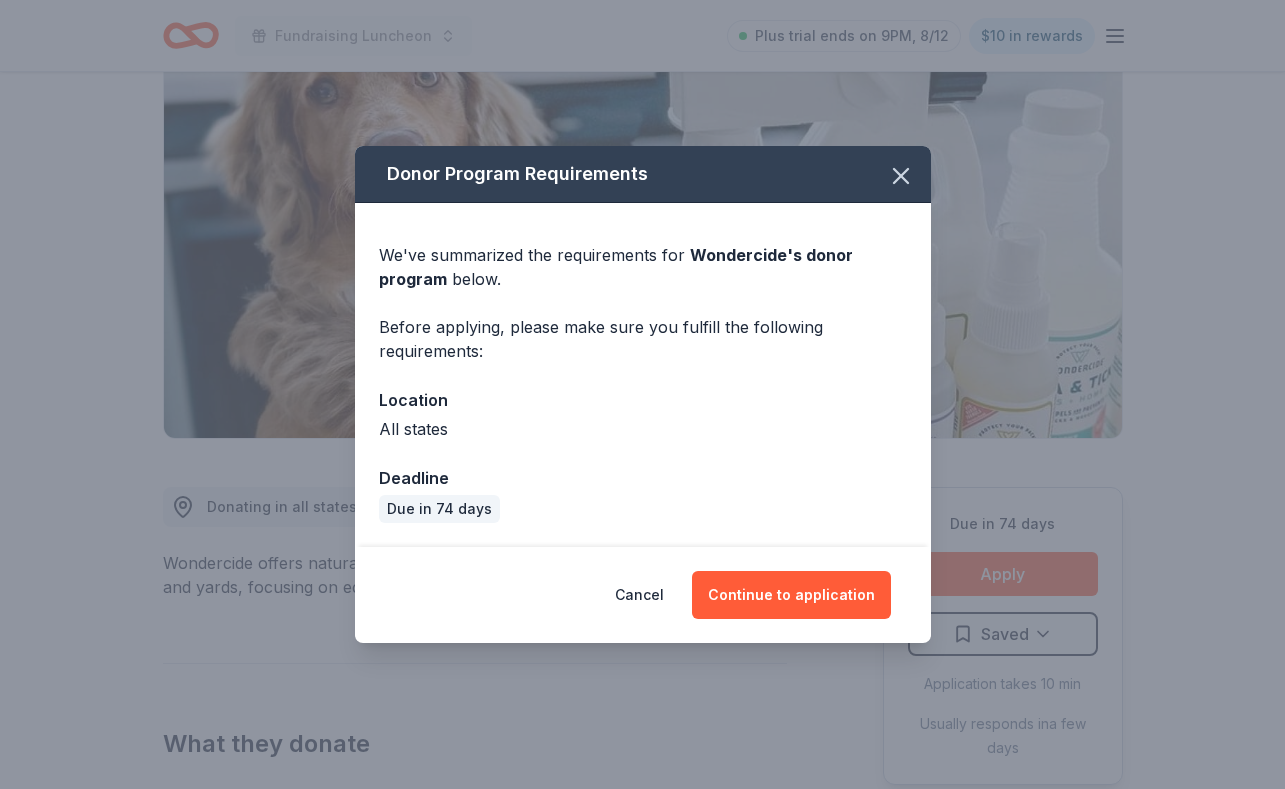 click on "Donor Program Requirements We've summarized the requirements for   Wondercide 's donor program   below. Before applying, please make sure you fulfill the following requirements: Location All states Deadline Due in 74 days Cancel Continue to application" at bounding box center (642, 394) 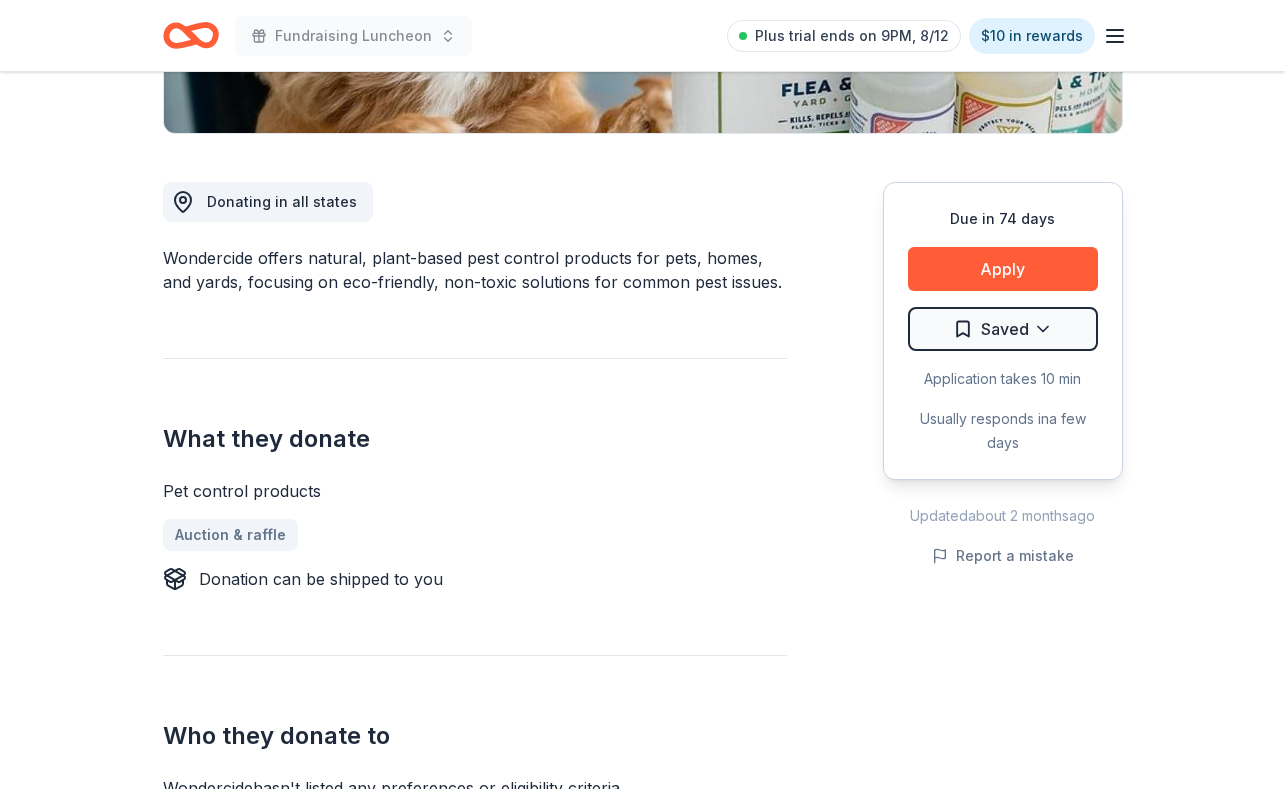 scroll, scrollTop: 461, scrollLeft: 0, axis: vertical 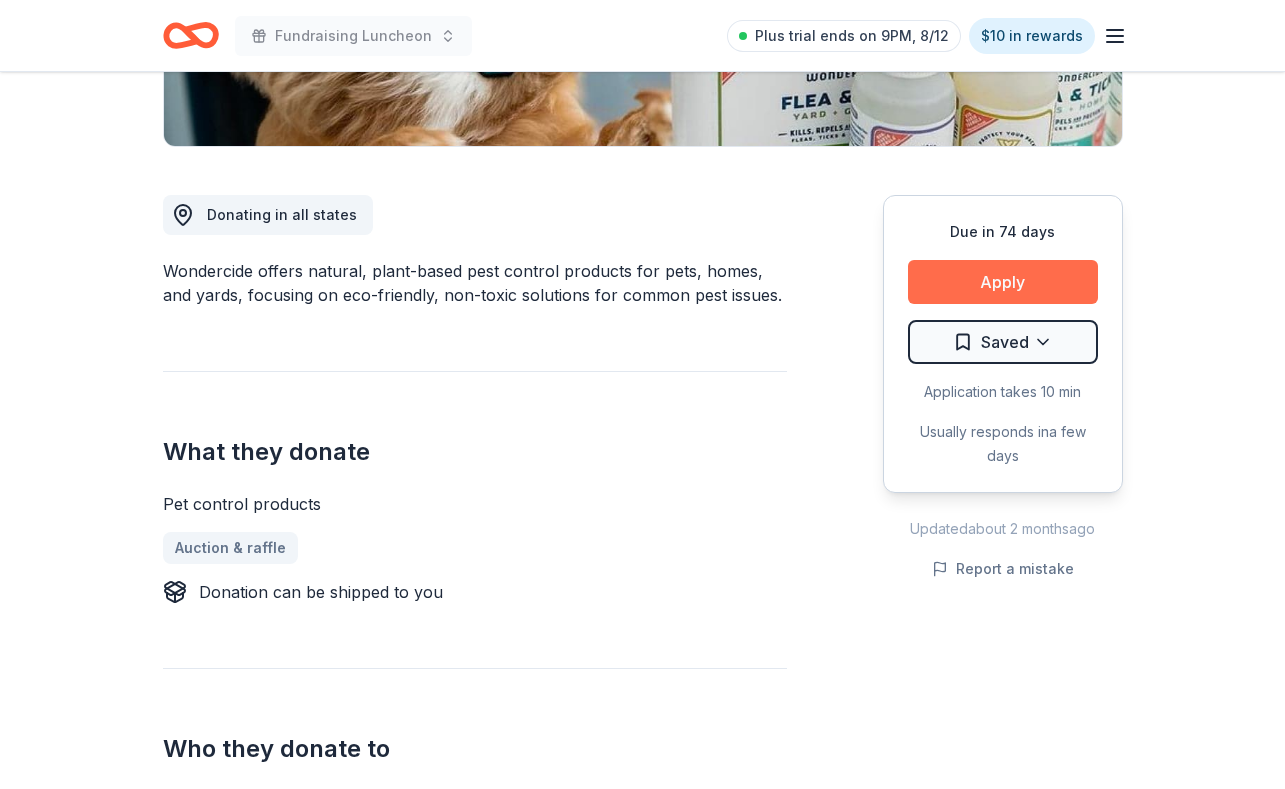 click on "Apply" at bounding box center (1003, 282) 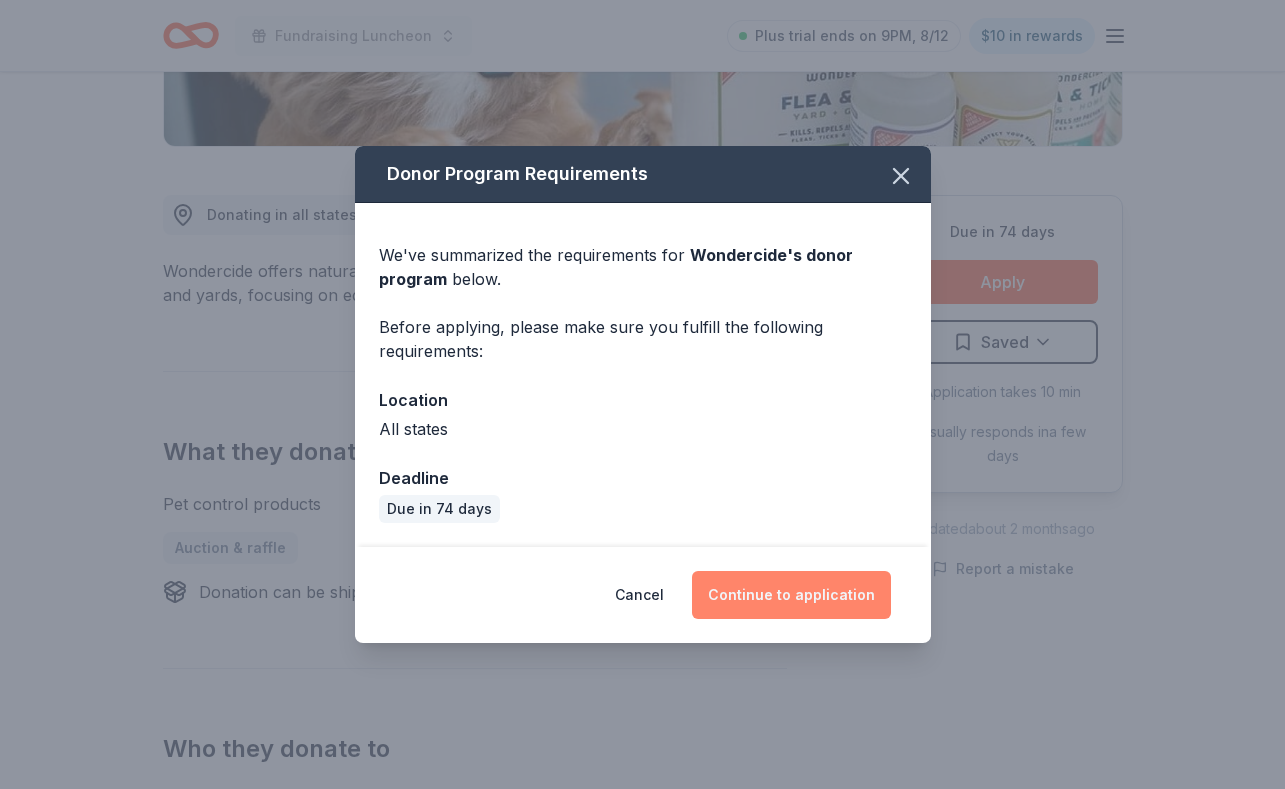 click on "Continue to application" at bounding box center (791, 595) 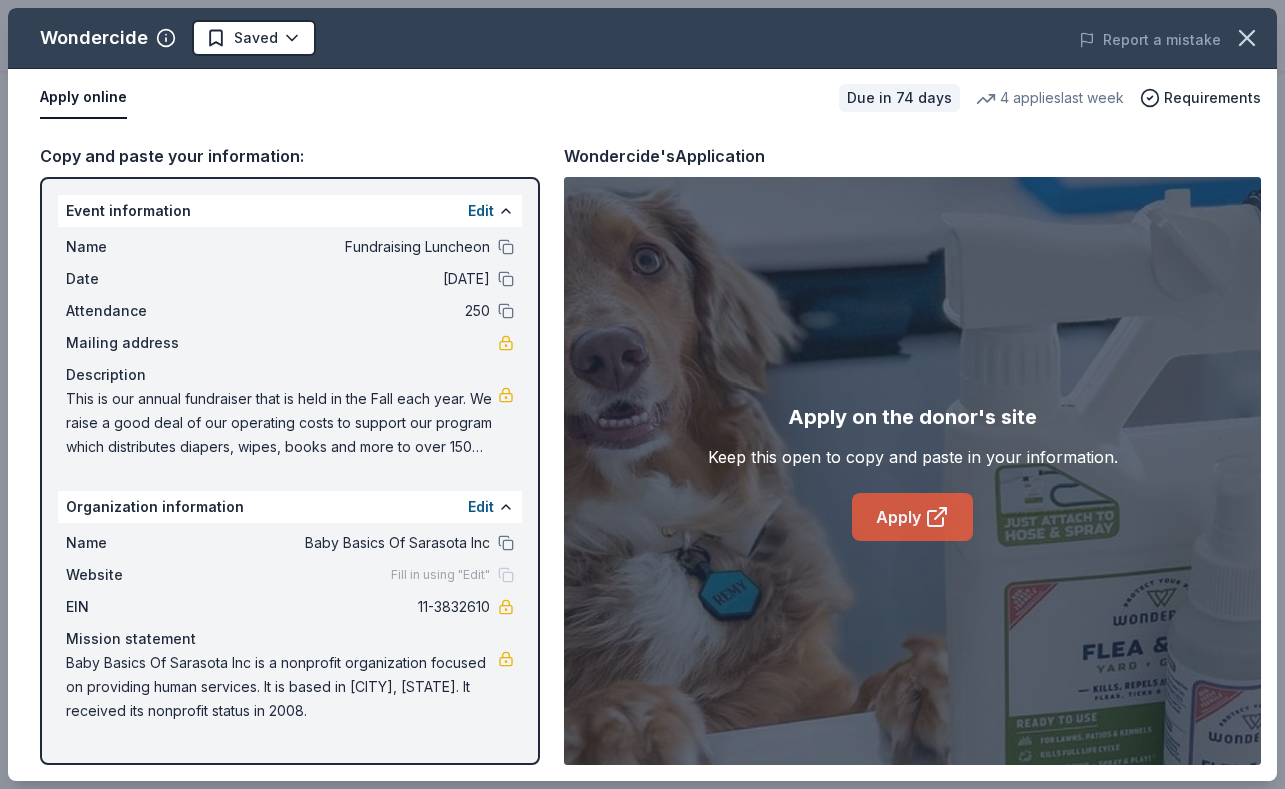 click on "Apply" at bounding box center [912, 517] 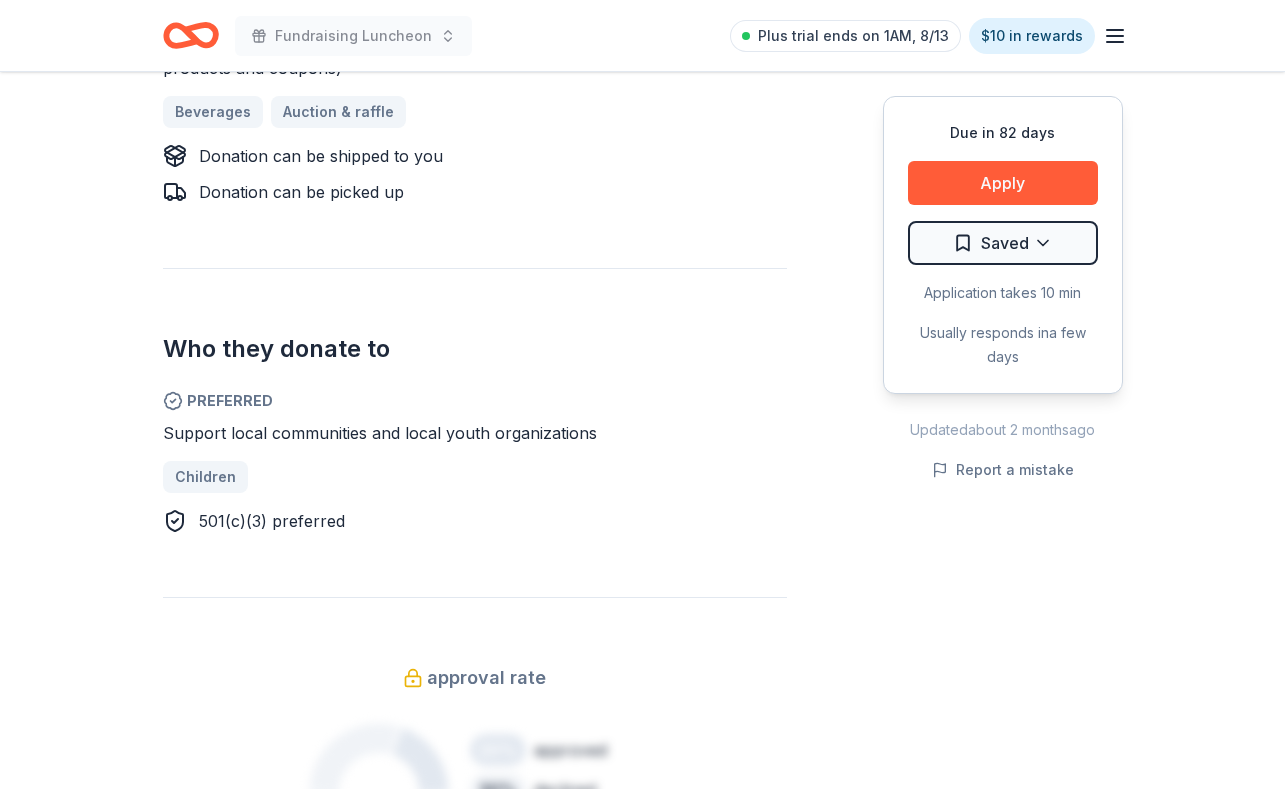 scroll, scrollTop: 971, scrollLeft: 0, axis: vertical 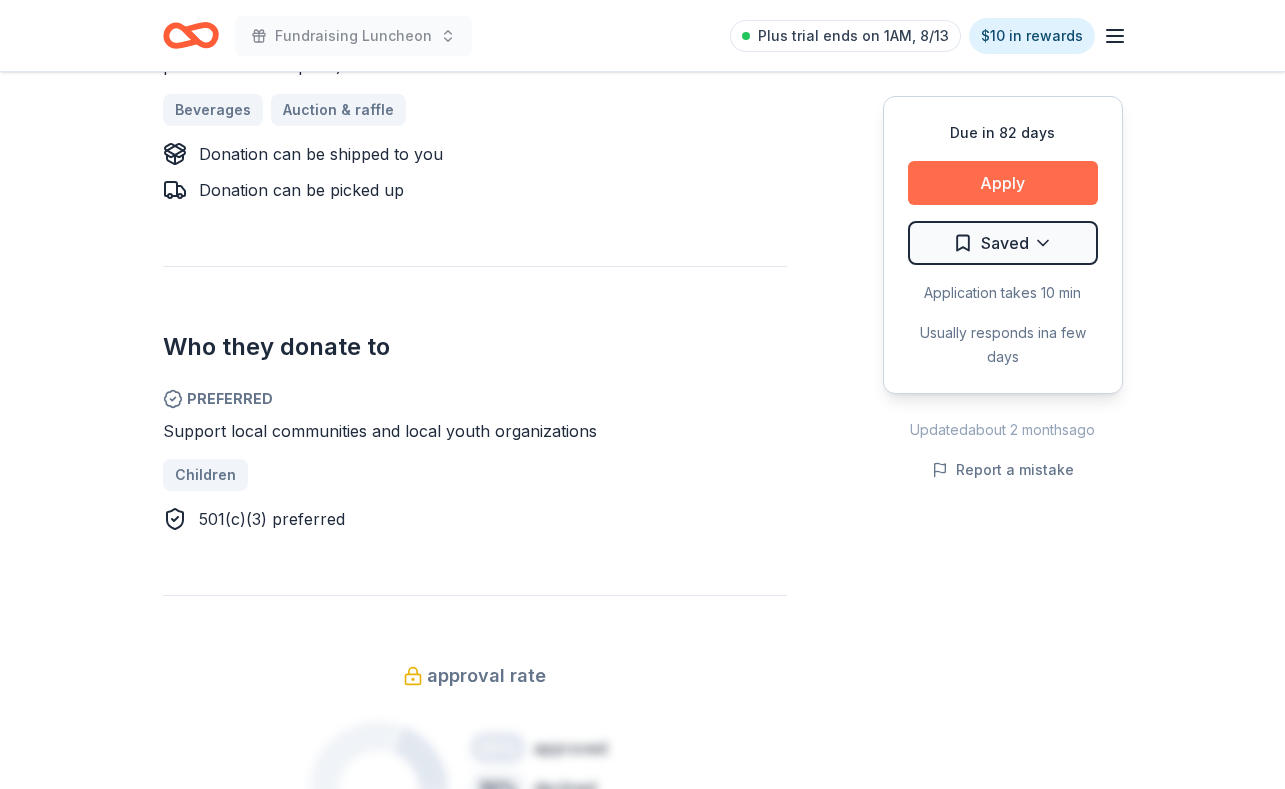 click on "Apply" at bounding box center (1003, 183) 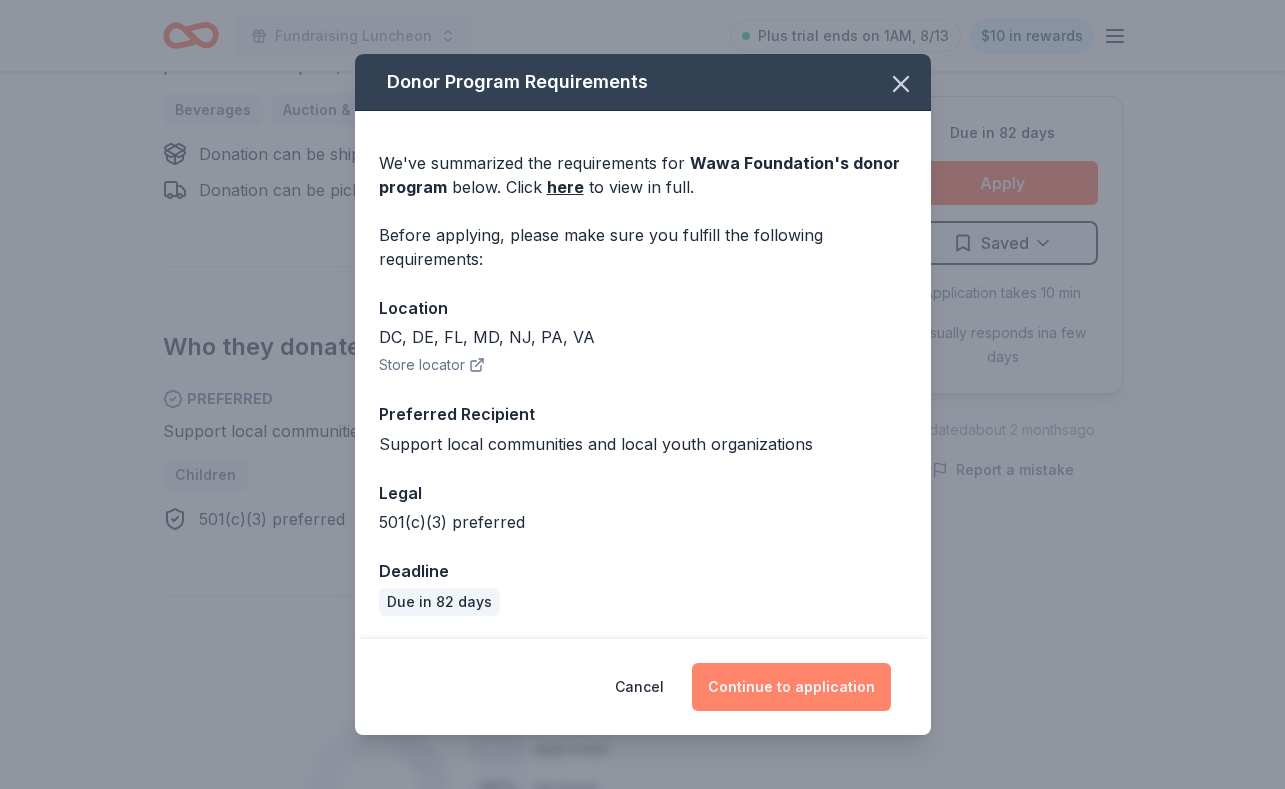 click on "Continue to application" at bounding box center (791, 687) 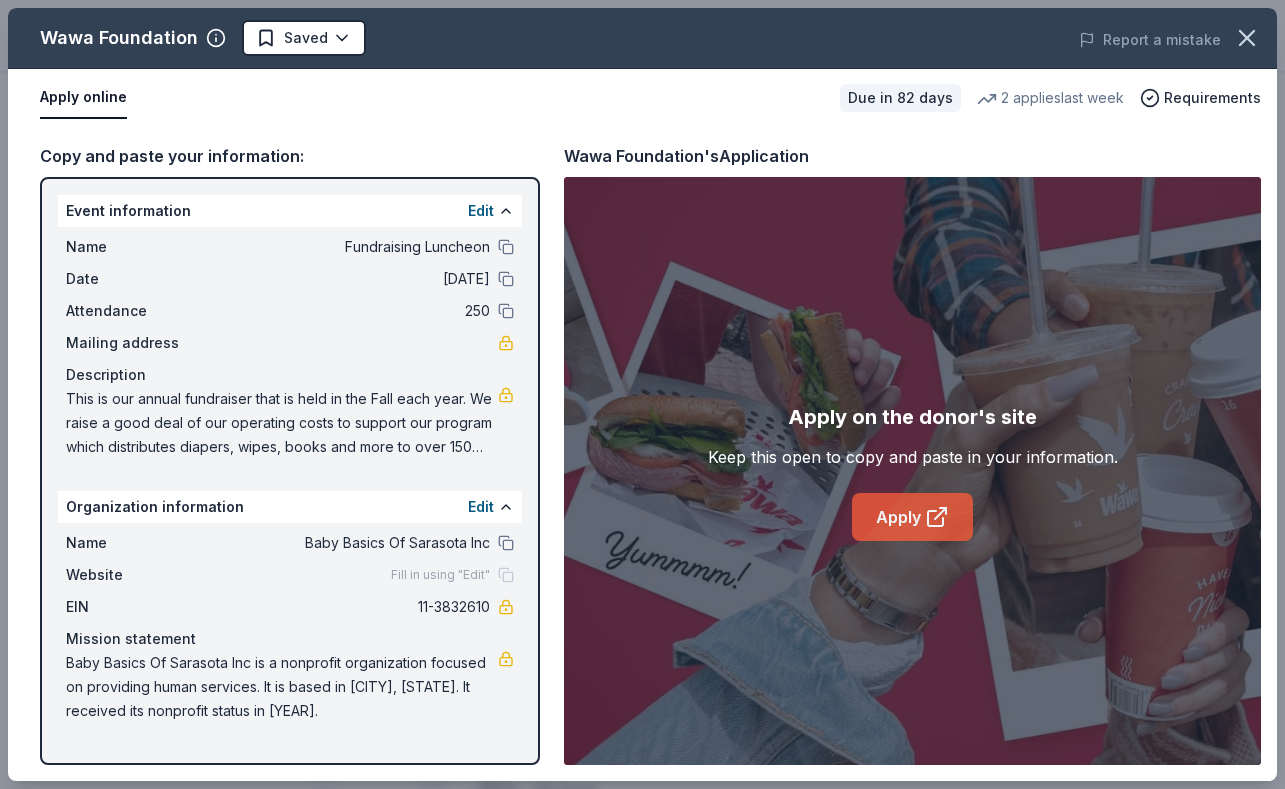 click on "Apply" at bounding box center [912, 517] 